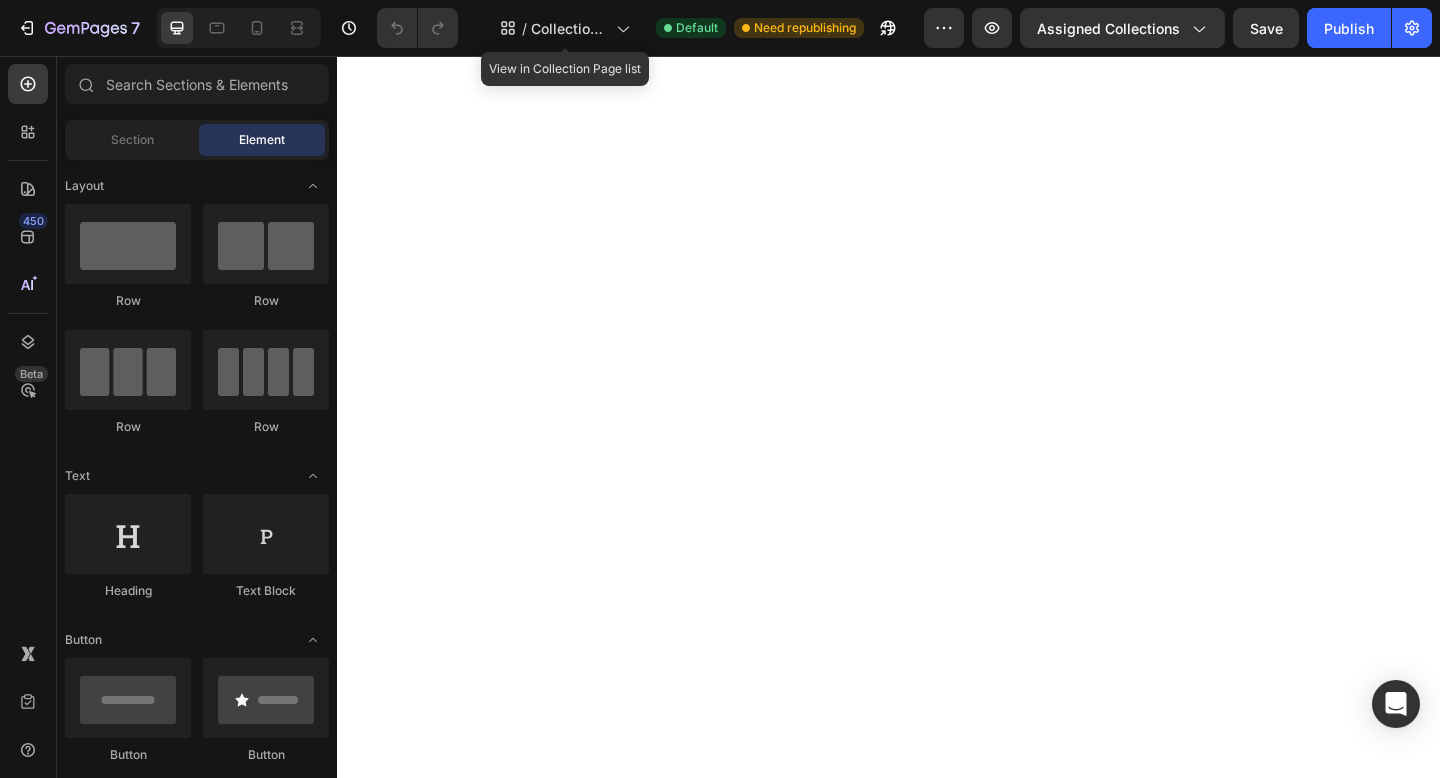 scroll, scrollTop: 0, scrollLeft: 0, axis: both 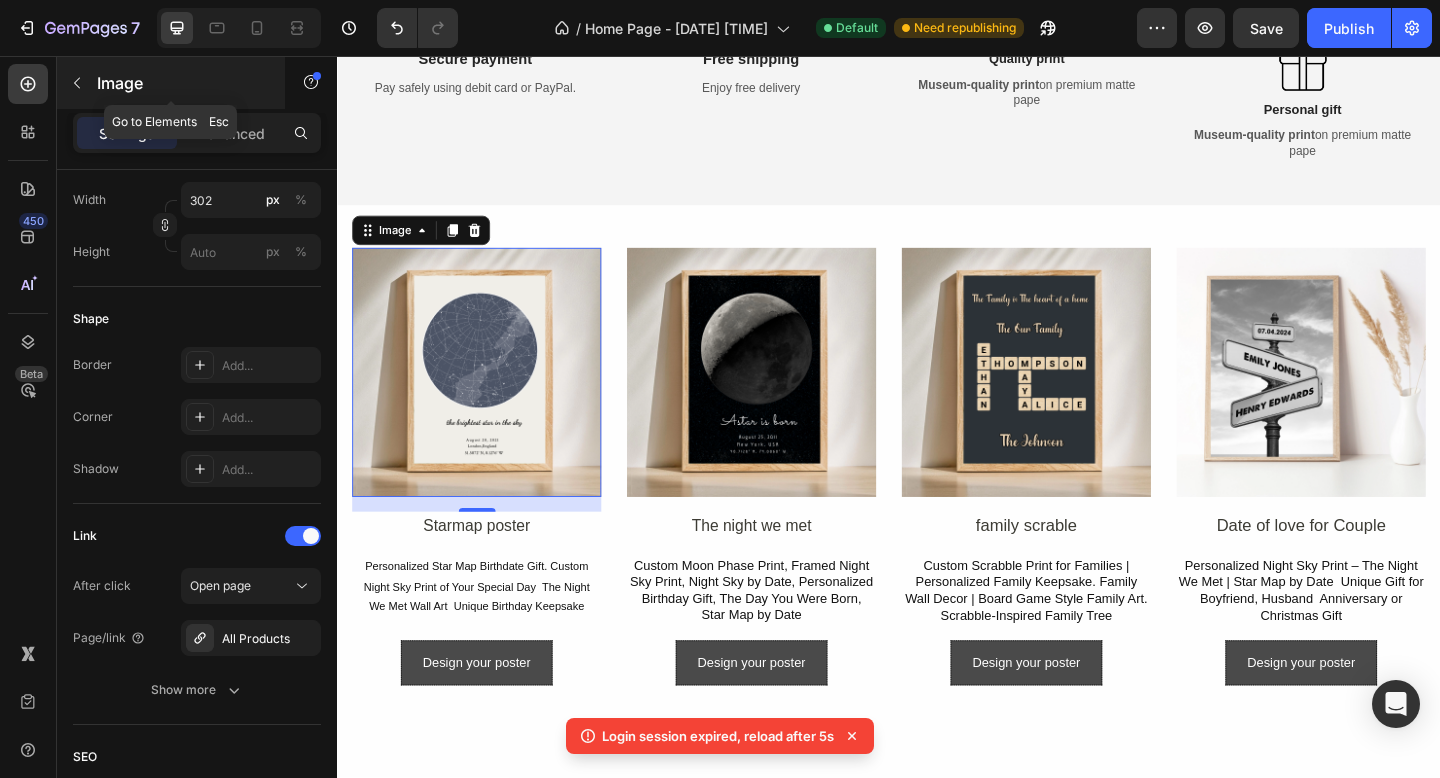 click 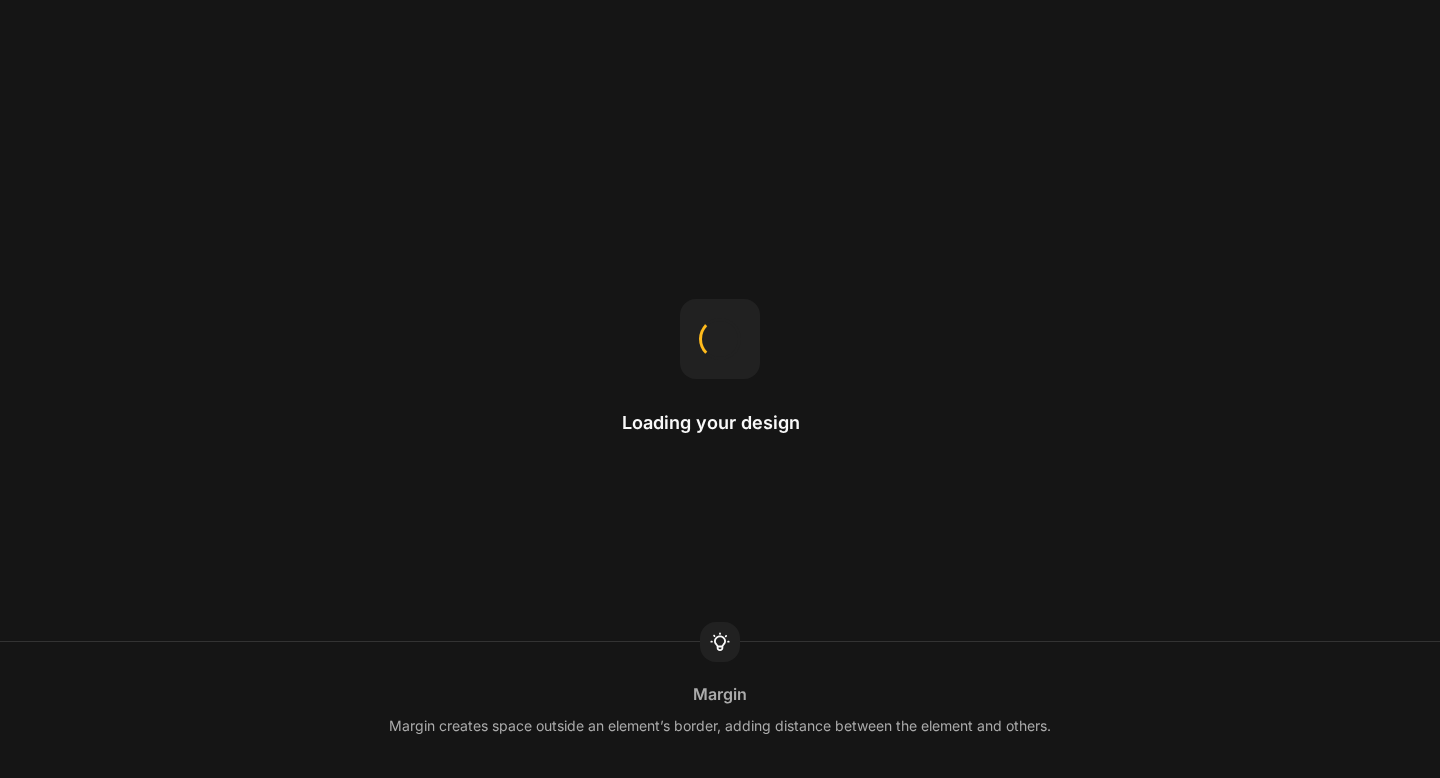 scroll, scrollTop: 0, scrollLeft: 0, axis: both 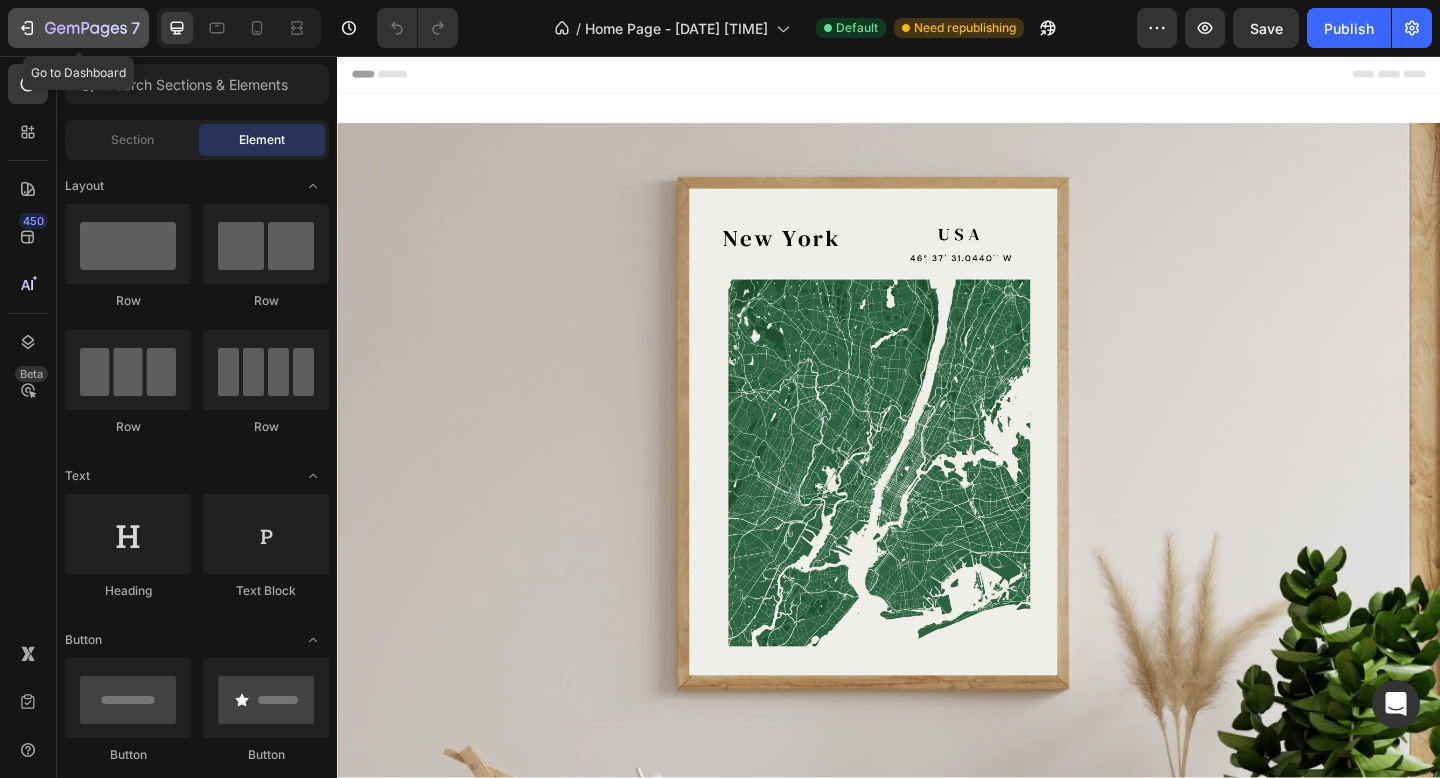 click 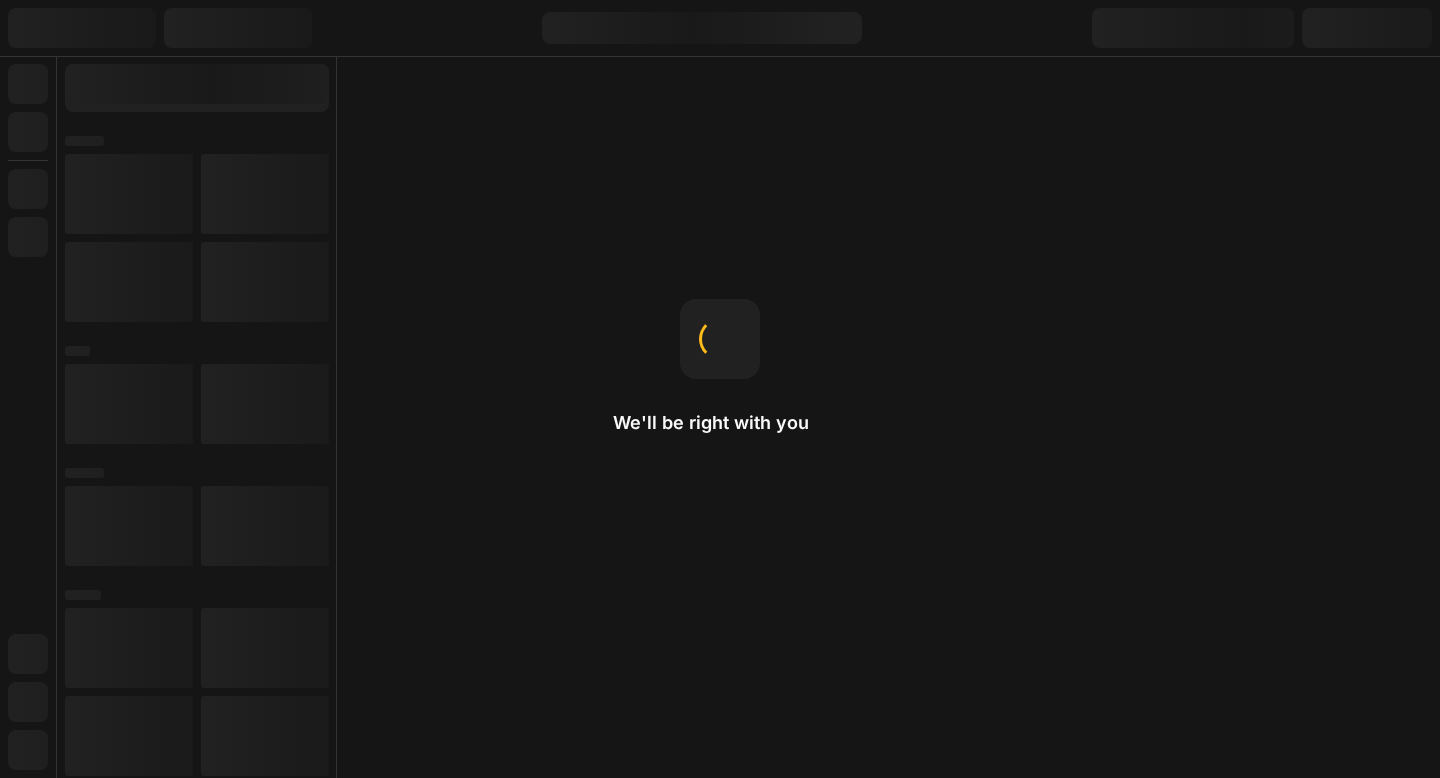 scroll, scrollTop: 0, scrollLeft: 0, axis: both 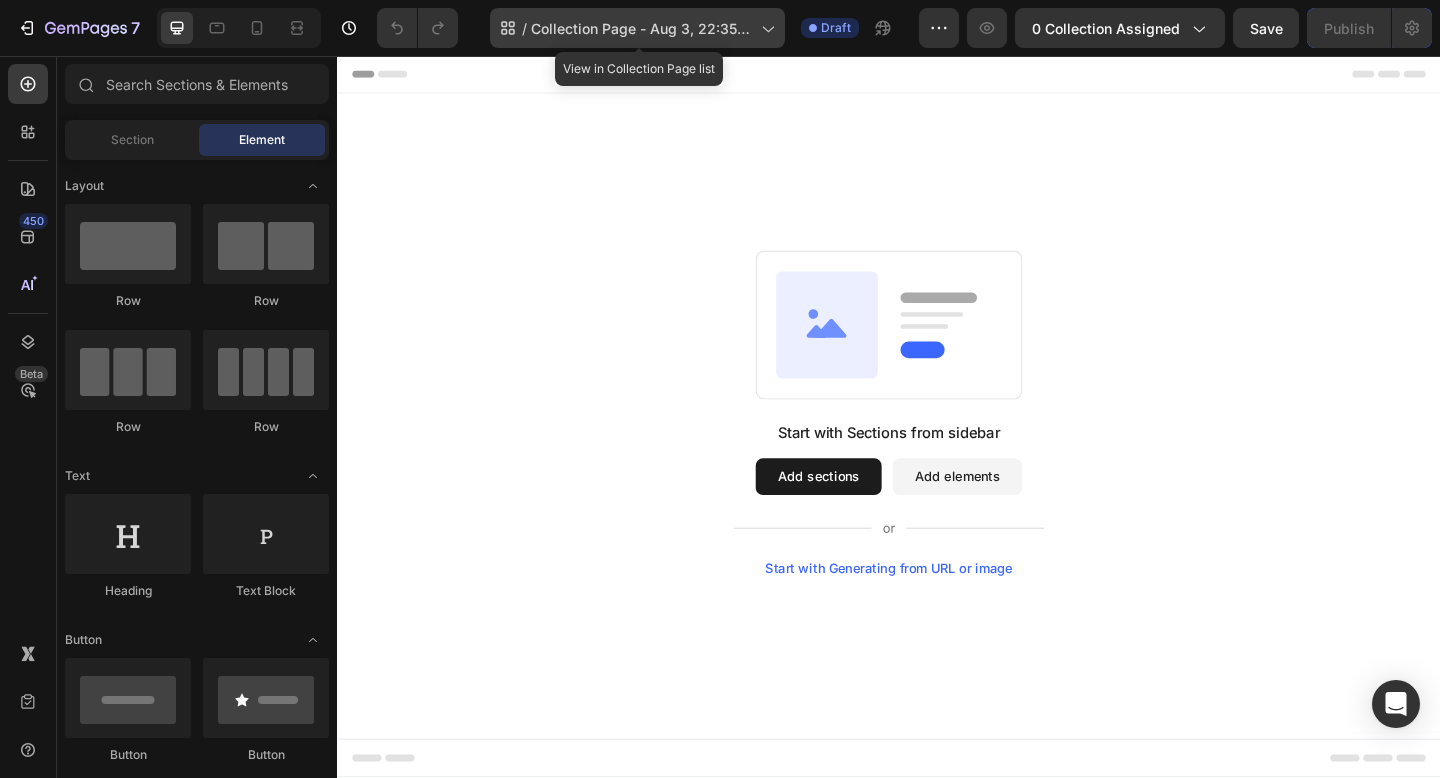 click 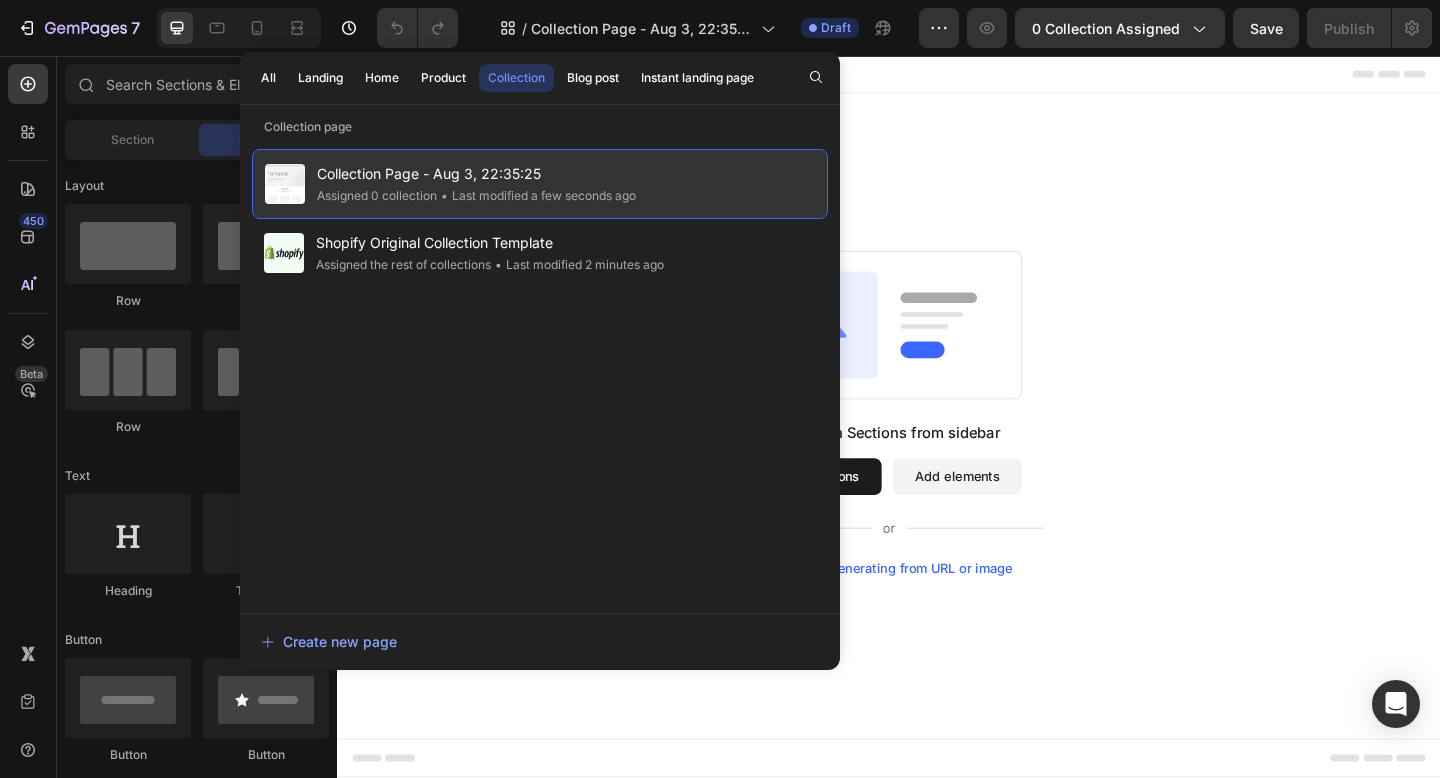 click on "Collection Page - Aug 3, 22:35:25" at bounding box center [476, 174] 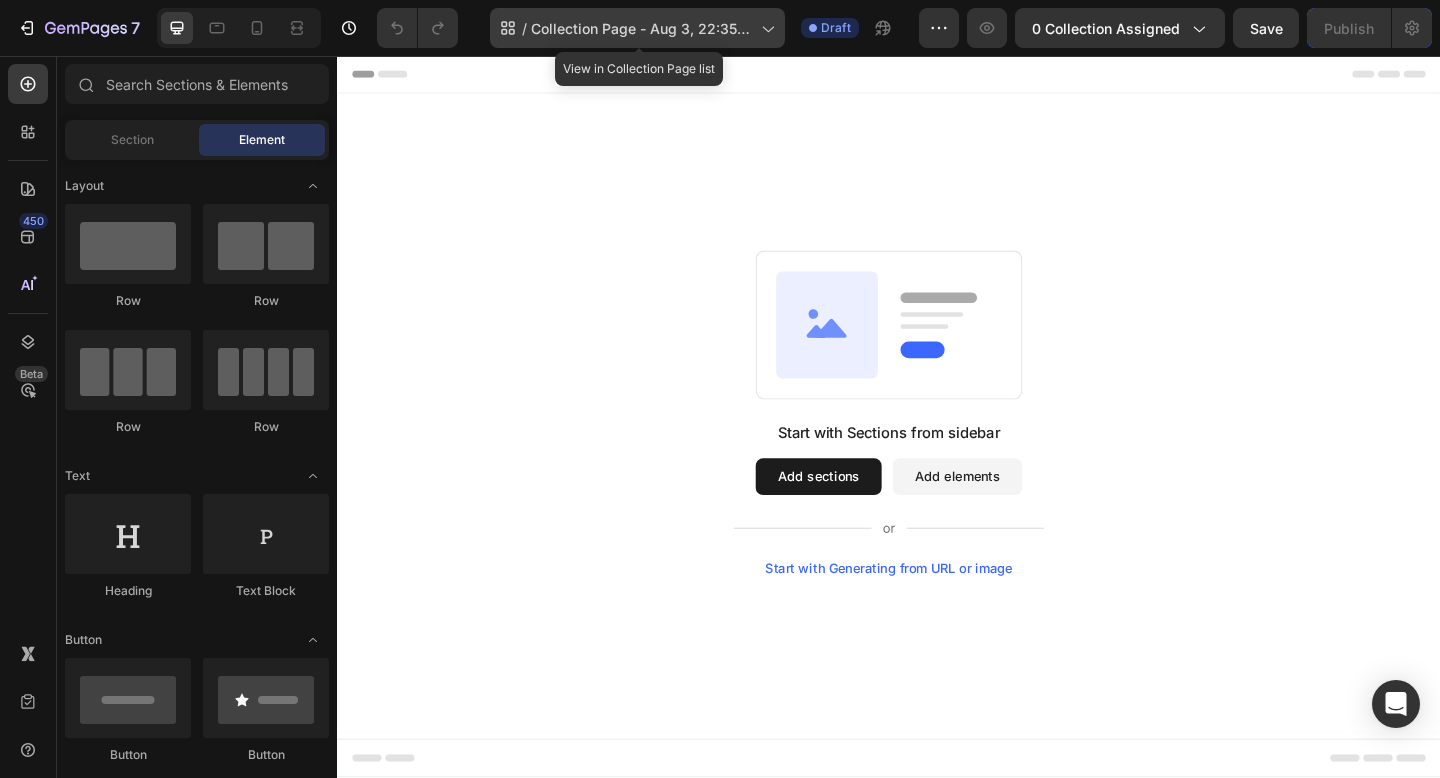 click on "Collection Page - Aug 3, 22:35:25" at bounding box center (642, 28) 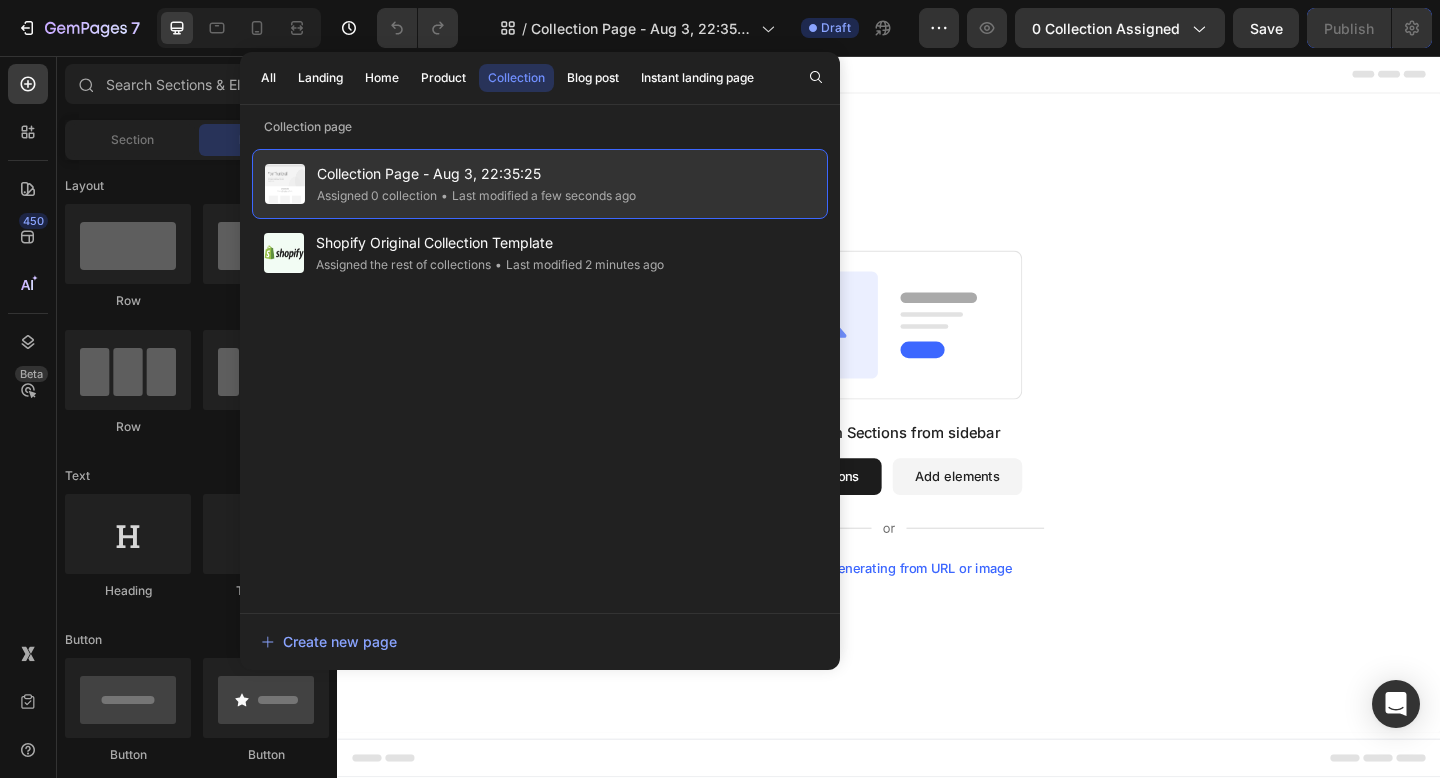 click on "Collection Page - Aug 3, 22:35:25" at bounding box center (476, 174) 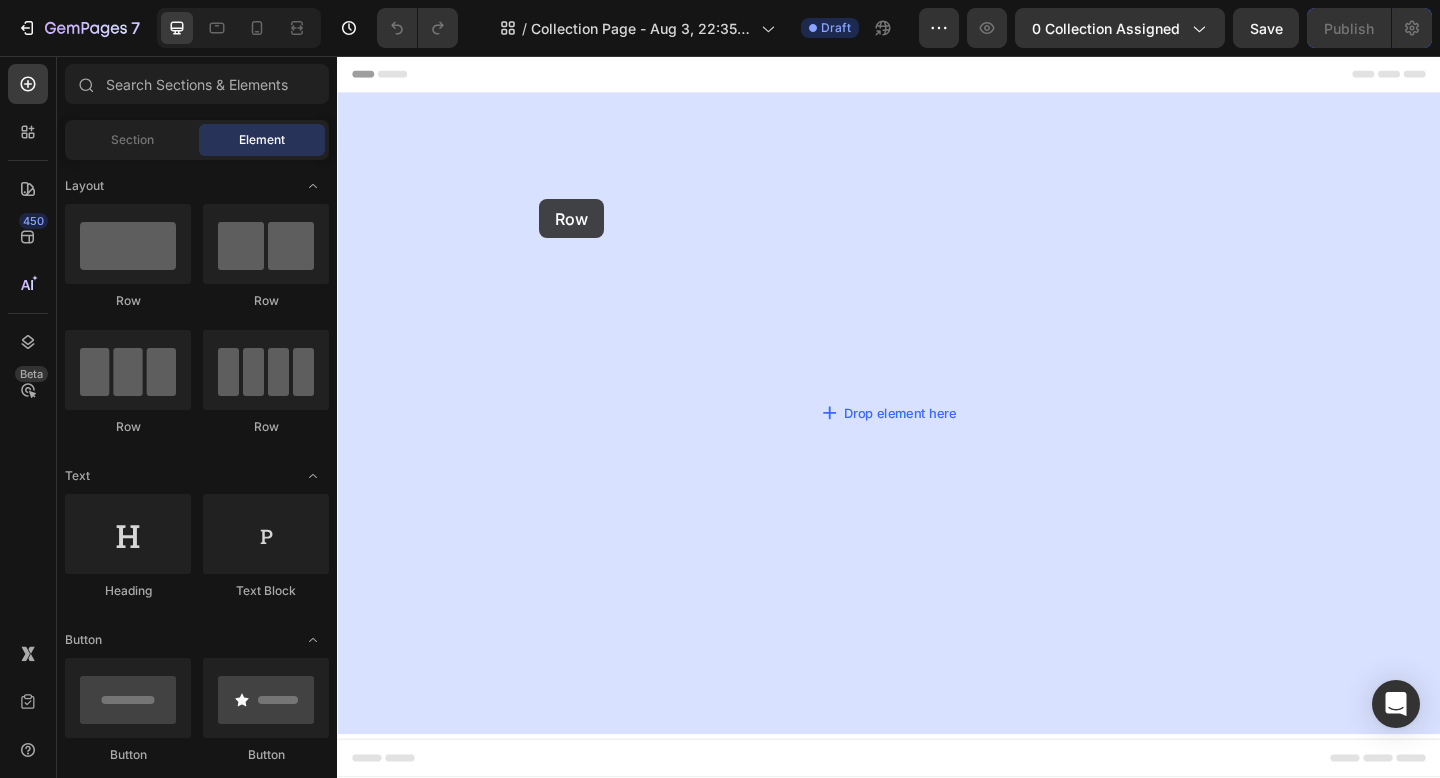drag, startPoint x: 479, startPoint y: 298, endPoint x: 557, endPoint y: 211, distance: 116.846054 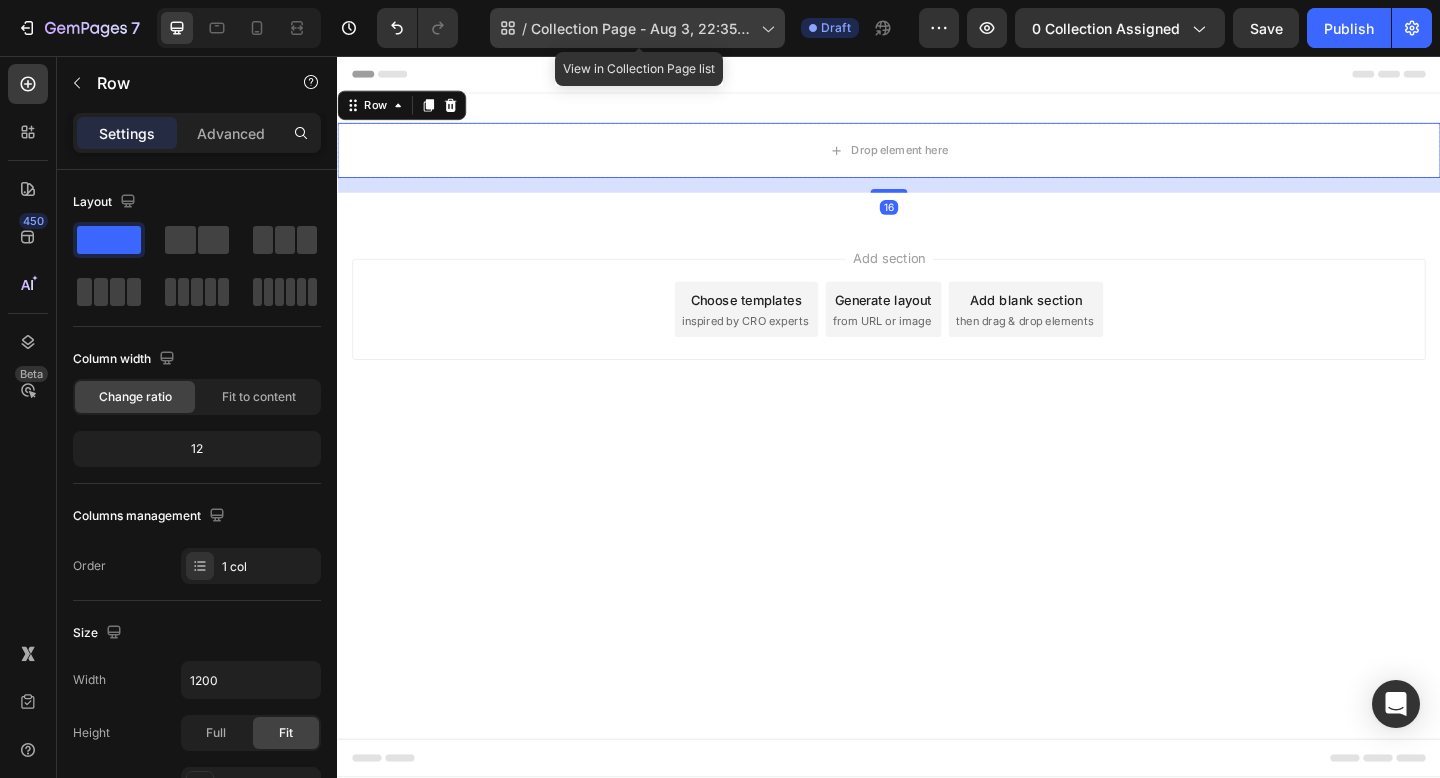 click 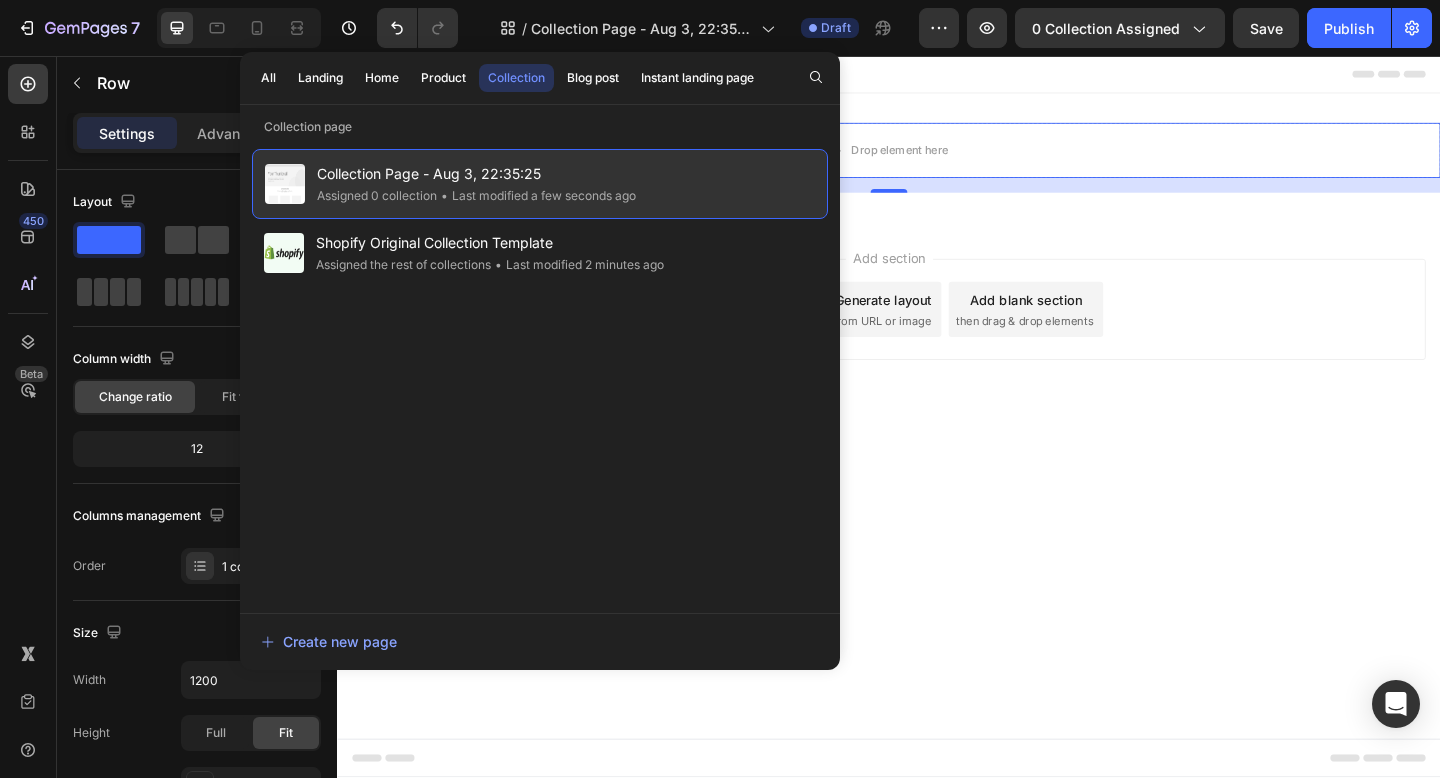 click on "• Last modified a few seconds ago" 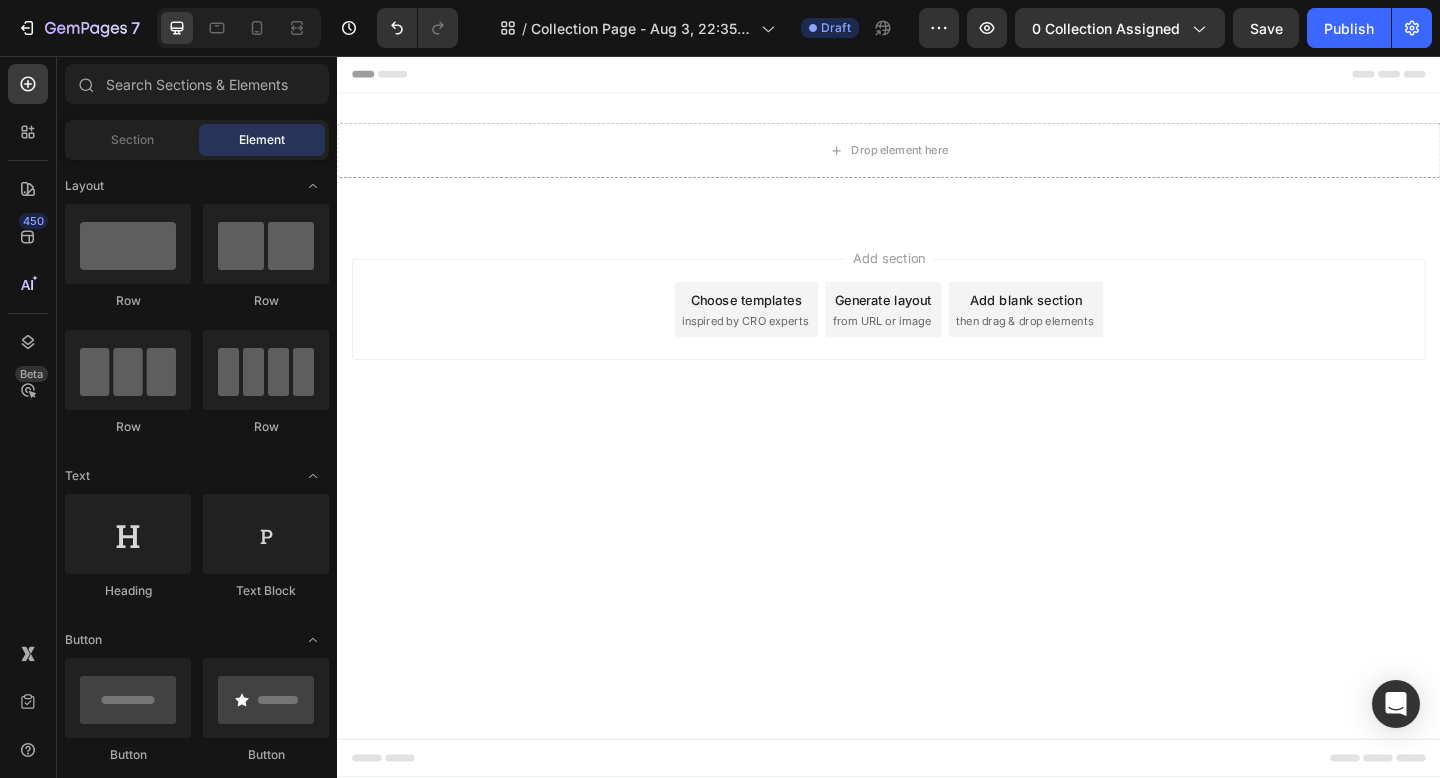 click on "Choose templates" at bounding box center [782, 321] 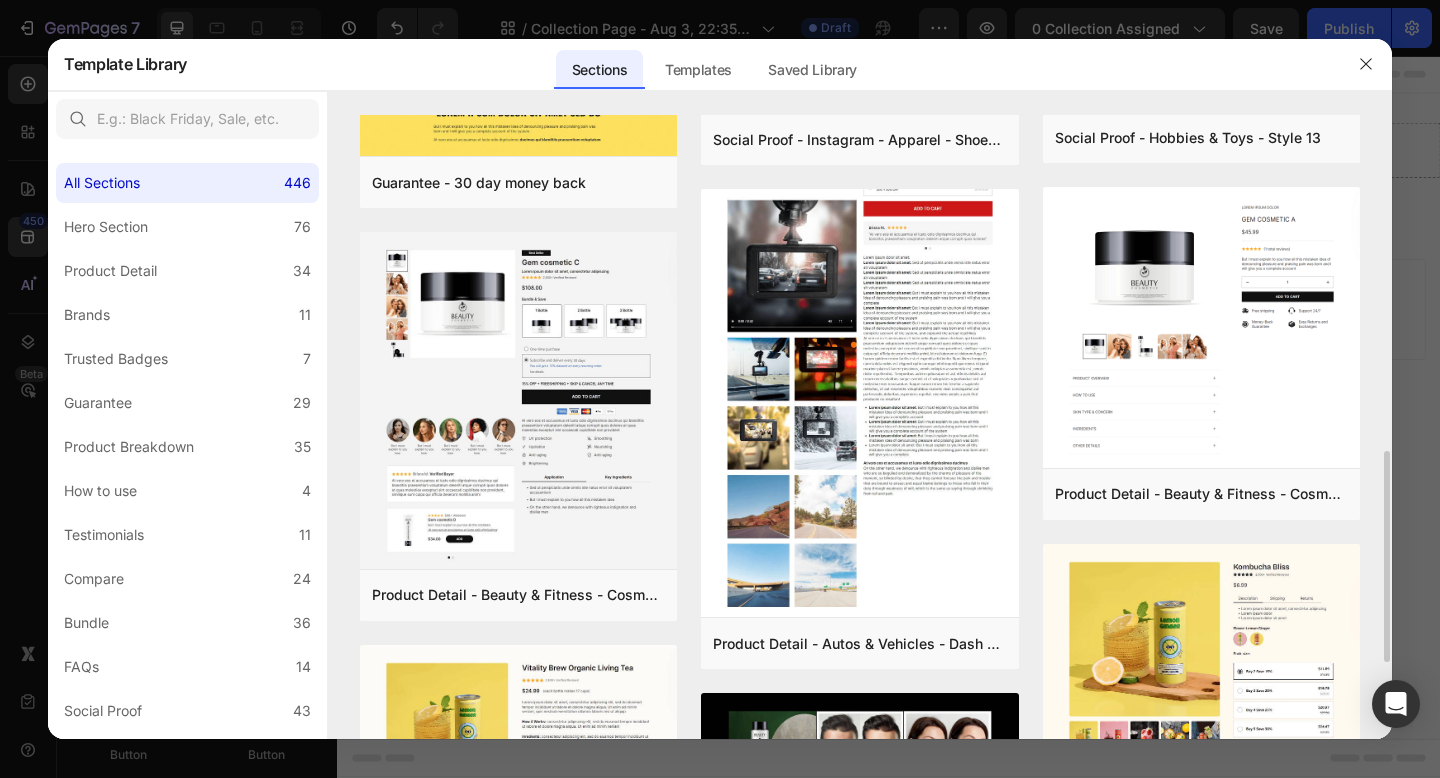 scroll, scrollTop: 0, scrollLeft: 0, axis: both 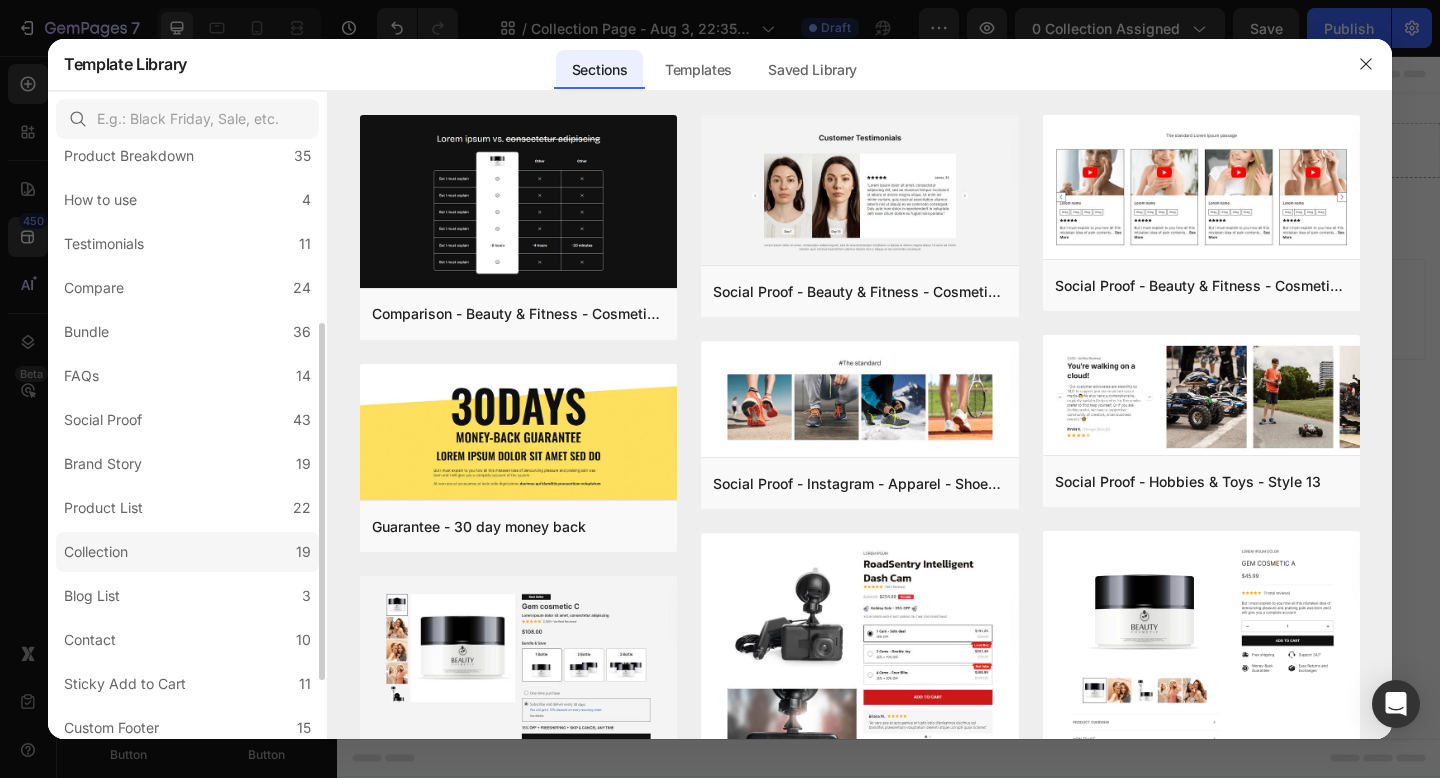 click on "Collection 19" 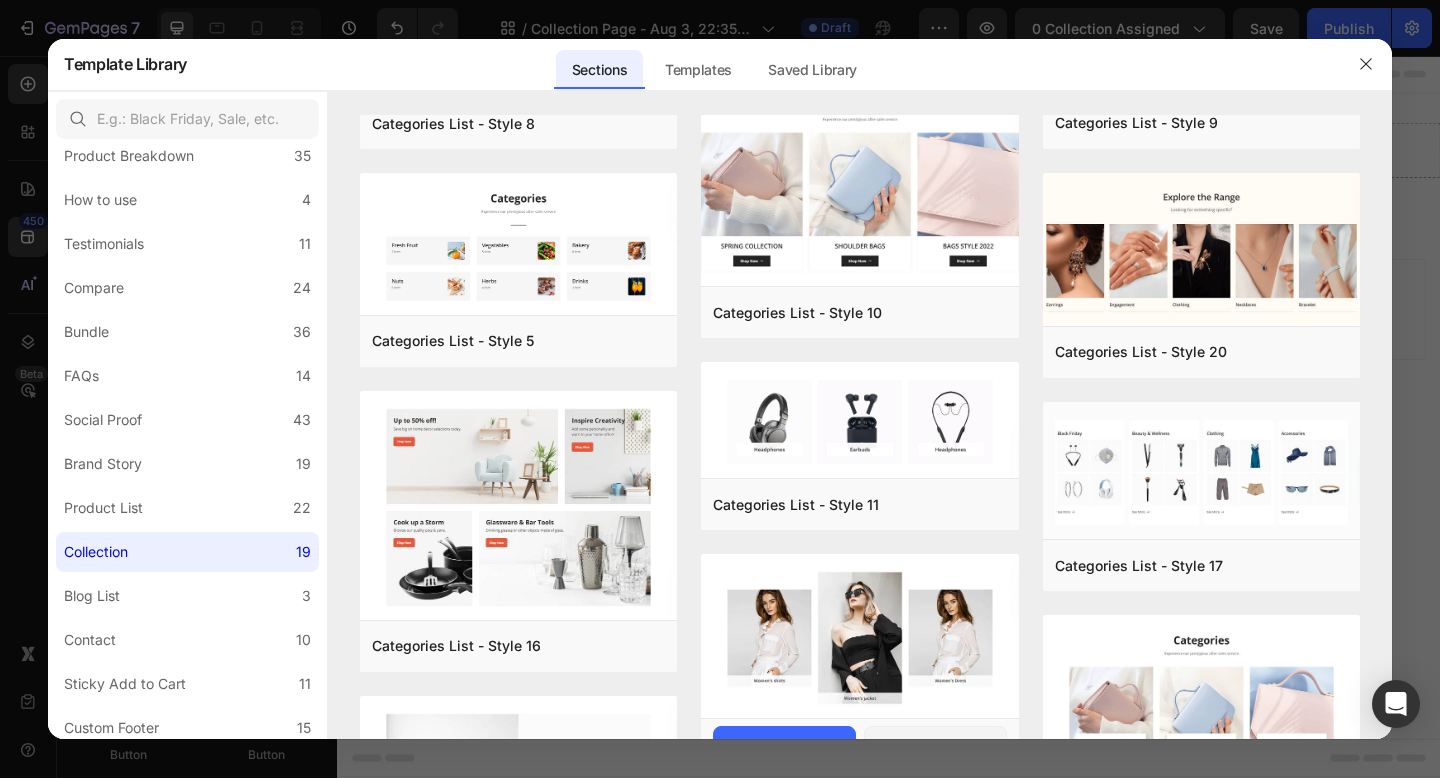 scroll, scrollTop: 0, scrollLeft: 0, axis: both 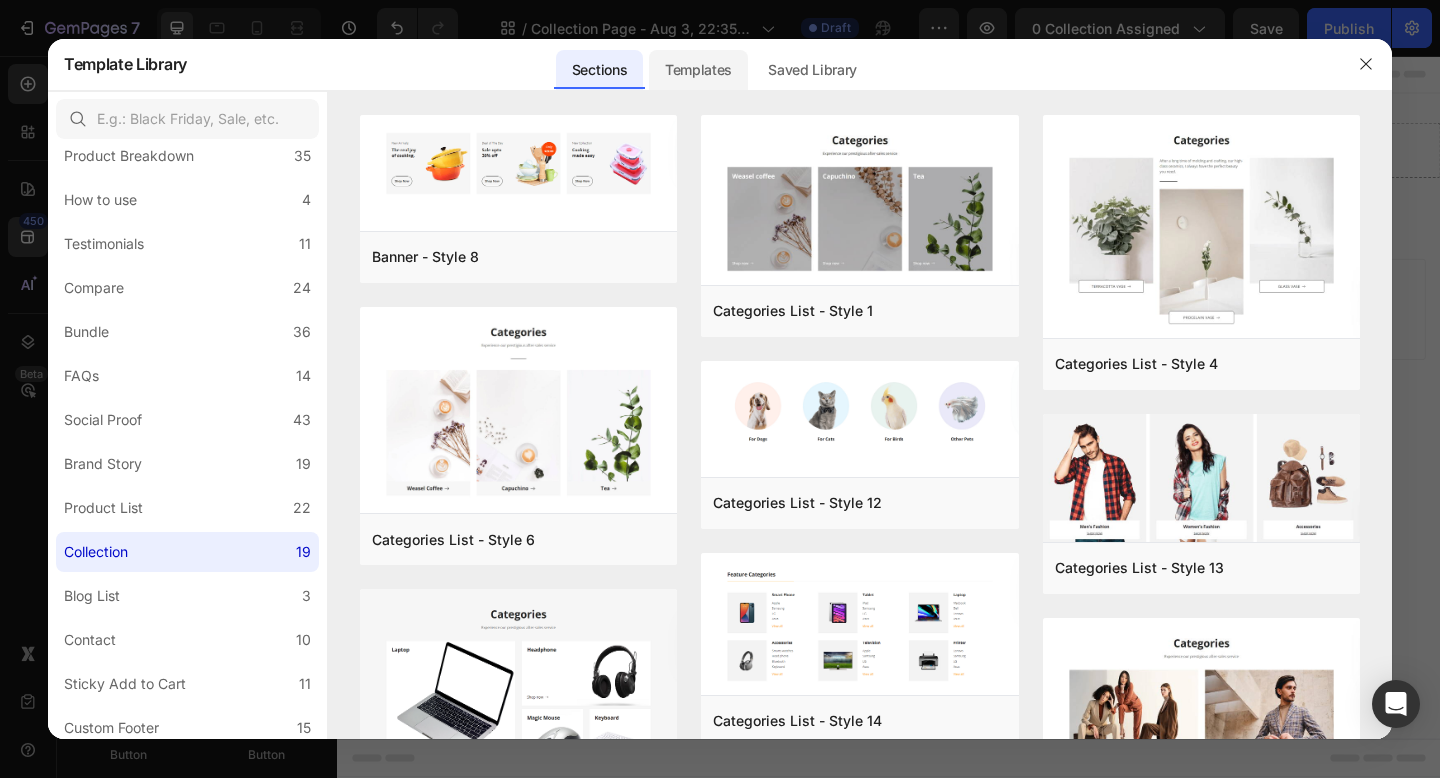 click on "Templates" 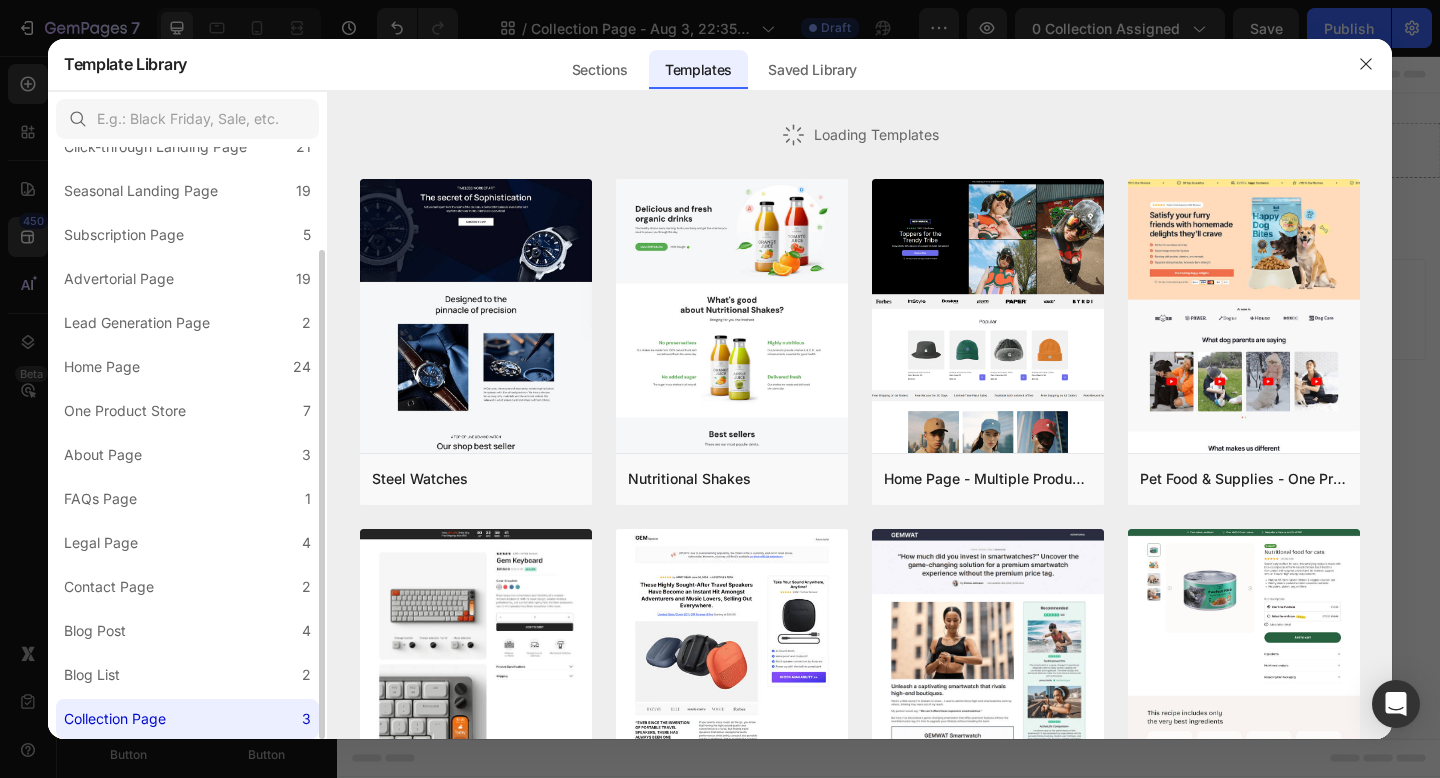 scroll, scrollTop: 124, scrollLeft: 0, axis: vertical 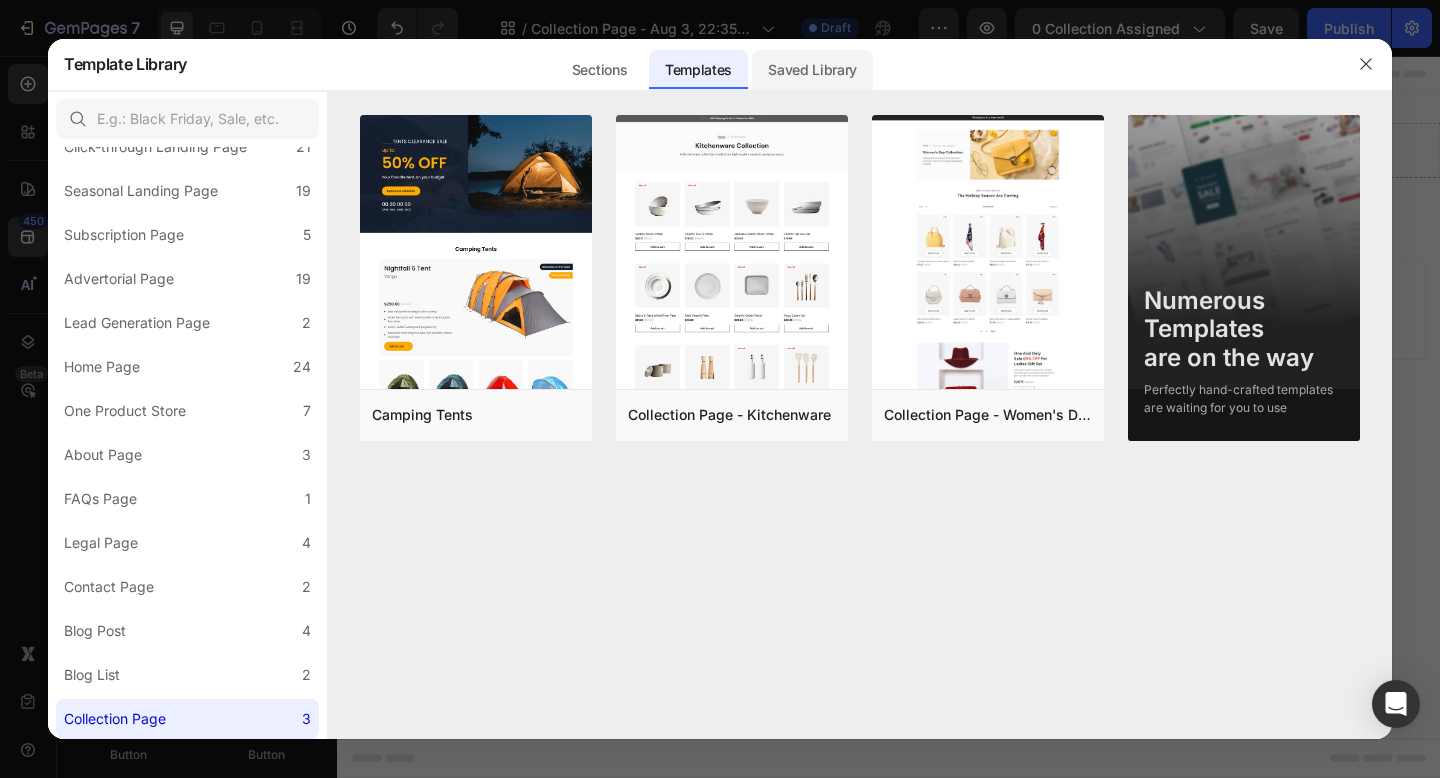 click on "Saved Library" 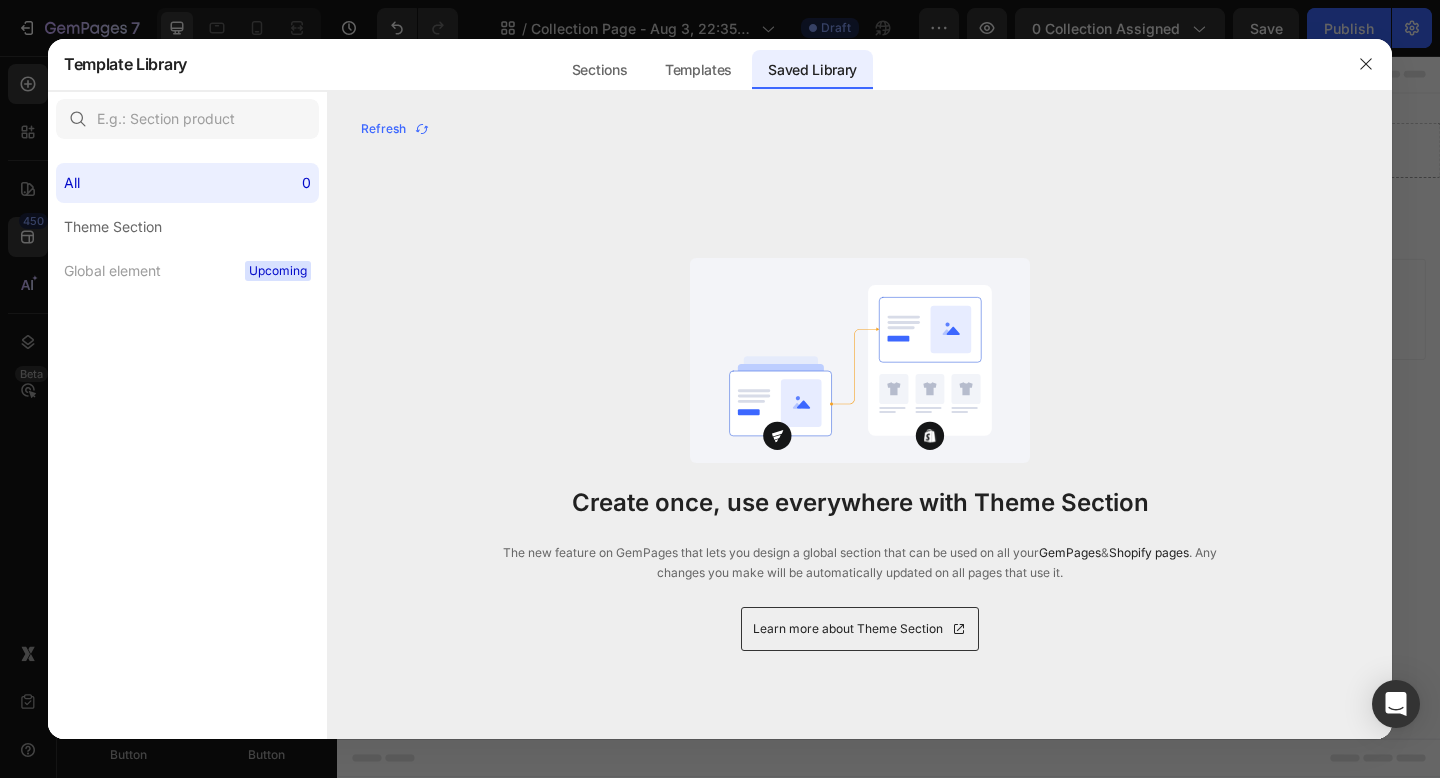 scroll, scrollTop: 0, scrollLeft: 0, axis: both 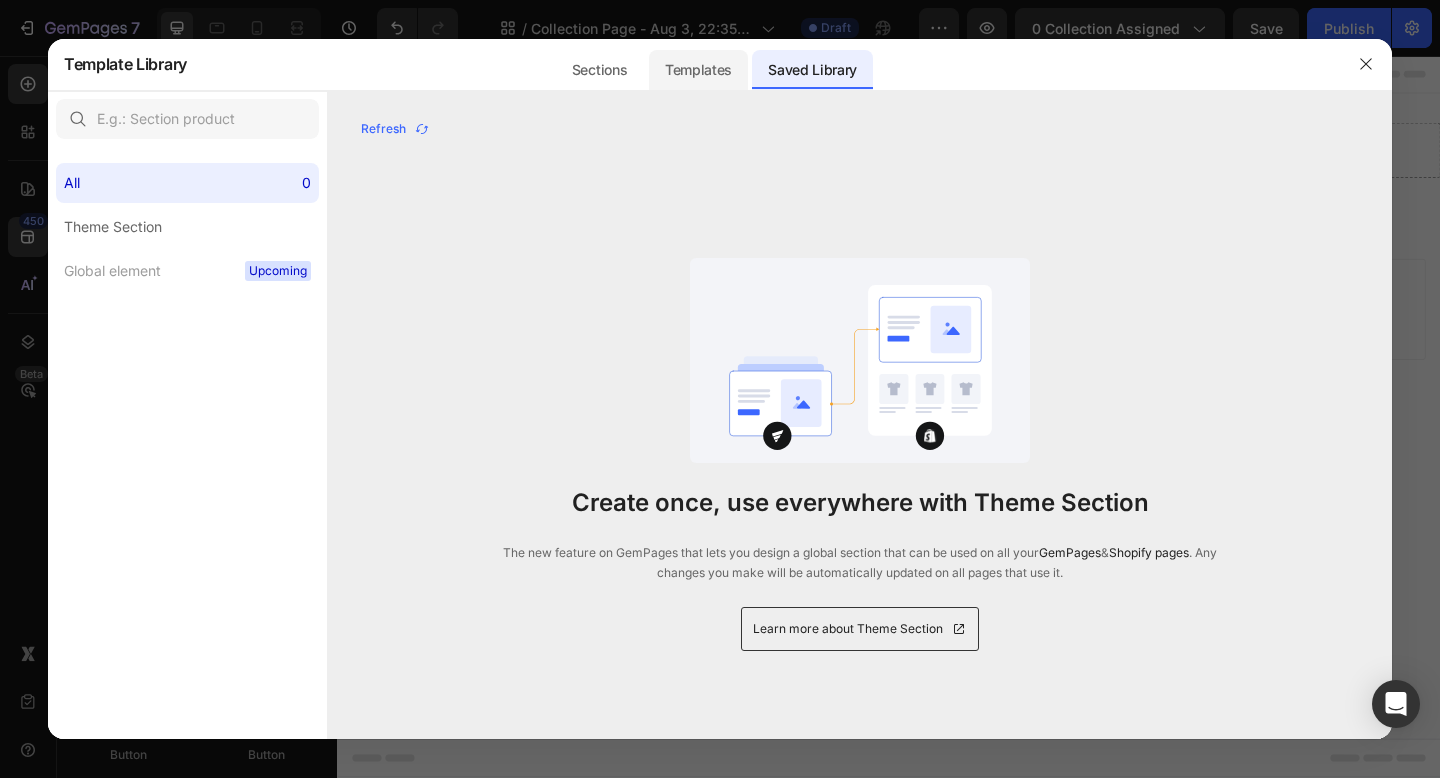 click on "Templates" 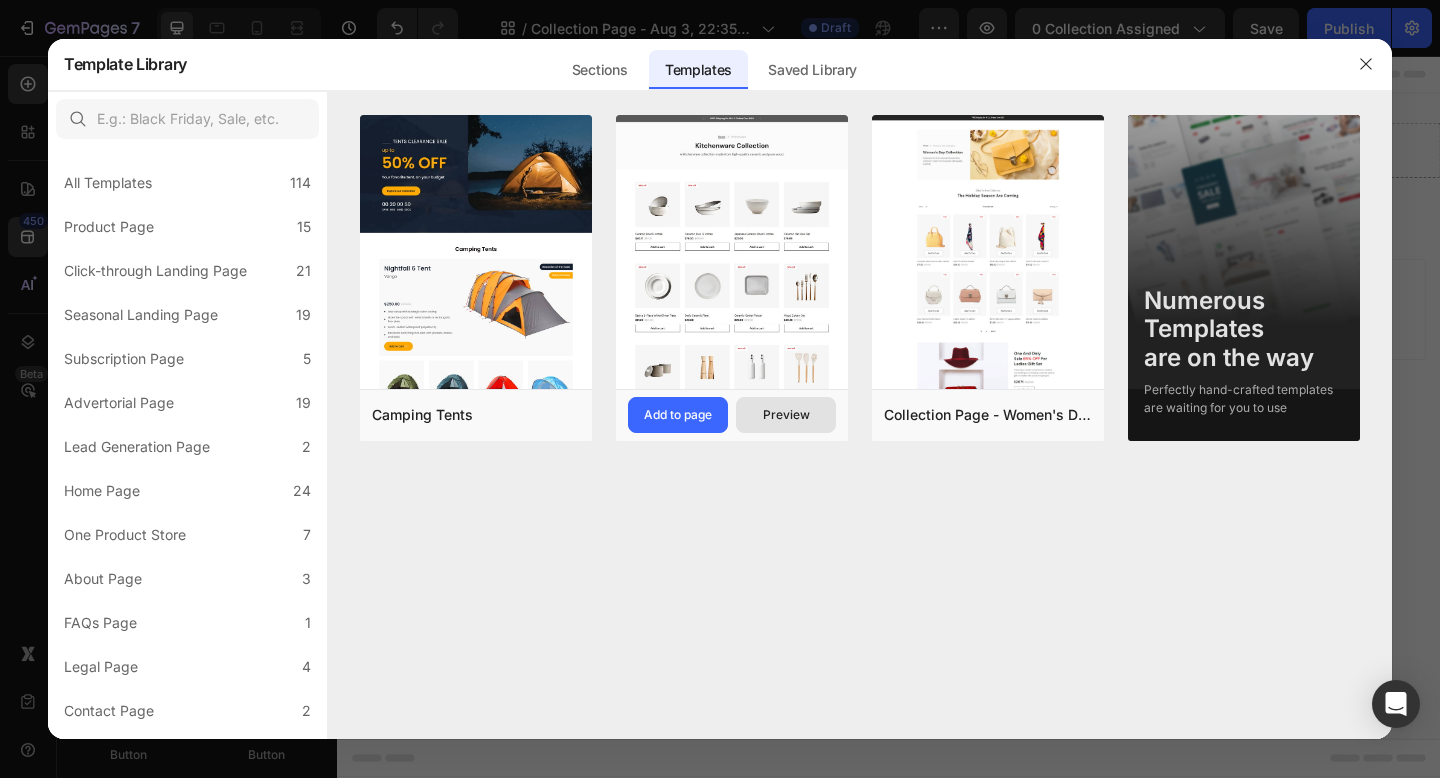 click on "Preview" at bounding box center (786, 415) 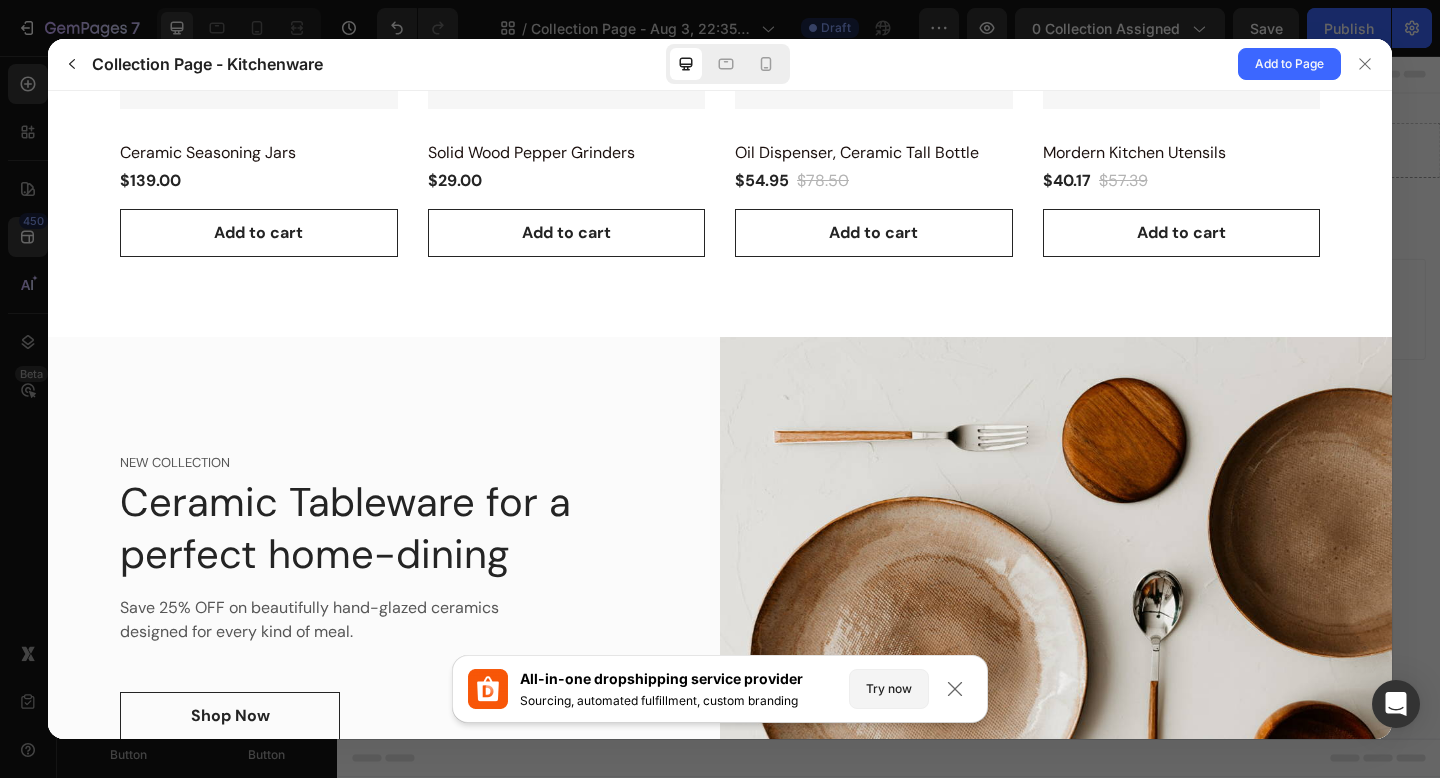 scroll, scrollTop: 1691, scrollLeft: 0, axis: vertical 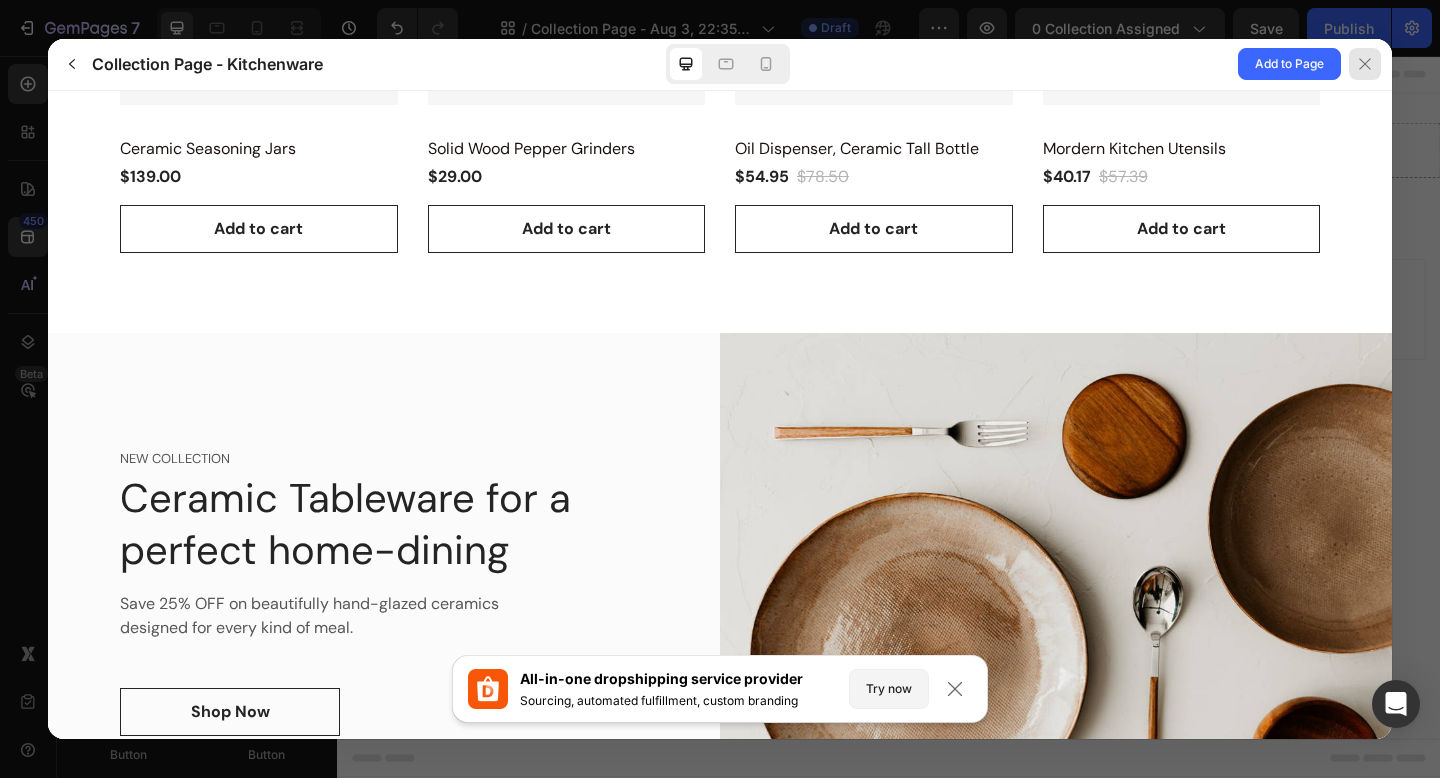 click 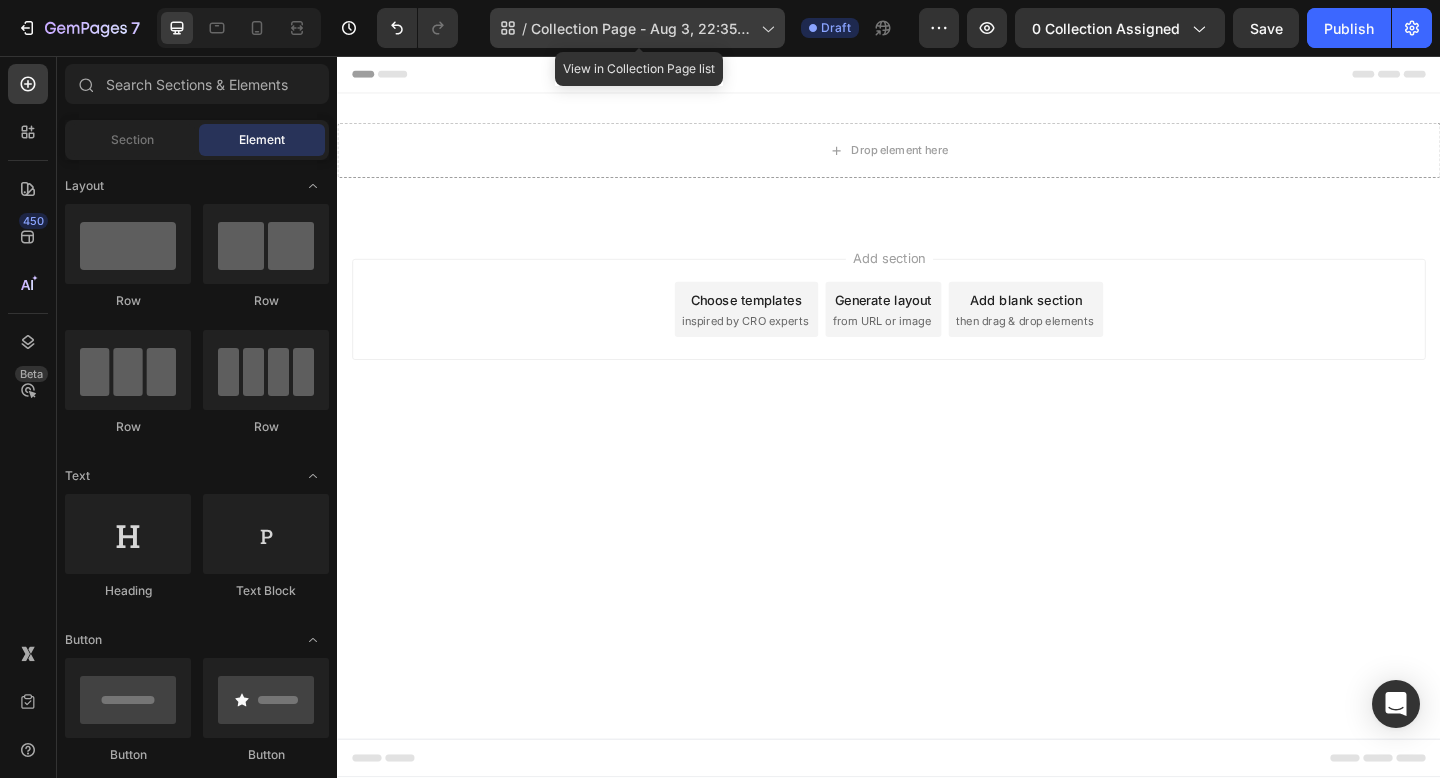 click on "Collection Page - Aug 3, 22:35:25" at bounding box center (642, 28) 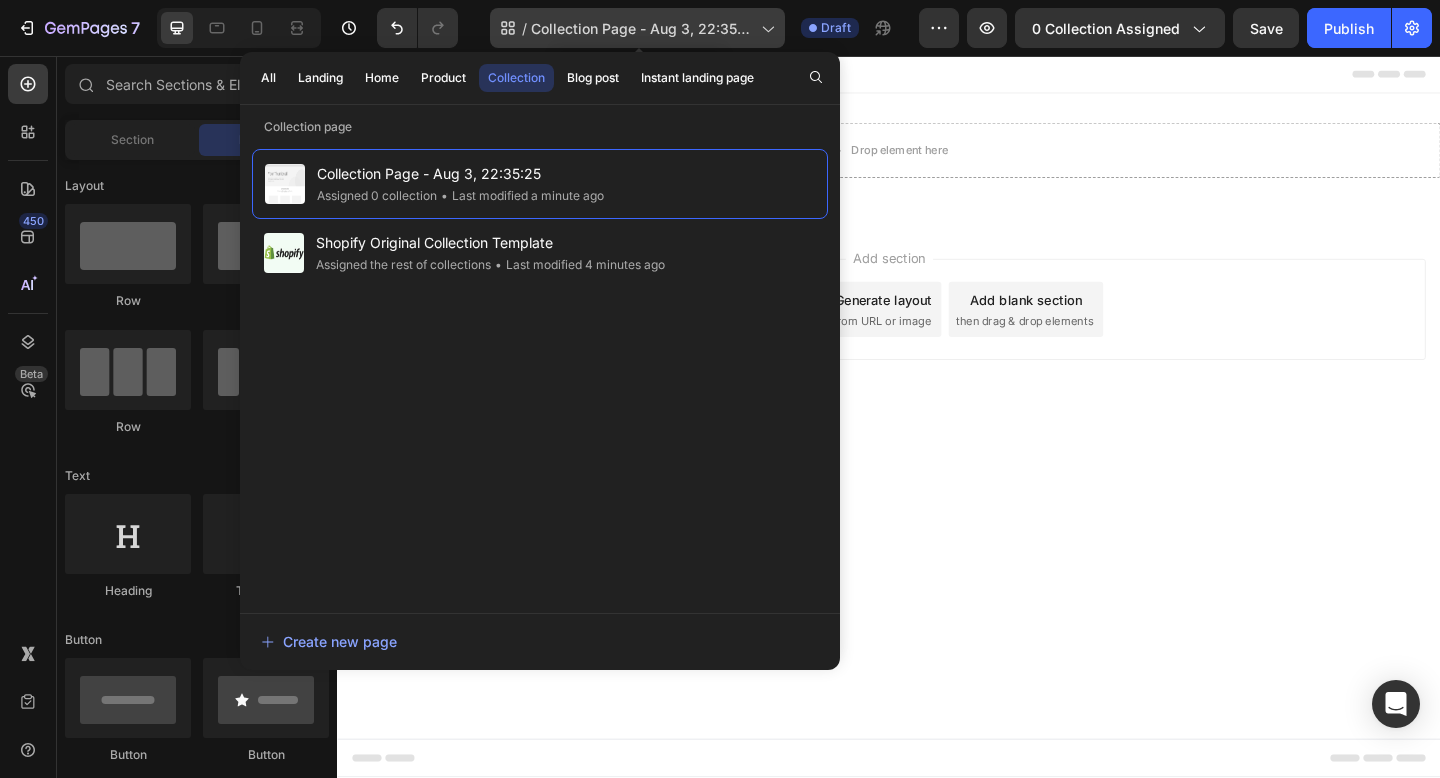 click on "/  Collection Page - Aug 3, 22:35:25" 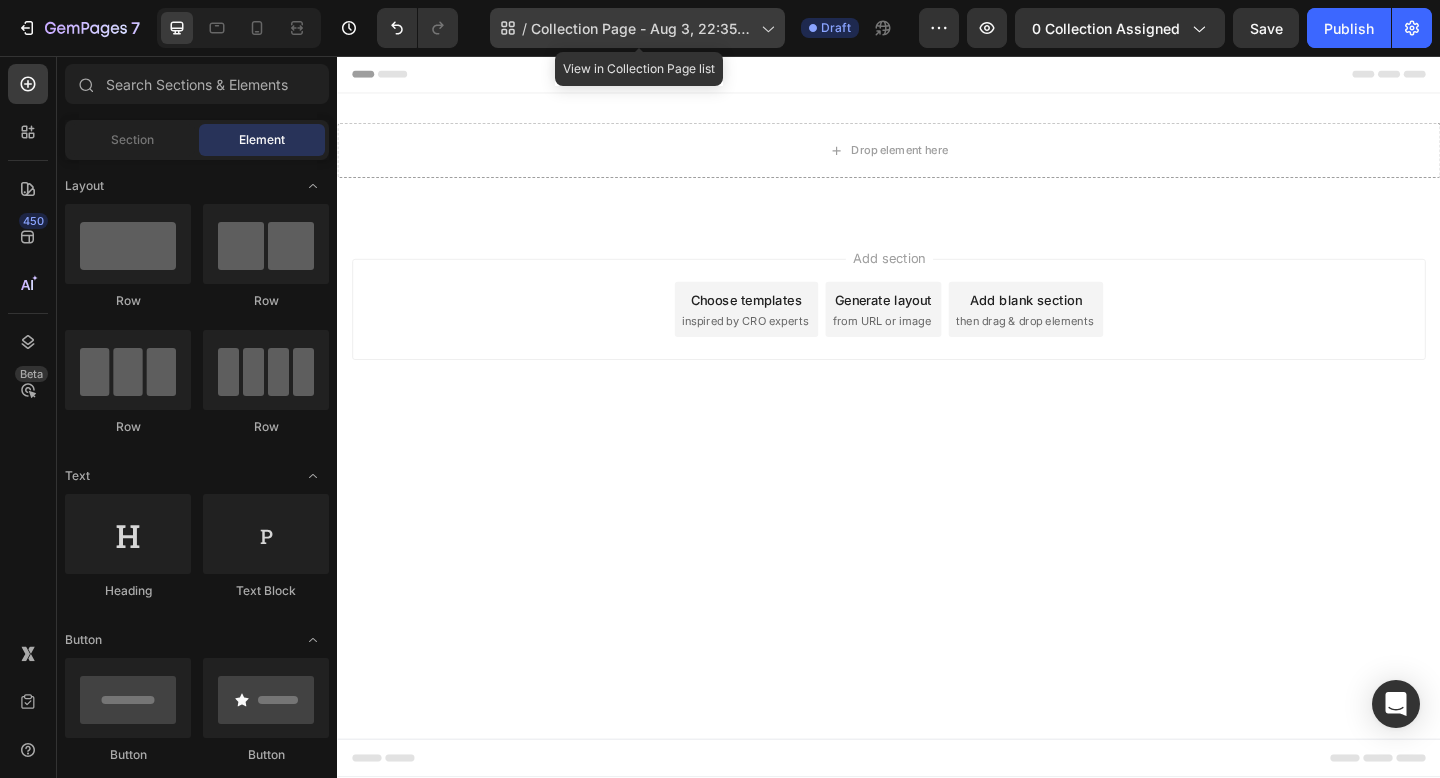 click on "Collection Page - Aug 3, 22:35:25" at bounding box center (642, 28) 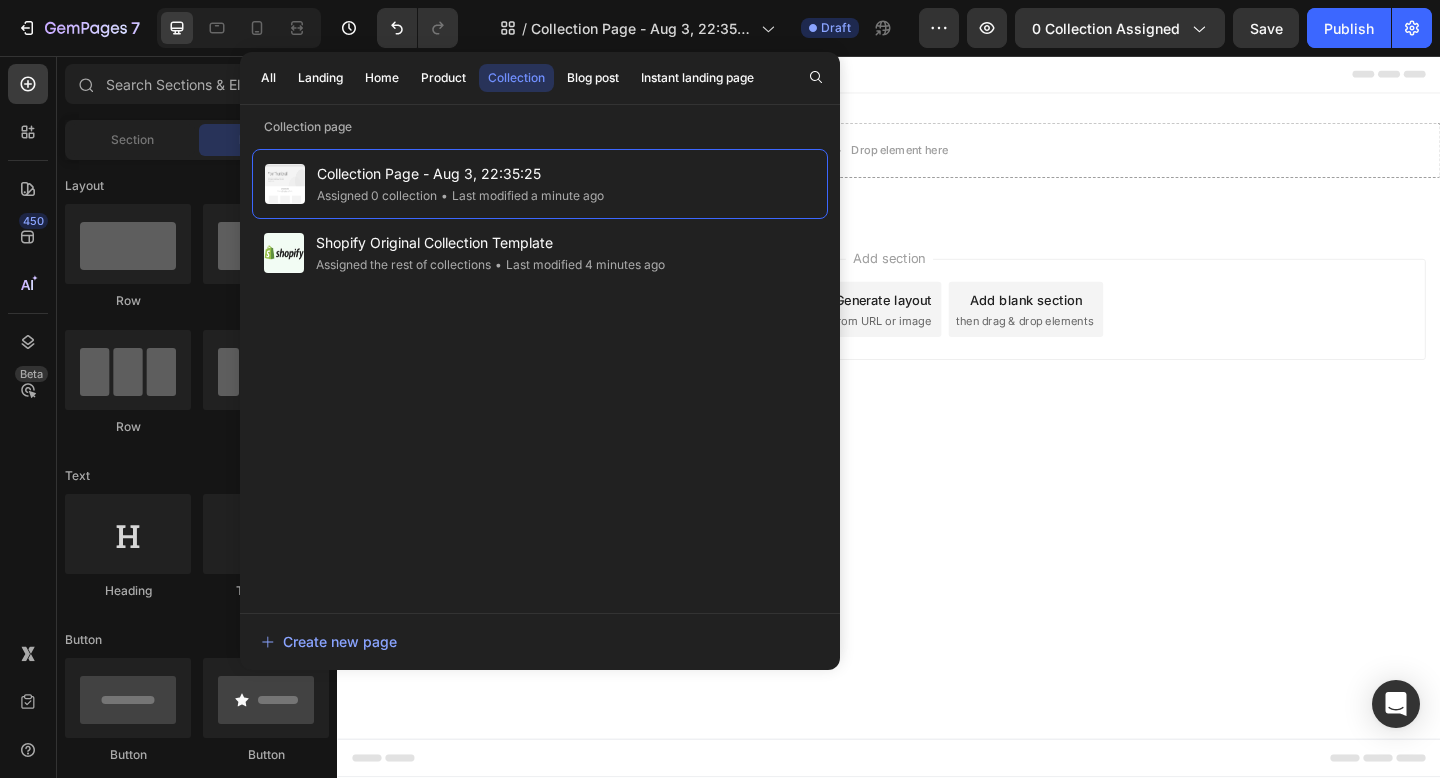 click on "Collection" at bounding box center (516, 78) 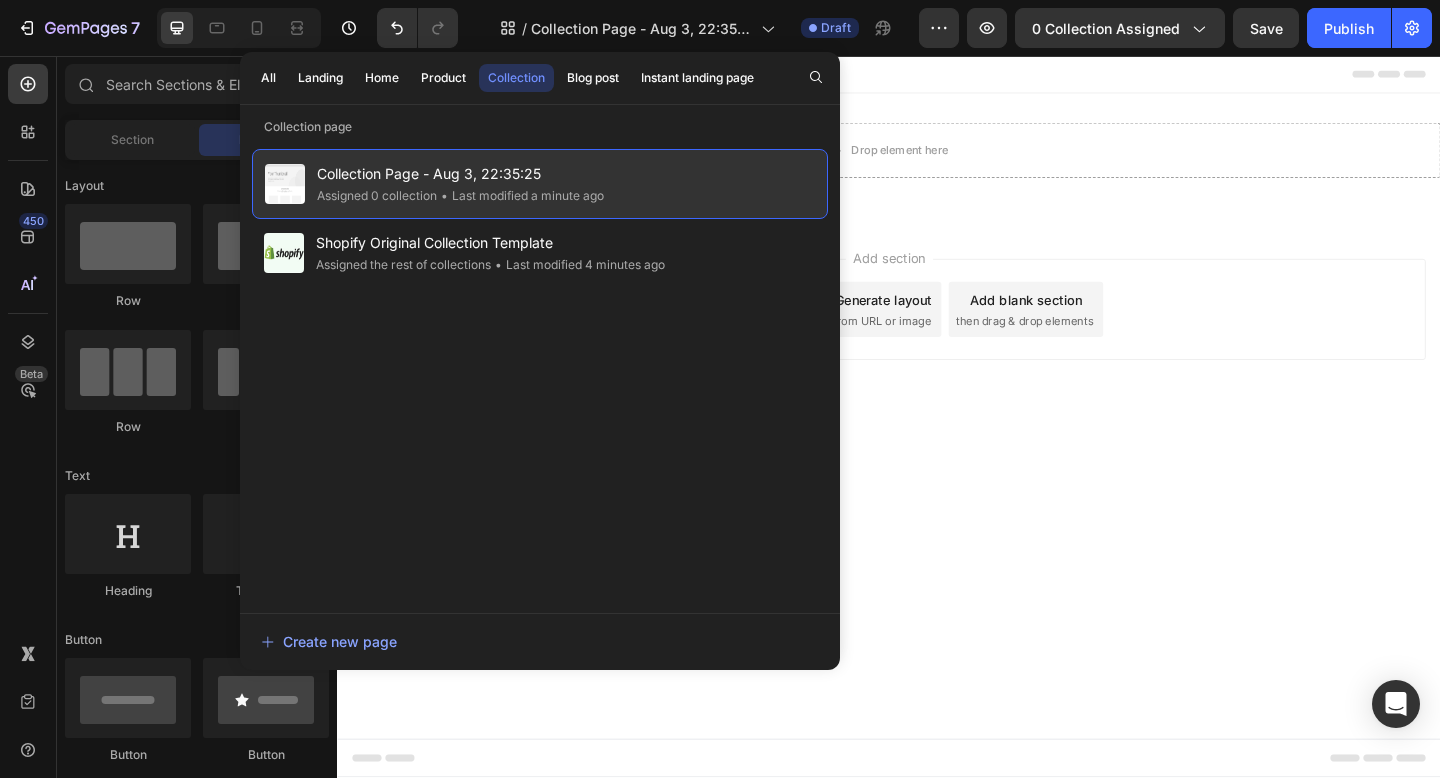 click on "Collection Page - Aug 3, 22:35:25" at bounding box center (460, 174) 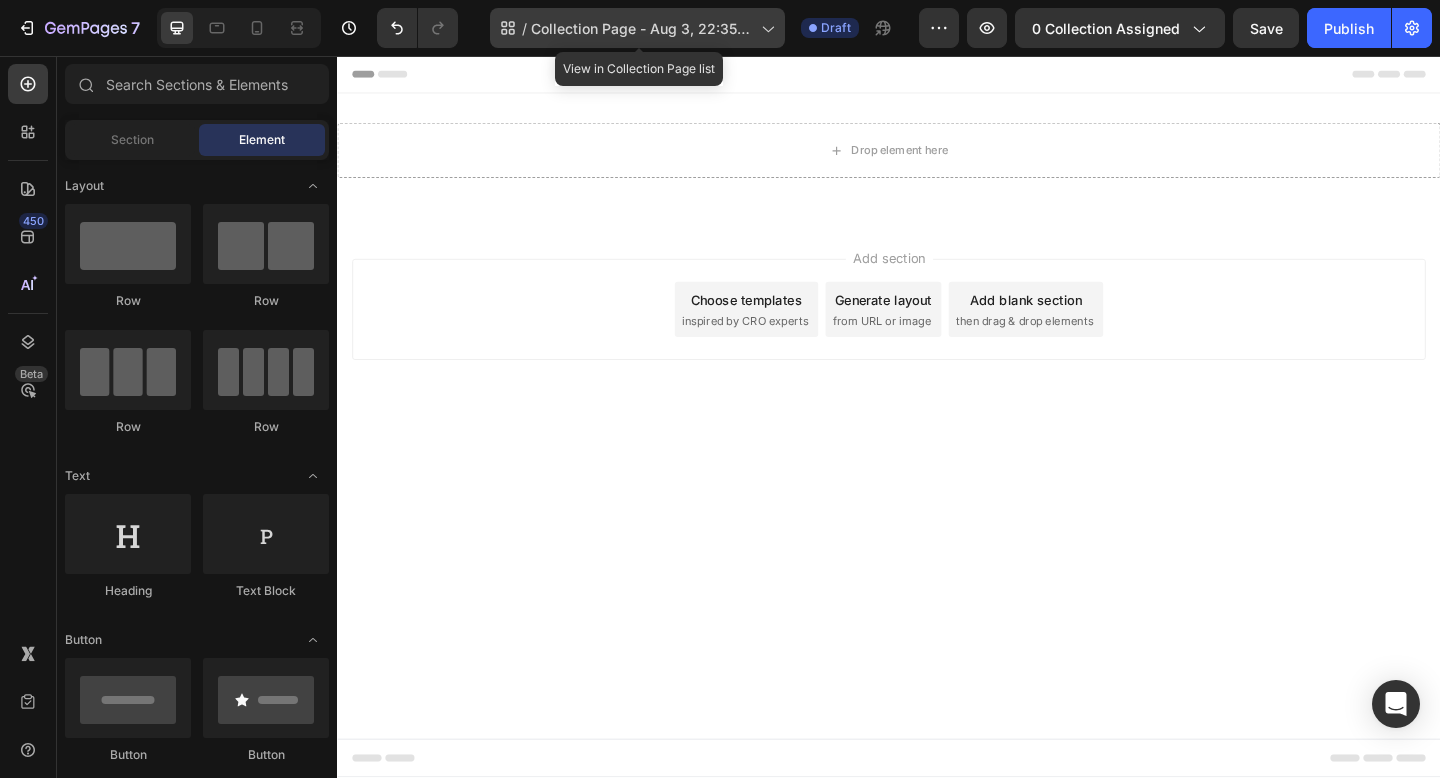 click on "/  Collection Page - Aug 3, 22:35:25" 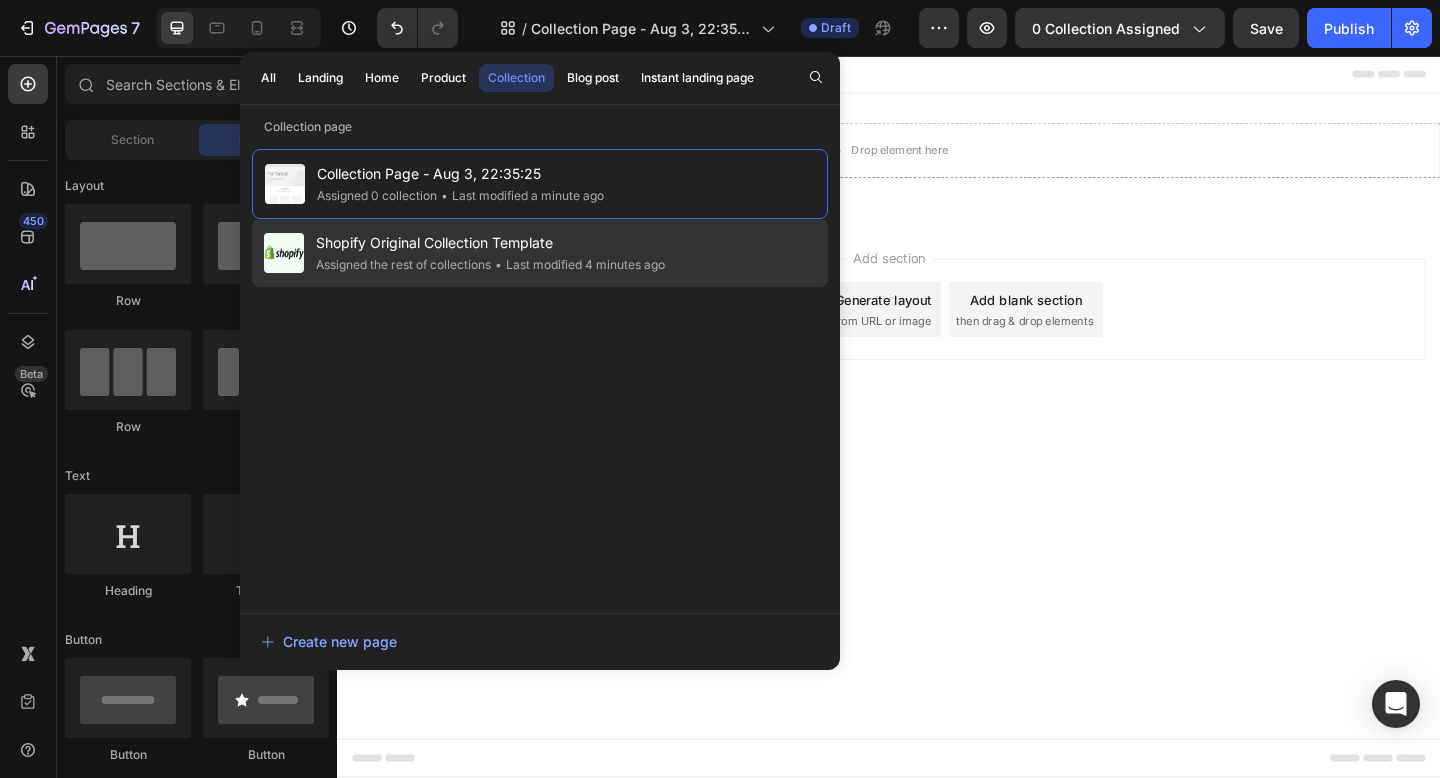 click on "Assigned the rest of collections" 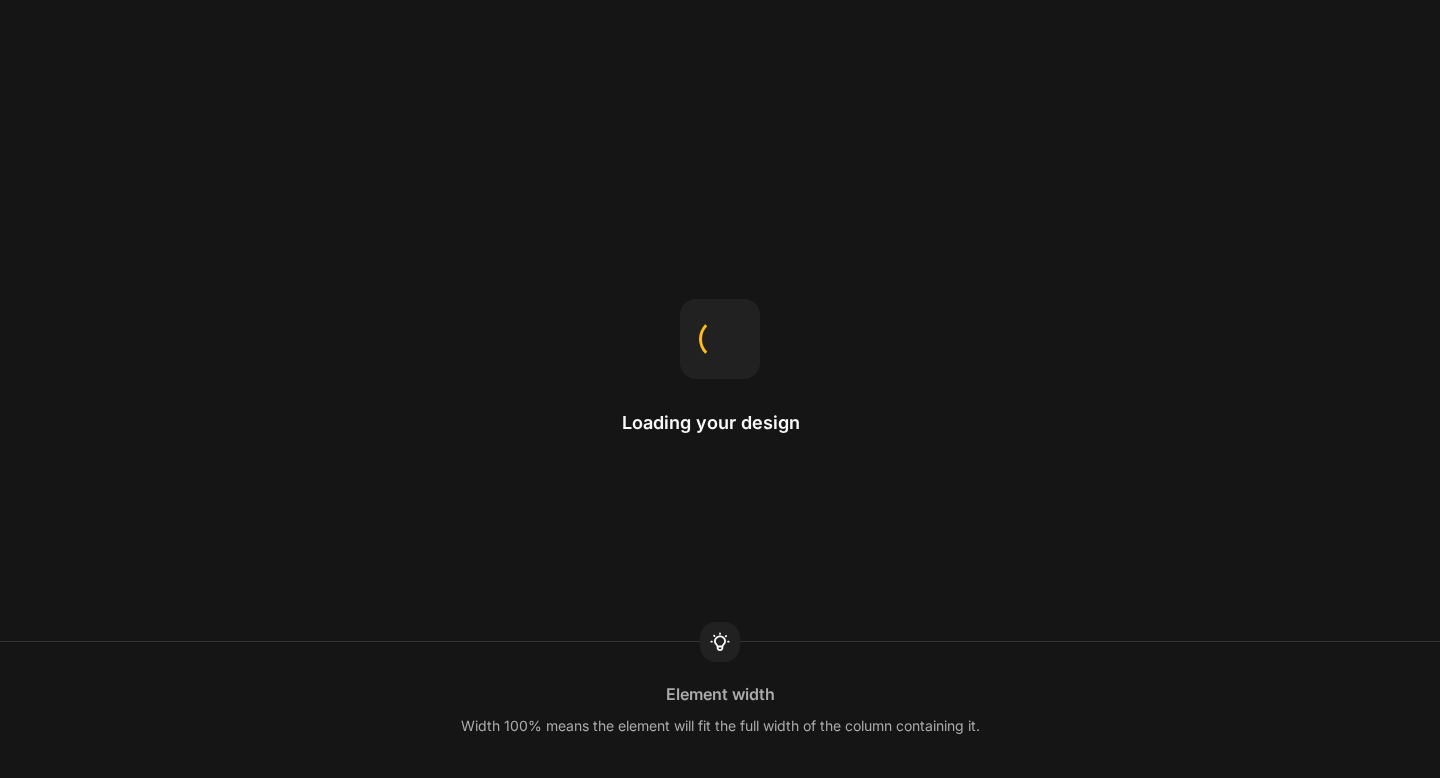 scroll, scrollTop: 0, scrollLeft: 0, axis: both 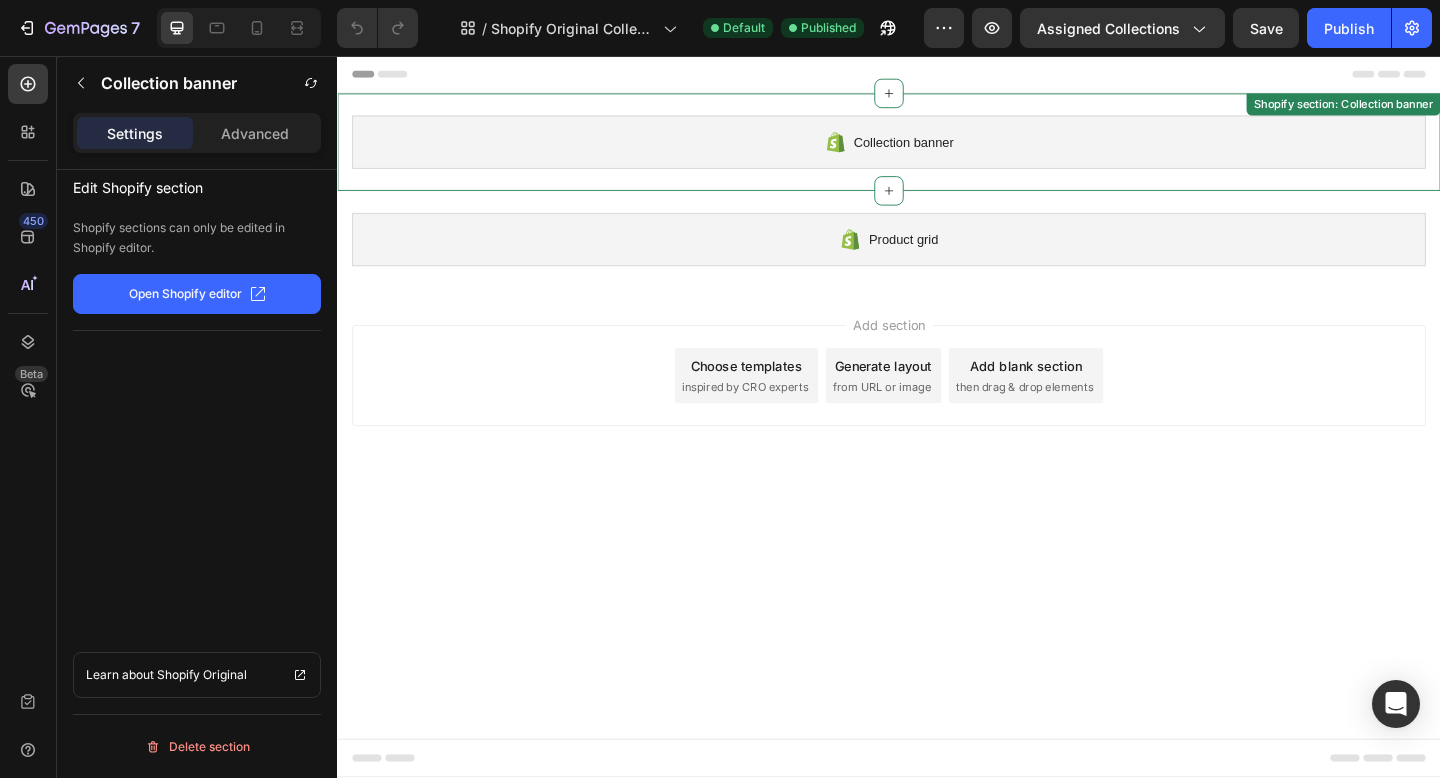 click on "Collection banner" at bounding box center (937, 150) 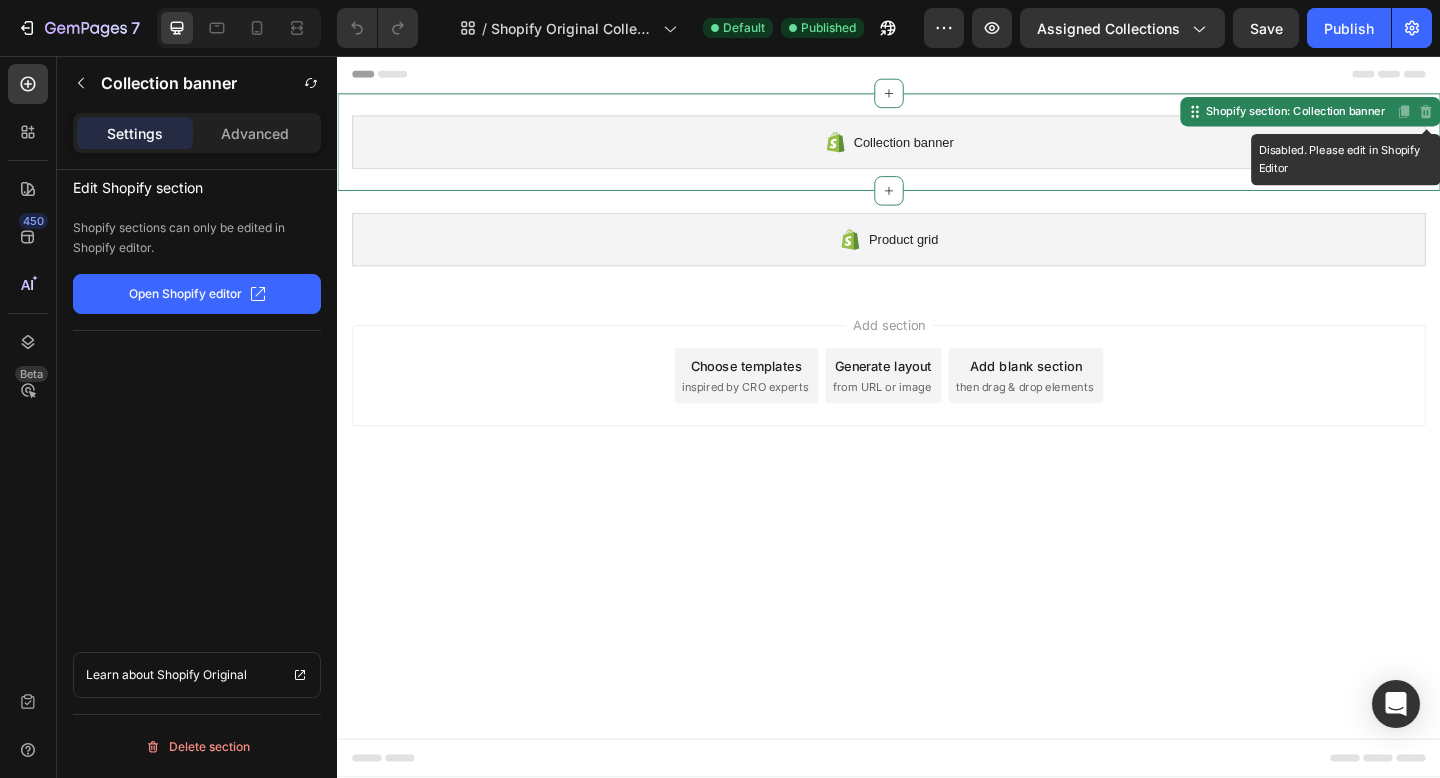click 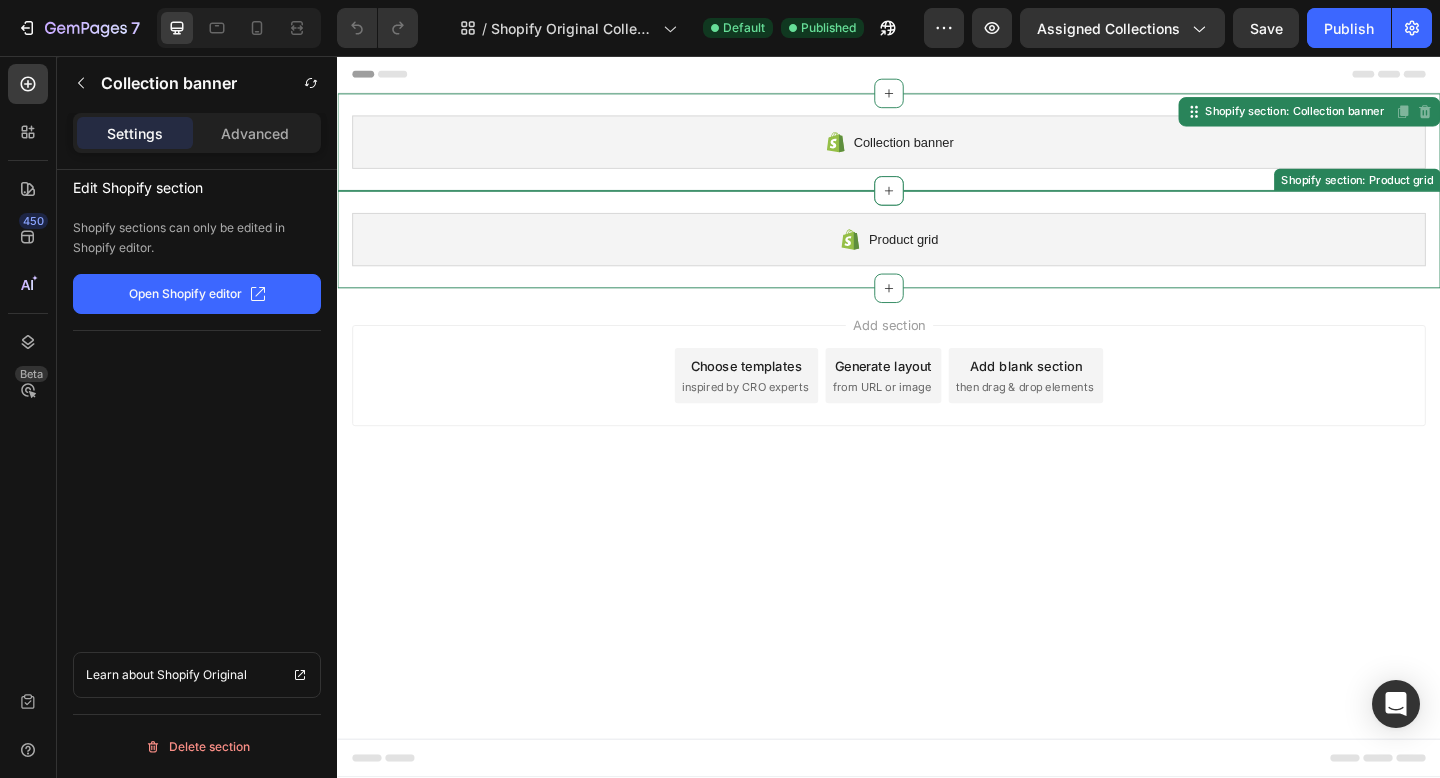 click on "Product grid" at bounding box center [937, 256] 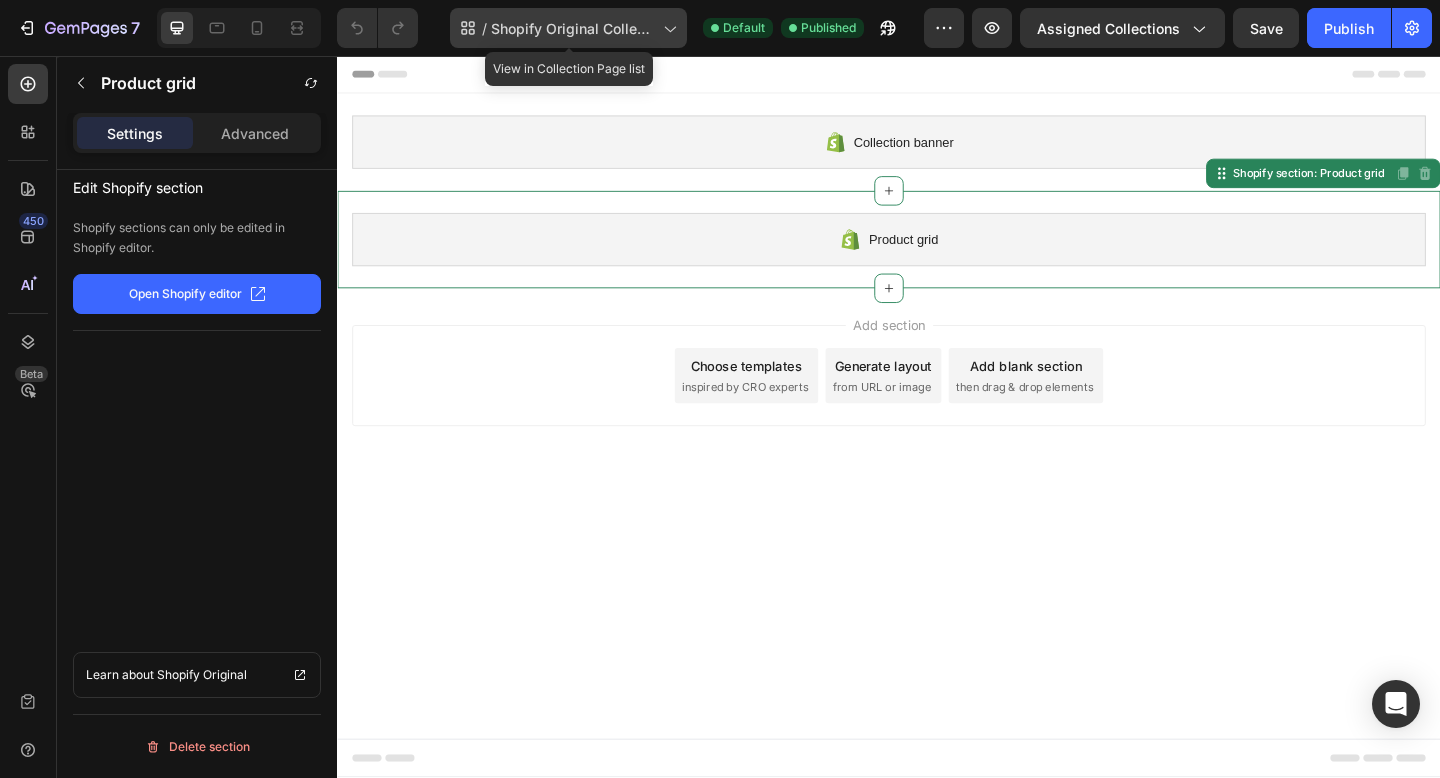 click on "Shopify Original Collection Template" at bounding box center (573, 28) 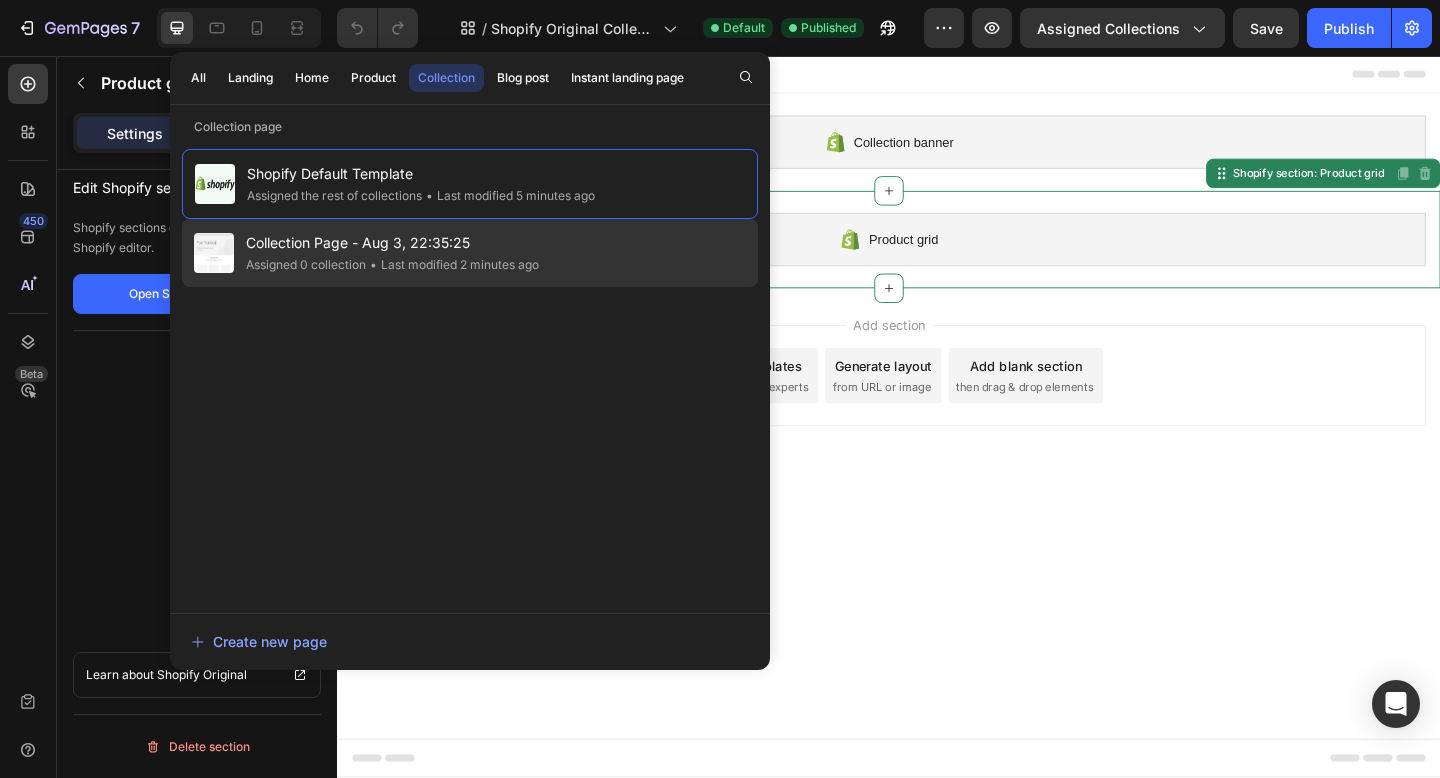 click on "Collection Page - Aug 3, 22:35:25" at bounding box center (392, 243) 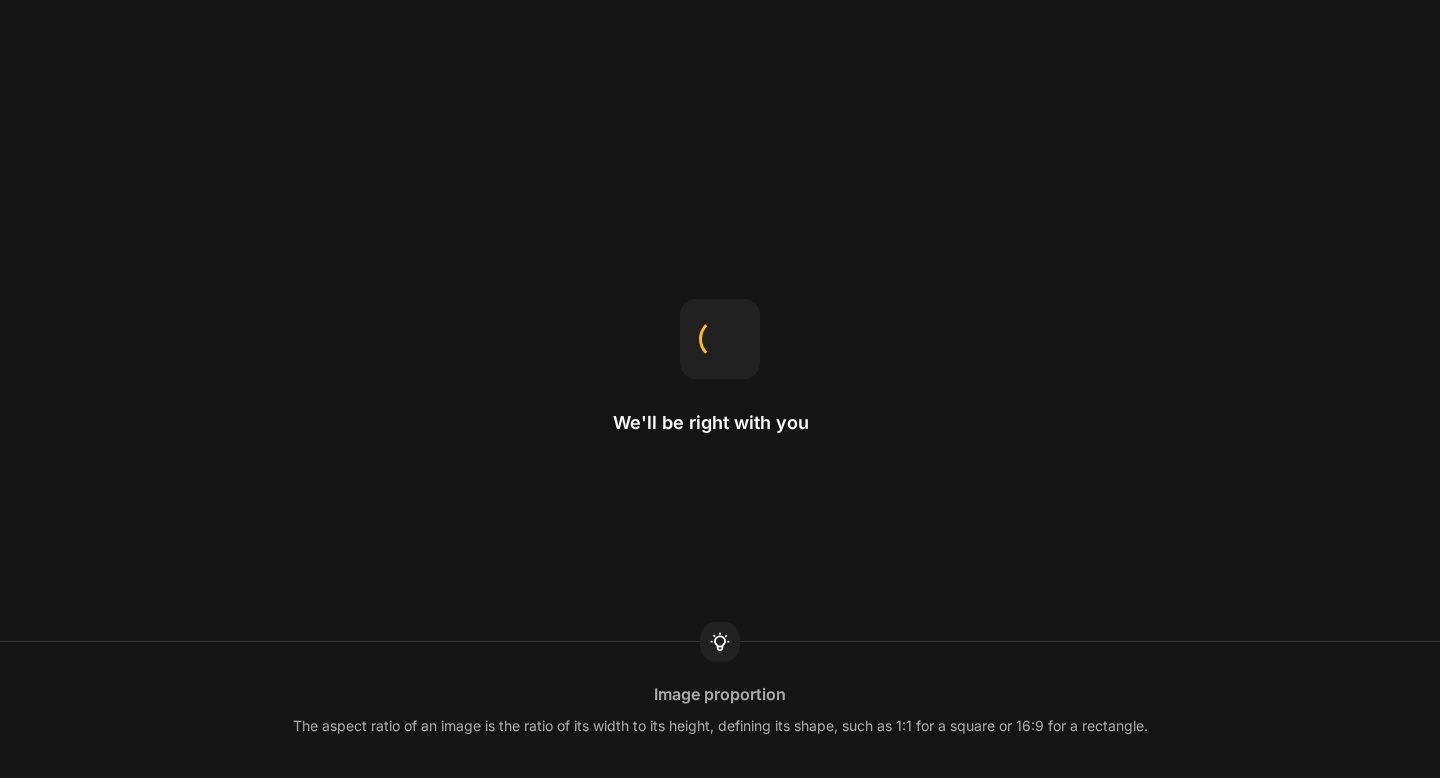 scroll, scrollTop: 0, scrollLeft: 0, axis: both 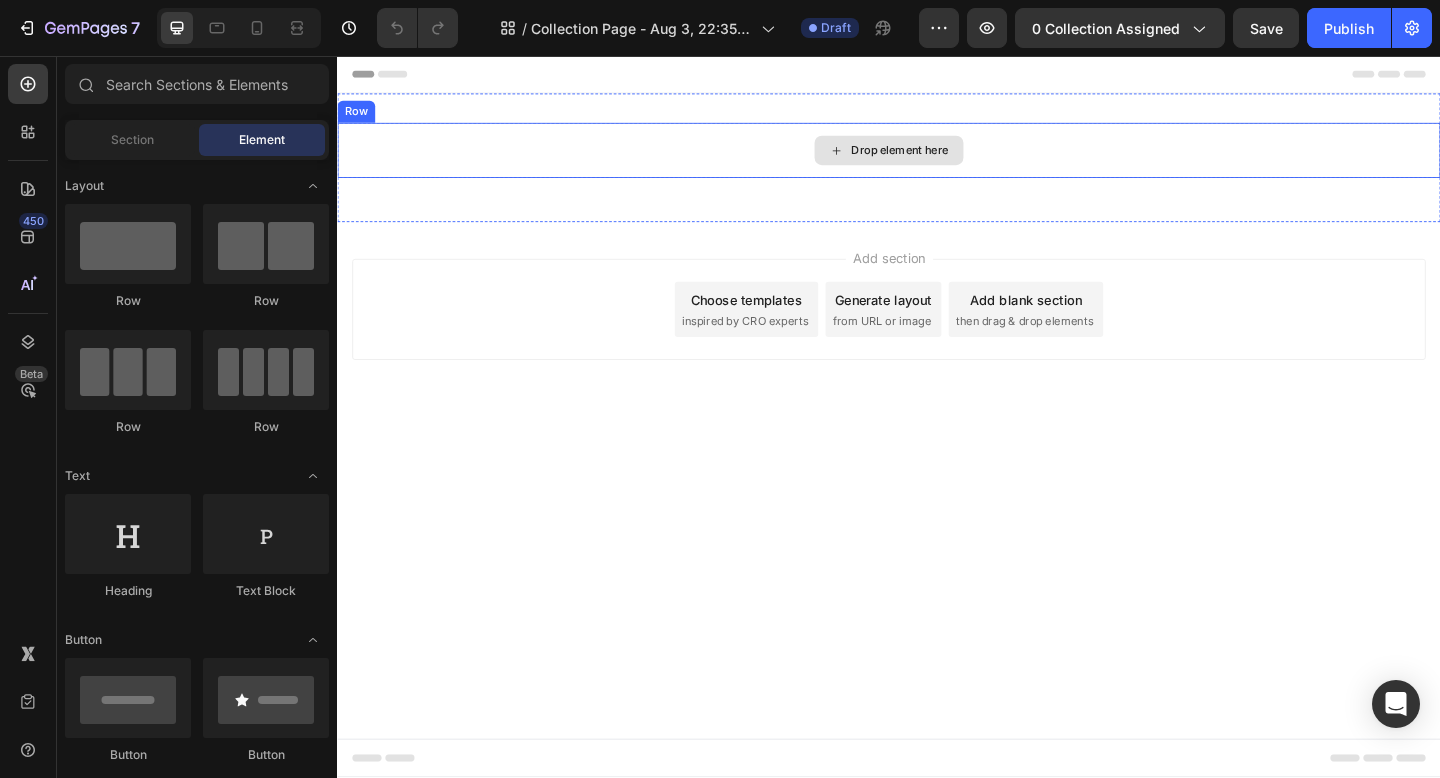 click on "Drop element here" at bounding box center [937, 159] 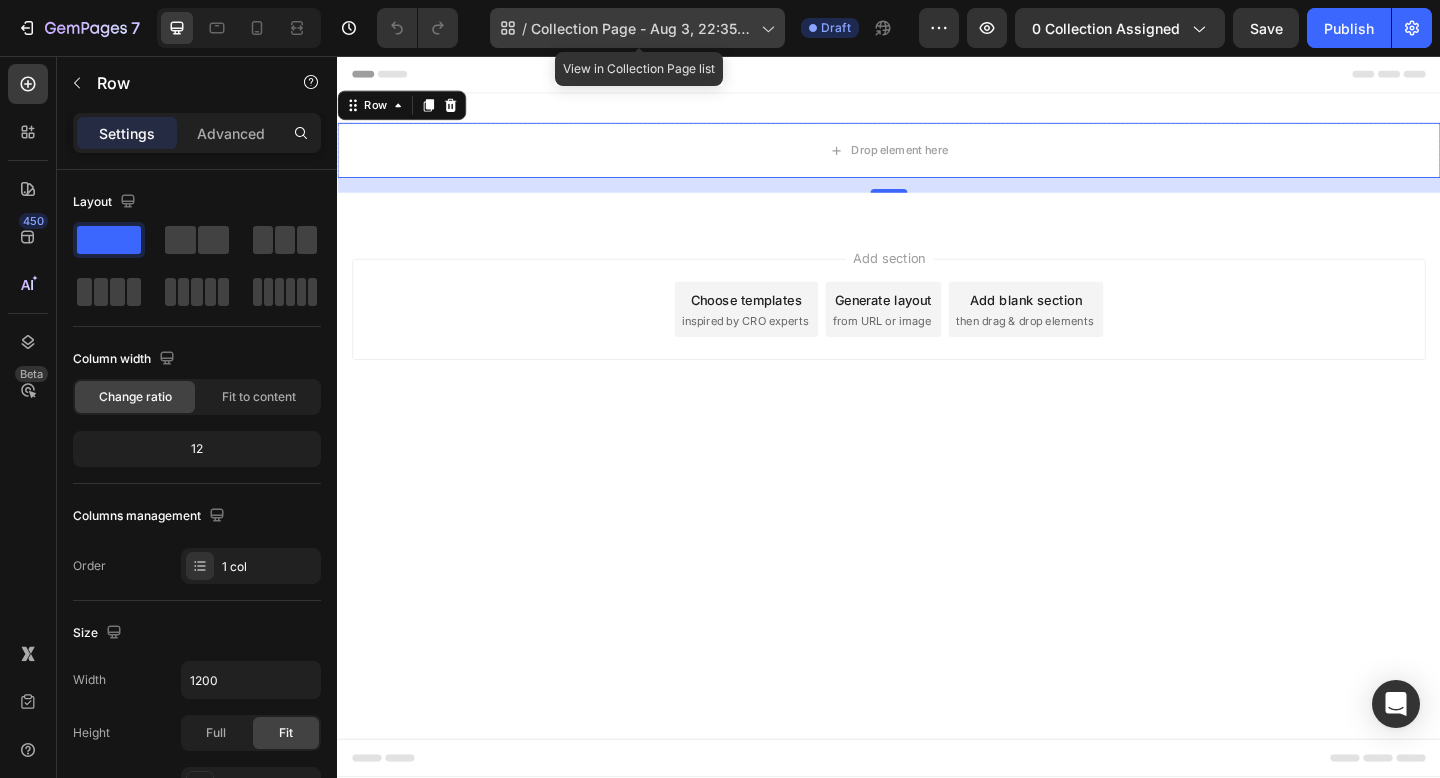 click on "Collection Page - Aug 3, 22:35:25" at bounding box center [642, 28] 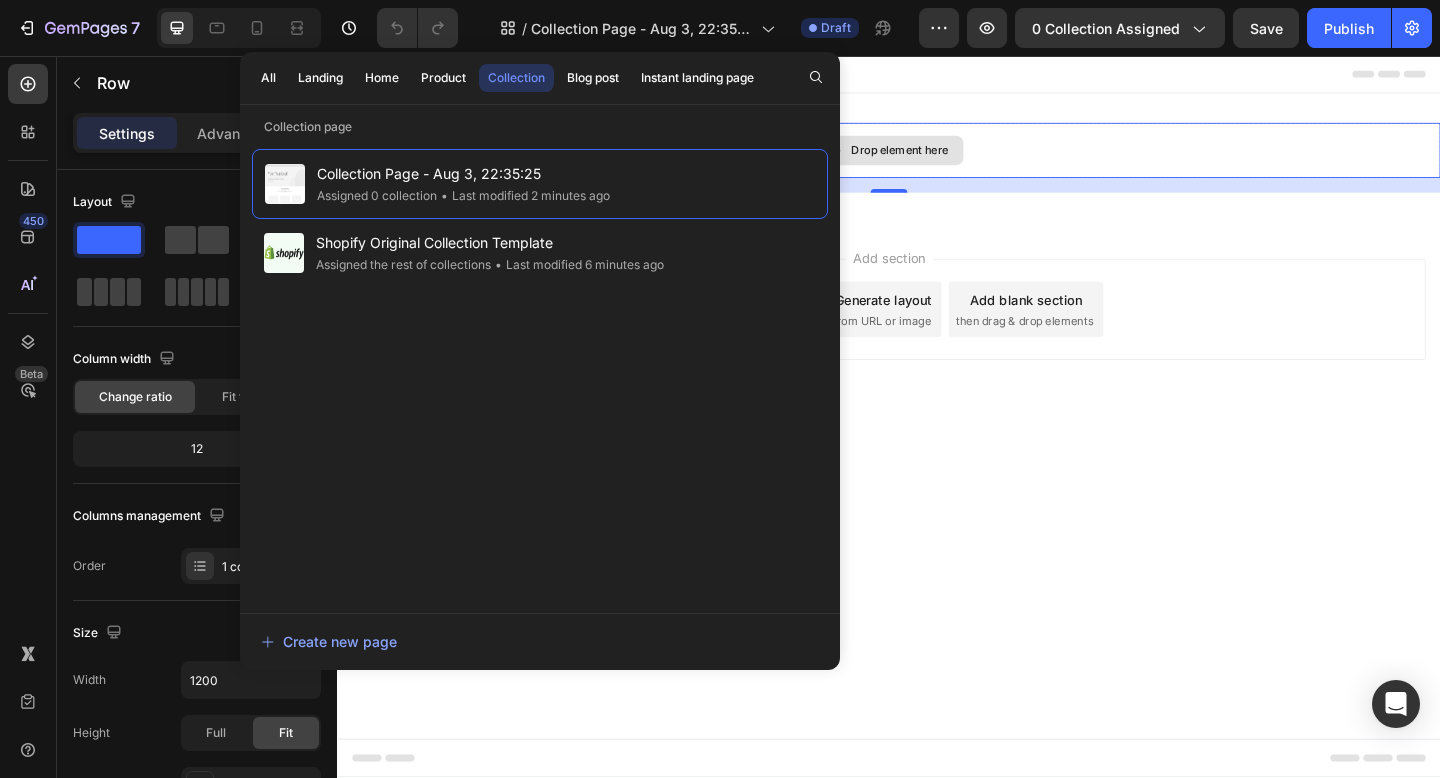 click on "Drop element here" at bounding box center (937, 159) 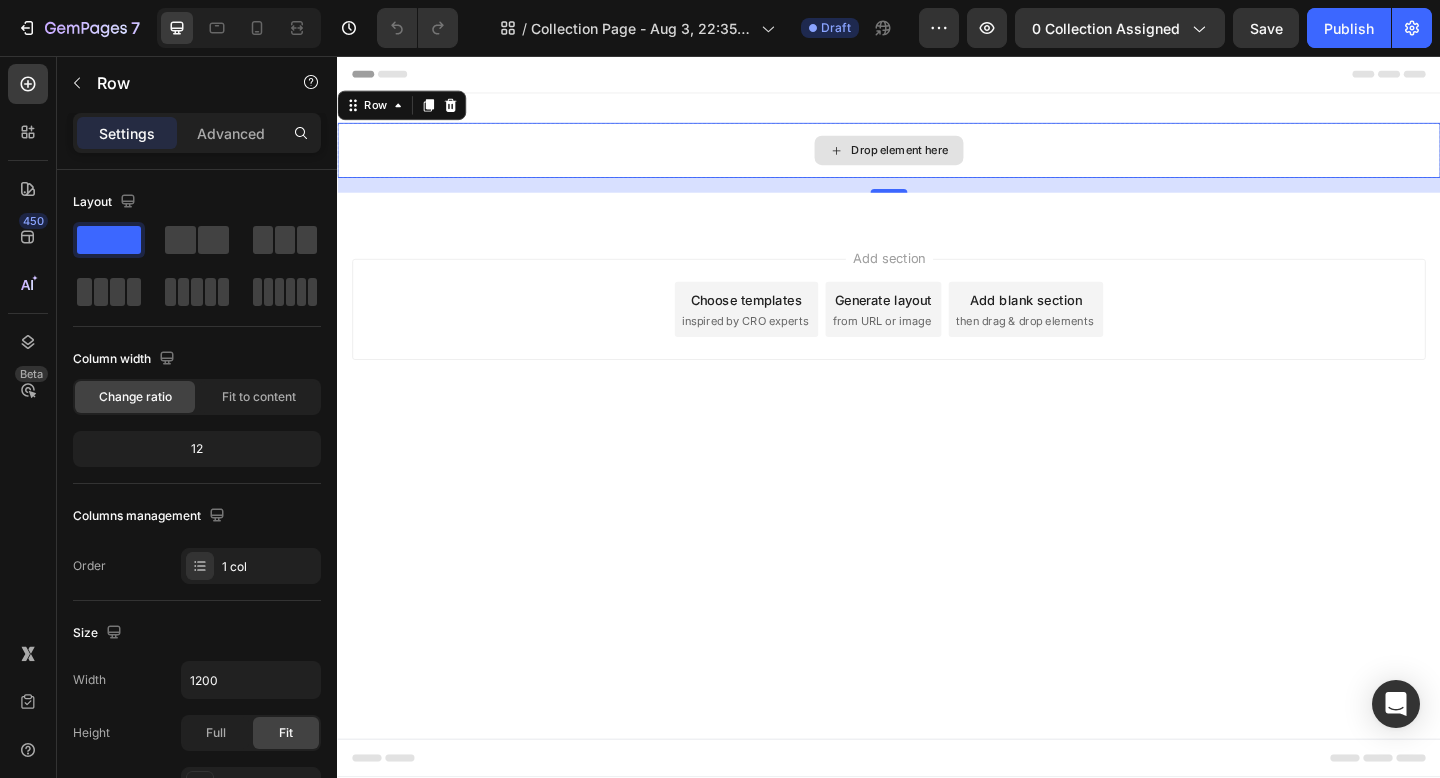 click on "Drop element here" at bounding box center (937, 159) 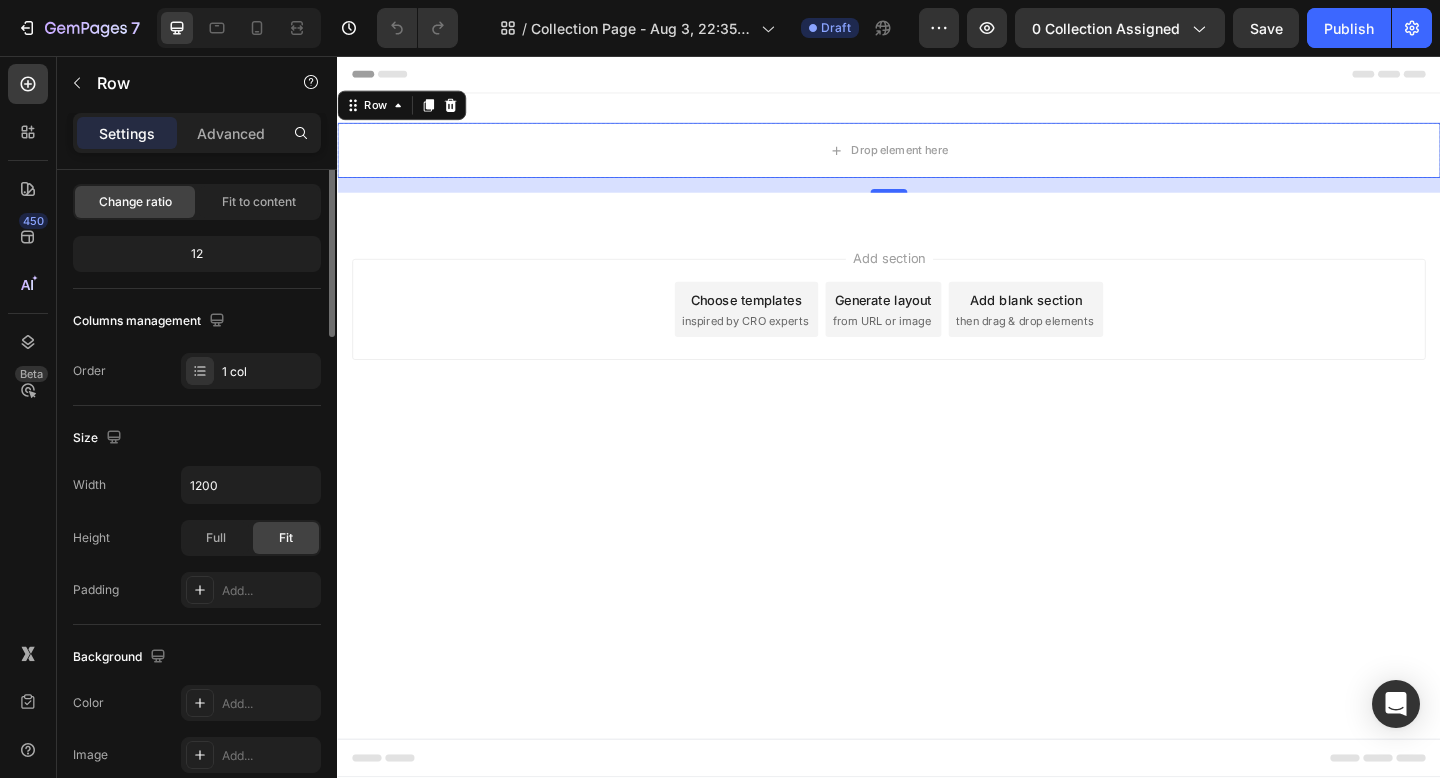 scroll, scrollTop: 0, scrollLeft: 0, axis: both 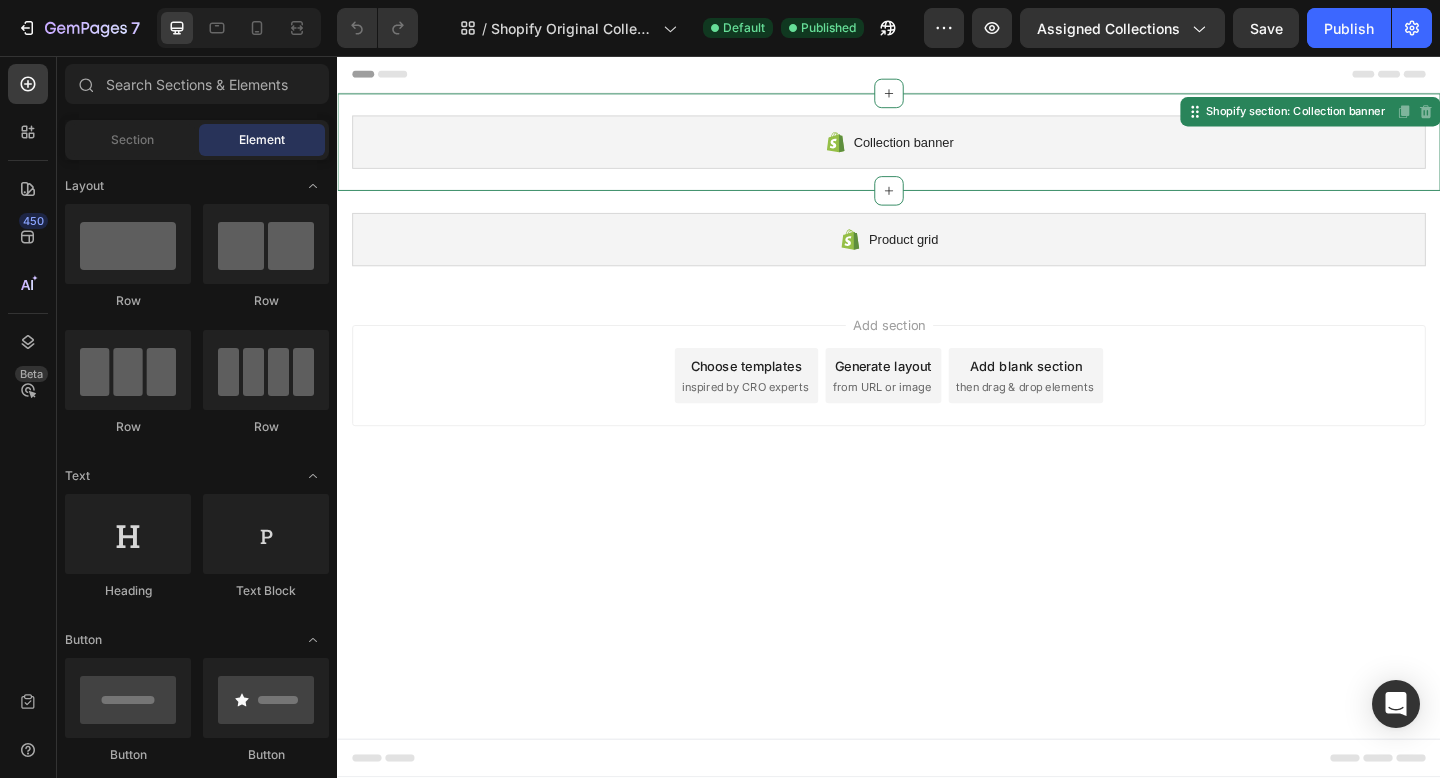 click on "Collection banner" at bounding box center (937, 150) 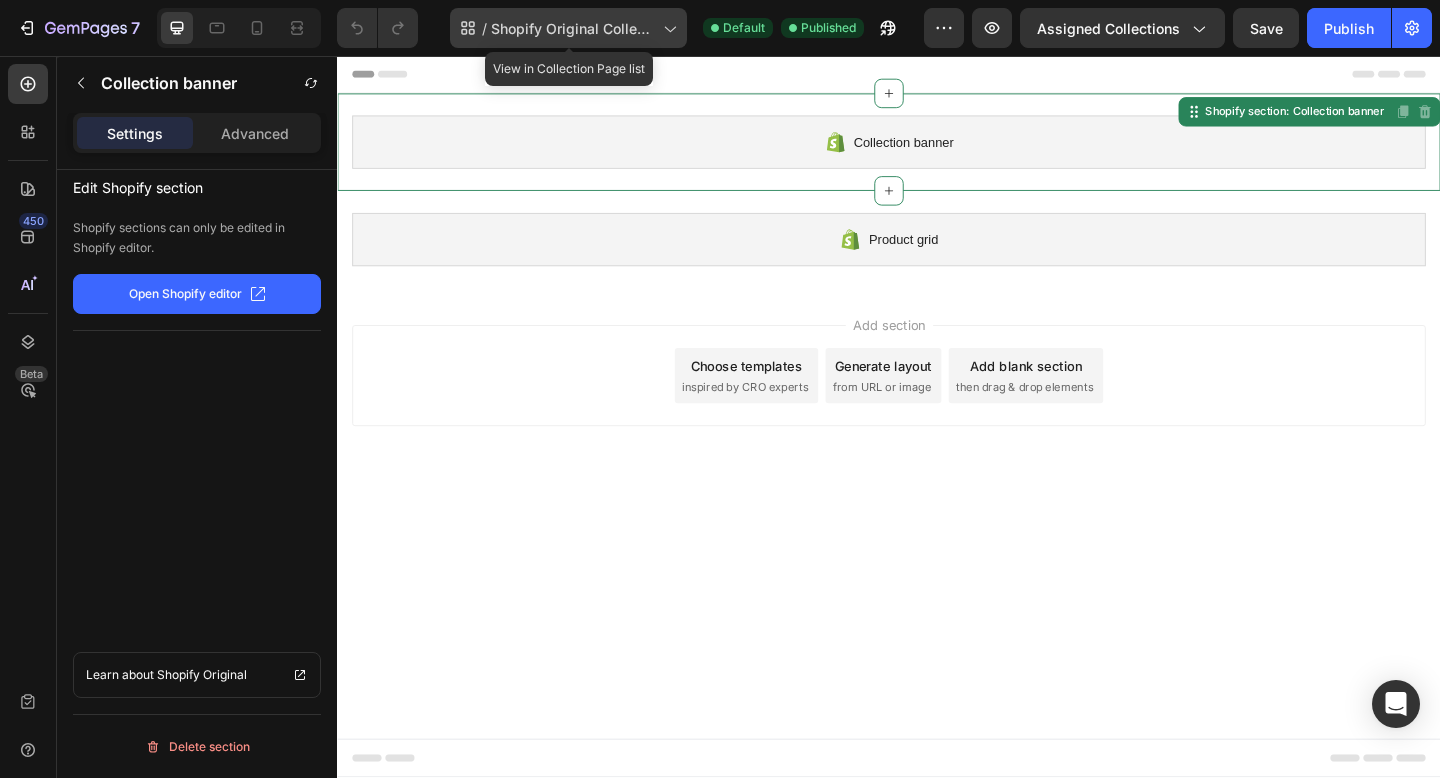 click 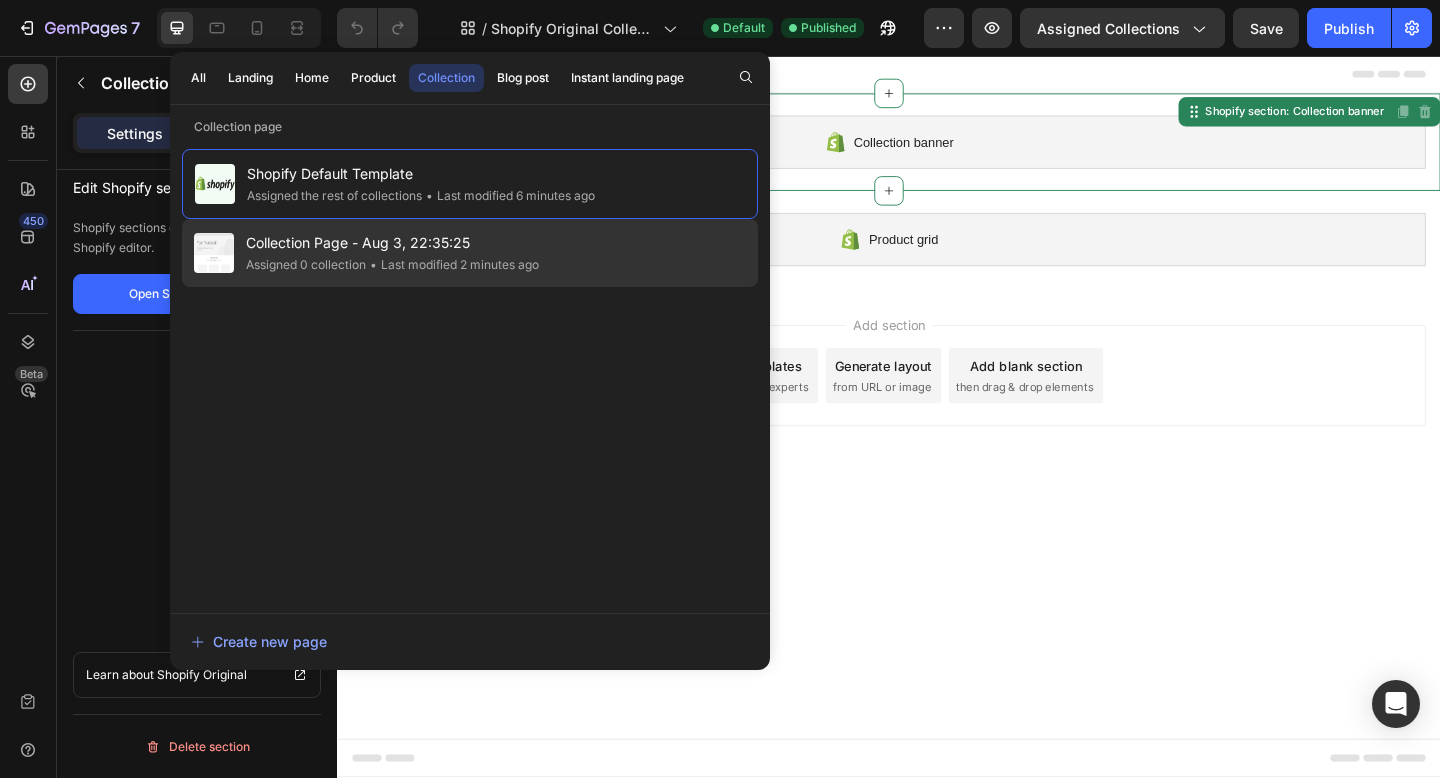 click on "Collection Page - Aug 3, 22:35:25" at bounding box center (392, 243) 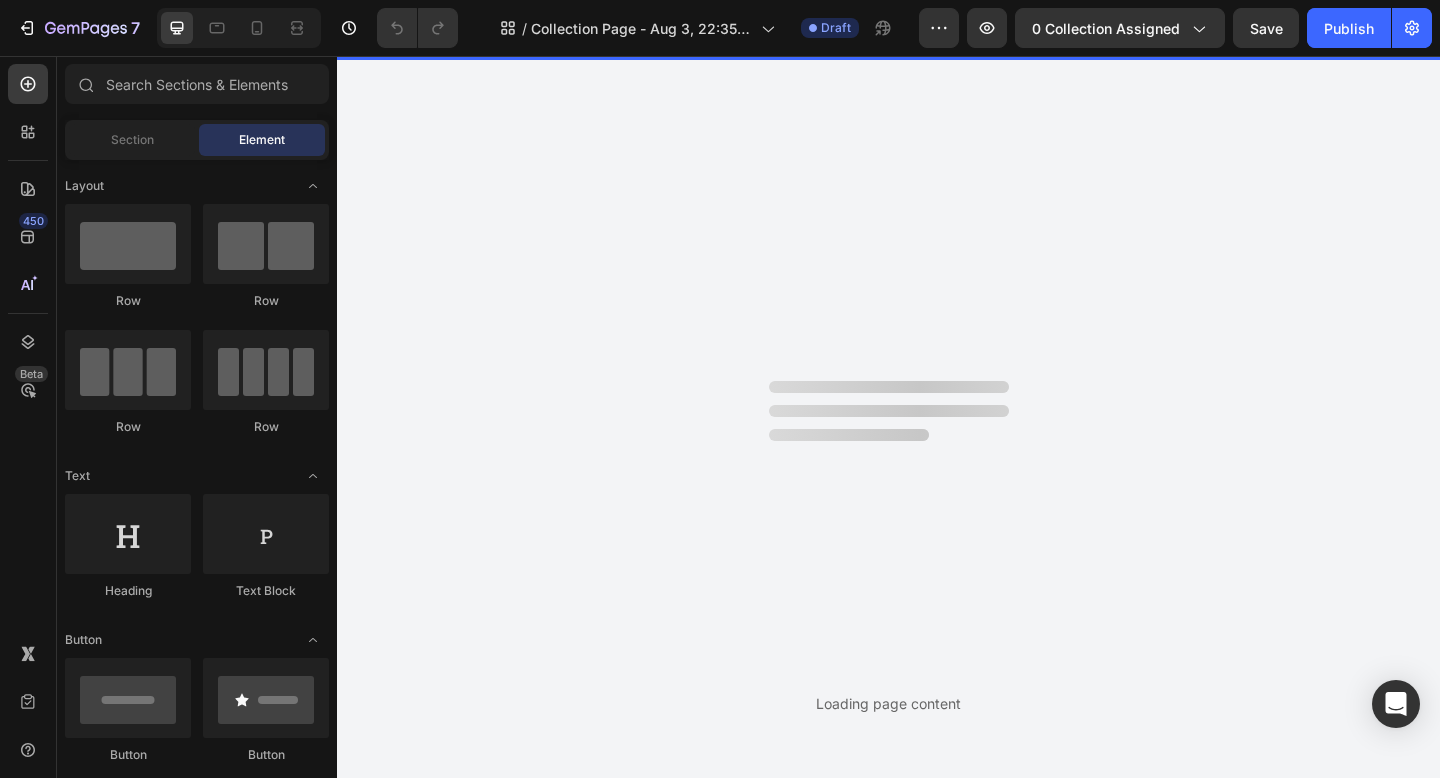 scroll, scrollTop: 0, scrollLeft: 0, axis: both 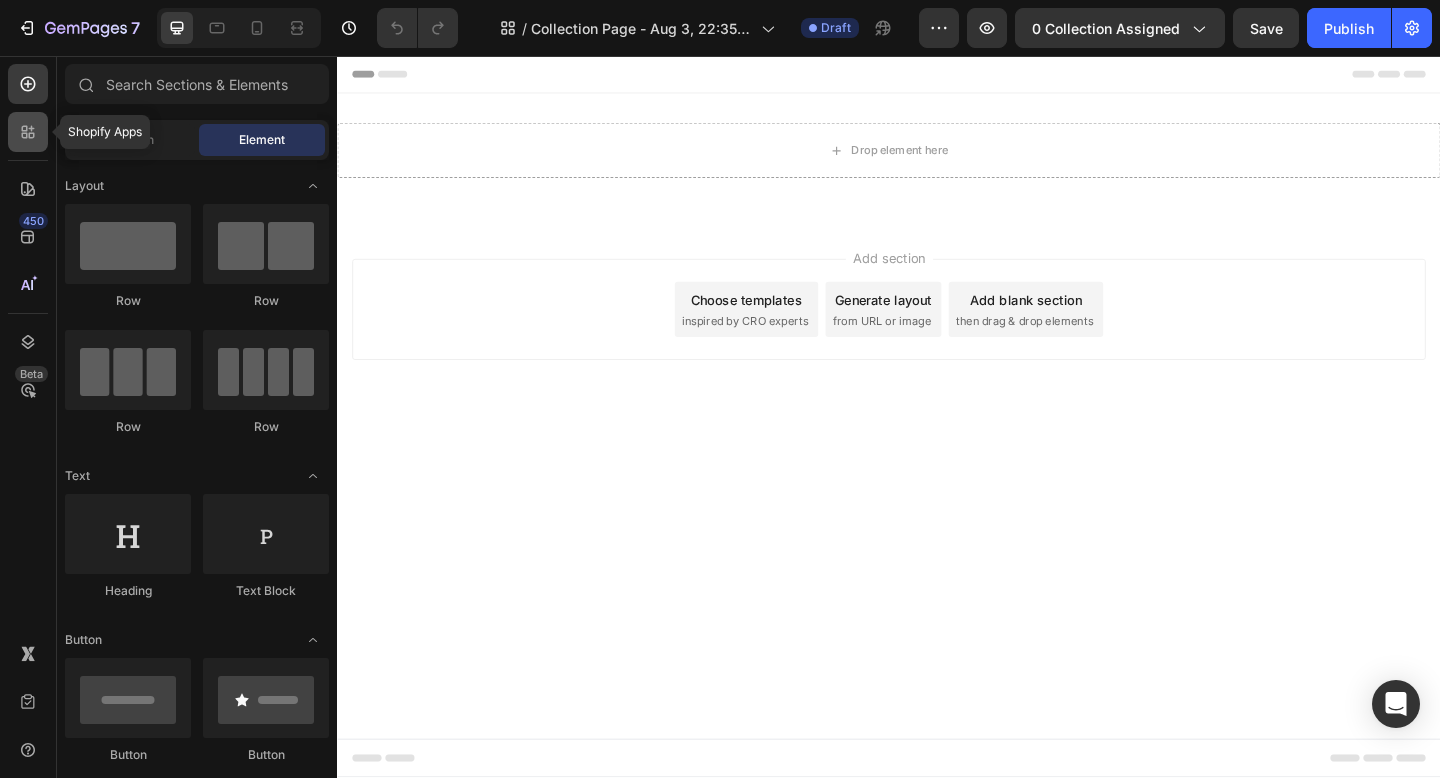 click 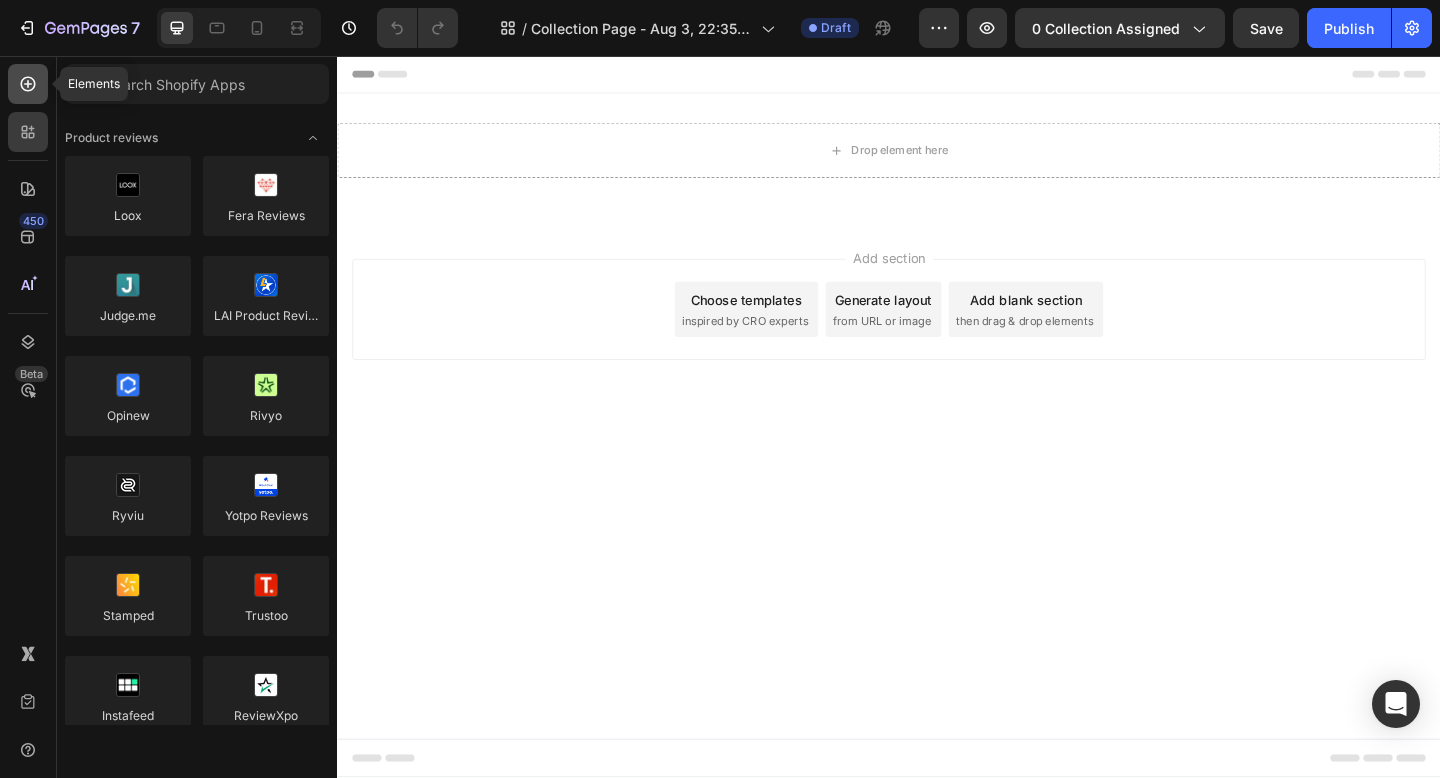 click 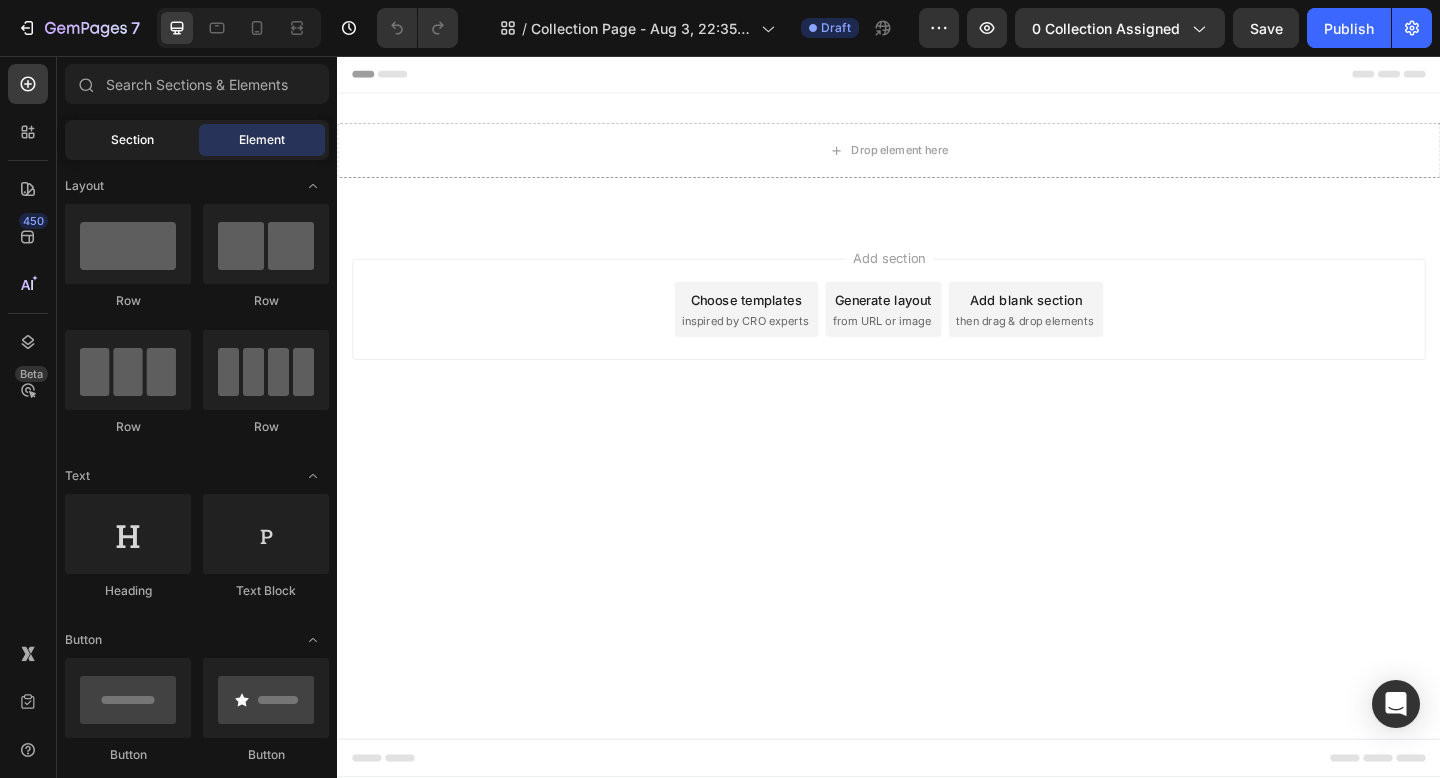 click on "Section" at bounding box center [132, 140] 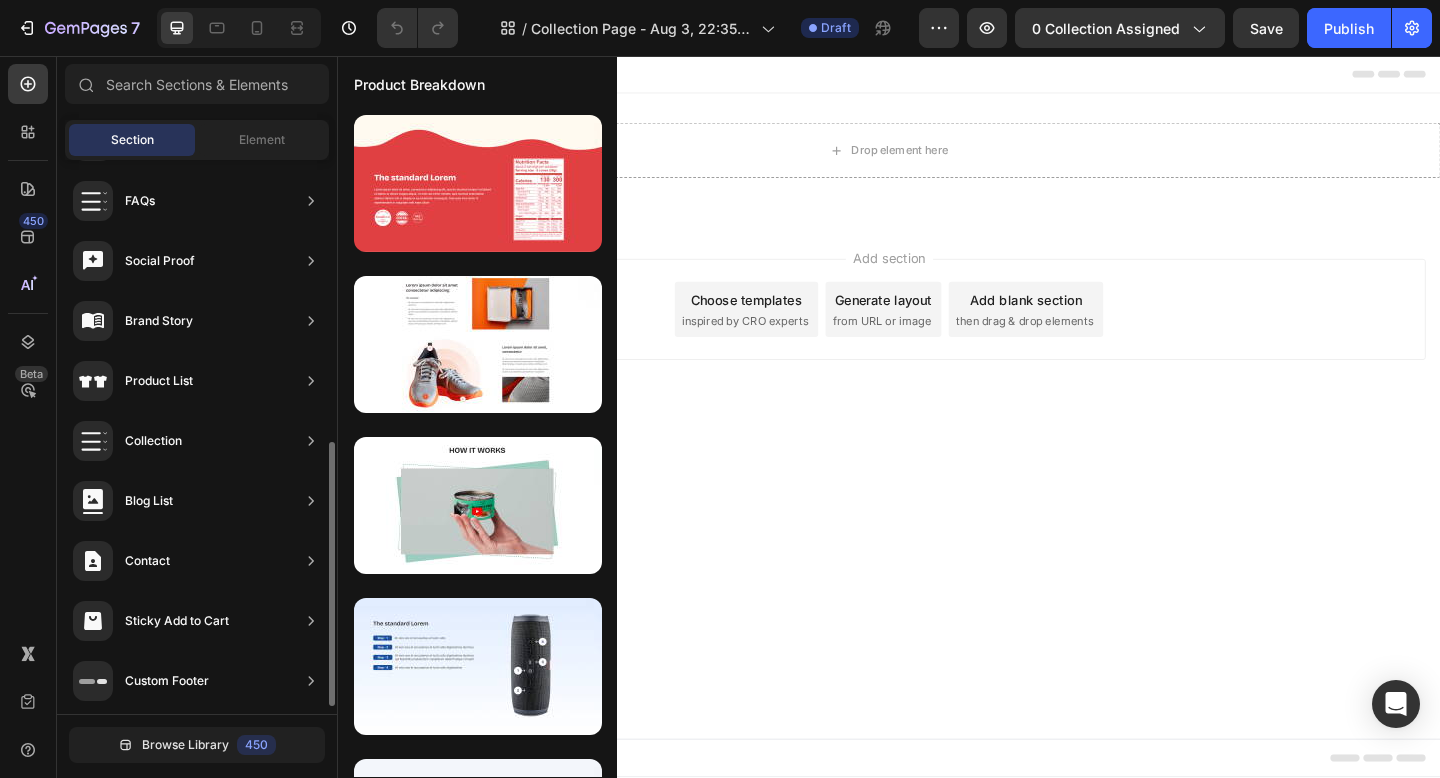 scroll, scrollTop: 606, scrollLeft: 0, axis: vertical 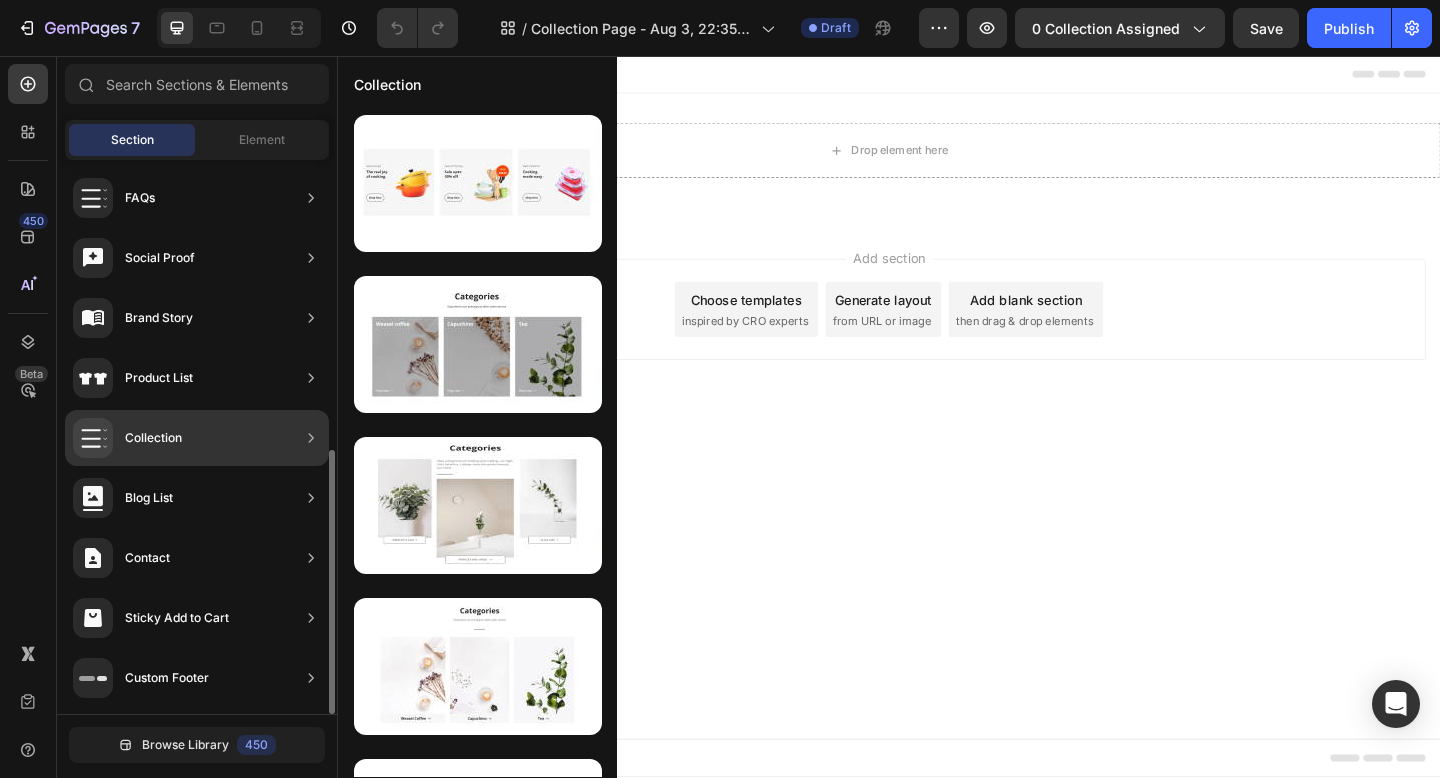 click on "Collection" at bounding box center (153, 438) 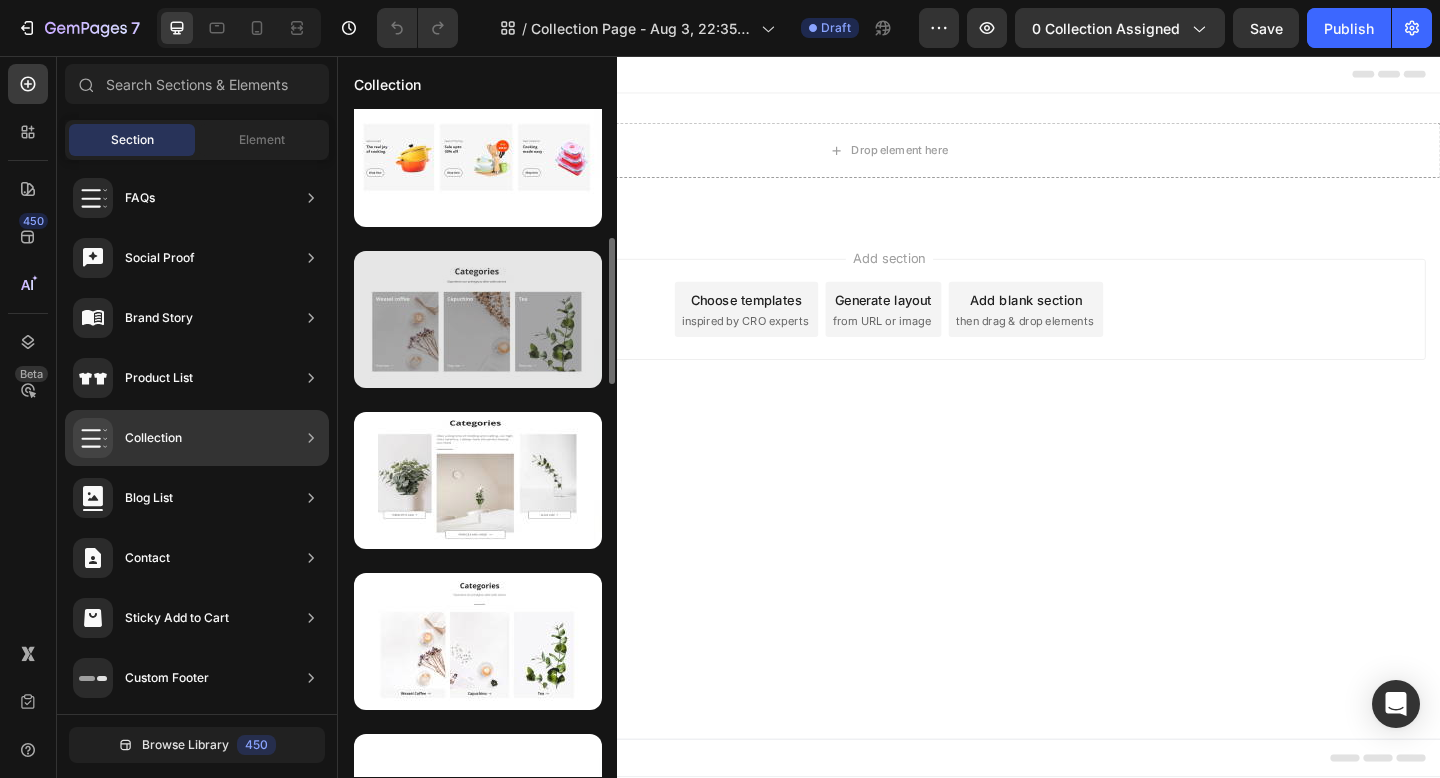scroll, scrollTop: 0, scrollLeft: 0, axis: both 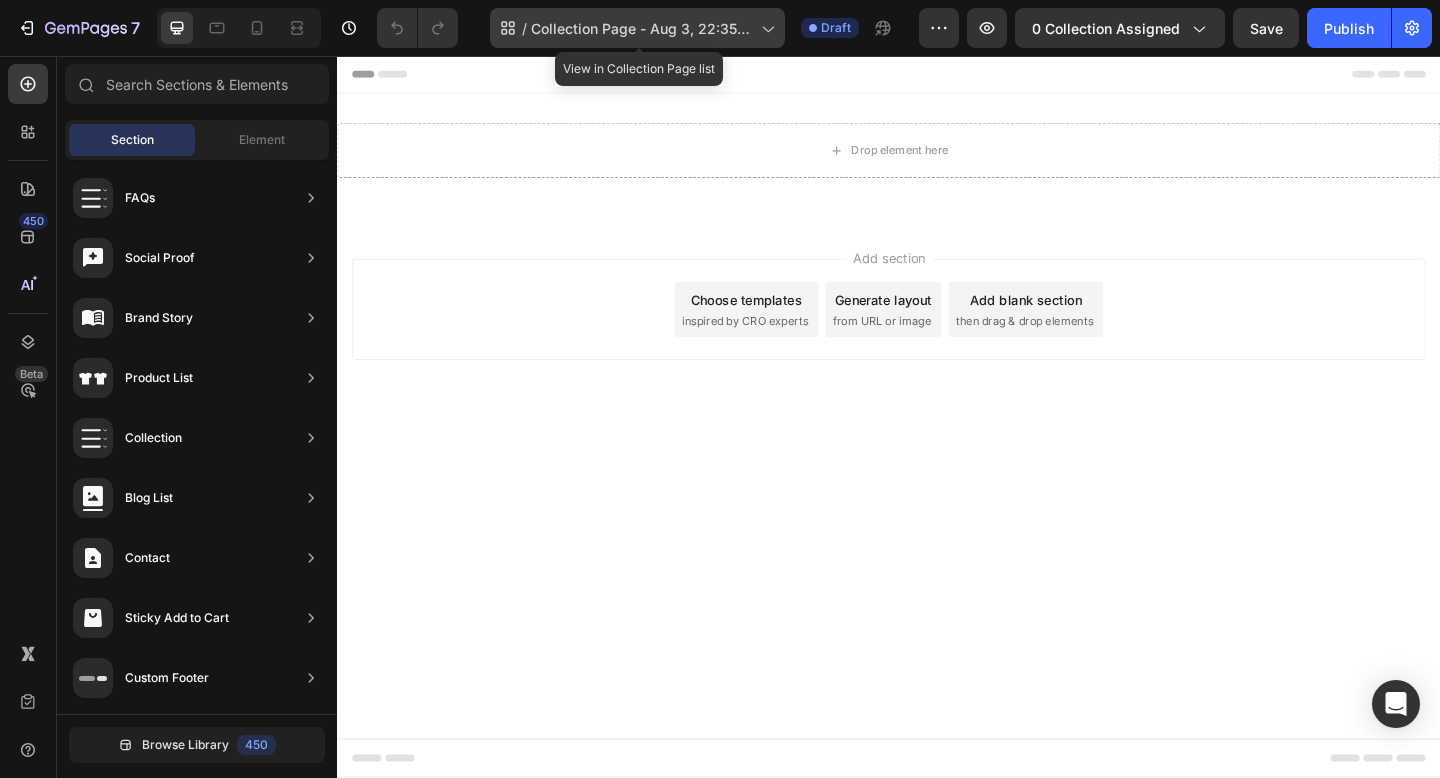click on "Collection Page - Aug 3, 22:35:25" at bounding box center (642, 28) 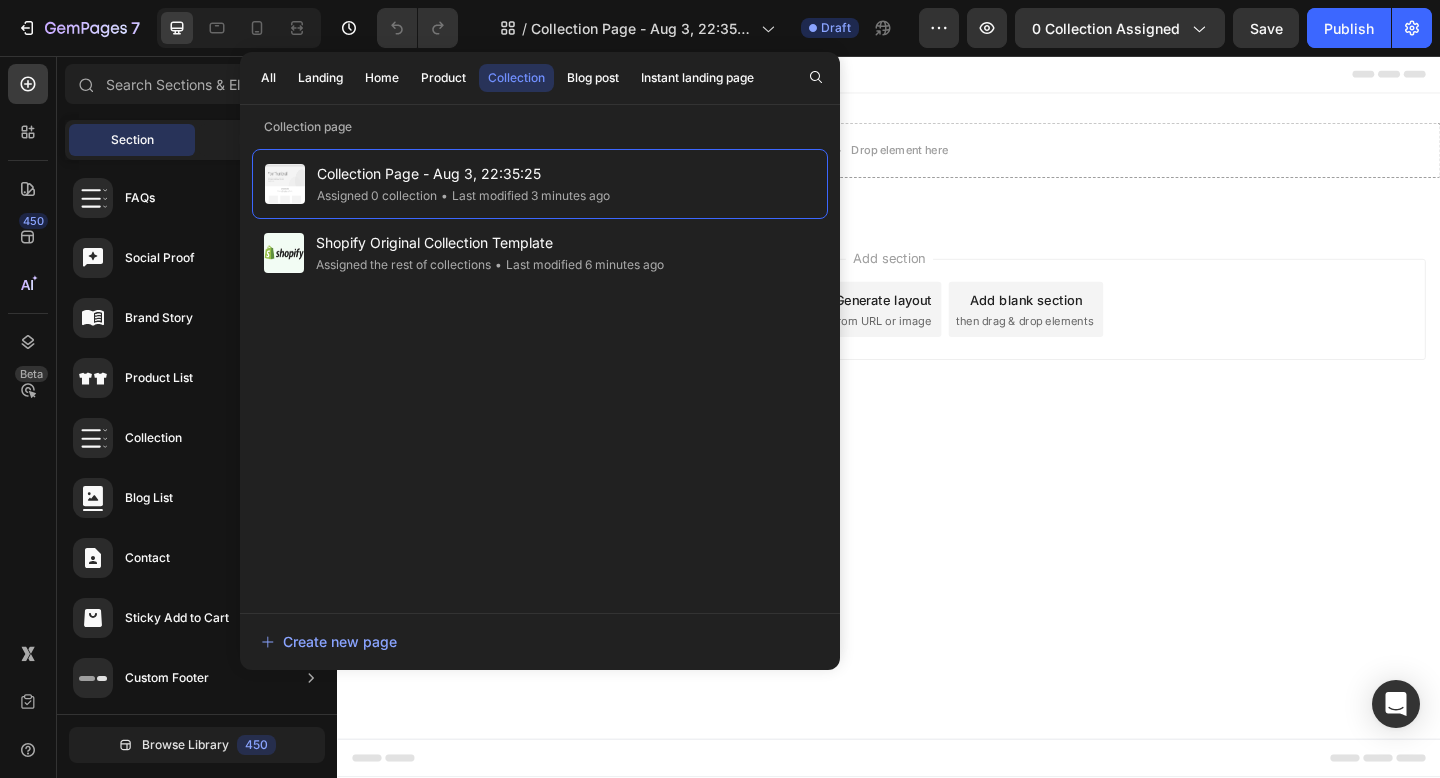 click on "Collection" at bounding box center [516, 78] 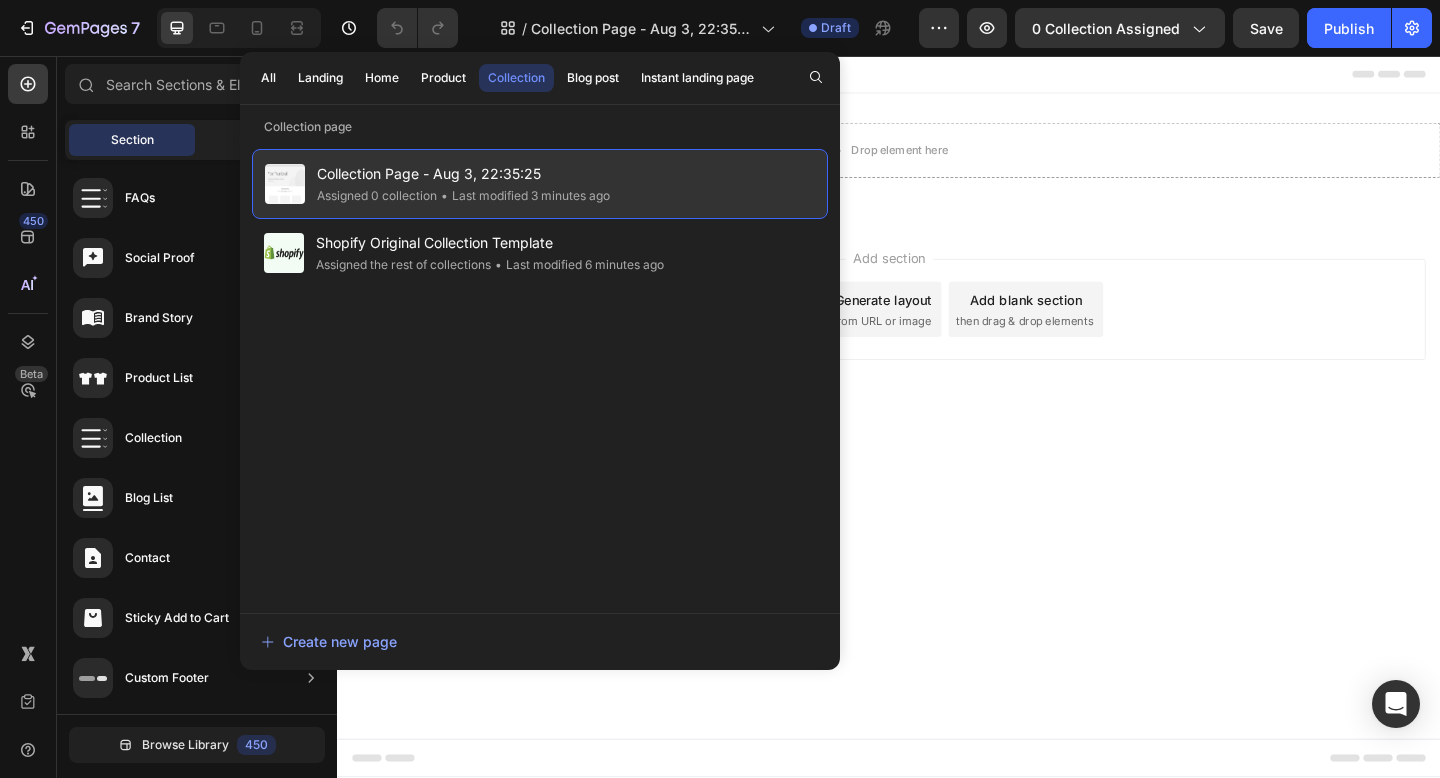 click on "Collection Page - Aug 3, 22:35:25" at bounding box center [463, 174] 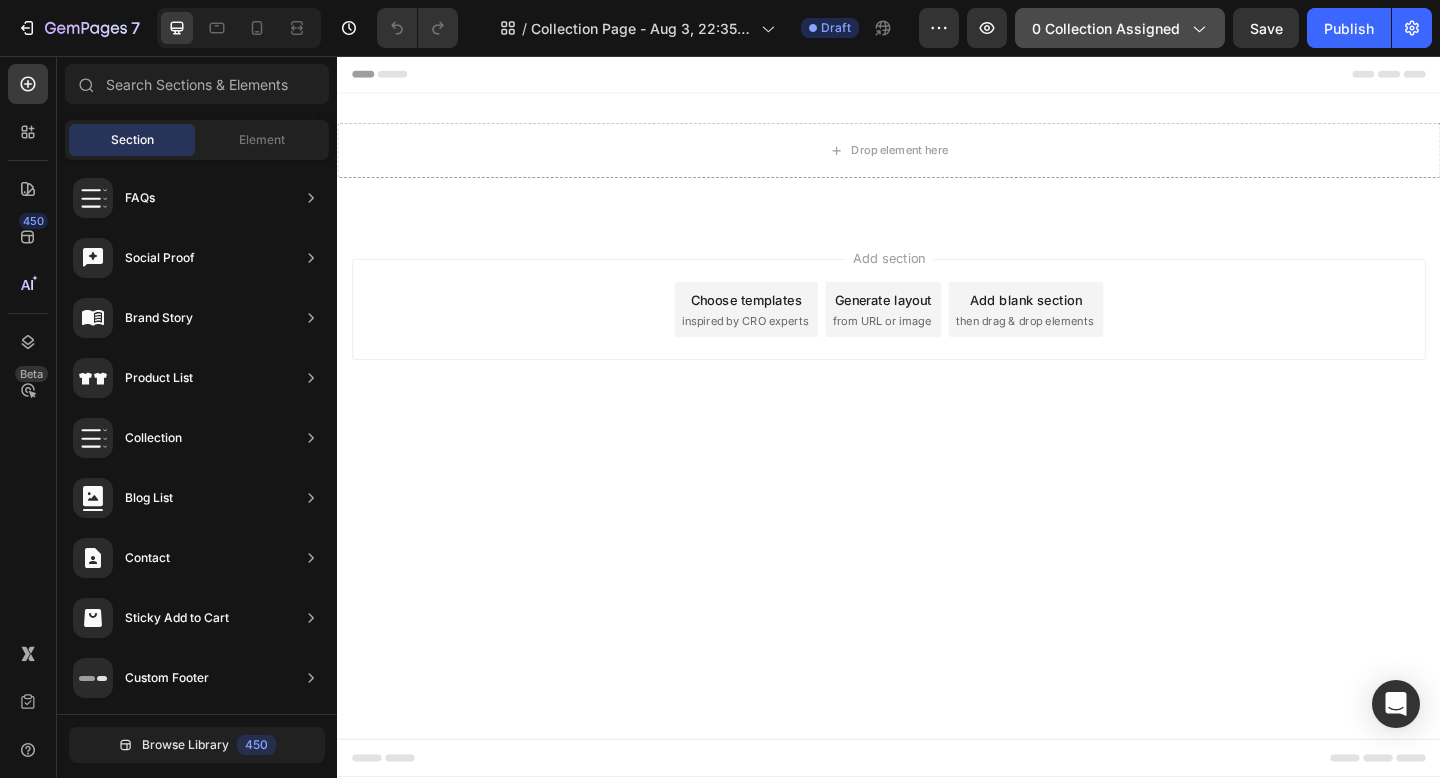 click 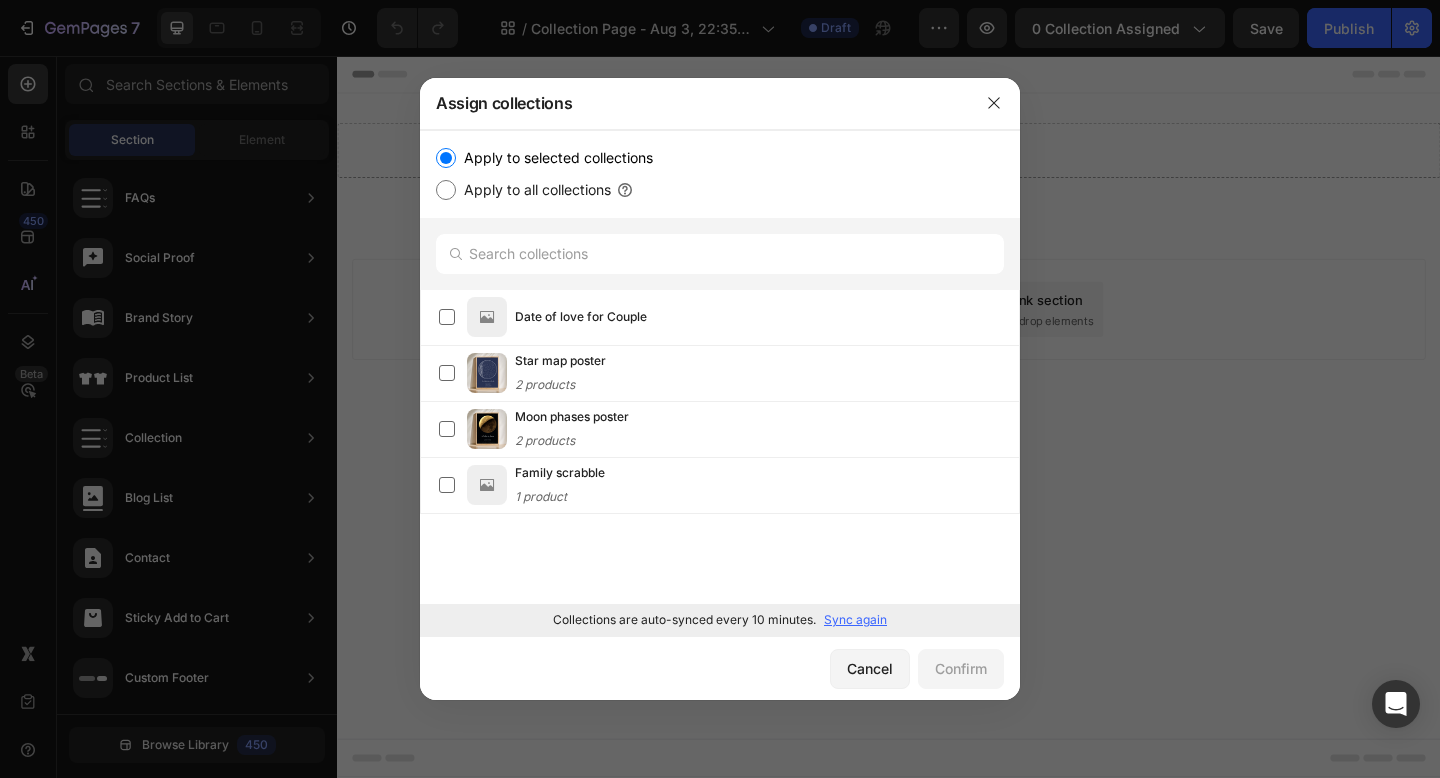 click at bounding box center [720, 389] 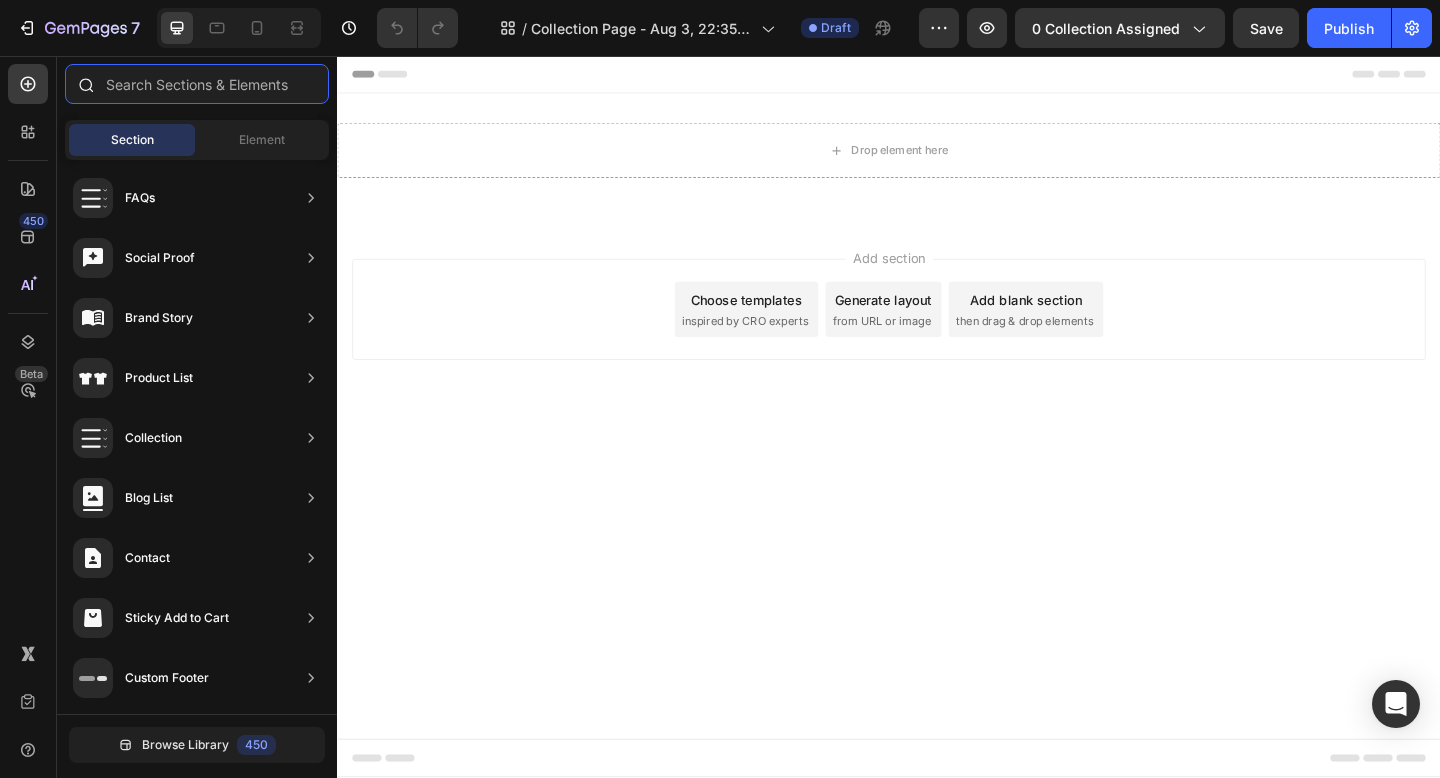 click at bounding box center [197, 84] 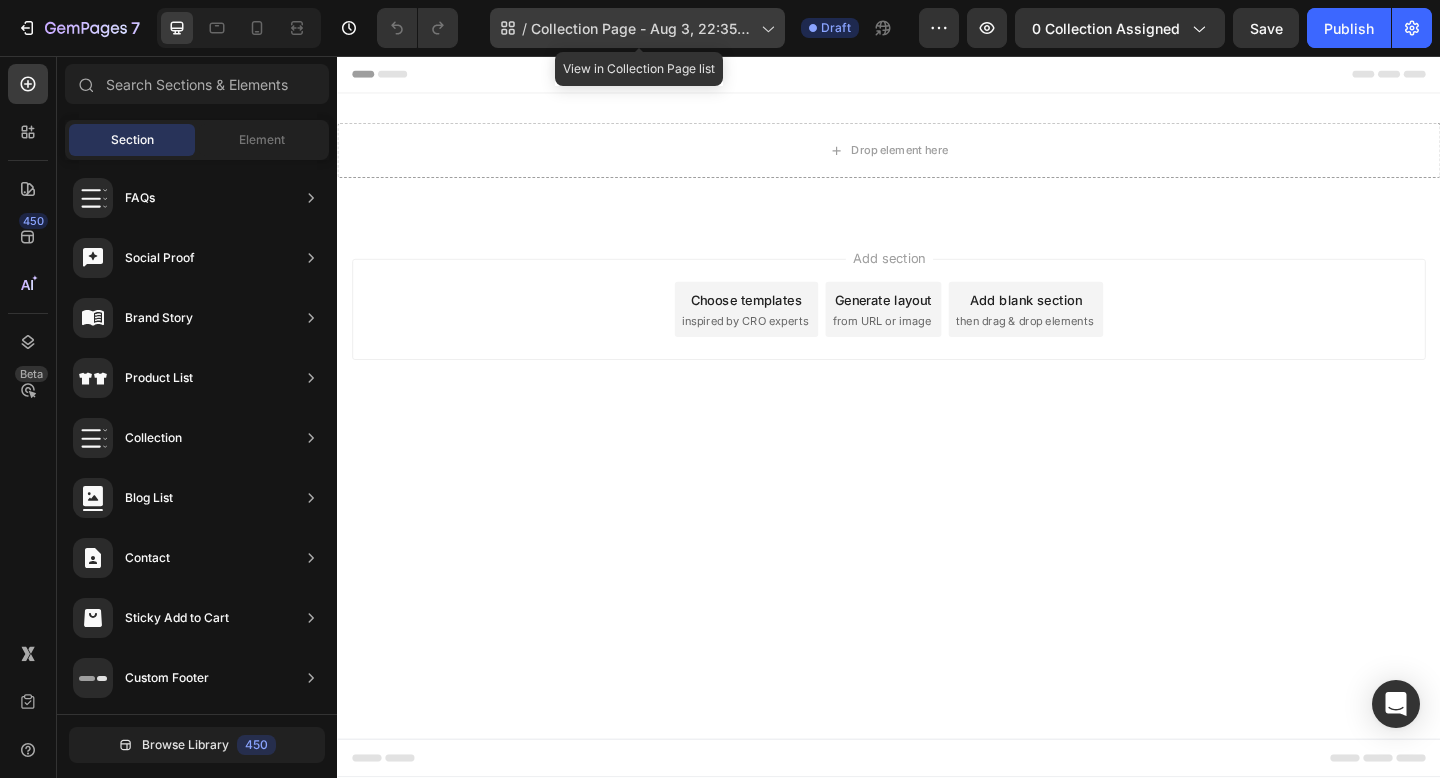 click 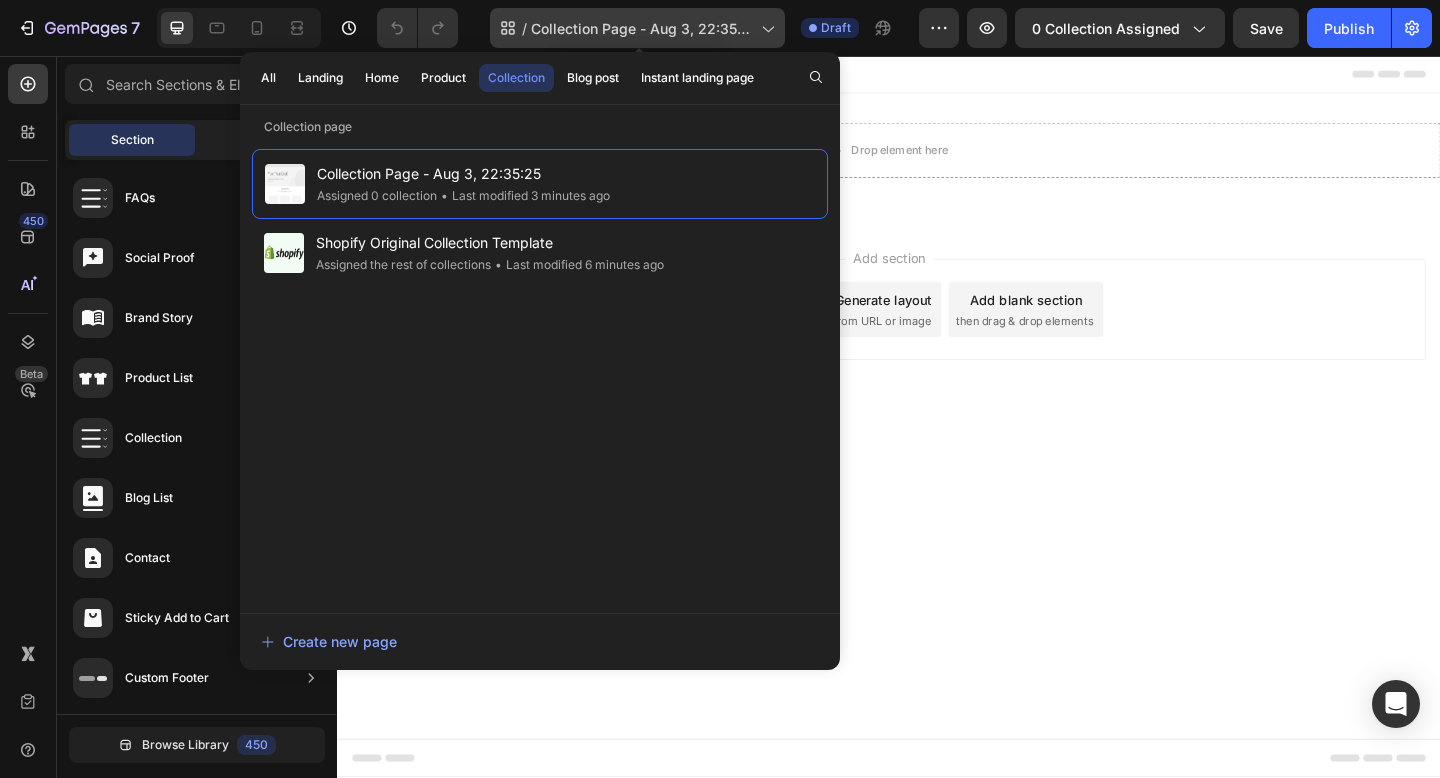 click 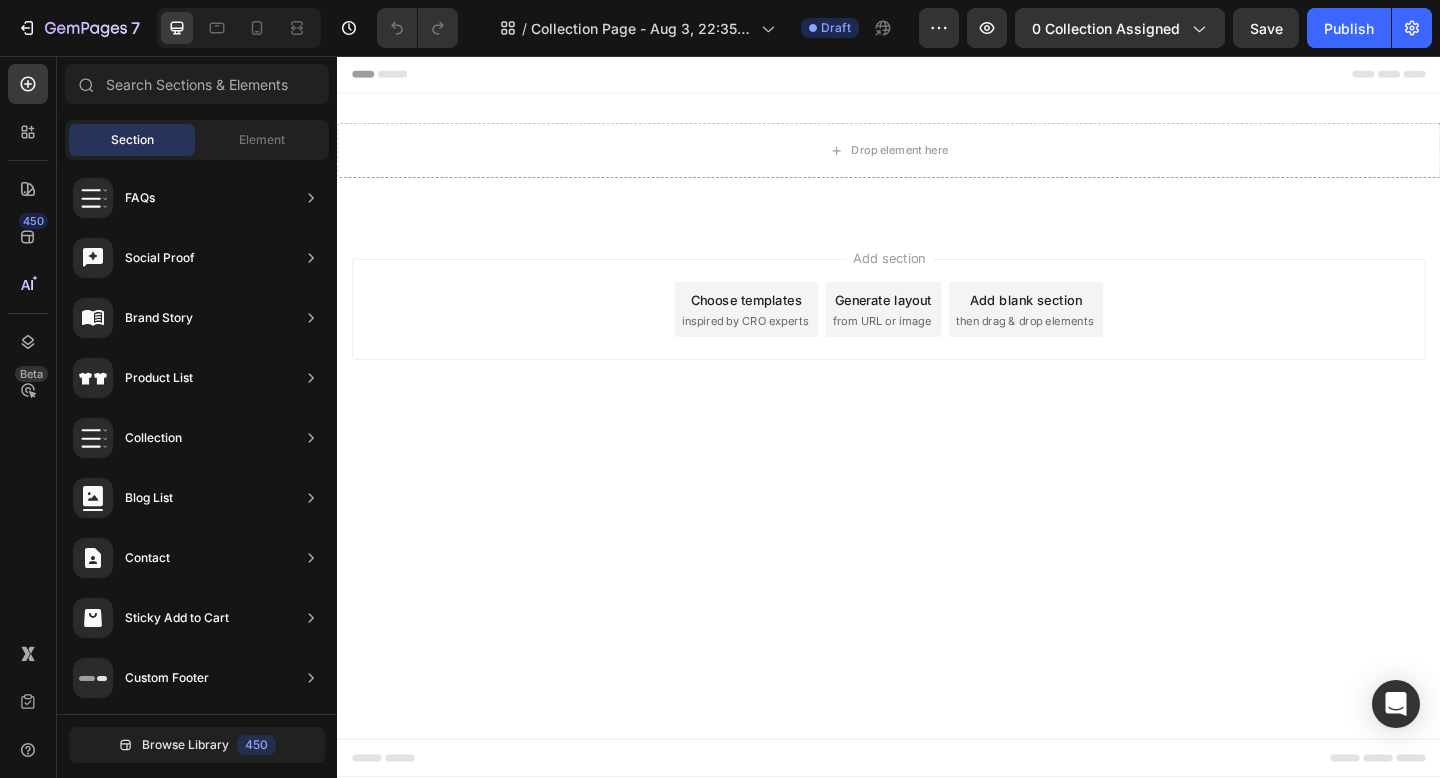 click on "Choose templates" at bounding box center [782, 321] 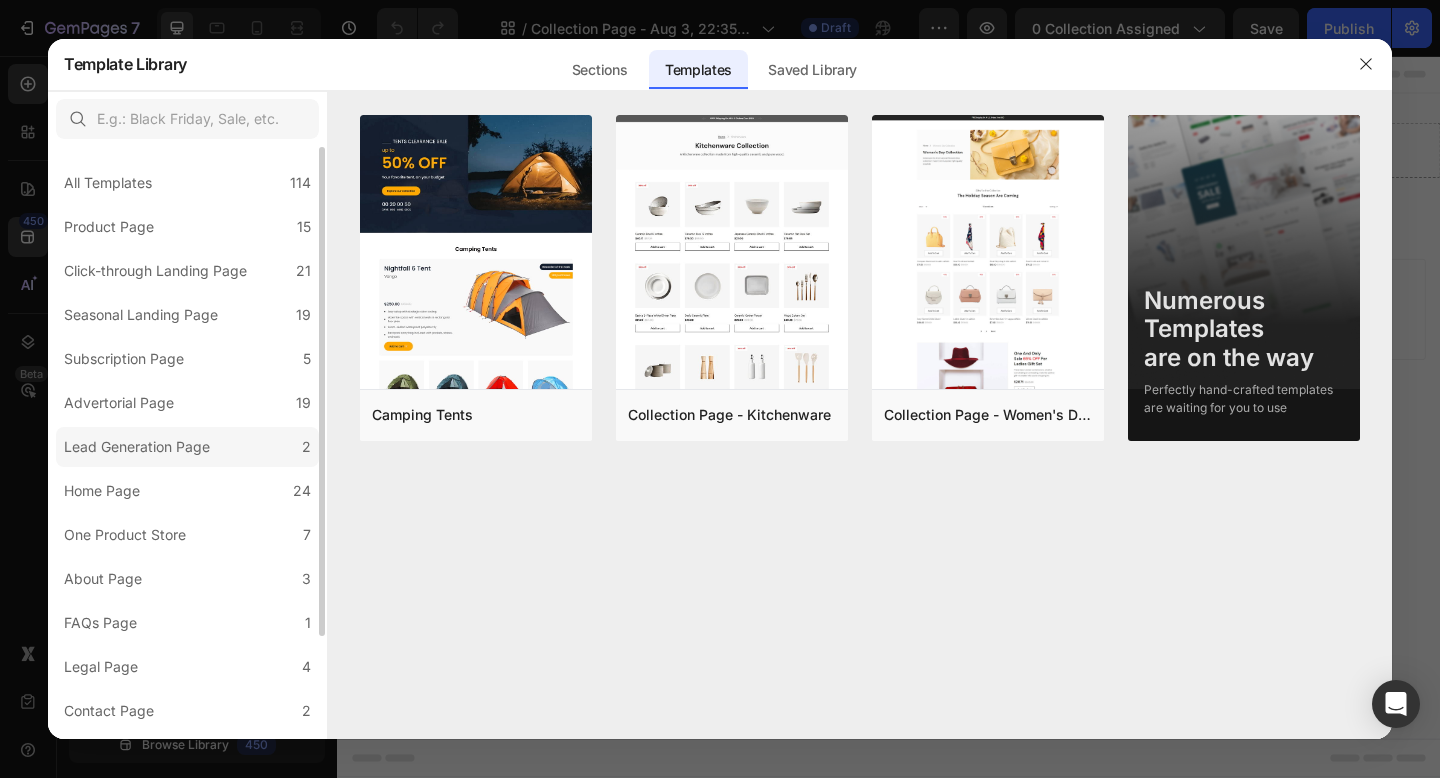 scroll, scrollTop: 124, scrollLeft: 0, axis: vertical 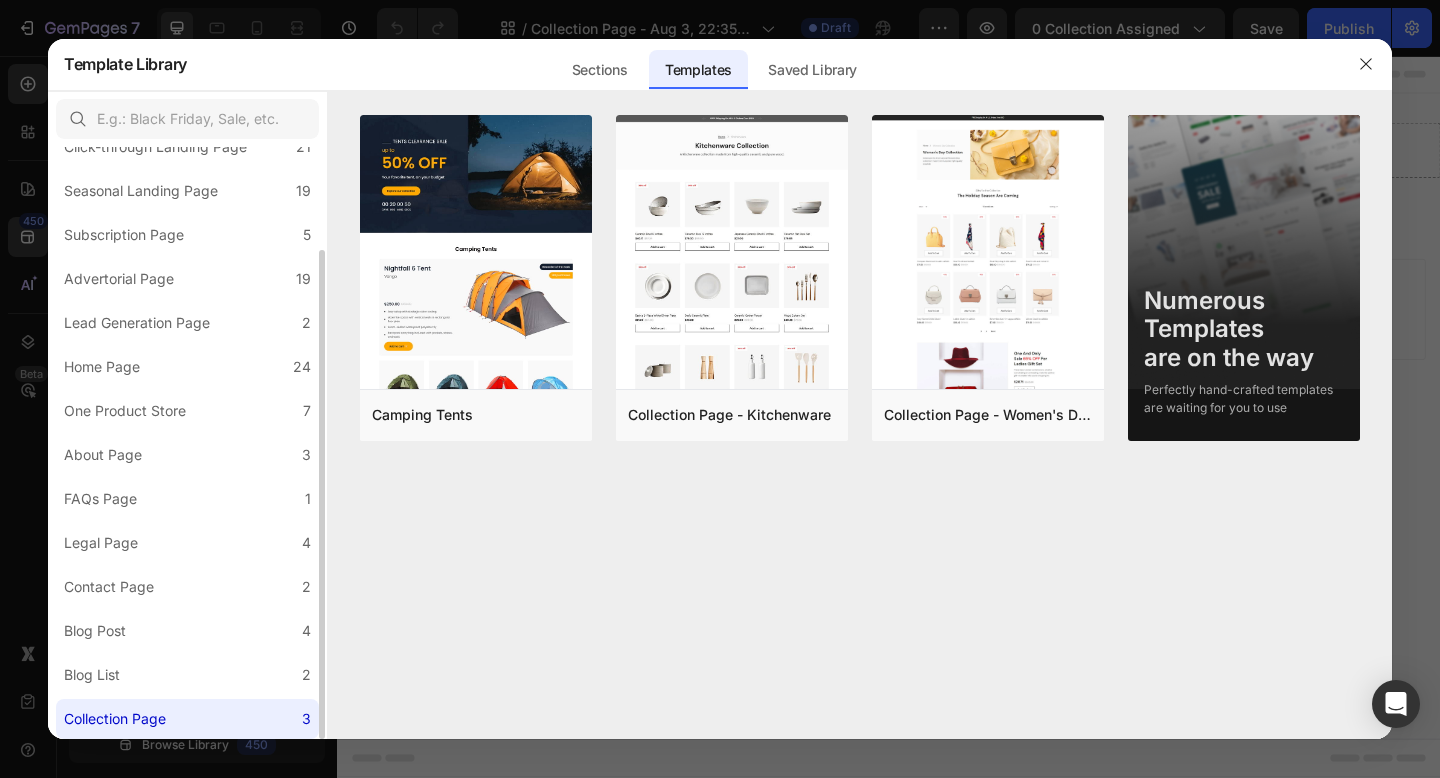 click on "Collection Page" at bounding box center [119, 719] 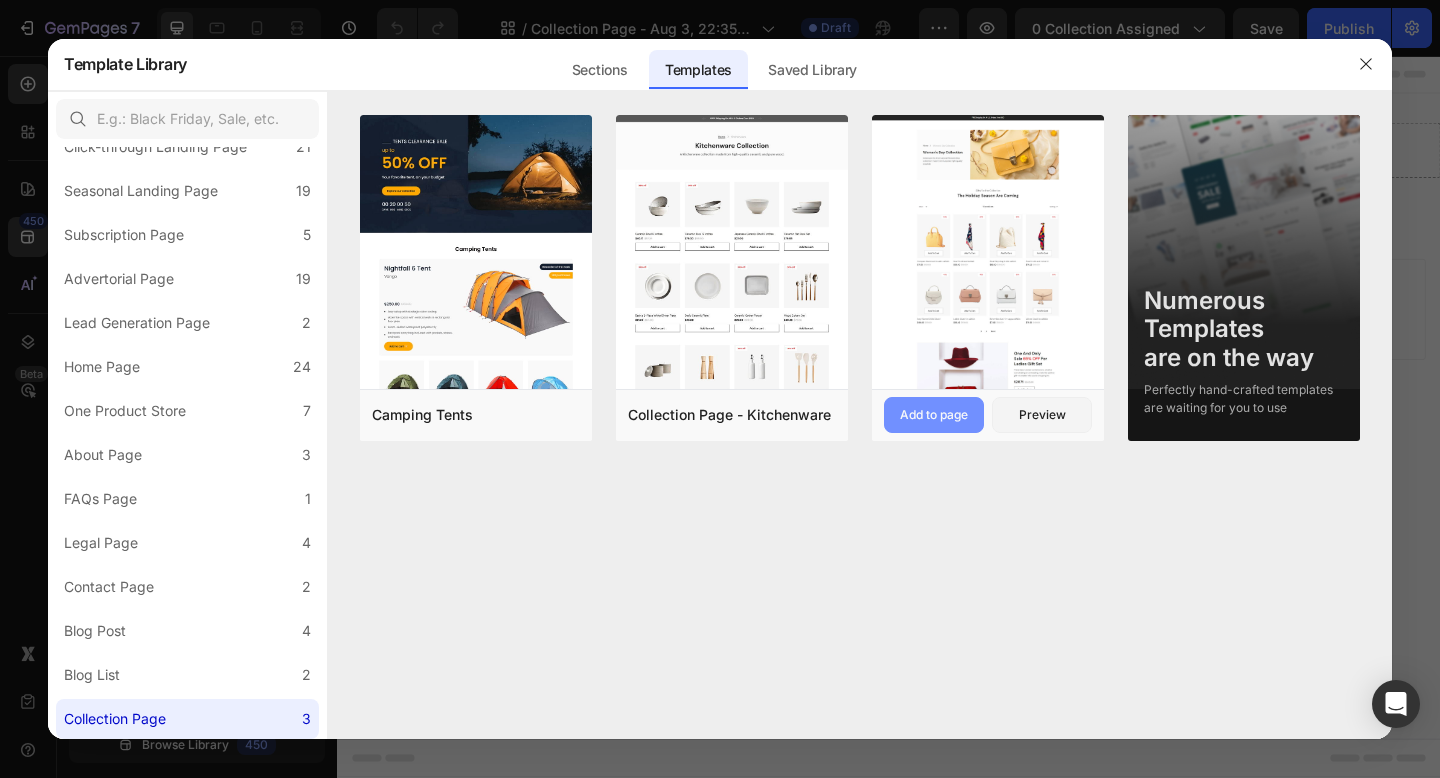 click on "Add to page" at bounding box center (934, 415) 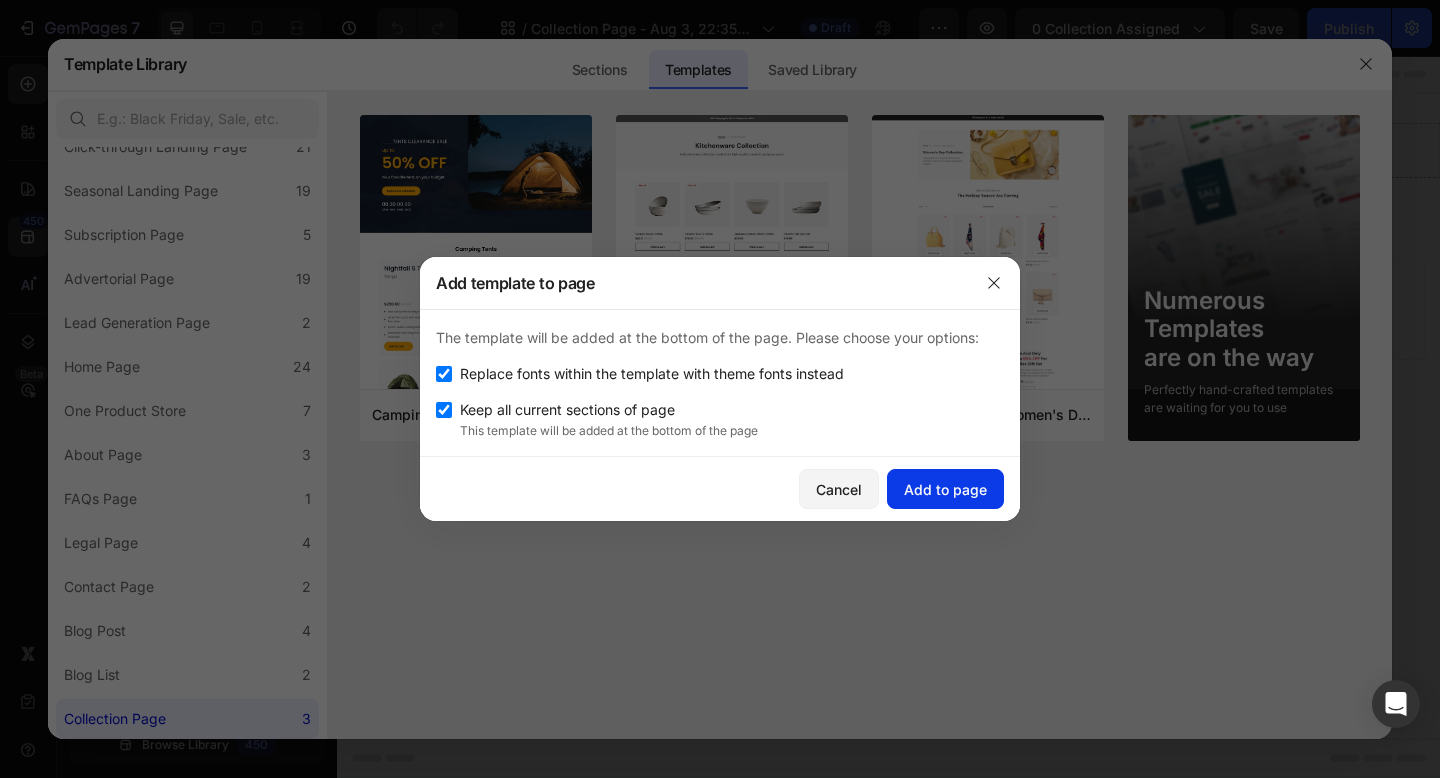 click on "Add to page" at bounding box center (945, 489) 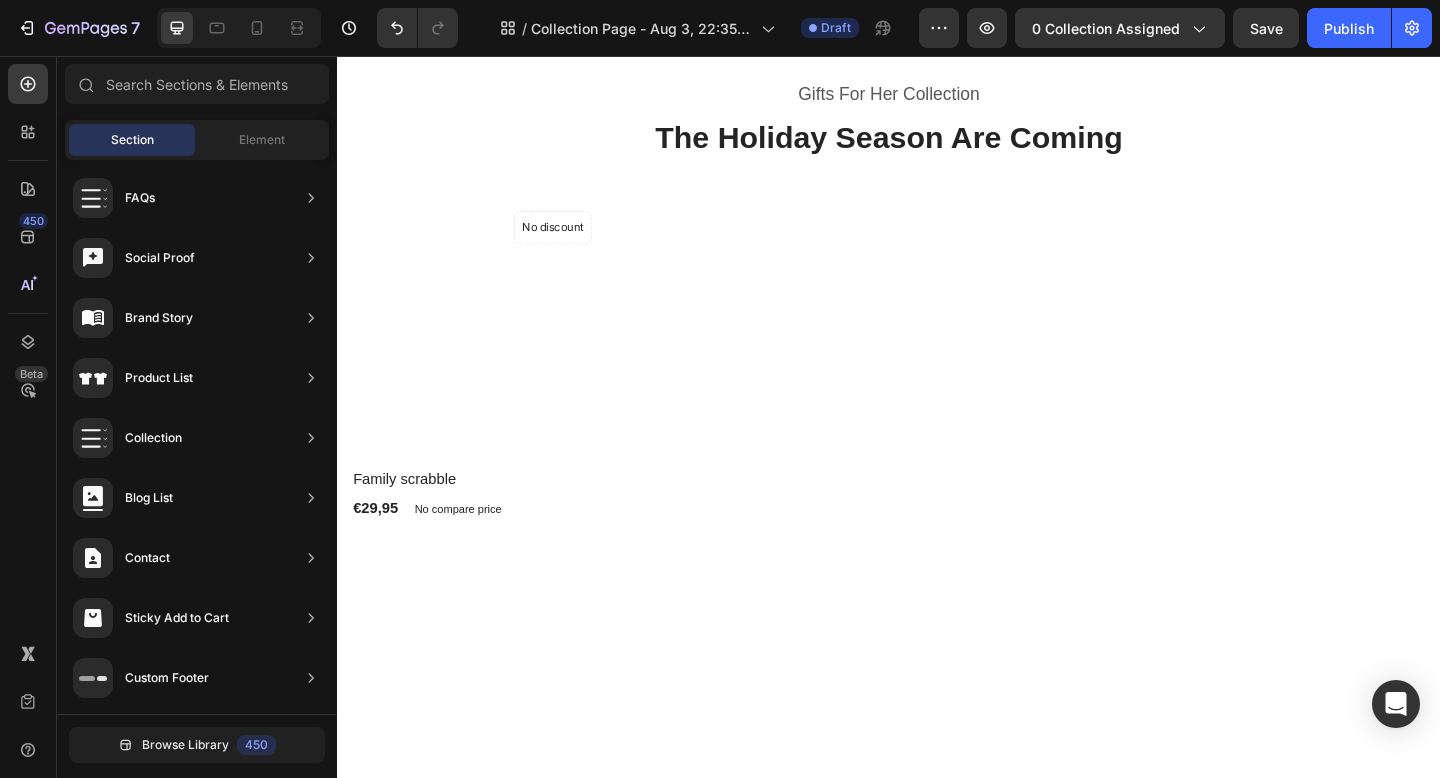 scroll, scrollTop: 570, scrollLeft: 0, axis: vertical 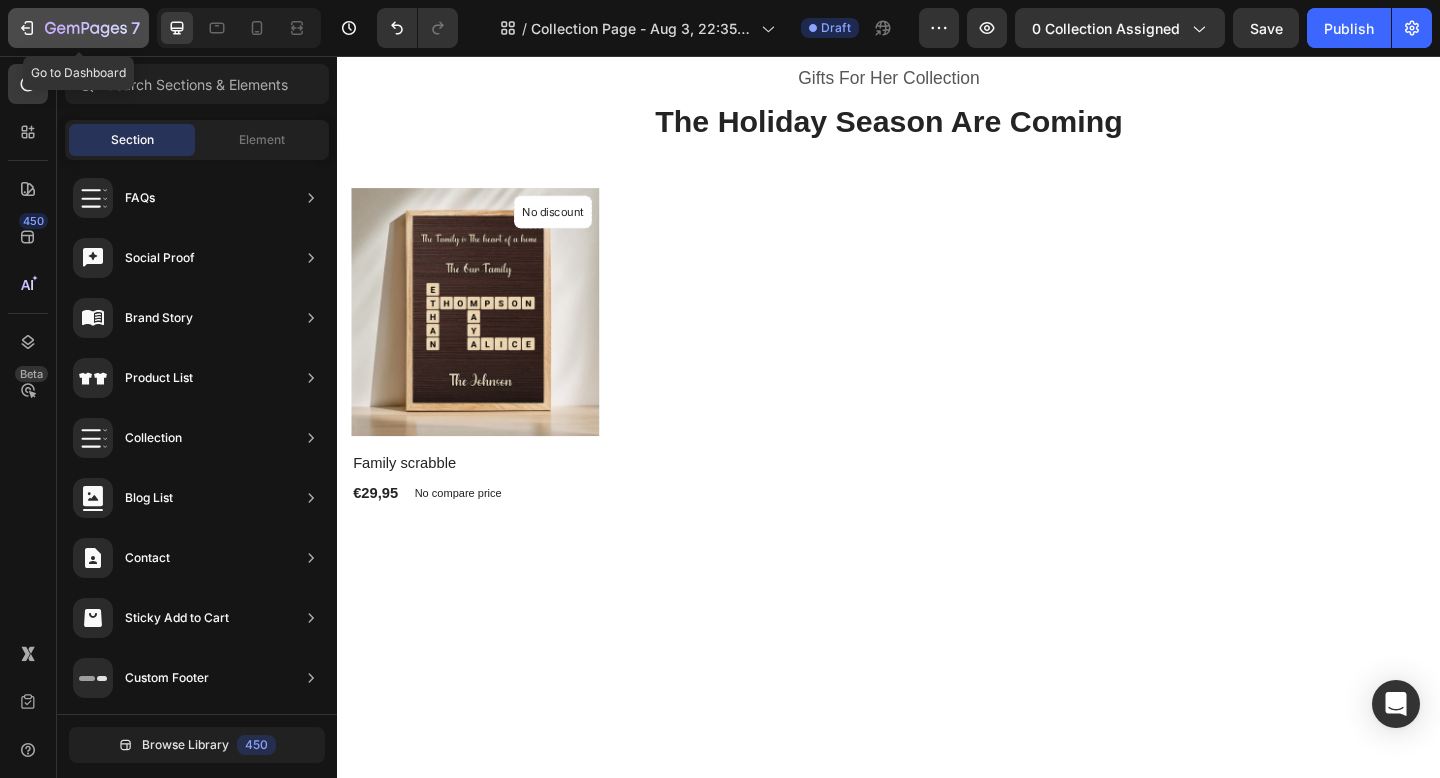 click 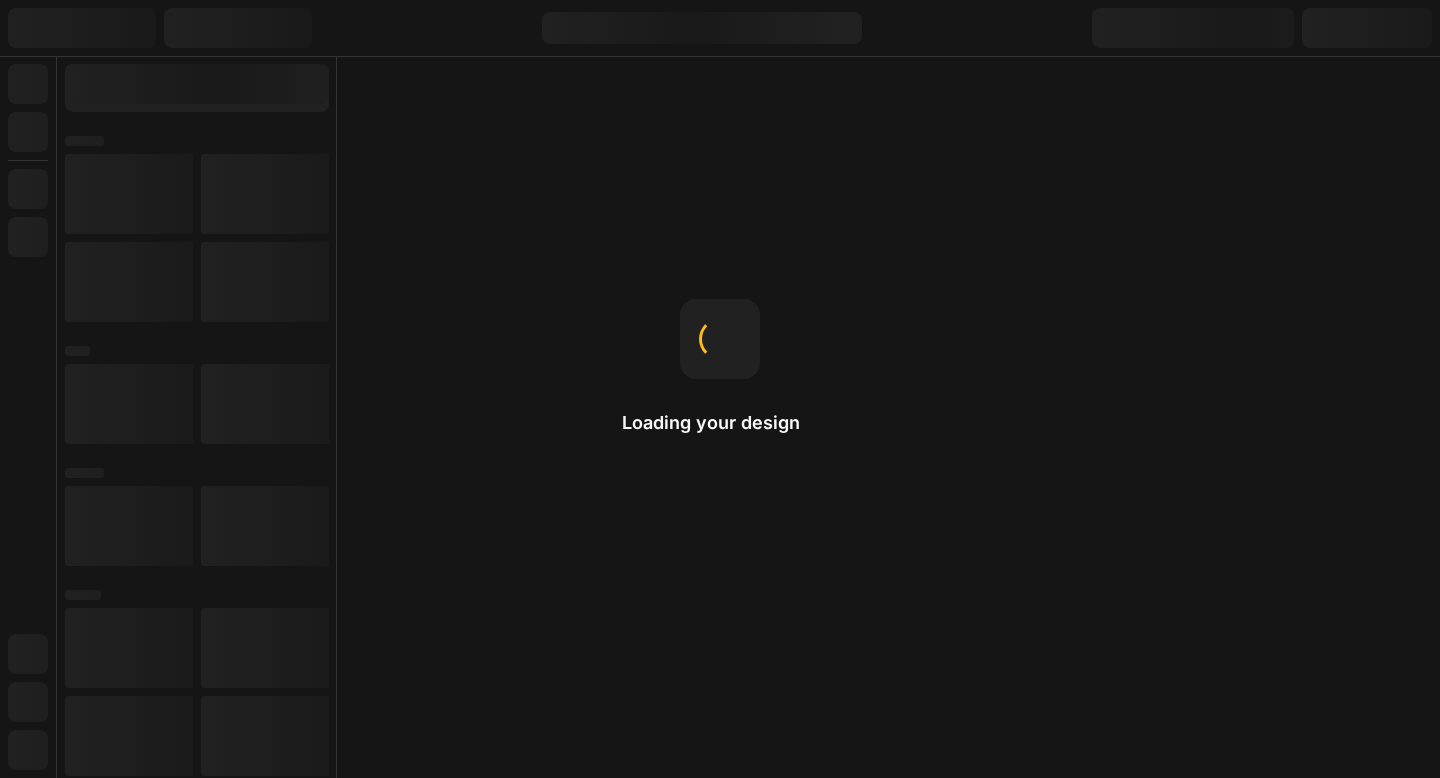 scroll, scrollTop: 0, scrollLeft: 0, axis: both 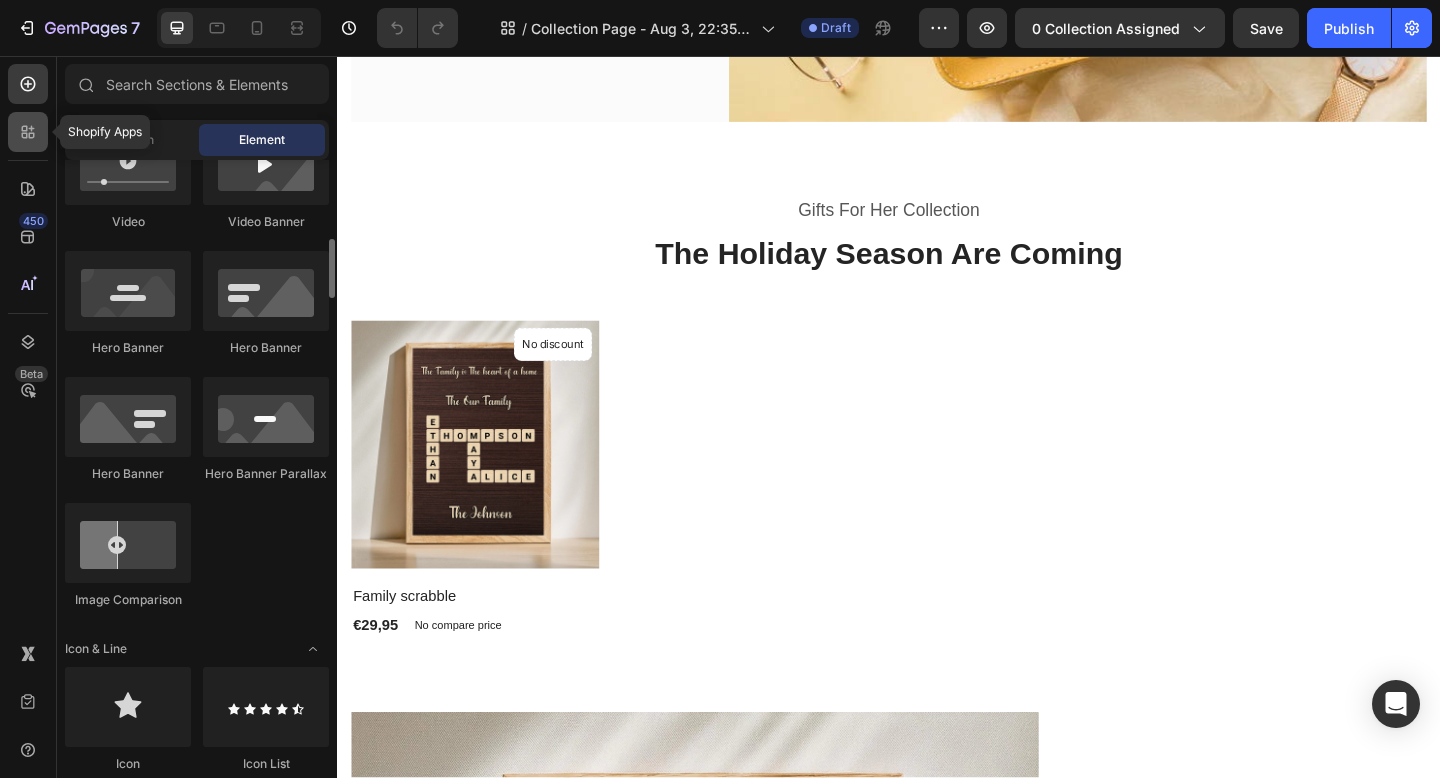 click 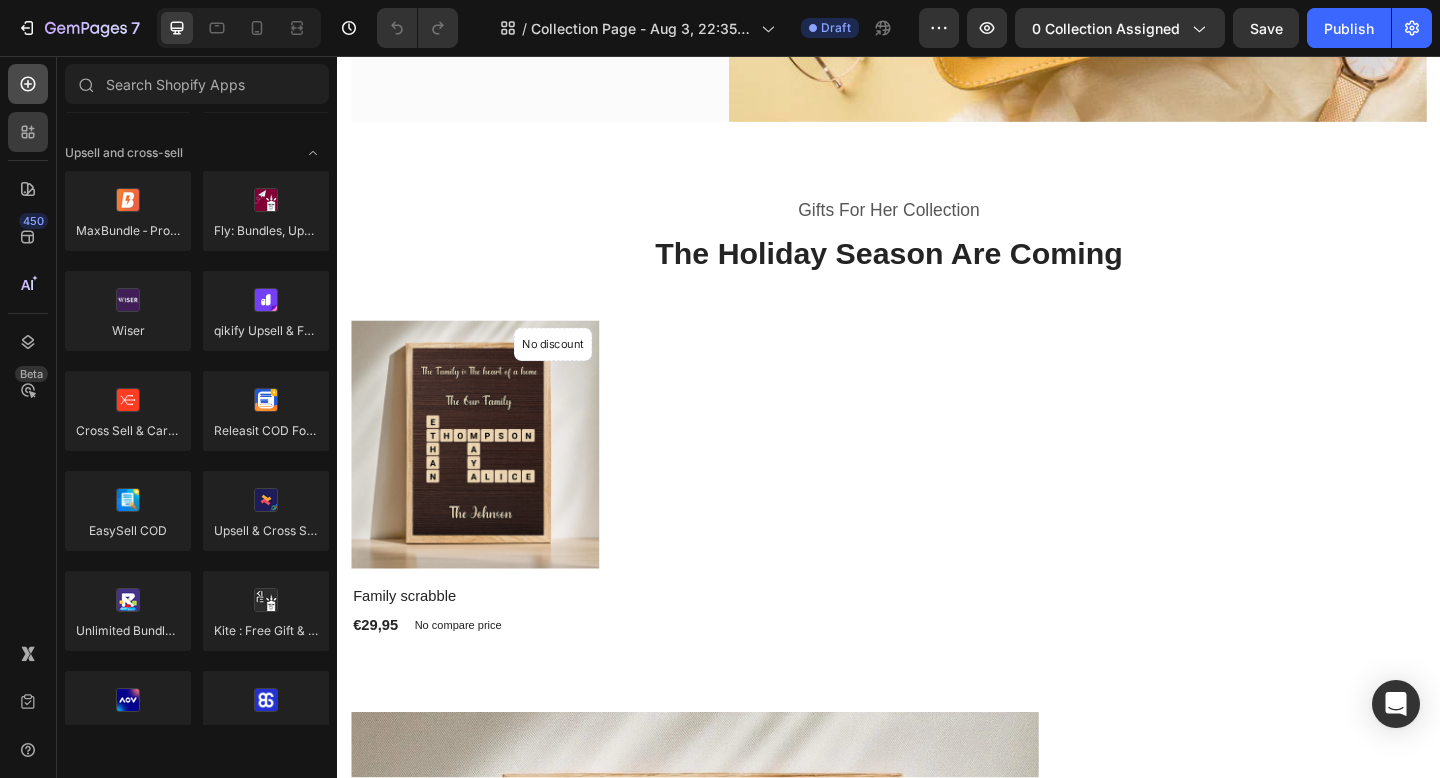 click 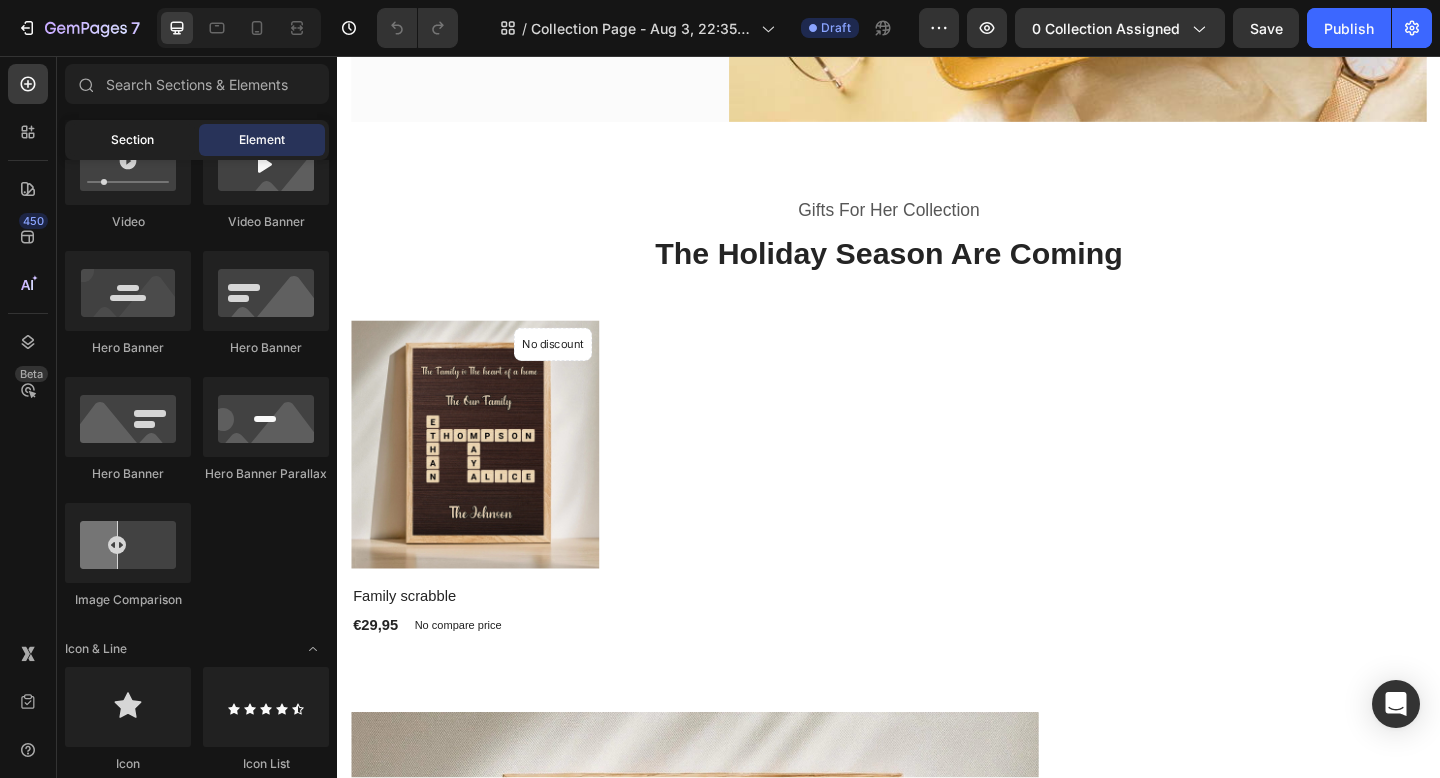 click on "Section" at bounding box center [132, 140] 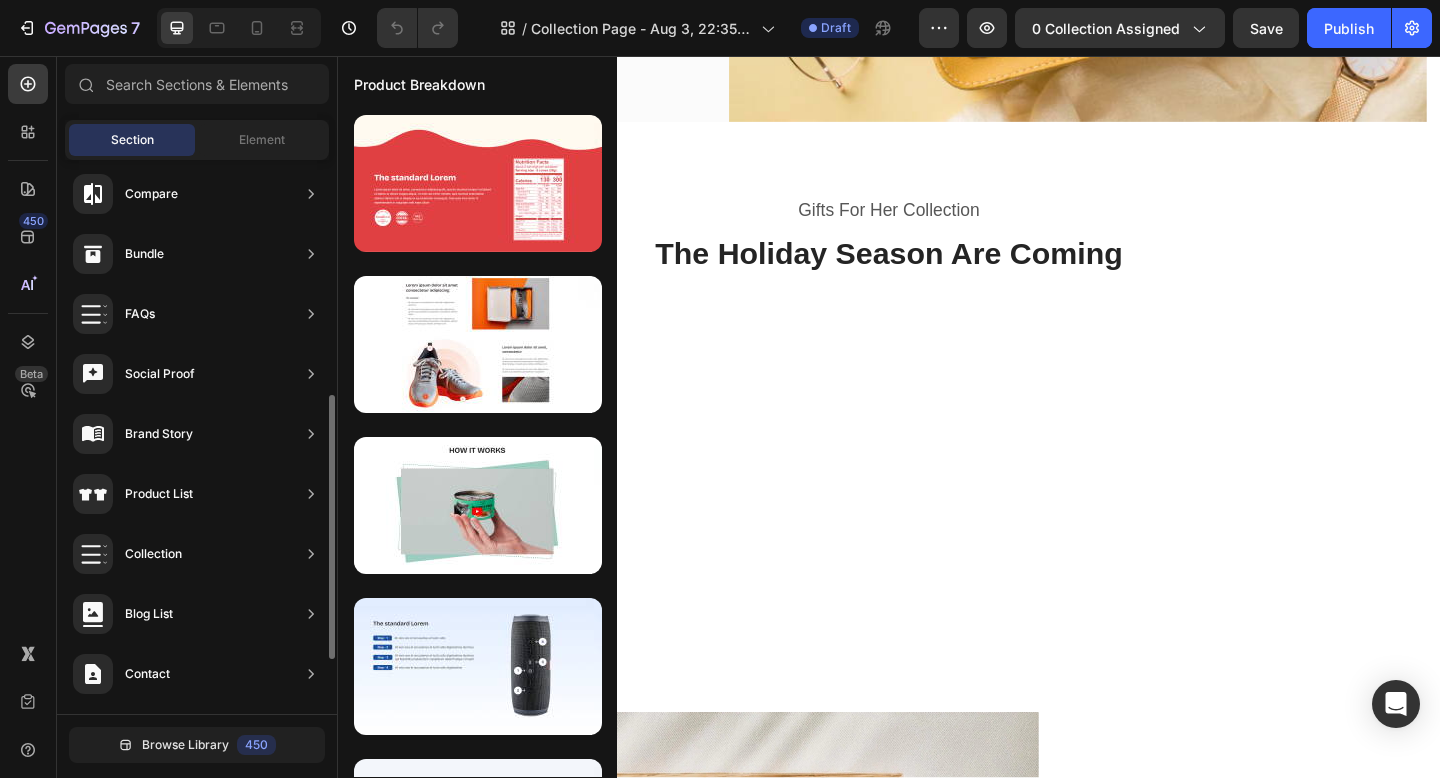 scroll, scrollTop: 492, scrollLeft: 0, axis: vertical 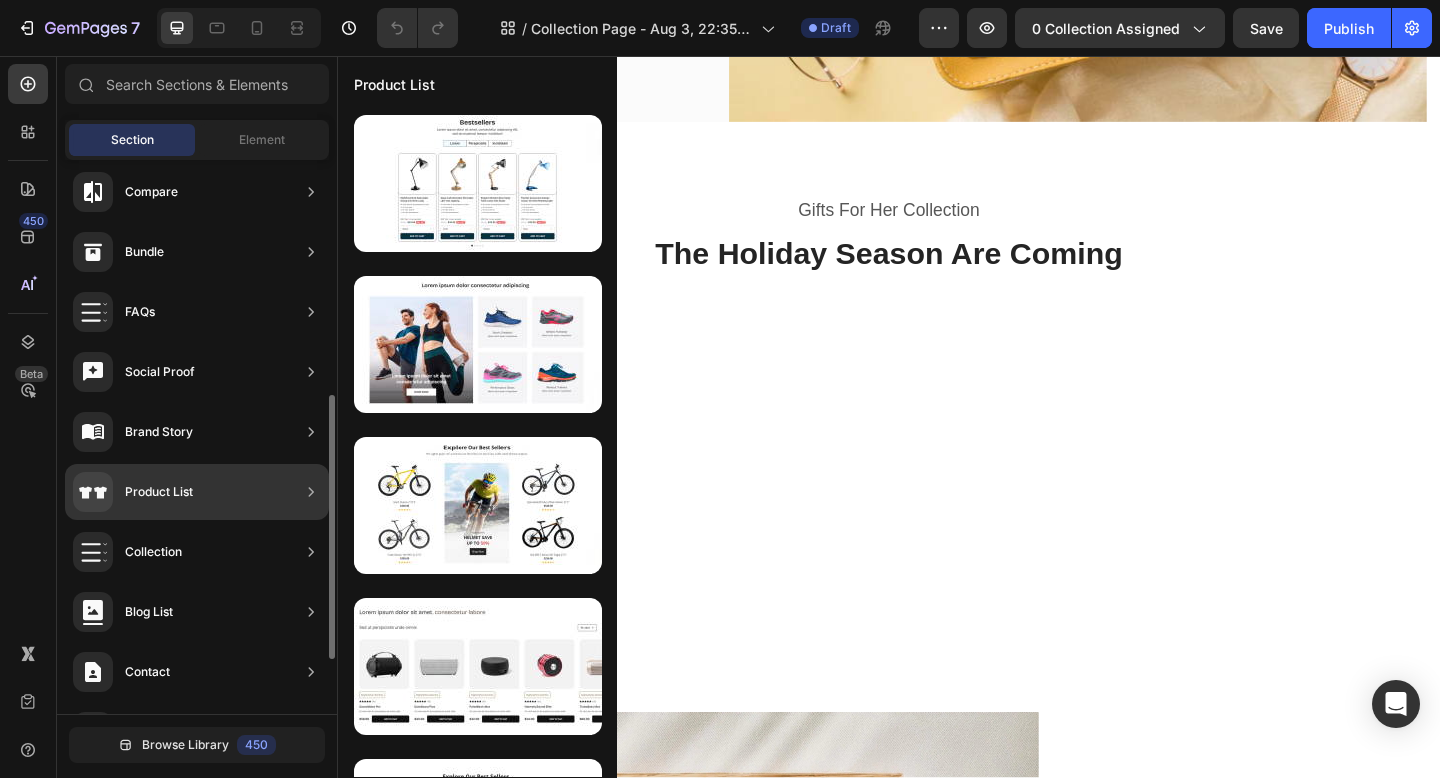 click on "Product List" at bounding box center (159, 492) 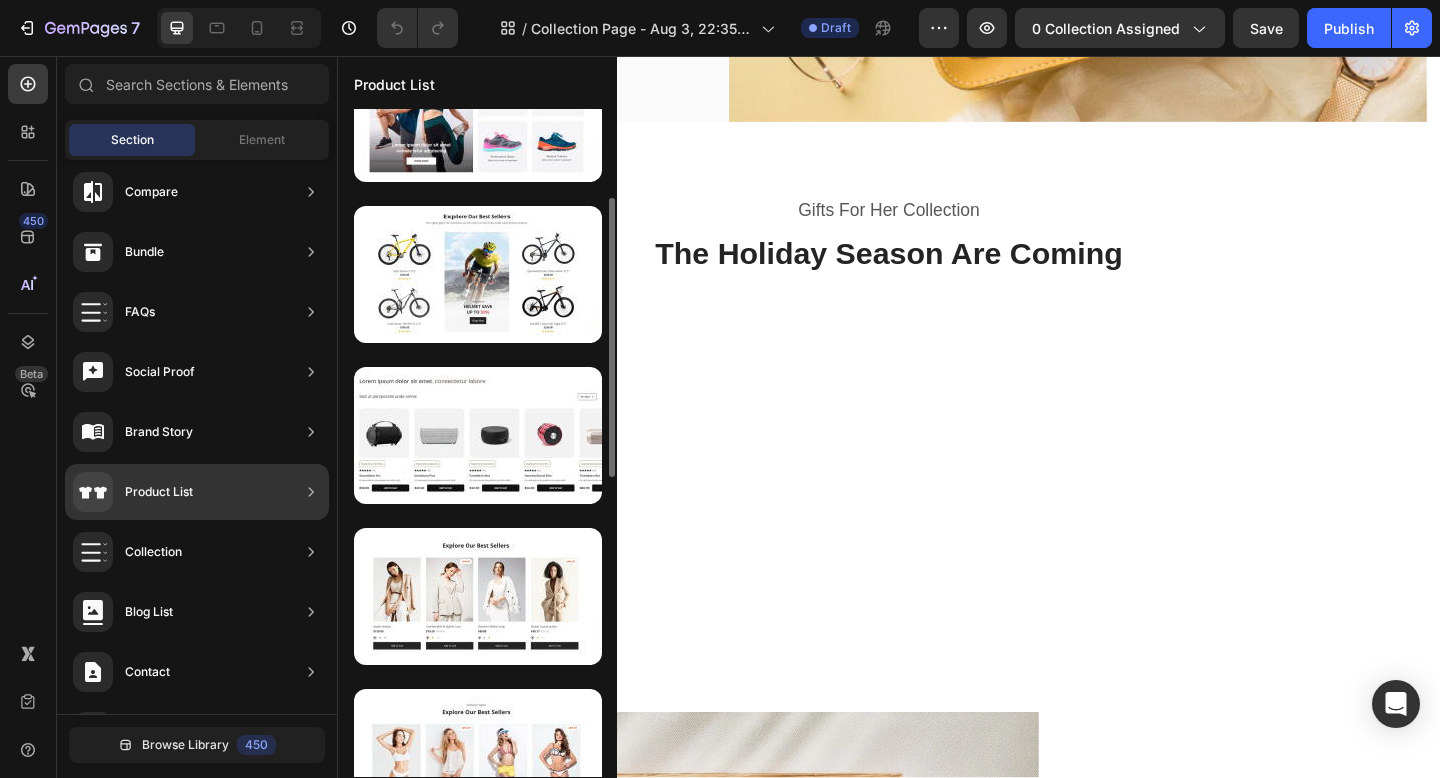 scroll, scrollTop: 234, scrollLeft: 0, axis: vertical 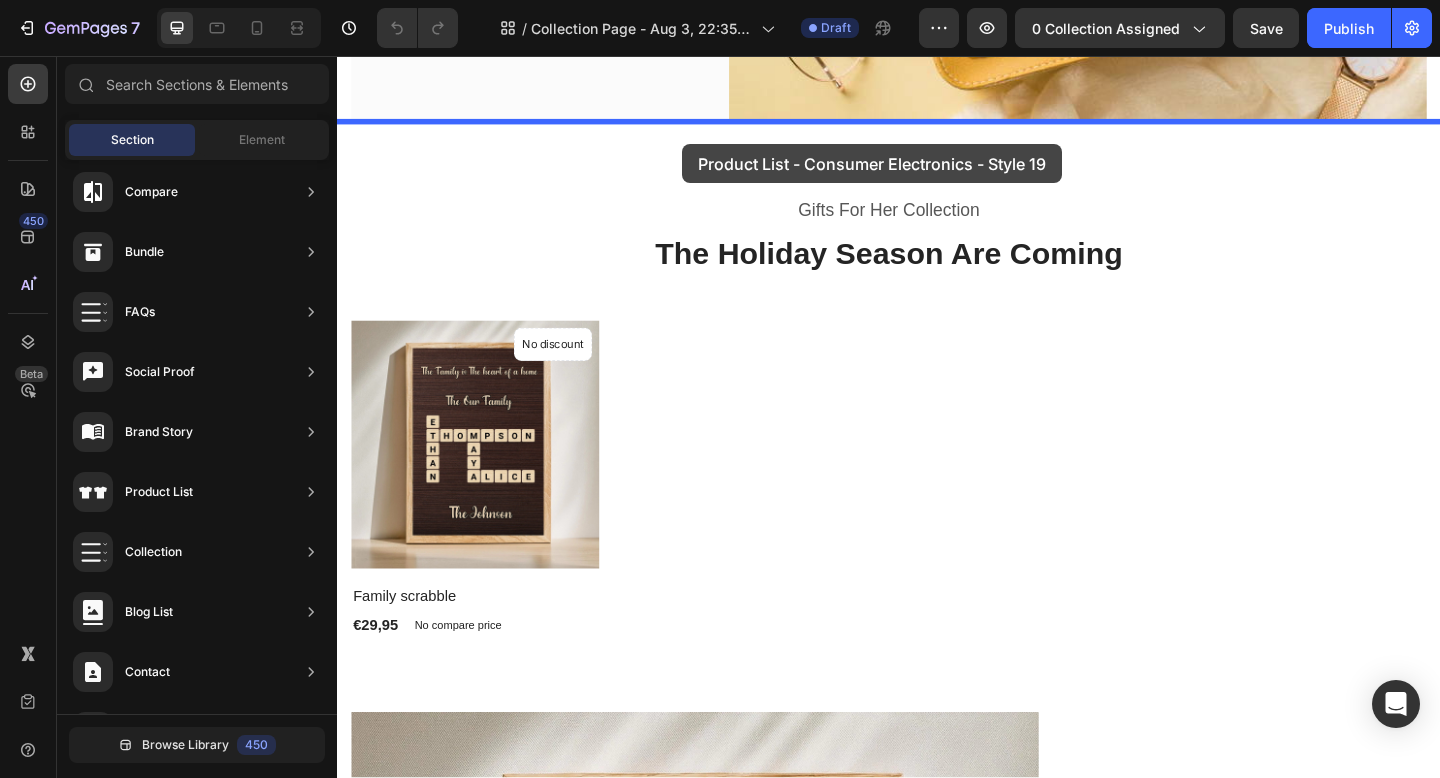 drag, startPoint x: 816, startPoint y: 511, endPoint x: 712, endPoint y: 152, distance: 373.76062 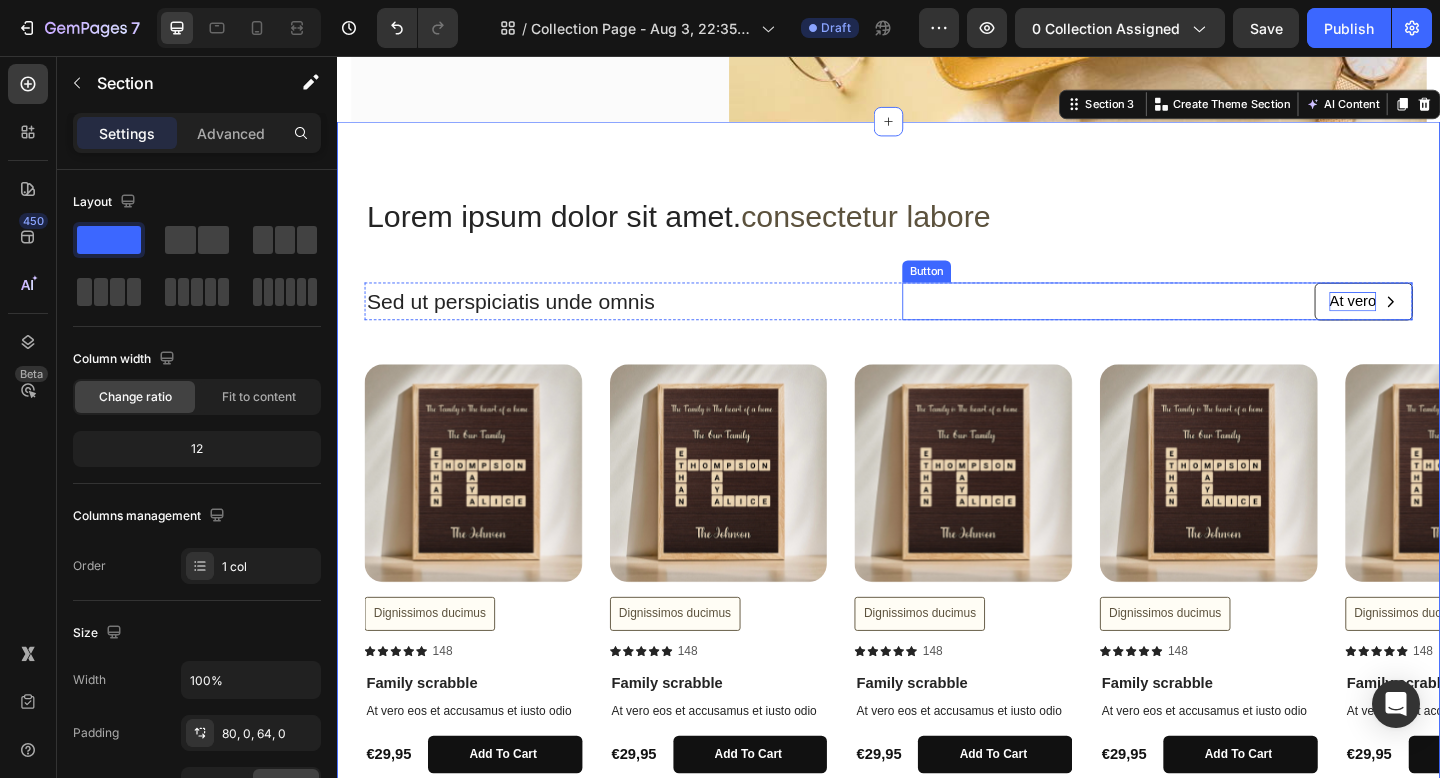 click on "At vero" at bounding box center (1441, 323) 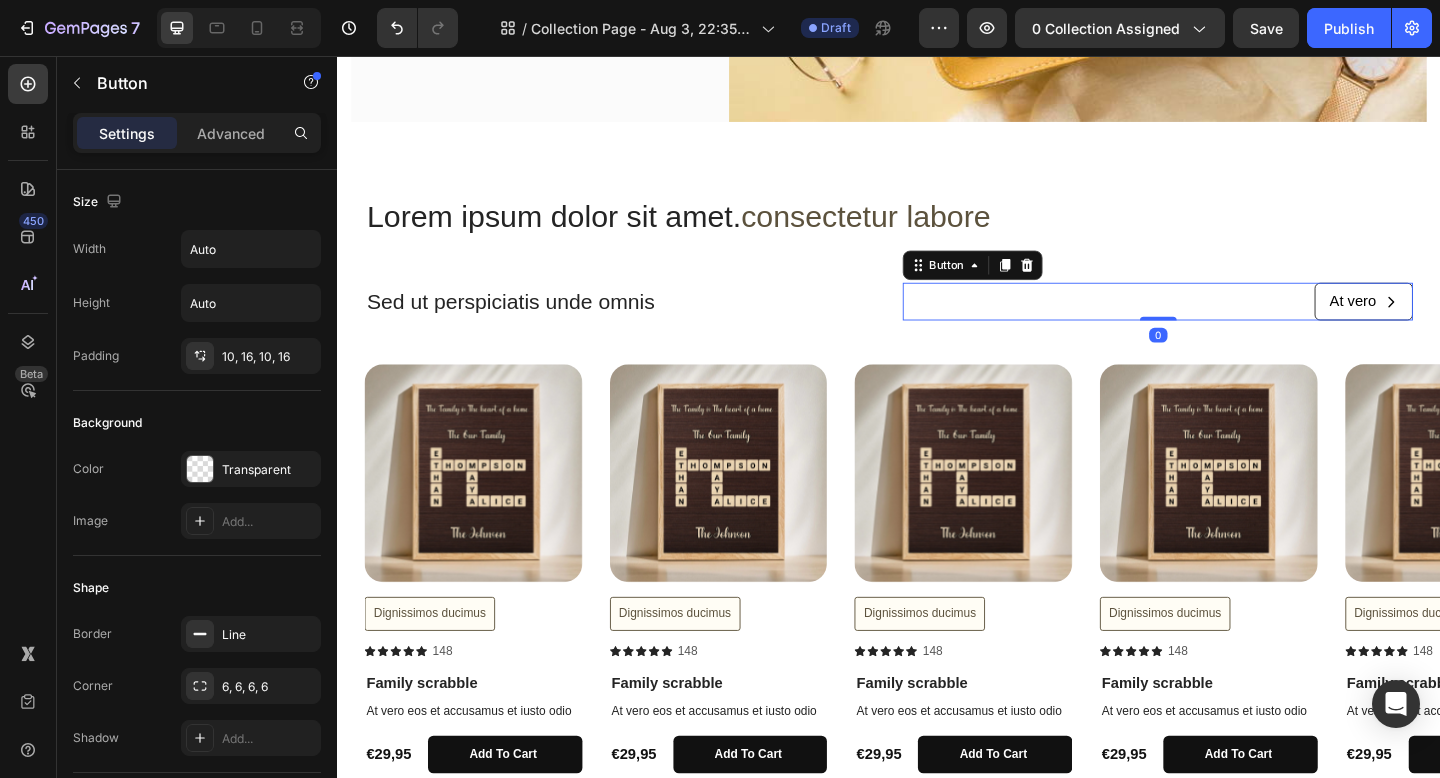 click on "At vero" at bounding box center [1453, 323] 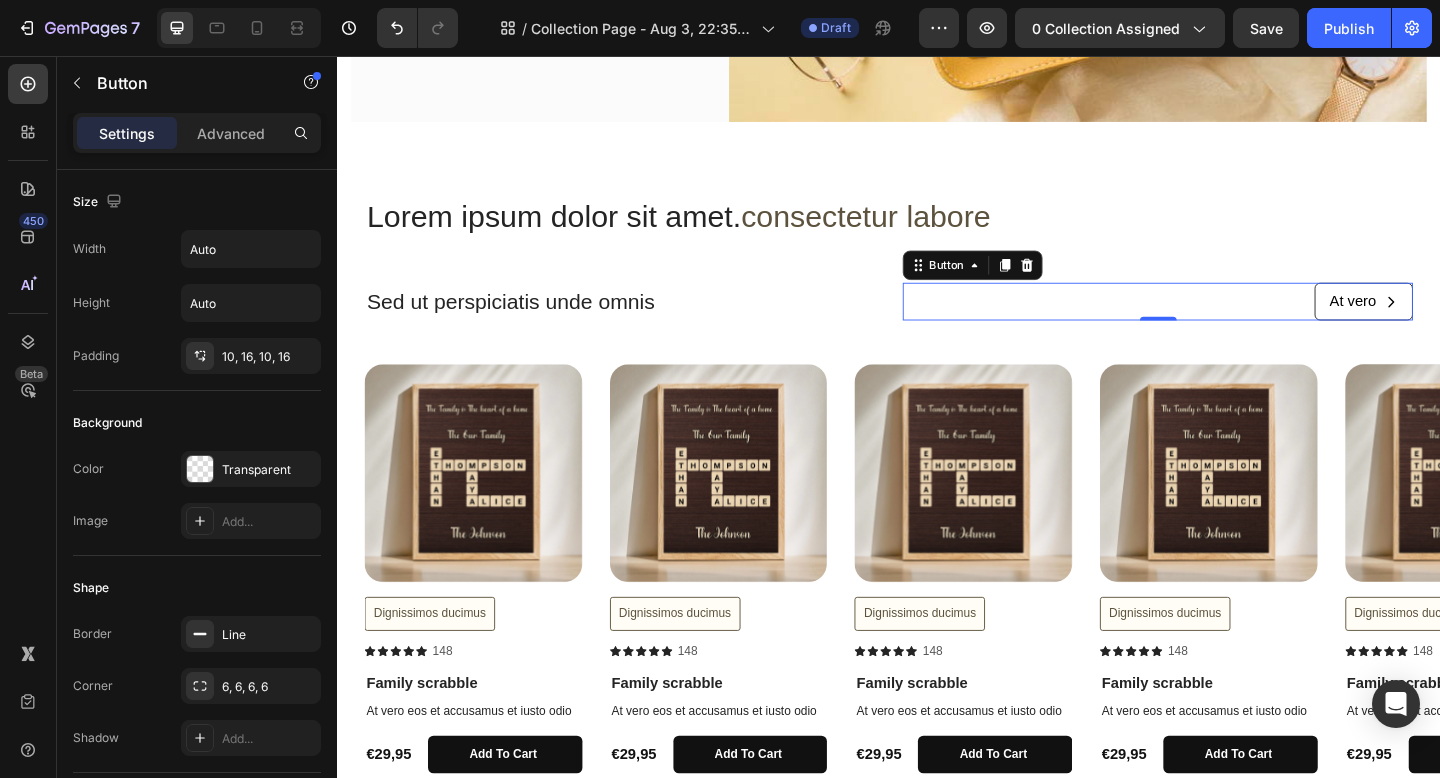 click 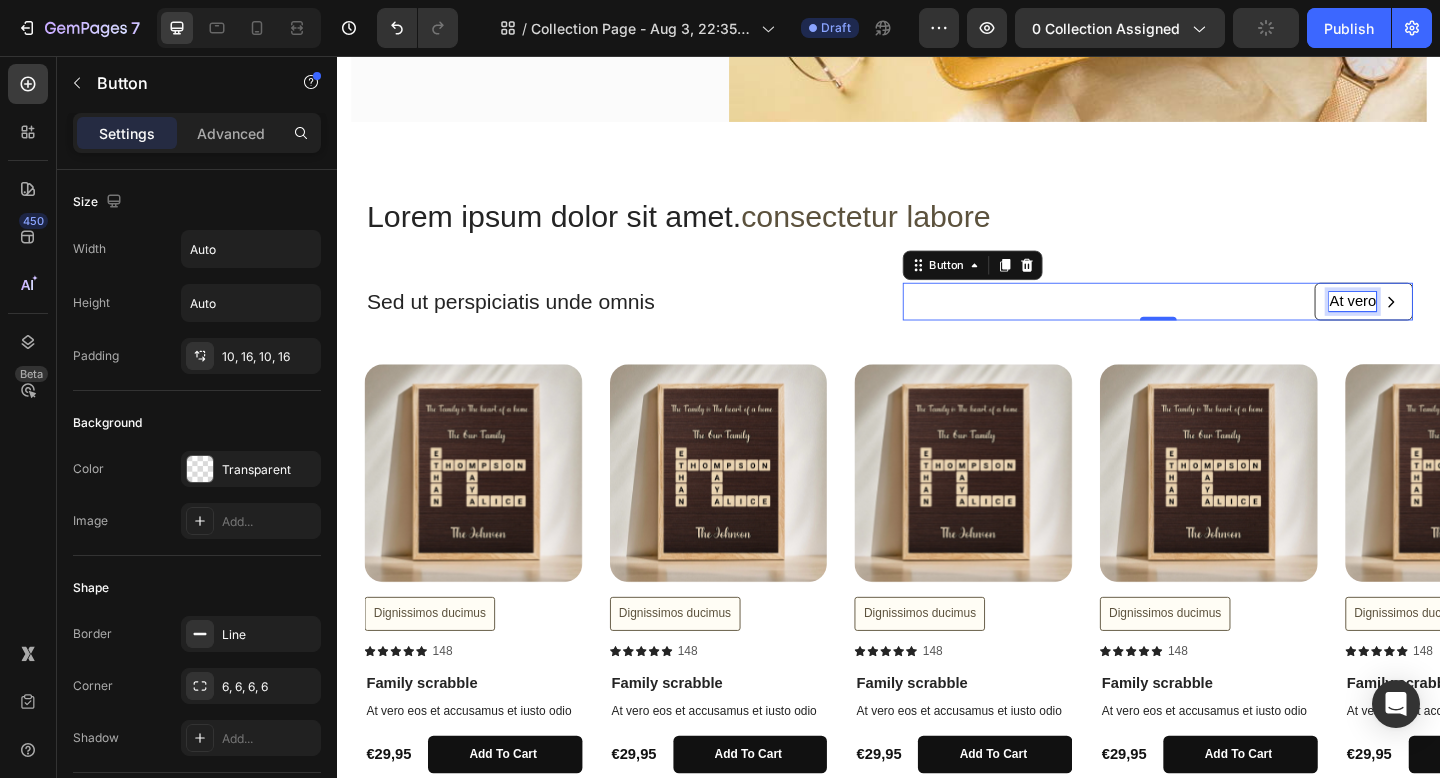 click on "At vero Button   0" at bounding box center (1229, 323) 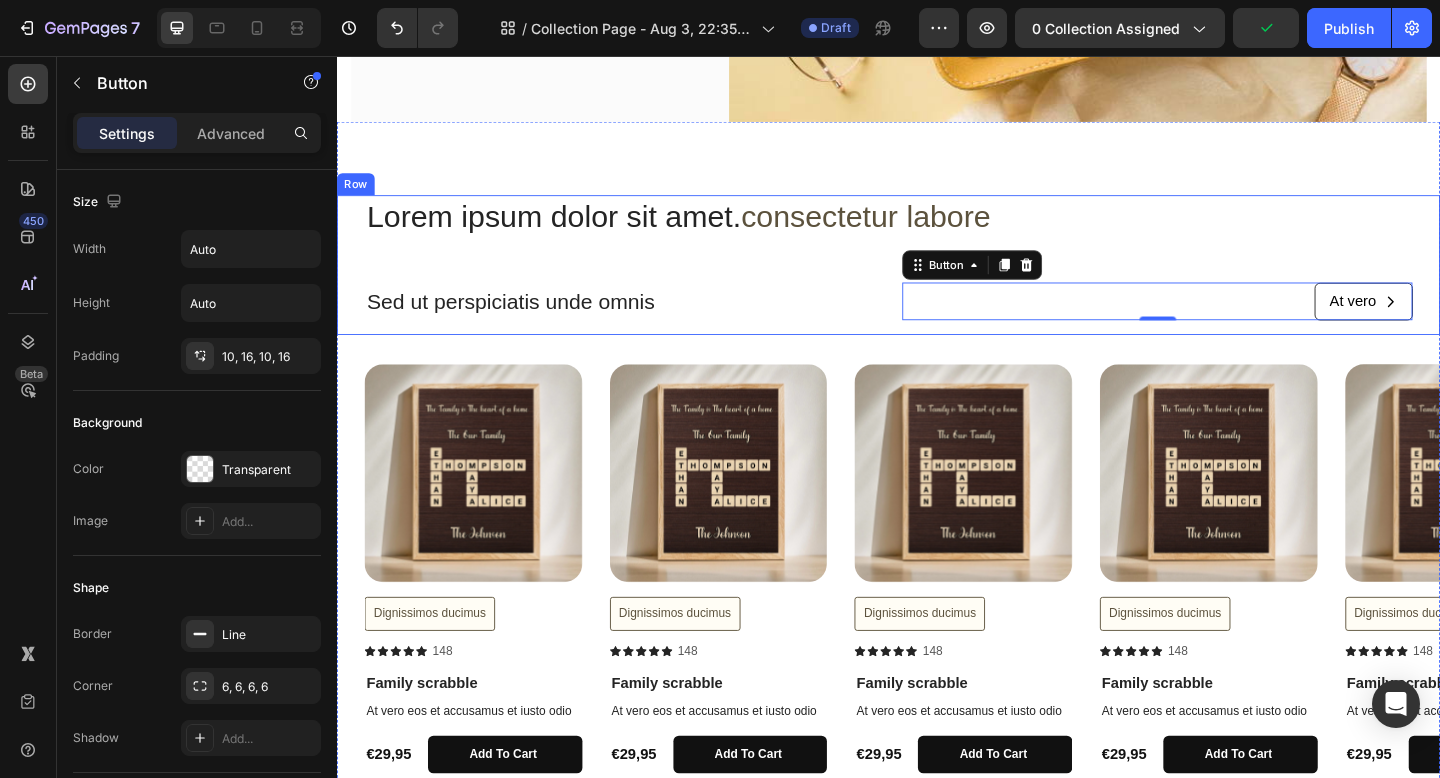 click on "Lorem ipsum dolor sit amet.  consectetur labore Heading Sed ut perspiciatis unde omnis Text Block
At vero Button   0 Row" at bounding box center [937, 284] 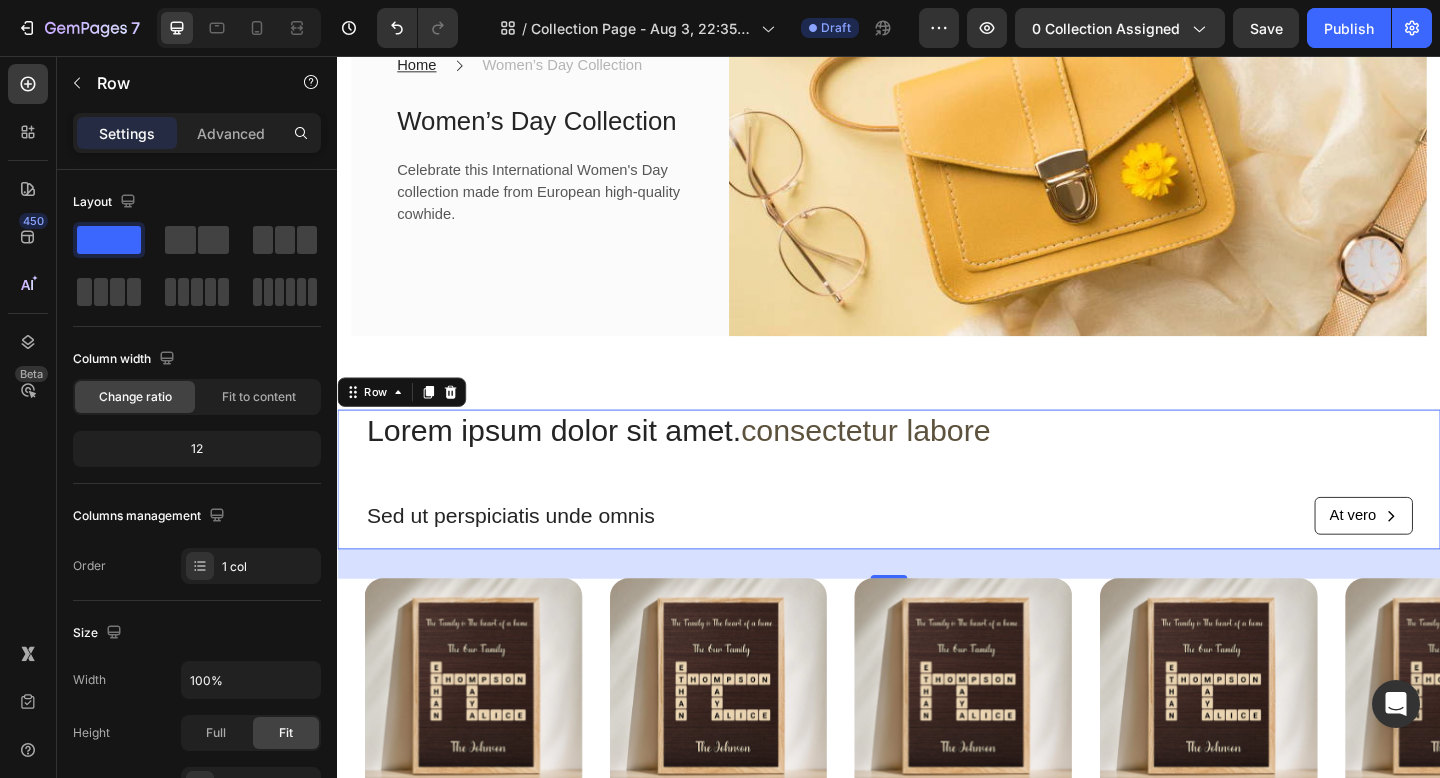 scroll, scrollTop: 430, scrollLeft: 0, axis: vertical 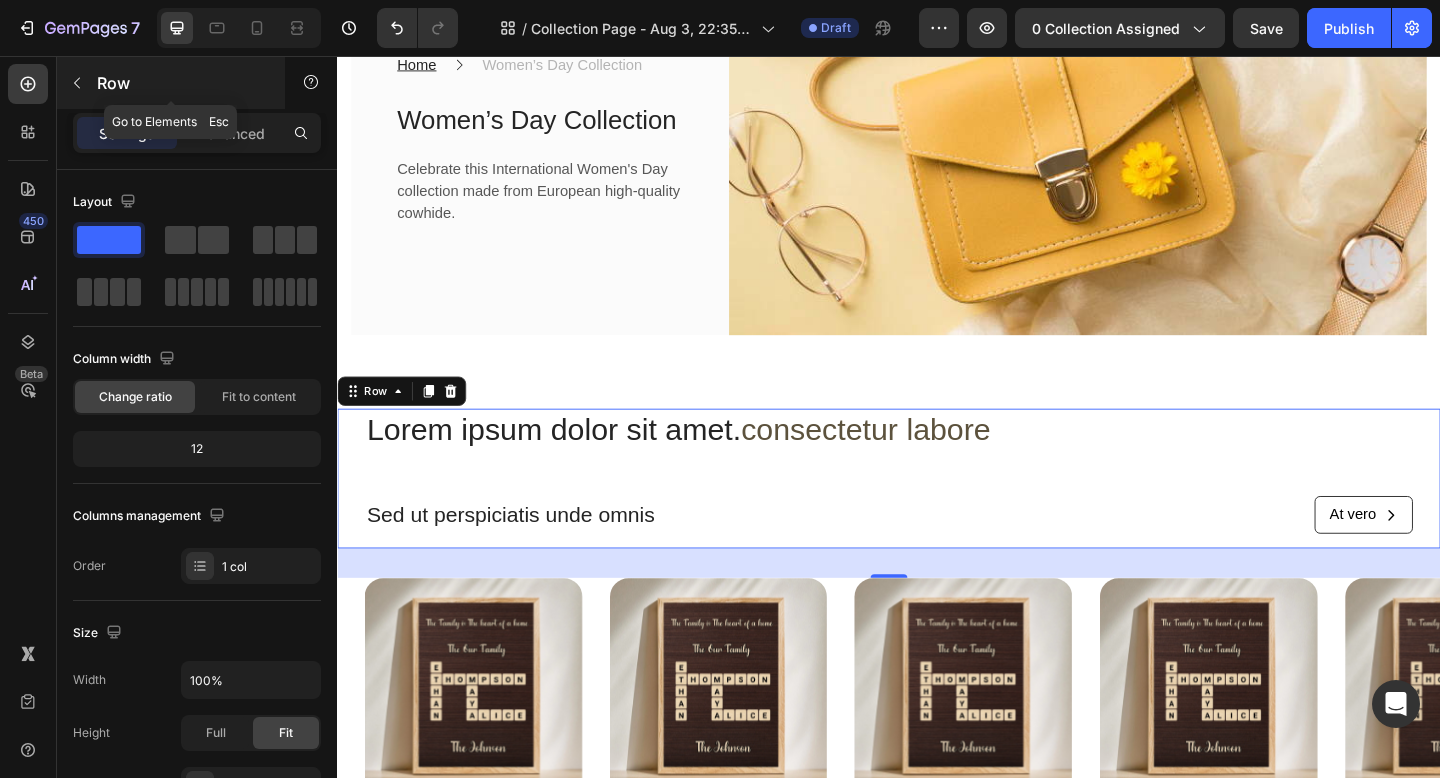 click 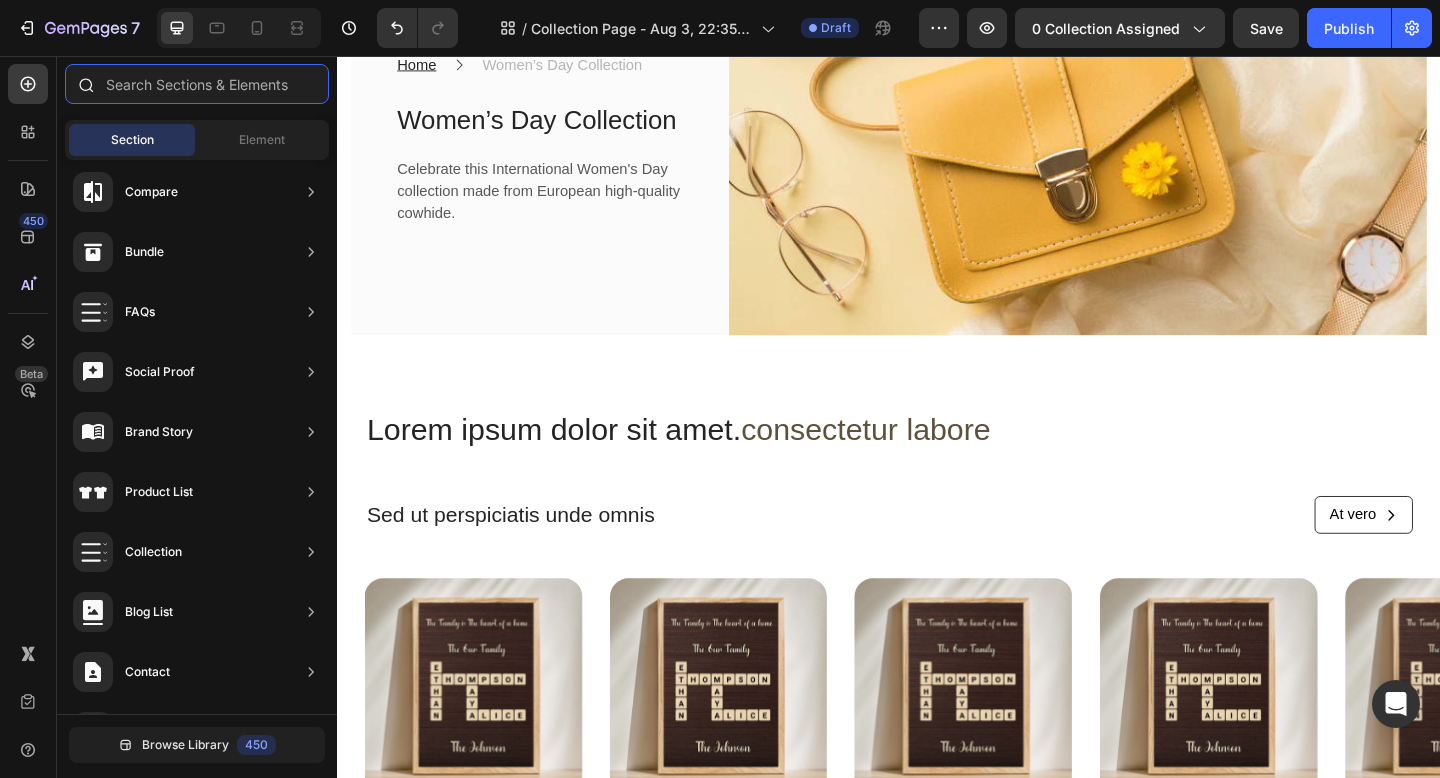 click at bounding box center [197, 84] 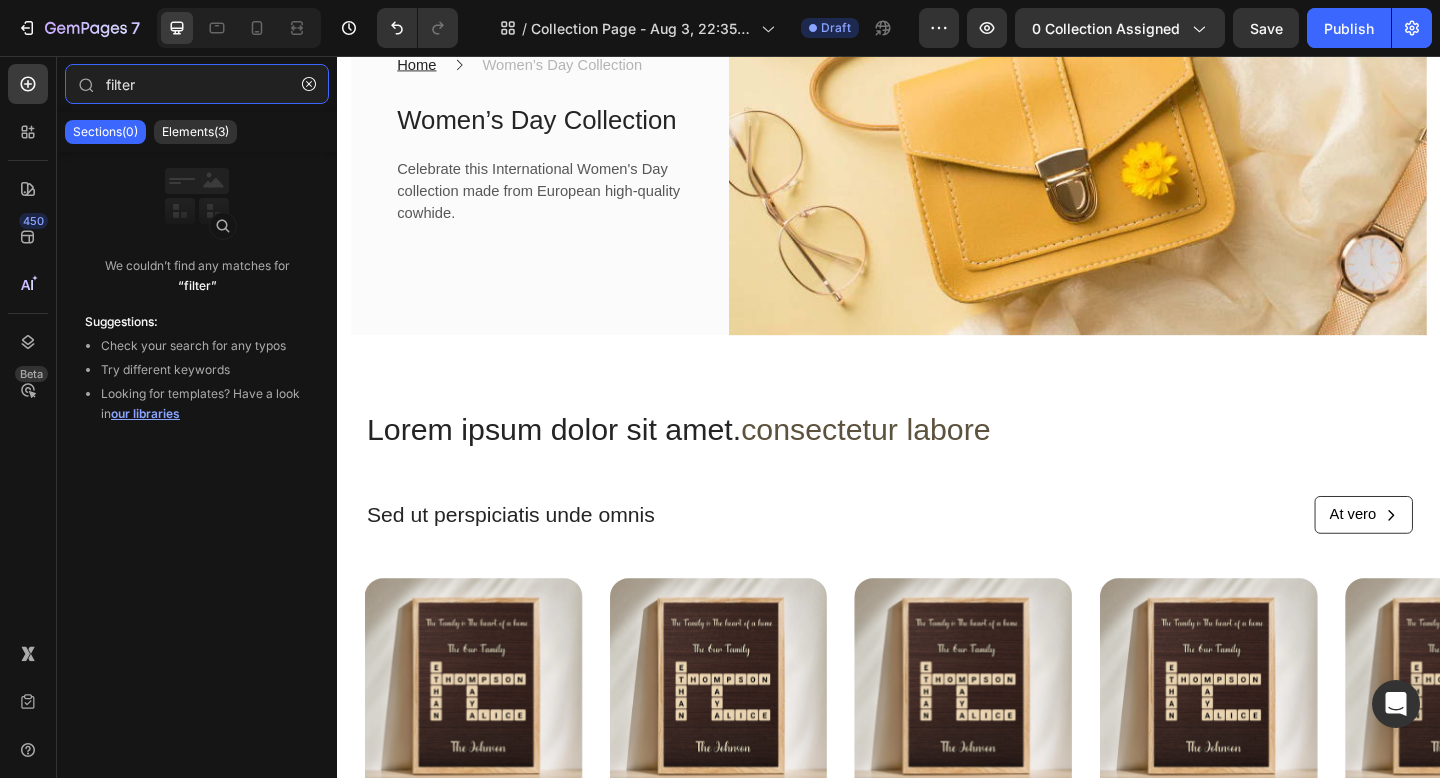 type on "filter" 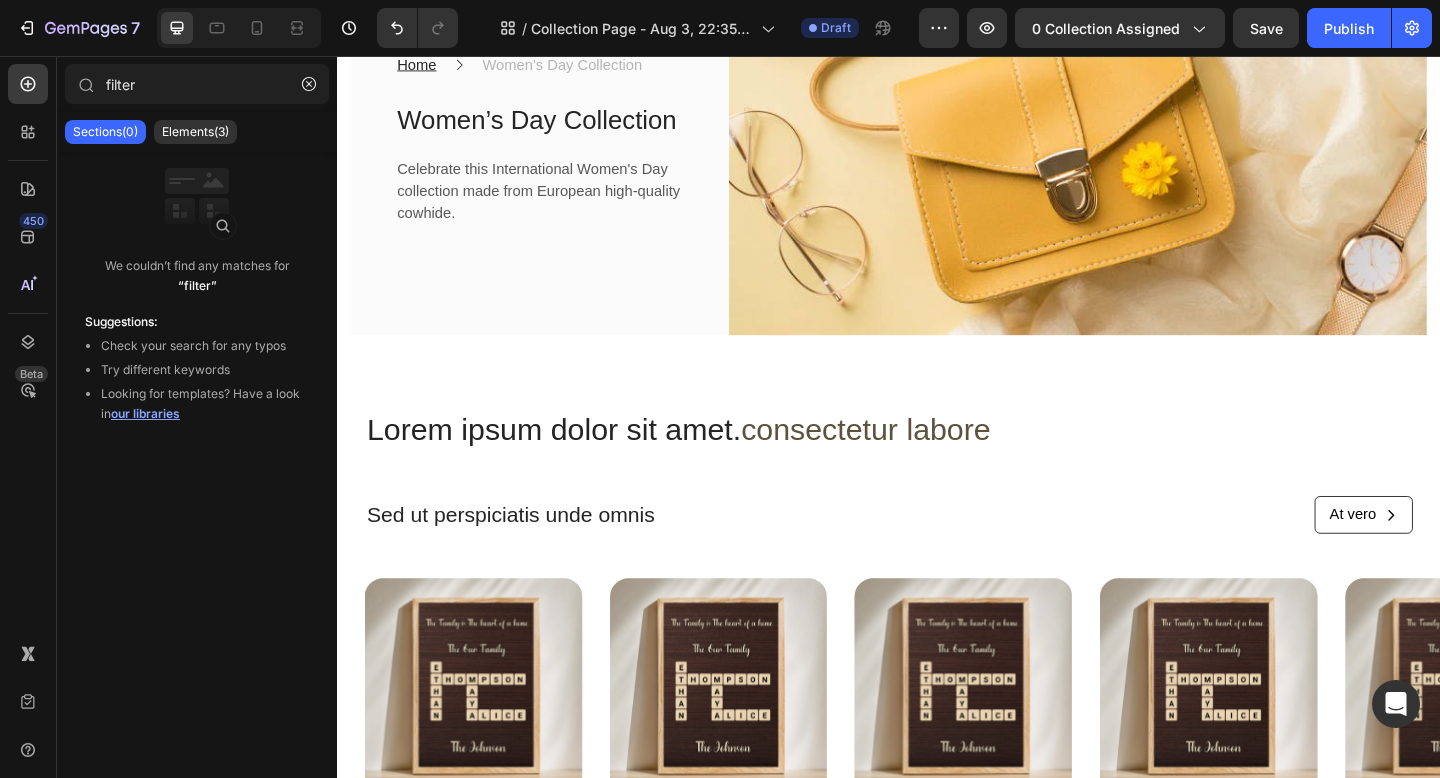 click on "Sections(0)" at bounding box center (105, 132) 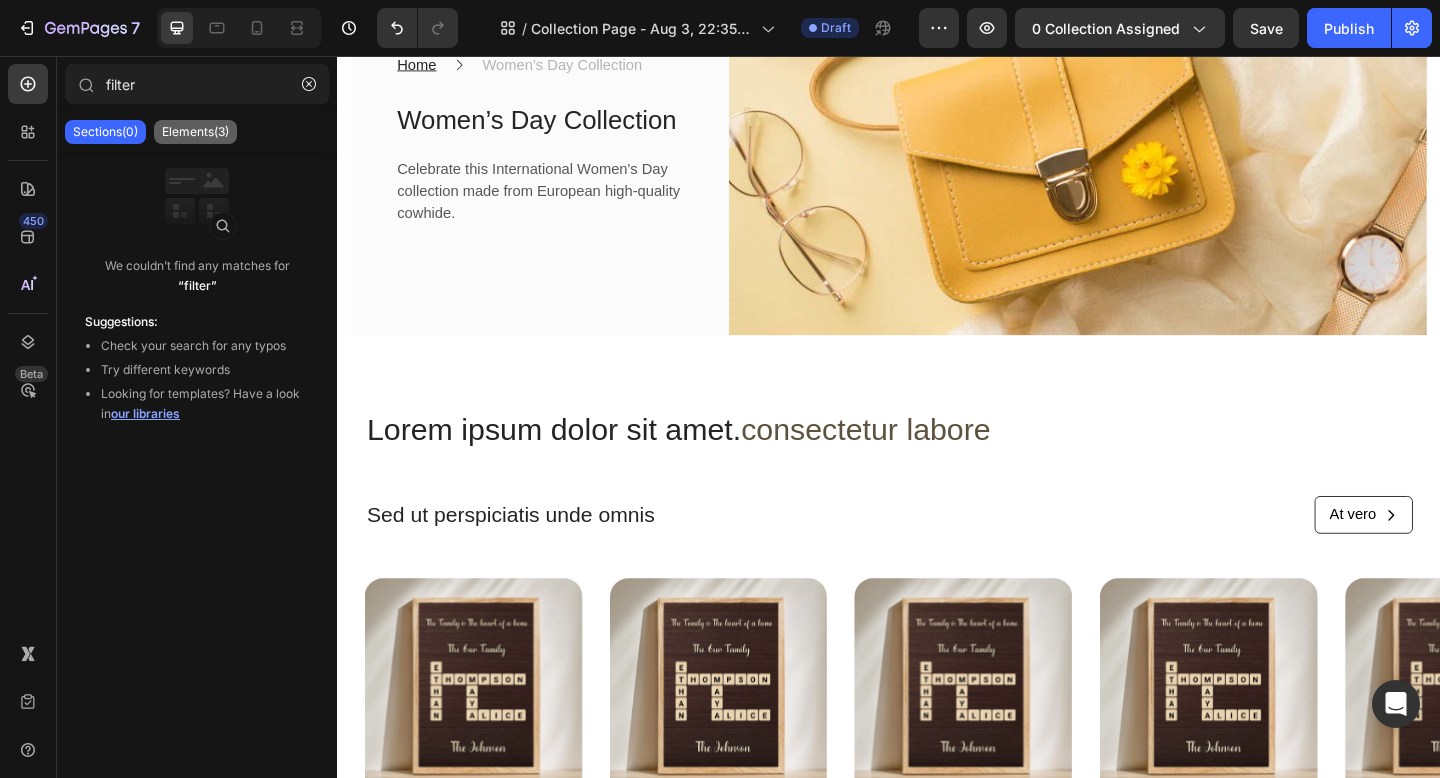 click on "Elements(3)" at bounding box center (195, 132) 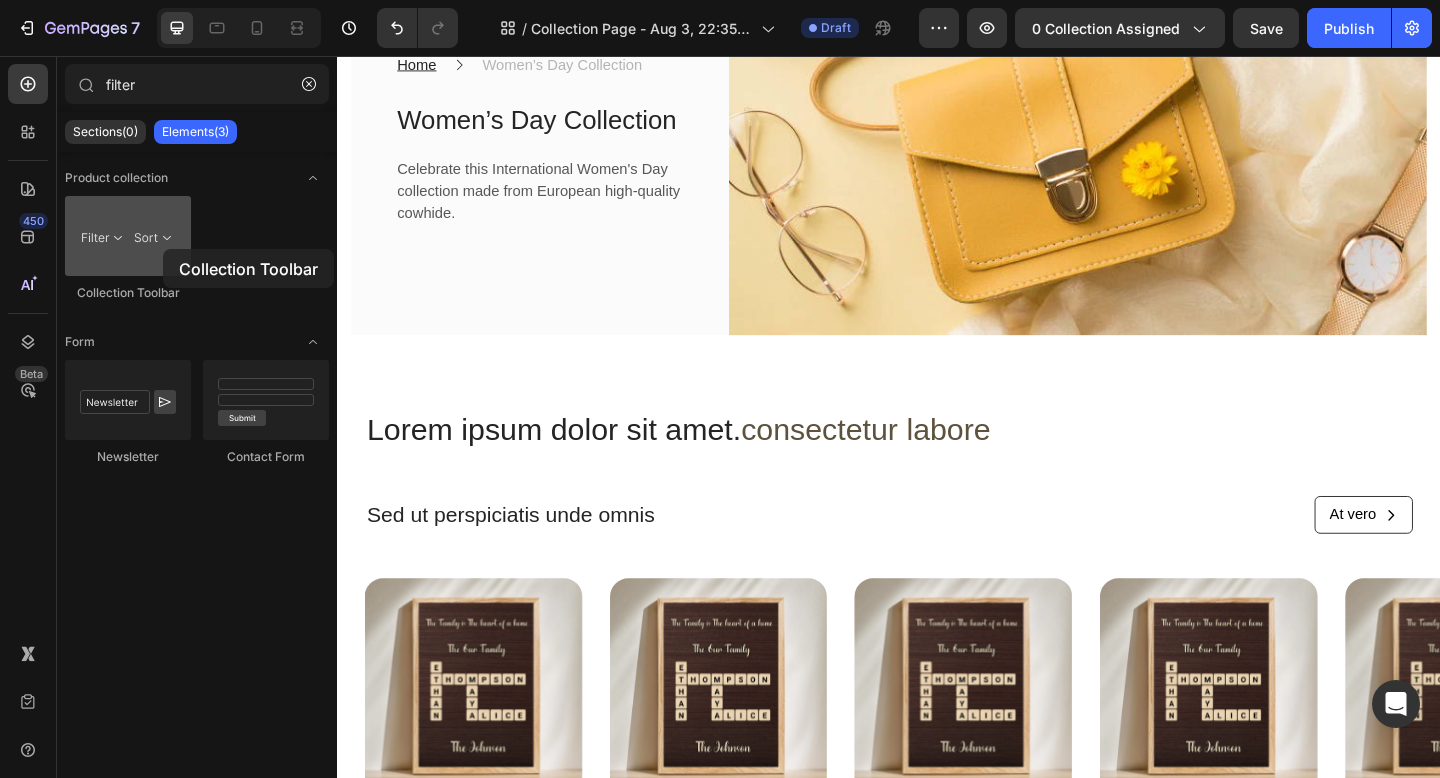 click at bounding box center (128, 236) 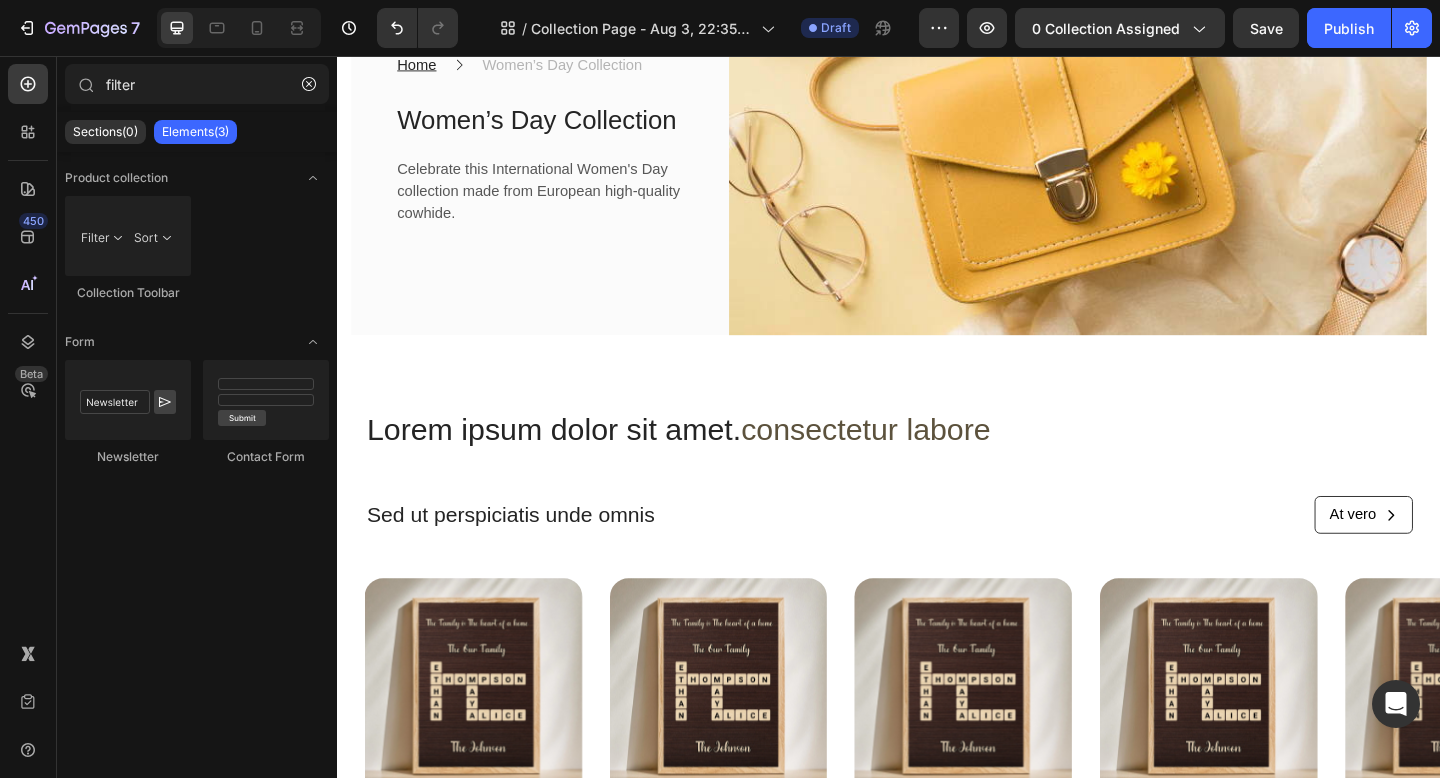click on "Collection Toolbar" 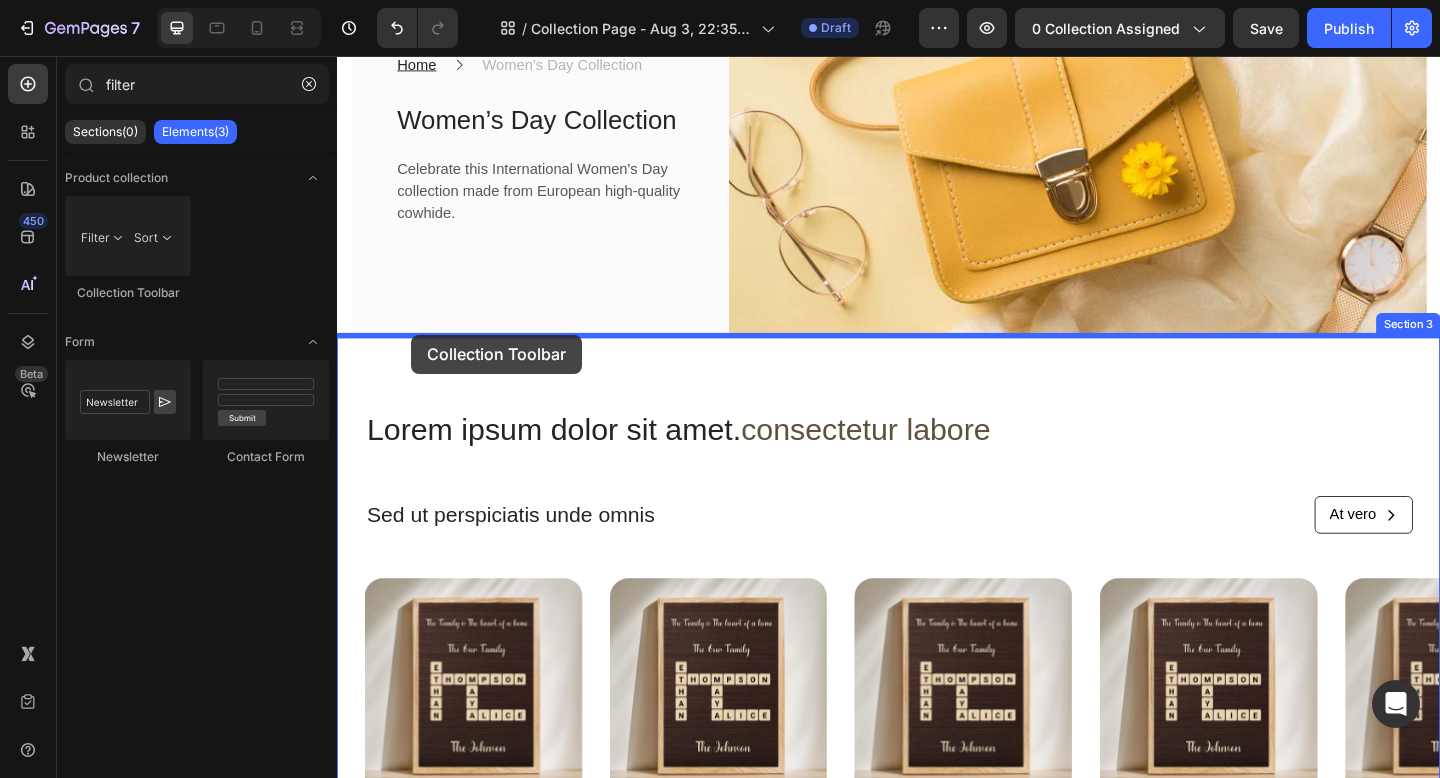 drag, startPoint x: 472, startPoint y: 331, endPoint x: 417, endPoint y: 357, distance: 60.835846 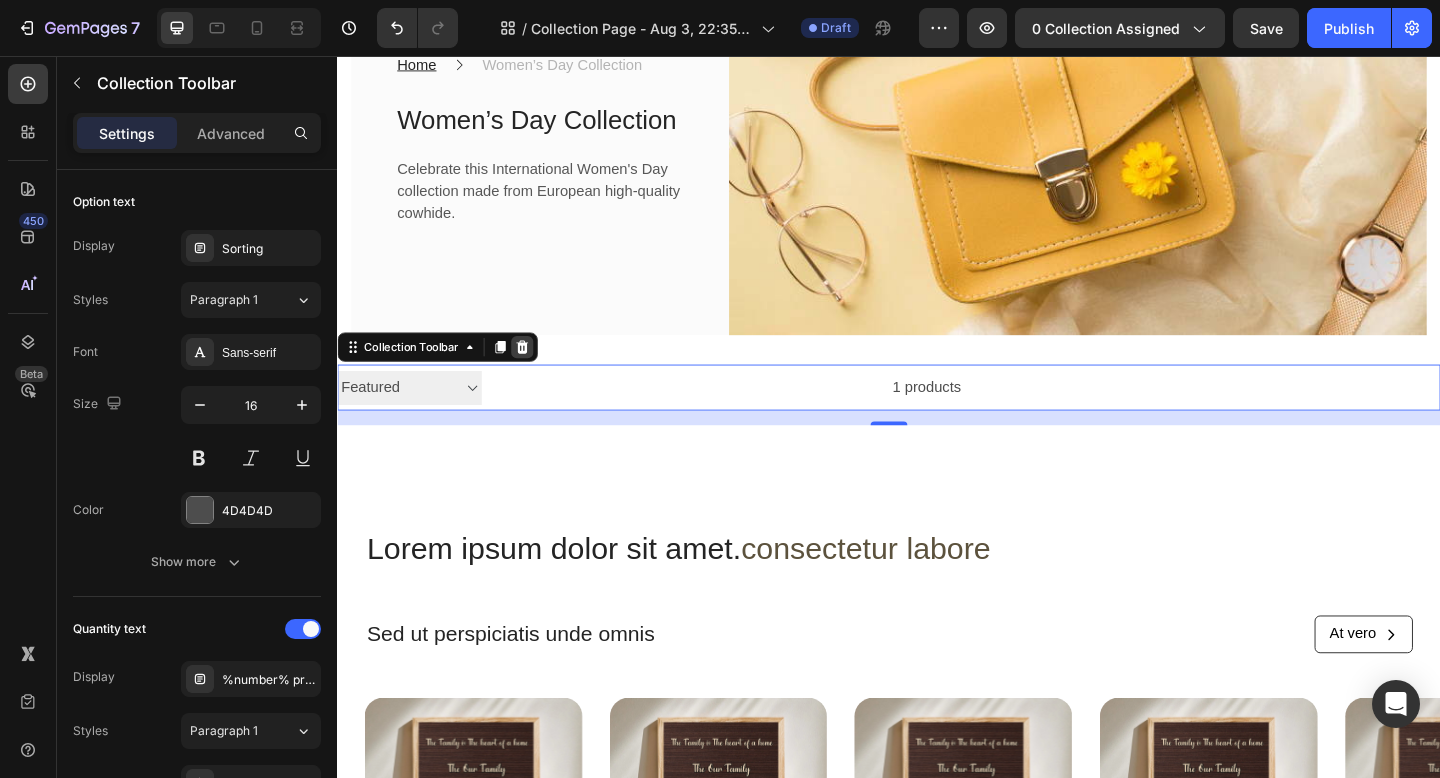 click 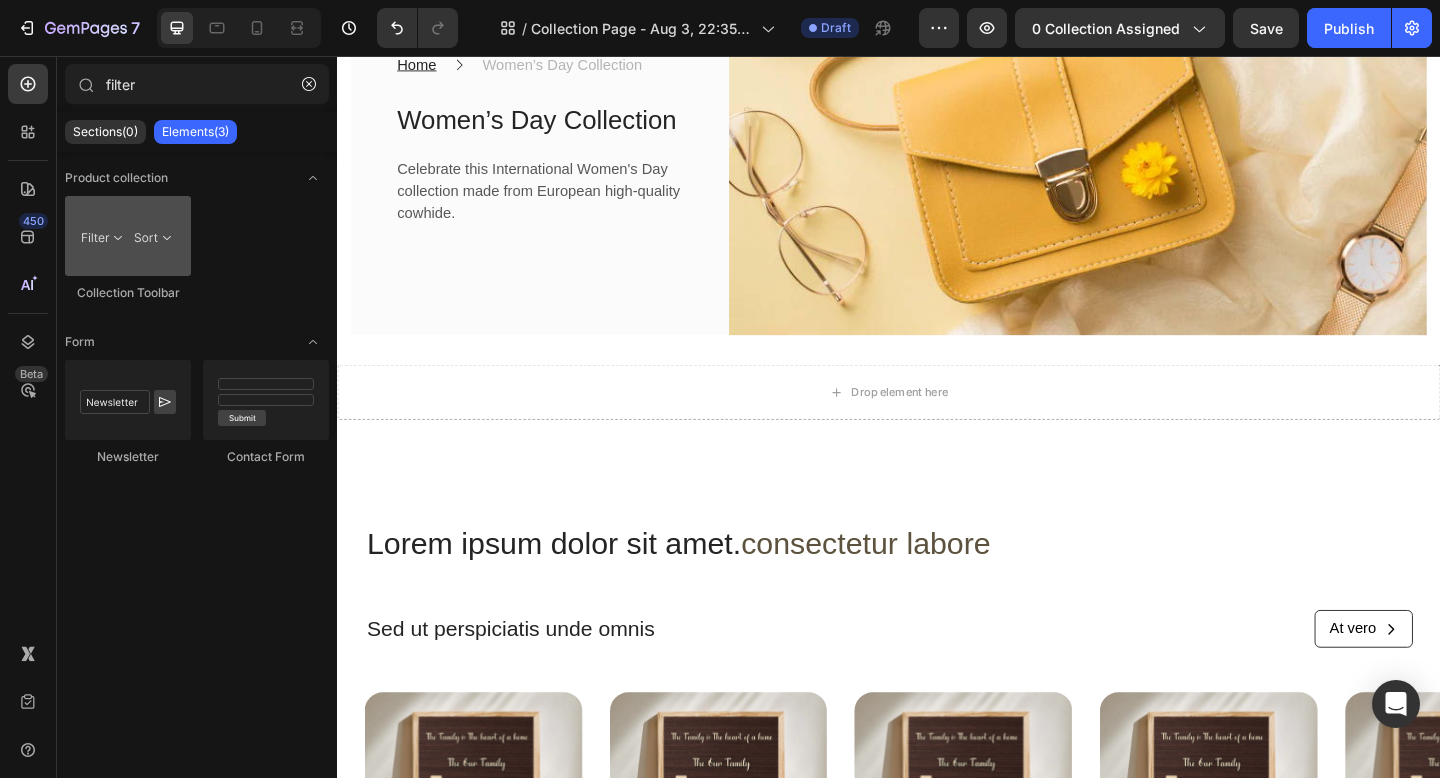 click at bounding box center [128, 236] 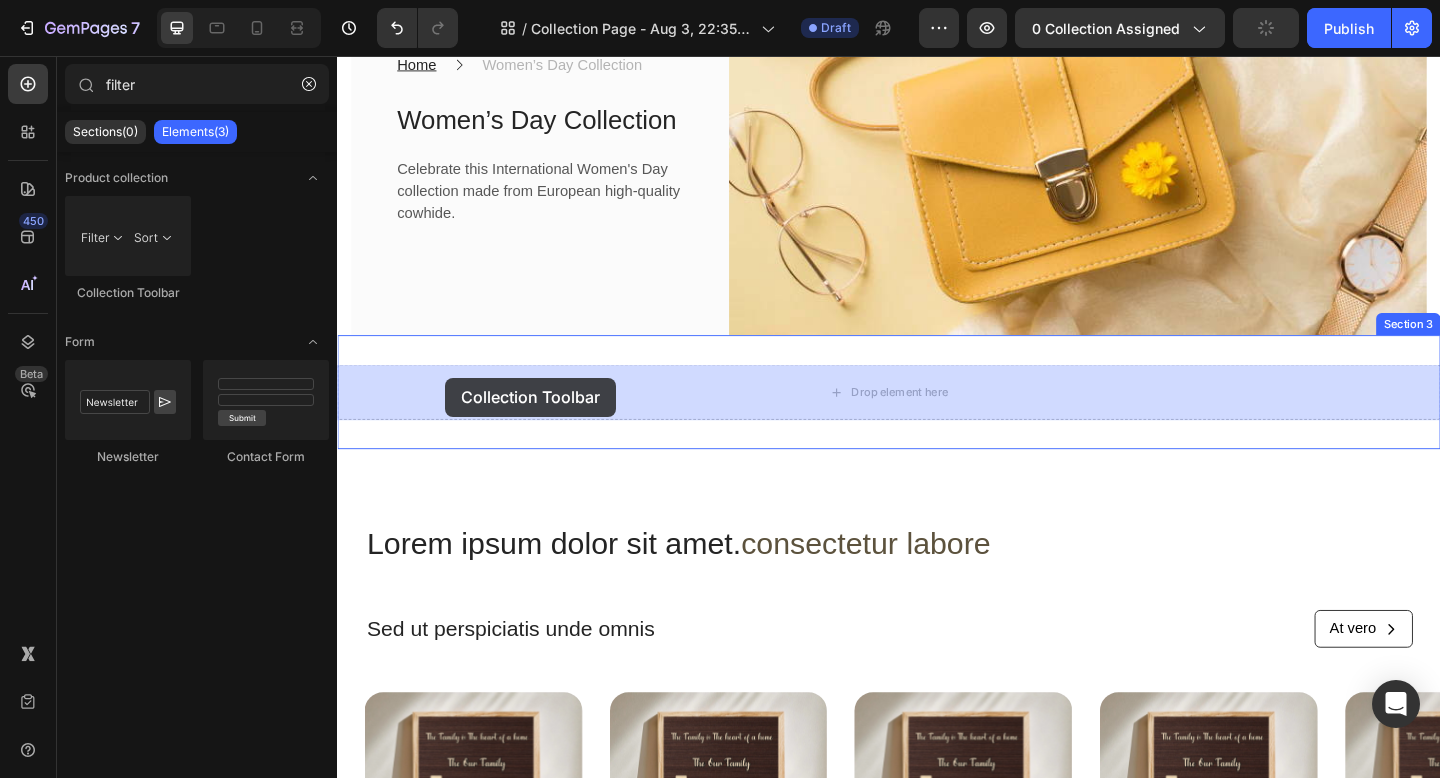 drag, startPoint x: 439, startPoint y: 303, endPoint x: 454, endPoint y: 406, distance: 104.0865 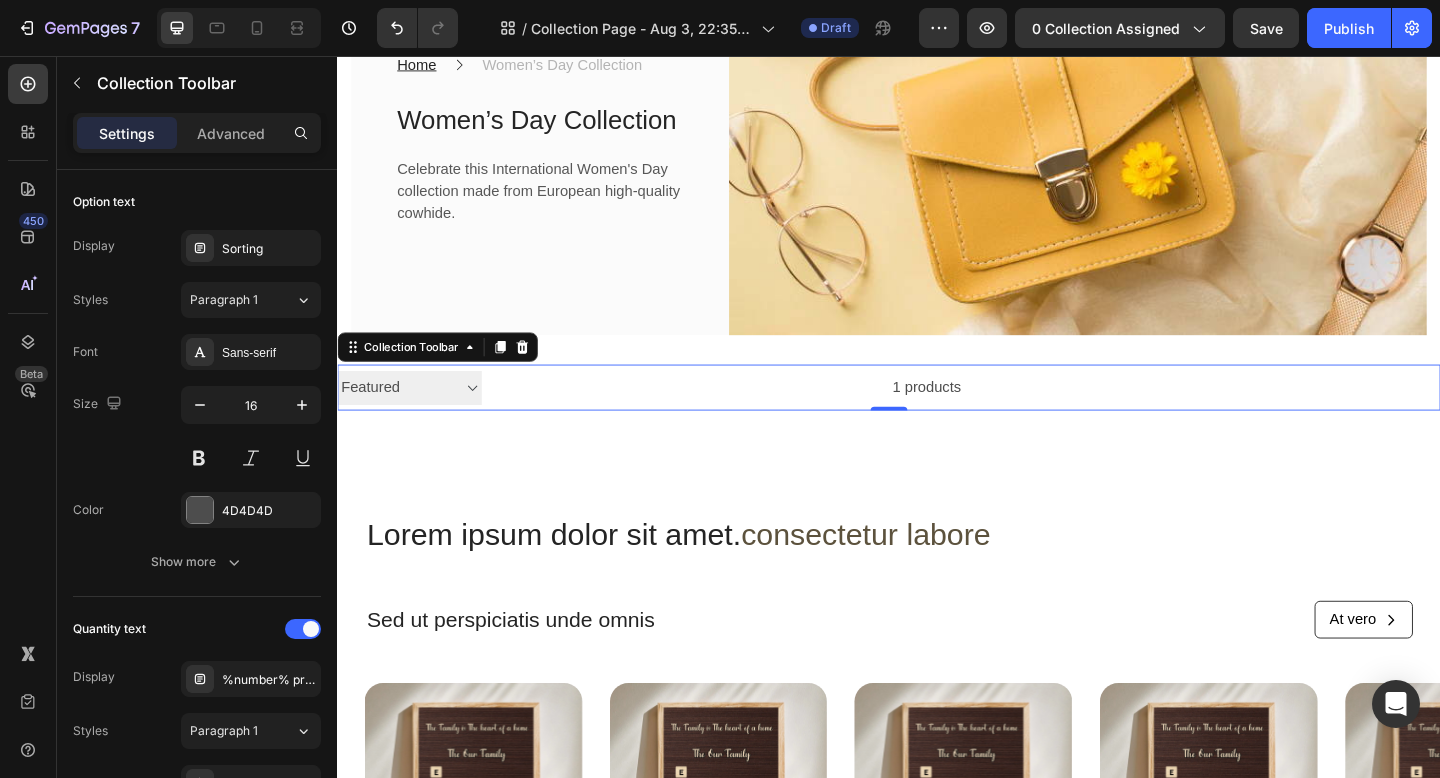 click on "Sorting Best selling Featured Alphabetically, A-Z Alphabetically, Z-A Price, low to high Price, high to low Date, new to old Date, old to new" at bounding box center (415, 417) 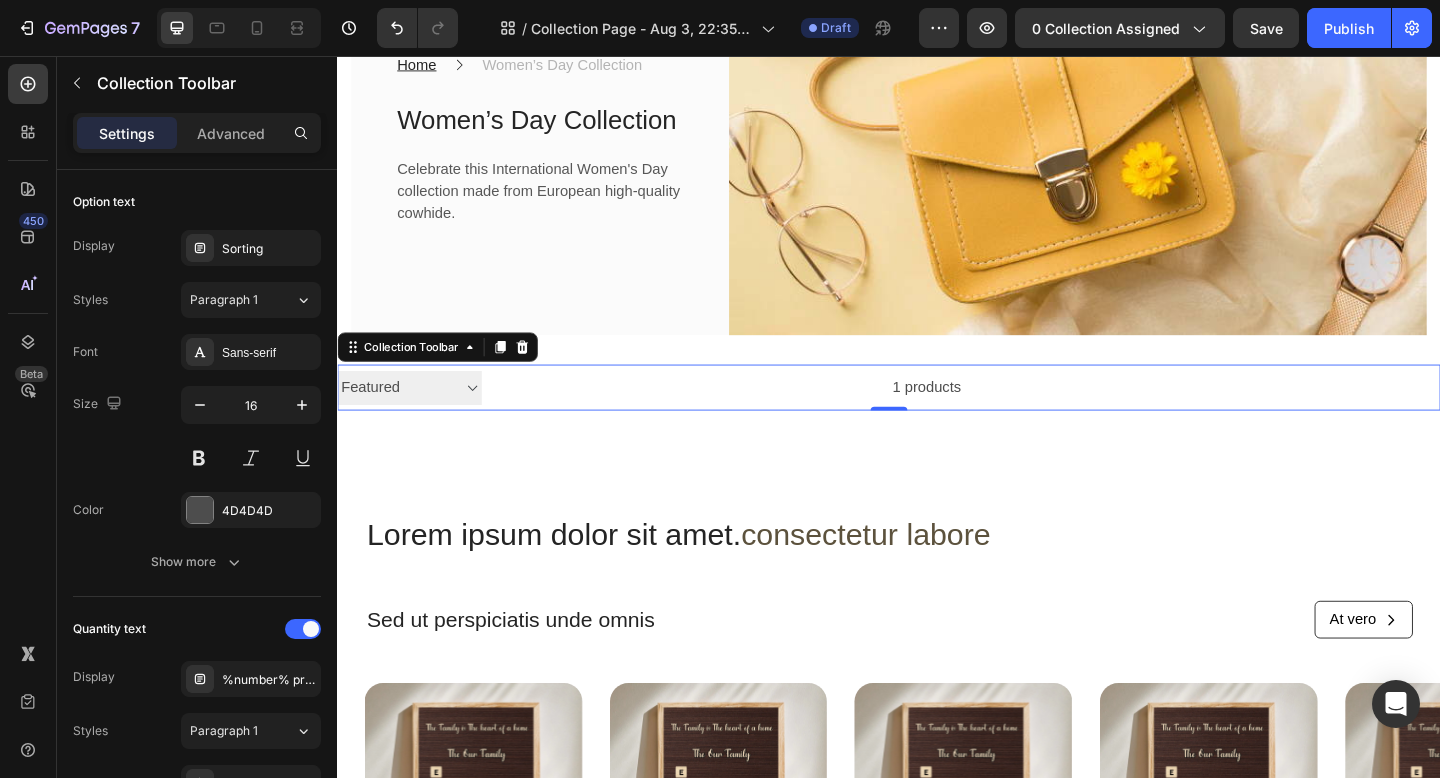 select on "best-selling" 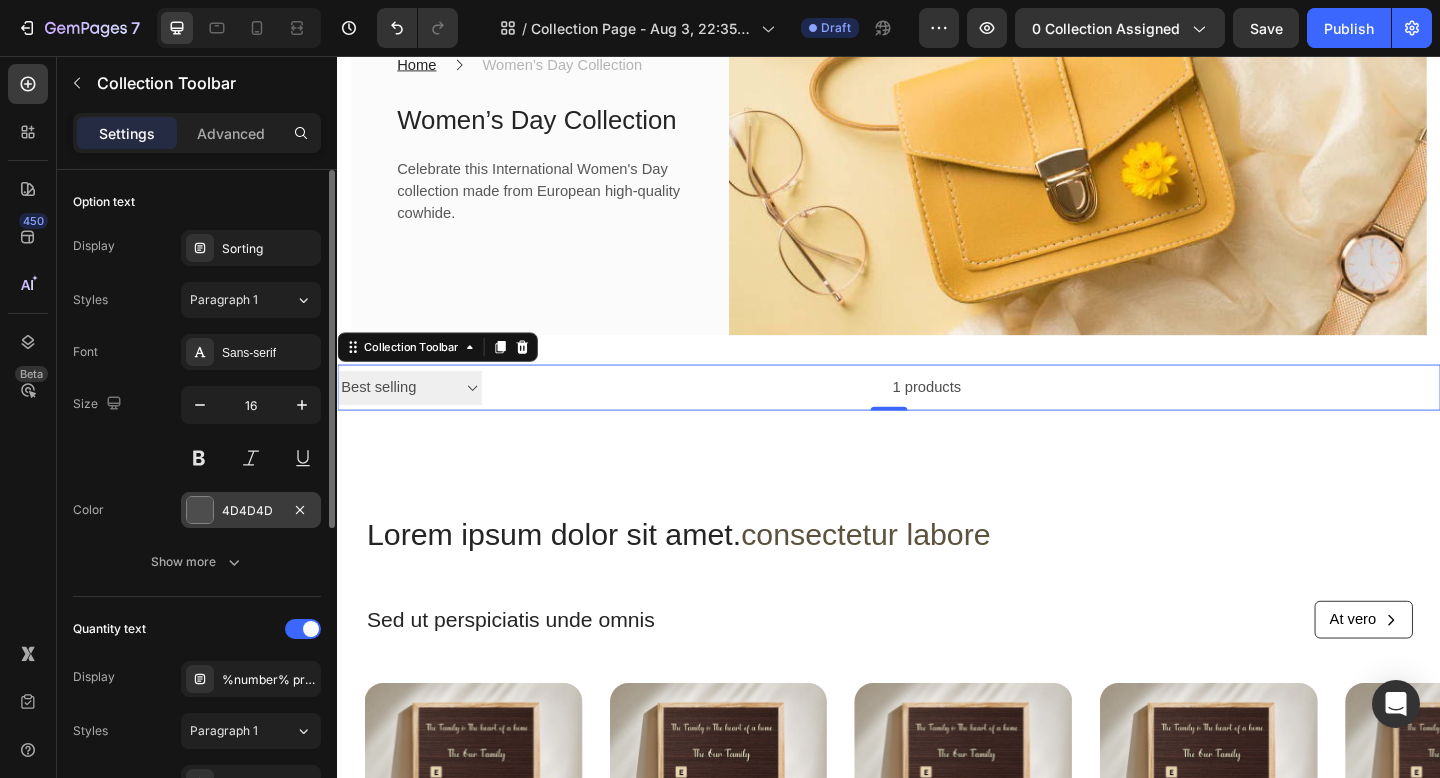 click on "4D4D4D" at bounding box center (251, 511) 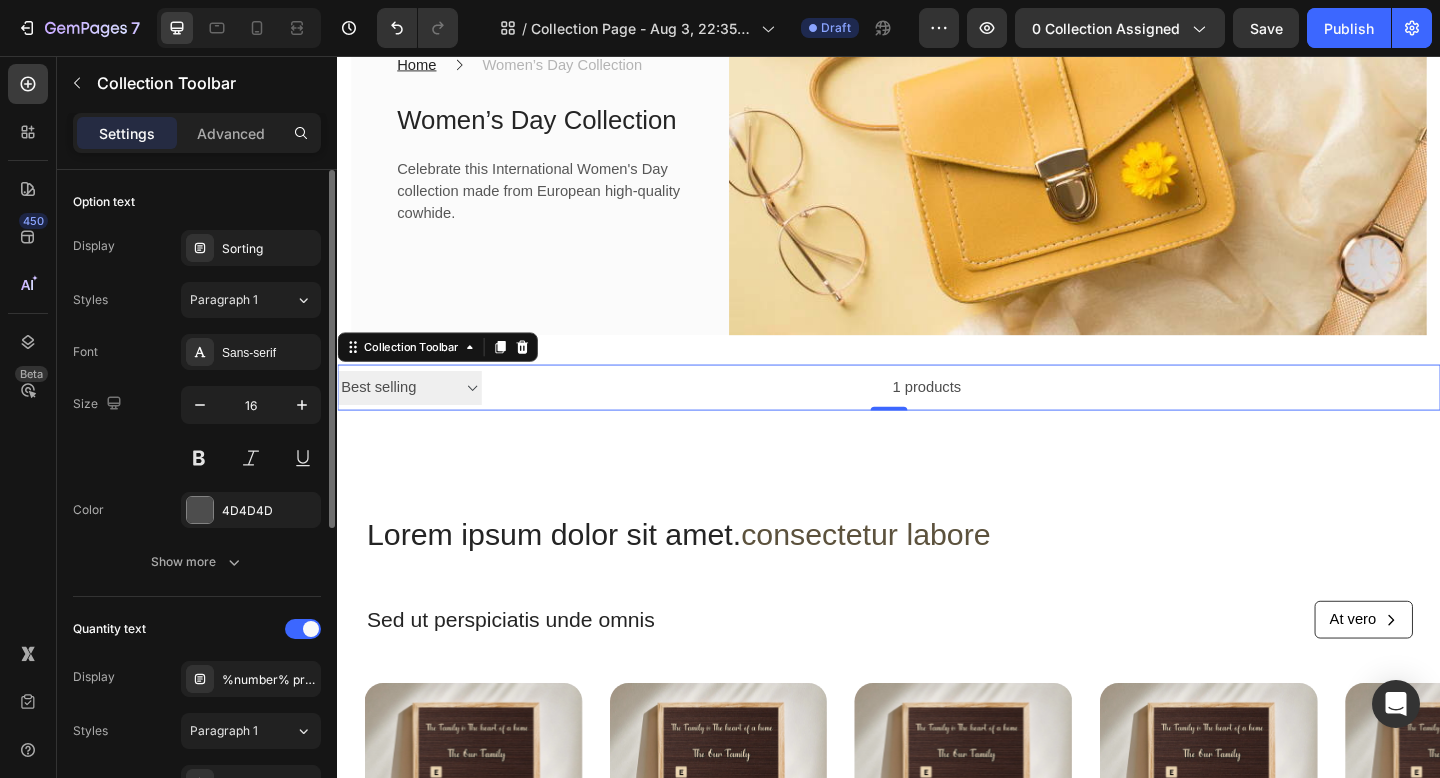 click on "Size 16" at bounding box center [197, 431] 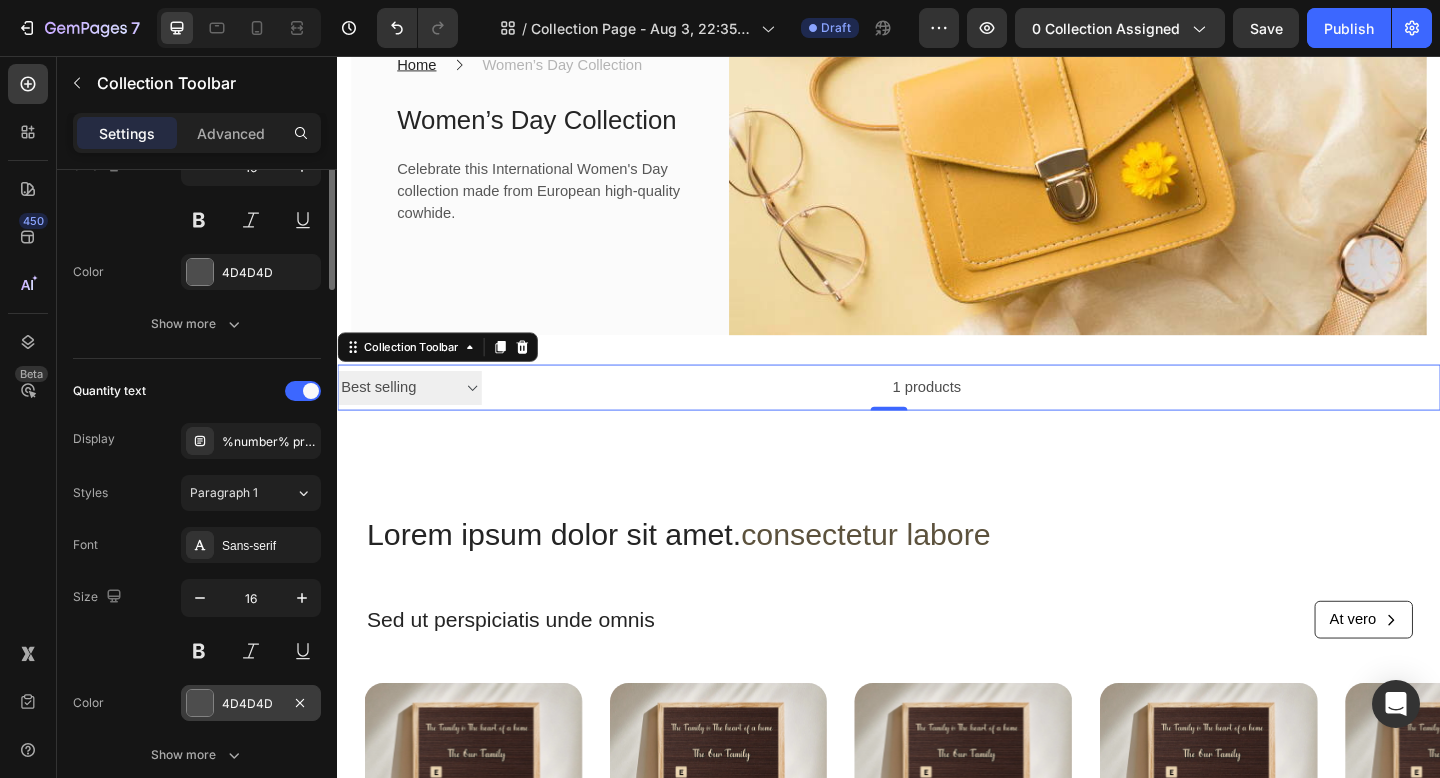 scroll, scrollTop: 0, scrollLeft: 0, axis: both 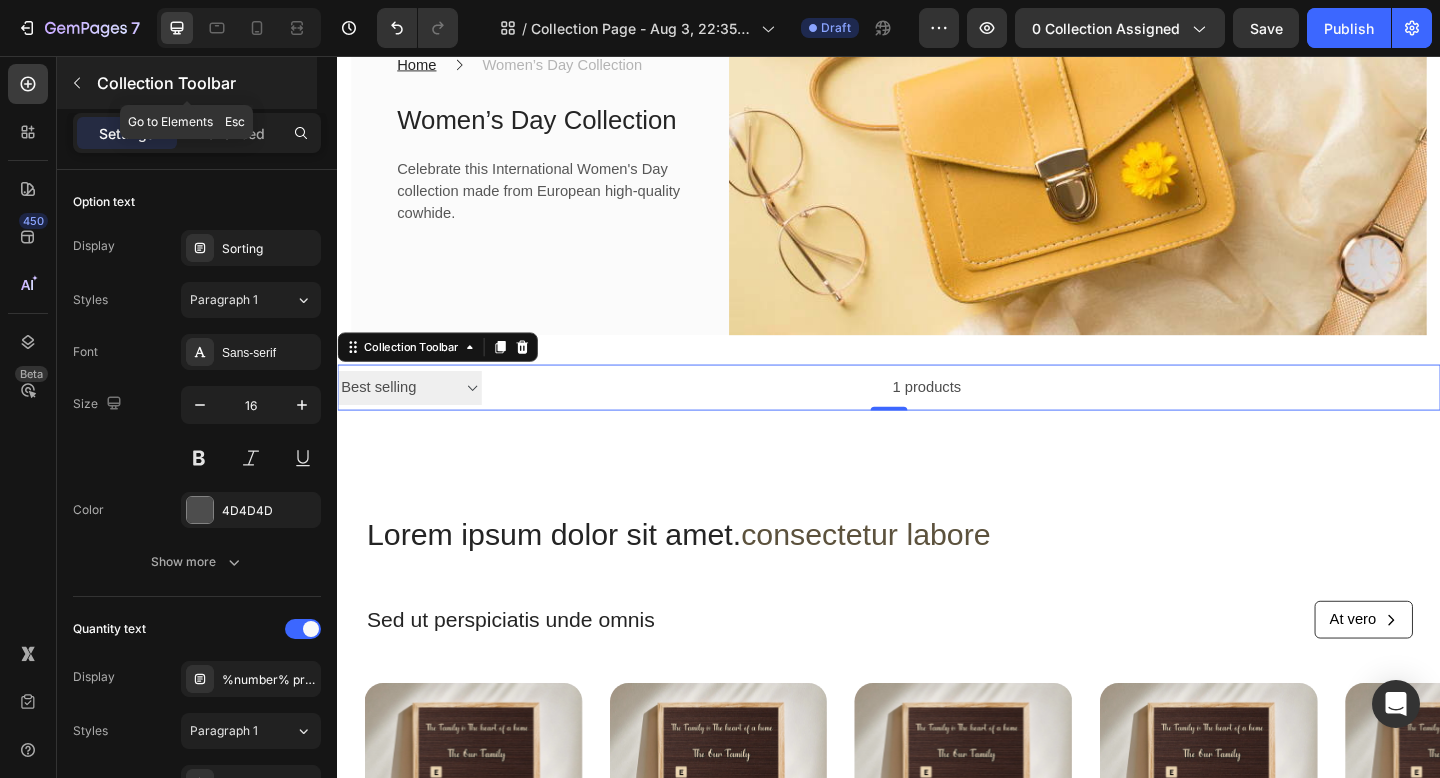 click 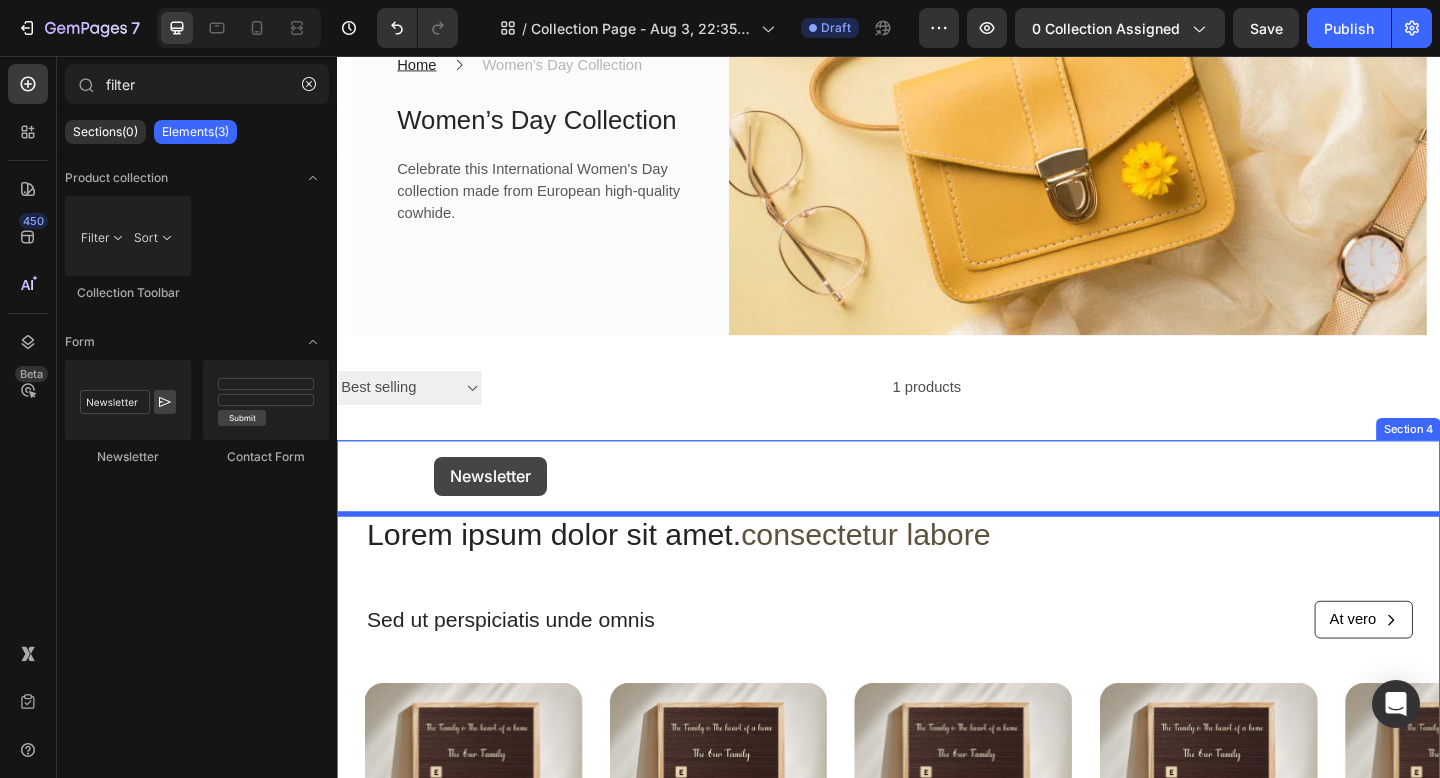 drag, startPoint x: 484, startPoint y: 468, endPoint x: 443, endPoint y: 492, distance: 47.507893 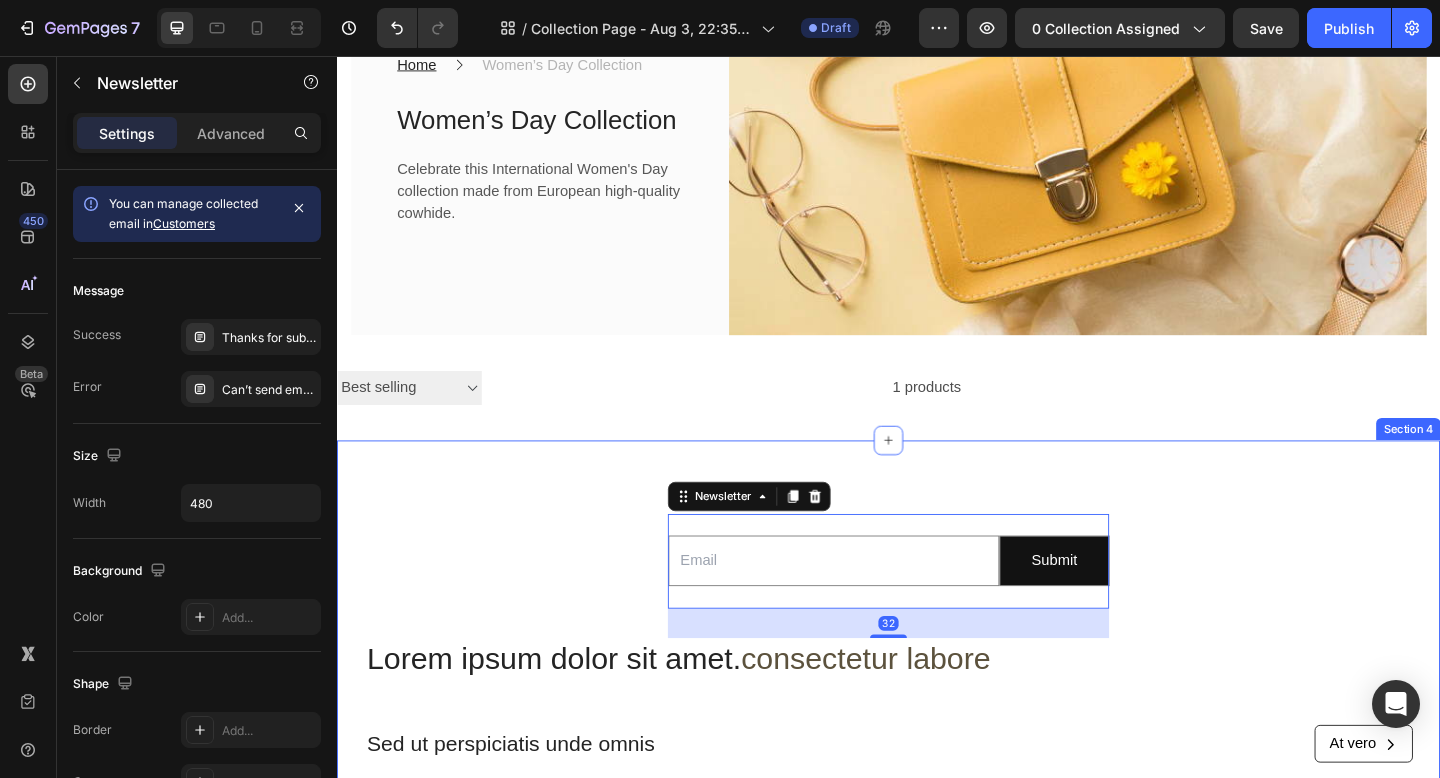 click on "Email Field Submit Submit Button Row Newsletter   32 Lorem ipsum dolor sit amet.  consectetur labore Heading Sed ut perspiciatis unde omnis Text Block
At vero Button Row Row Product Images Dignissimos ducimus Button Icon Icon Icon Icon Icon Icon List 148 Text Block Row Family scrabble Product Title At vero eos et accusamus et iusto odio Text Block €29,95 Product Price Product Price Add to cart Add to Cart Row Product Product Images Dignissimos ducimus Button Icon Icon Icon Icon Icon Icon List 148 Text Block Row Family scrabble Product Title At vero eos et accusamus et iusto odio Text Block €29,95 Product Price Product Price Add to cart Add to Cart Row Product Product Images Dignissimos ducimus Button Icon Icon Icon Icon Icon Icon List 148 Text Block Row Family scrabble Product Title At vero eos et accusamus et iusto odio Text Block €29,95 Product Price Product Price Add to cart Add to Cart Row Product Product Images Dignissimos ducimus Button Icon Icon Icon Icon Icon Icon List 148 Row" at bounding box center (937, 944) 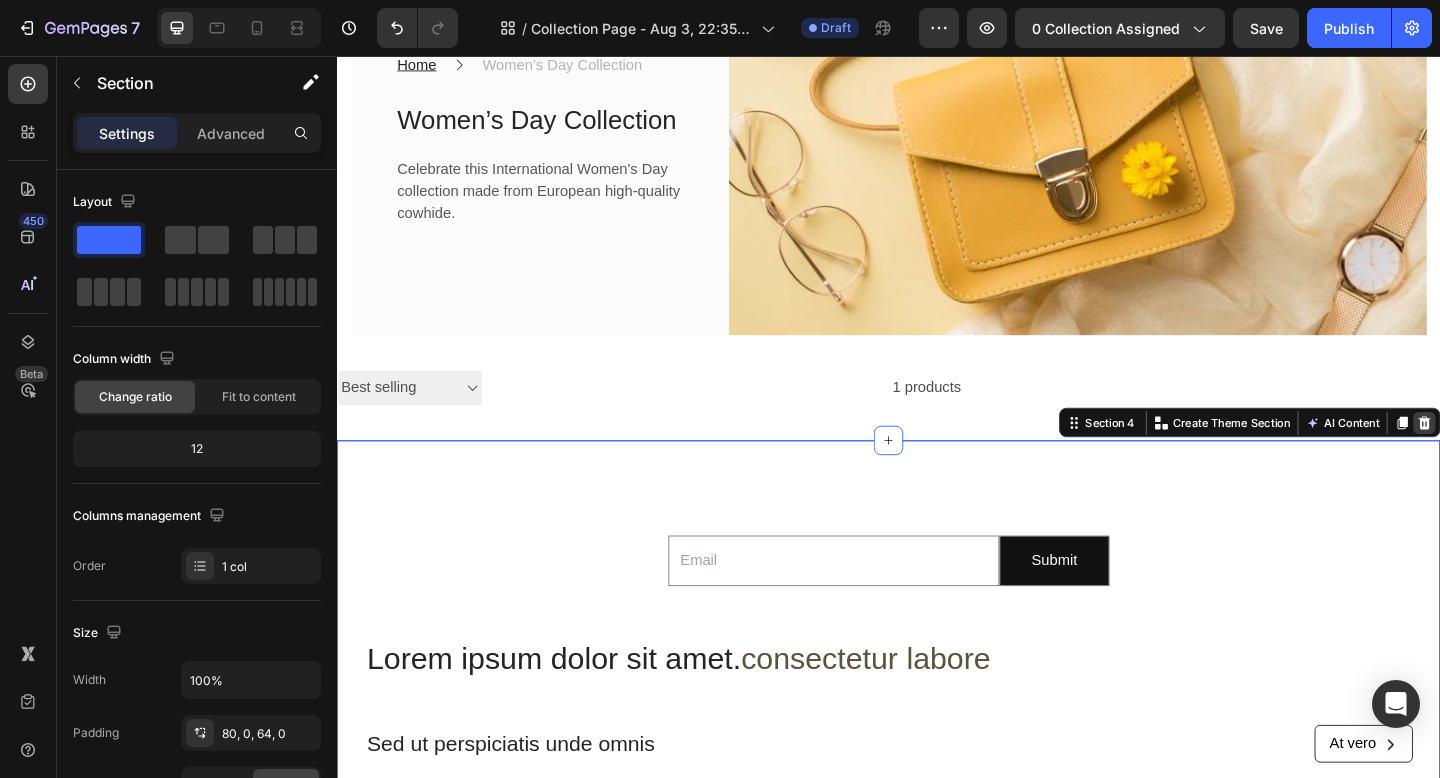 click 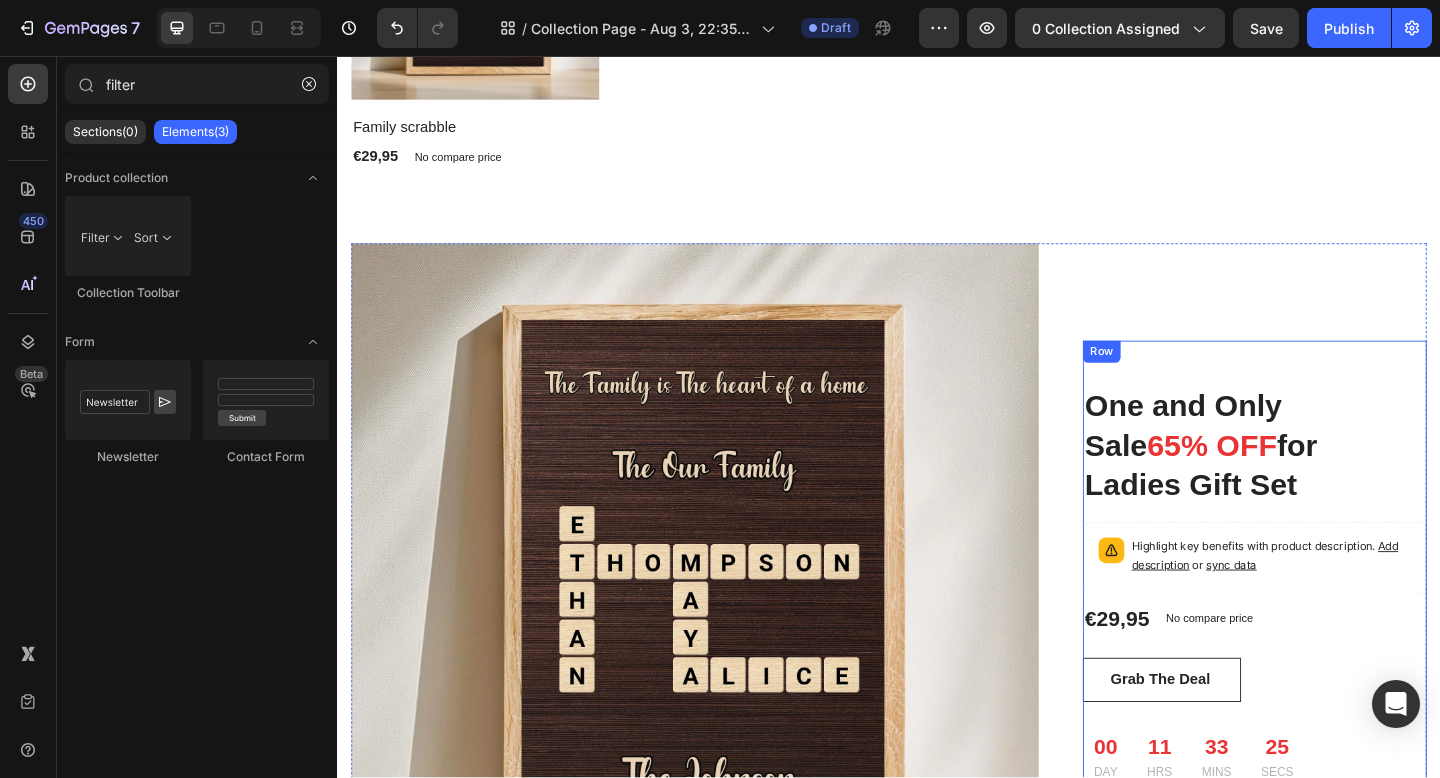scroll, scrollTop: 1285, scrollLeft: 0, axis: vertical 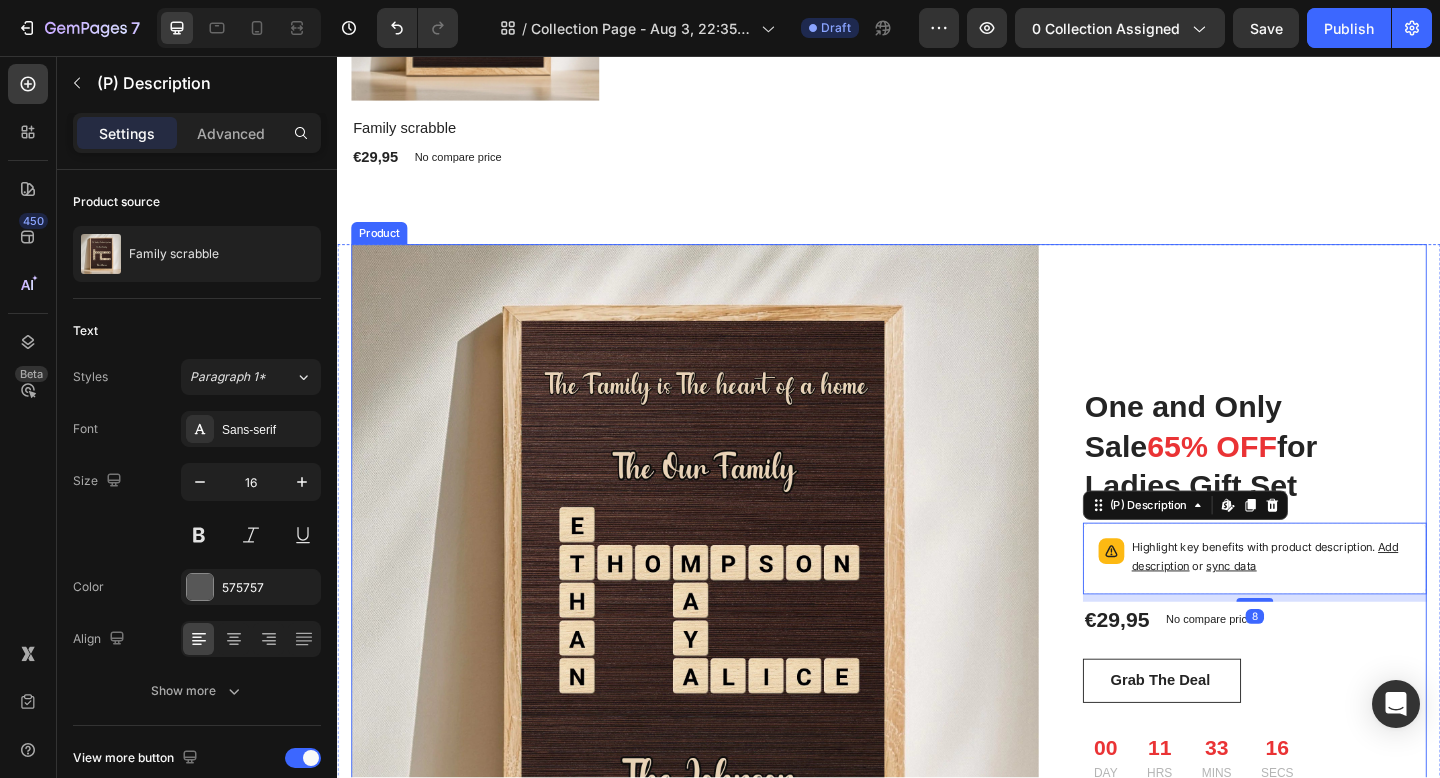 click on "One and Only Sale  65% OFF  for Ladies Gift Set Heading Highlight key benefits with product description.       Add description   or   sync data (P) Description   Edit content in Shopify 8 €29,95 (P) Price (P) Price No compare price (P) Price Row Grab The Deal (P) Cart Button 00 DAY 11 HRS 33 MINS 16 SECS CountDown Timer Row" at bounding box center [1335, 635] 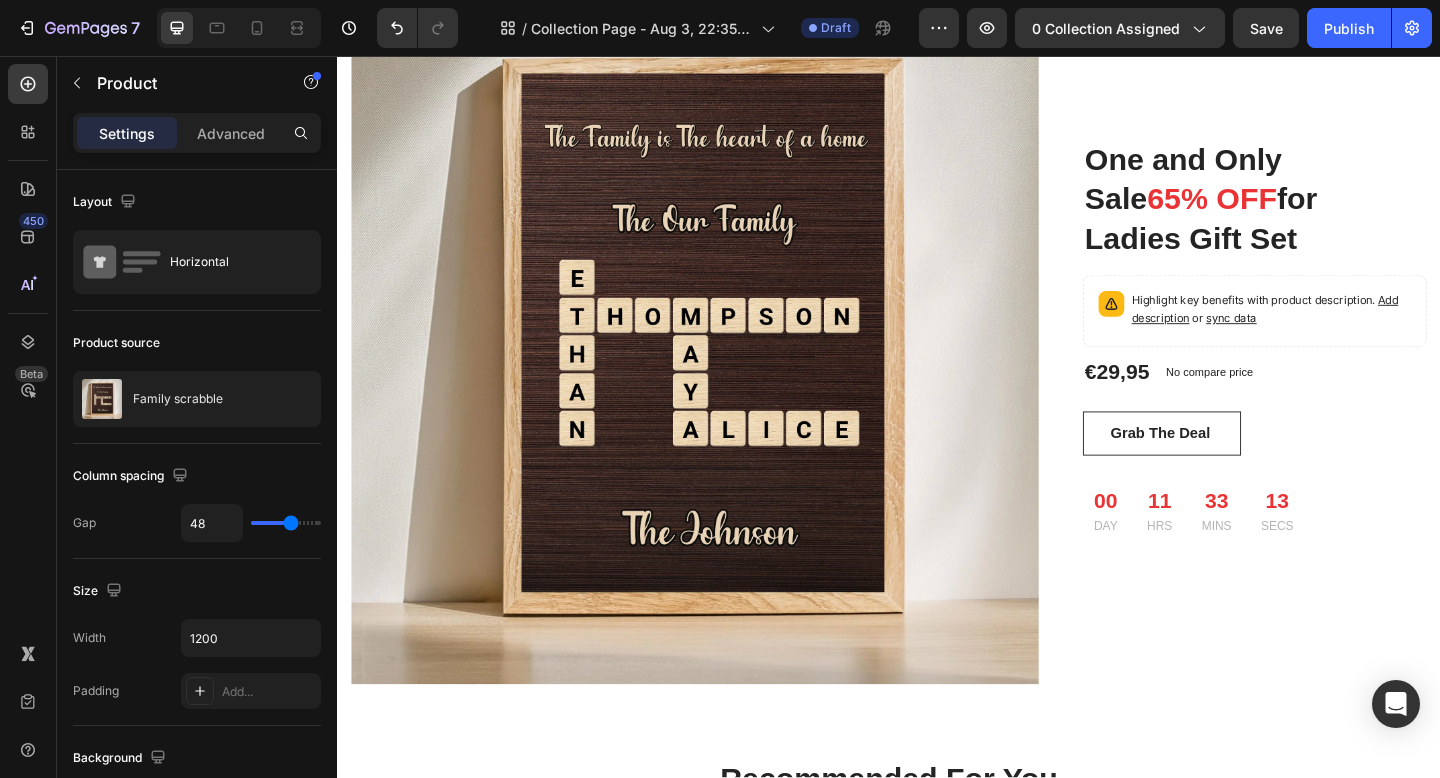 scroll, scrollTop: 1556, scrollLeft: 0, axis: vertical 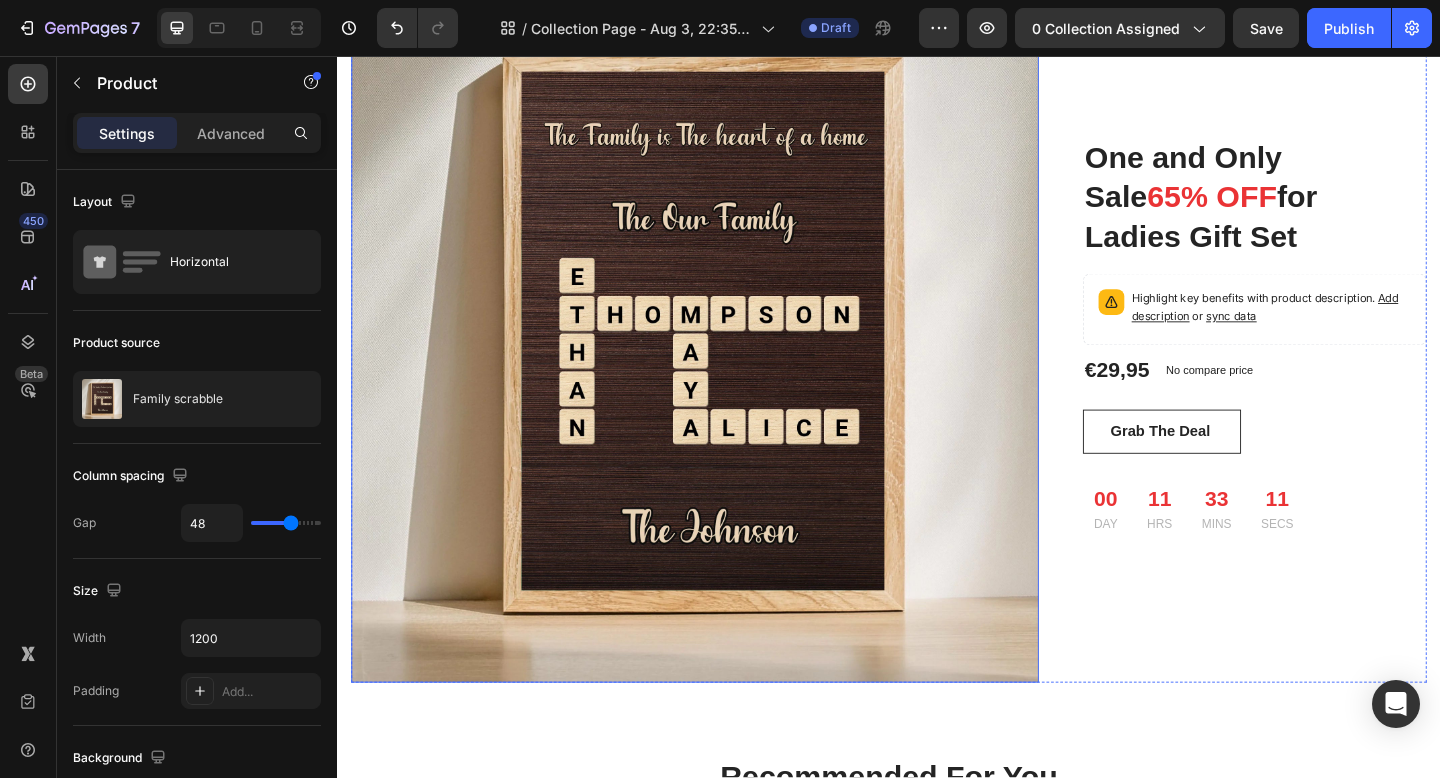 click at bounding box center [726, 364] 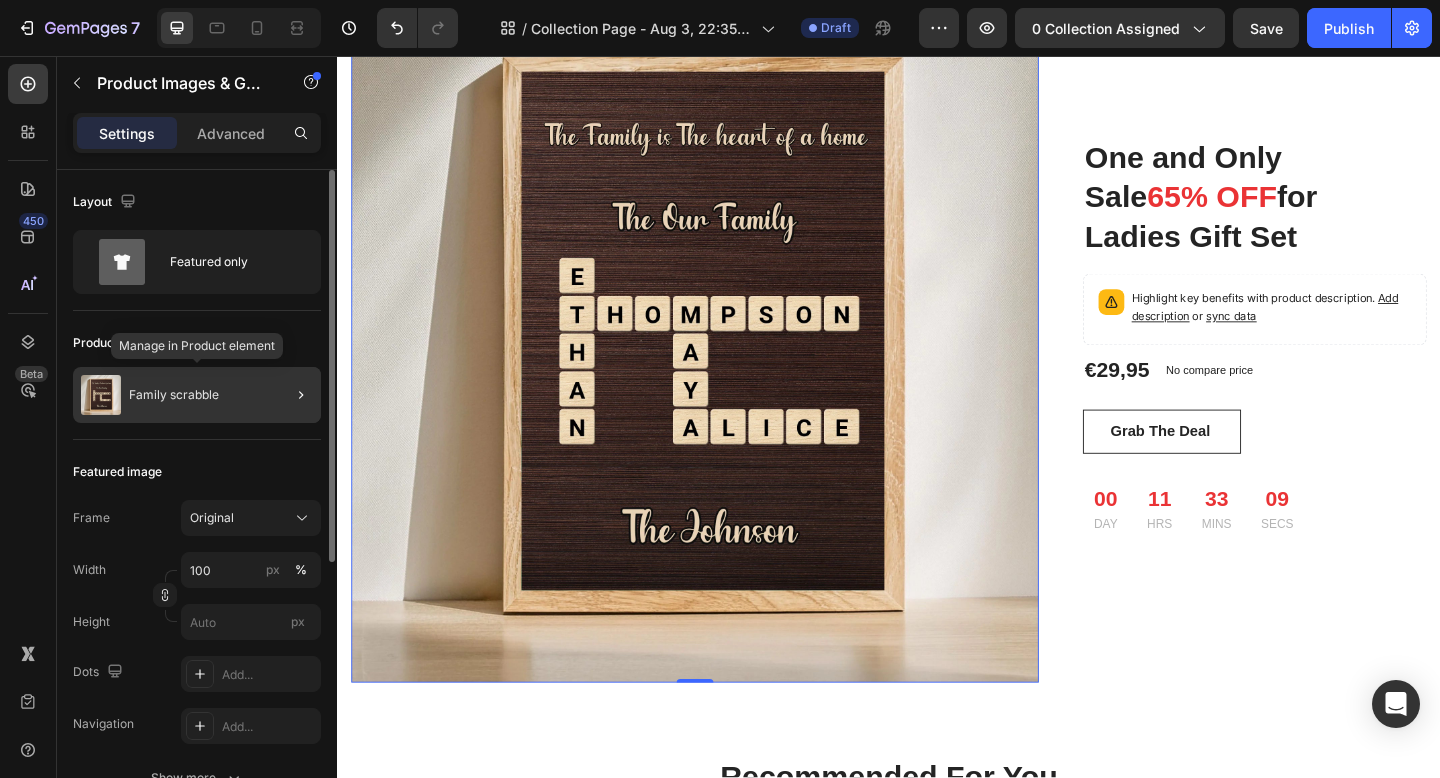 click on "Family scrabble" at bounding box center (174, 395) 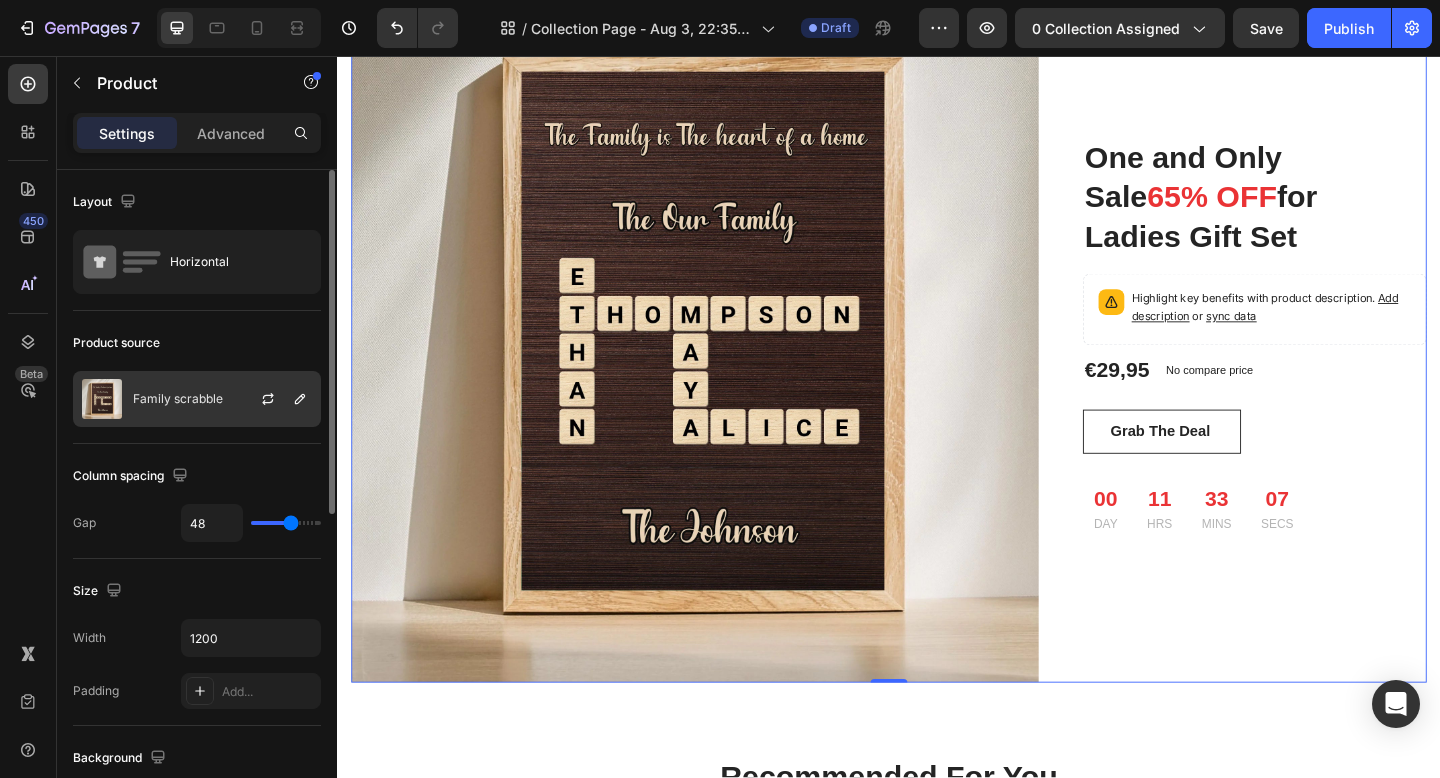 click on "Family scrabble" at bounding box center (178, 399) 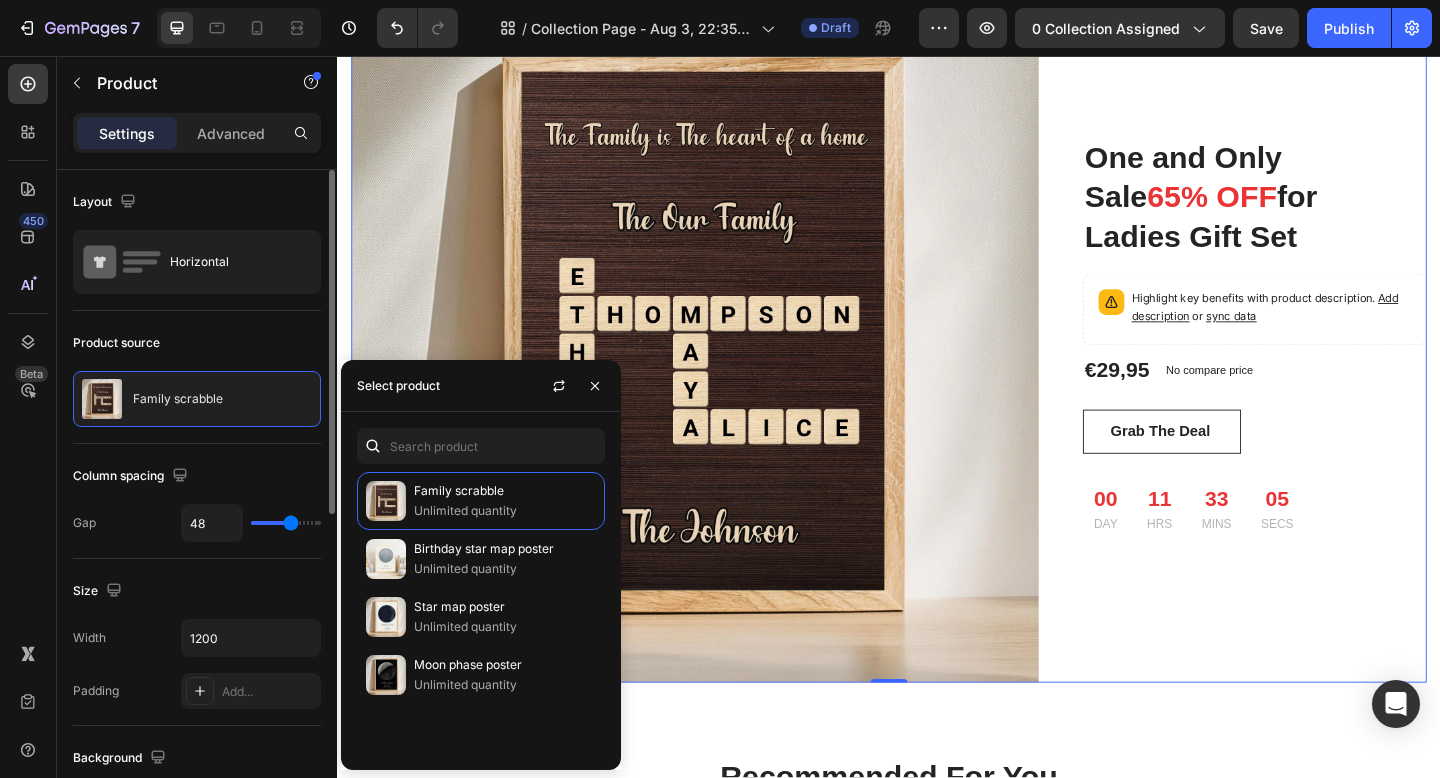 click on "Product source" at bounding box center [197, 343] 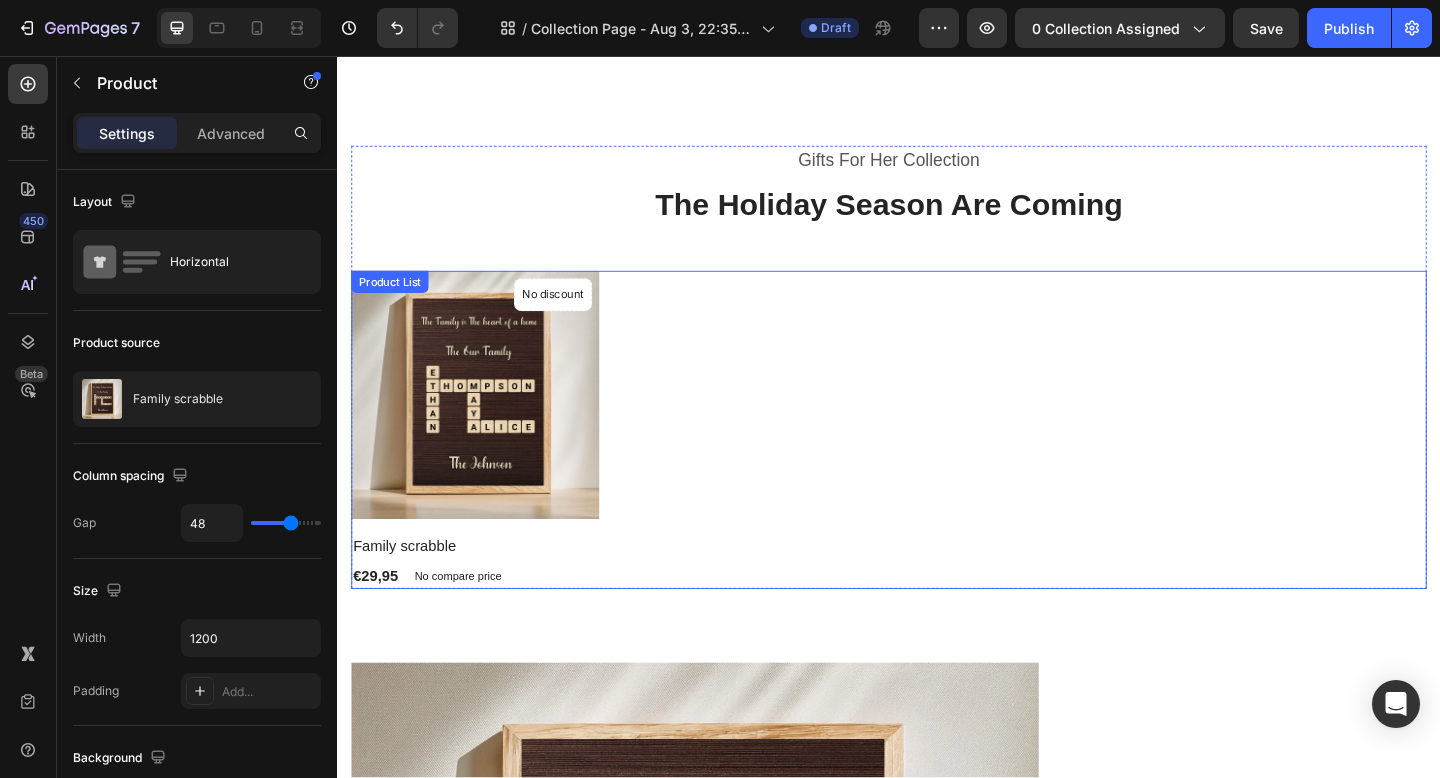 scroll, scrollTop: 811, scrollLeft: 0, axis: vertical 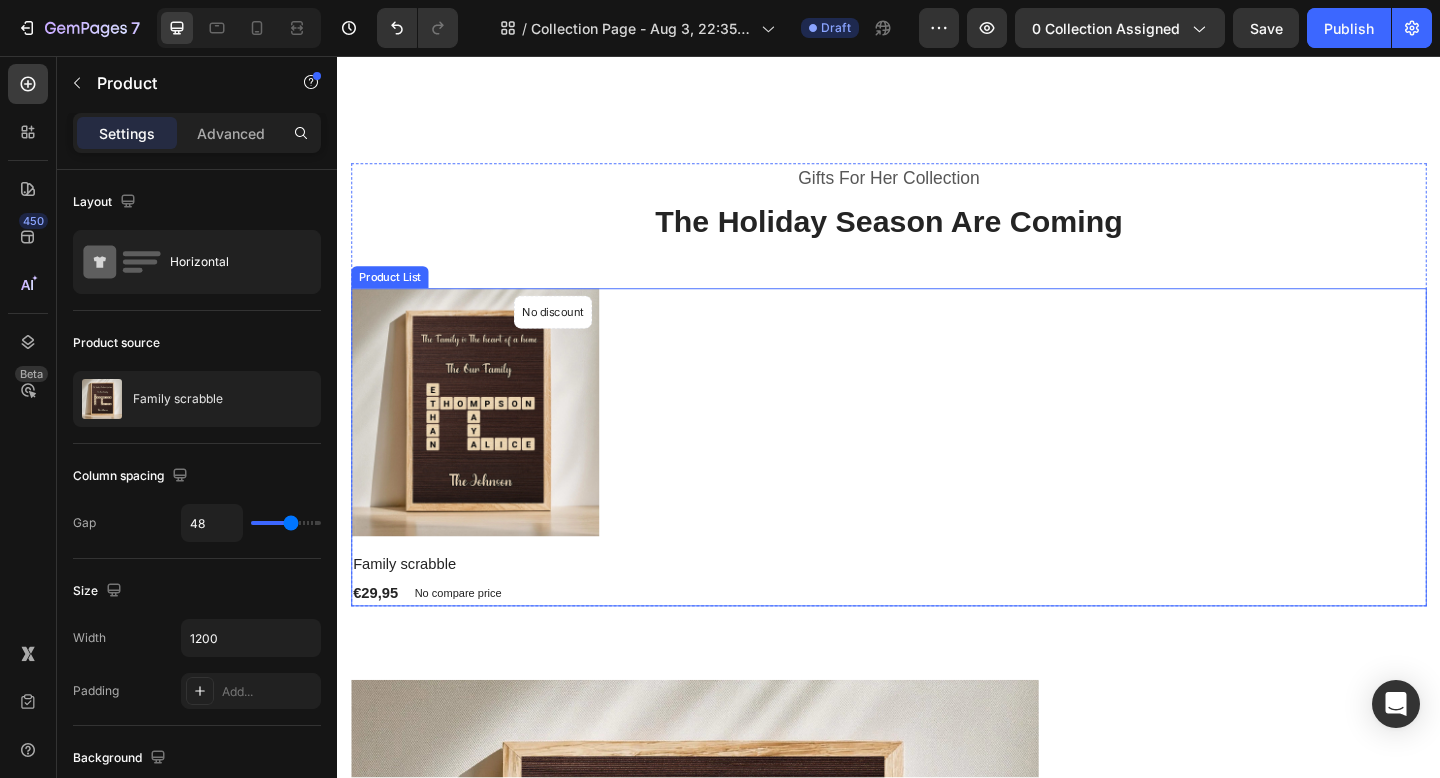 click on "Product Images & Gallery No discount   Not be displayed when published Product Badge Row Family scrabble (P) Title €29,95 (P) Price (P) Price No compare price (P) Price Row Row Product List" at bounding box center (937, 482) 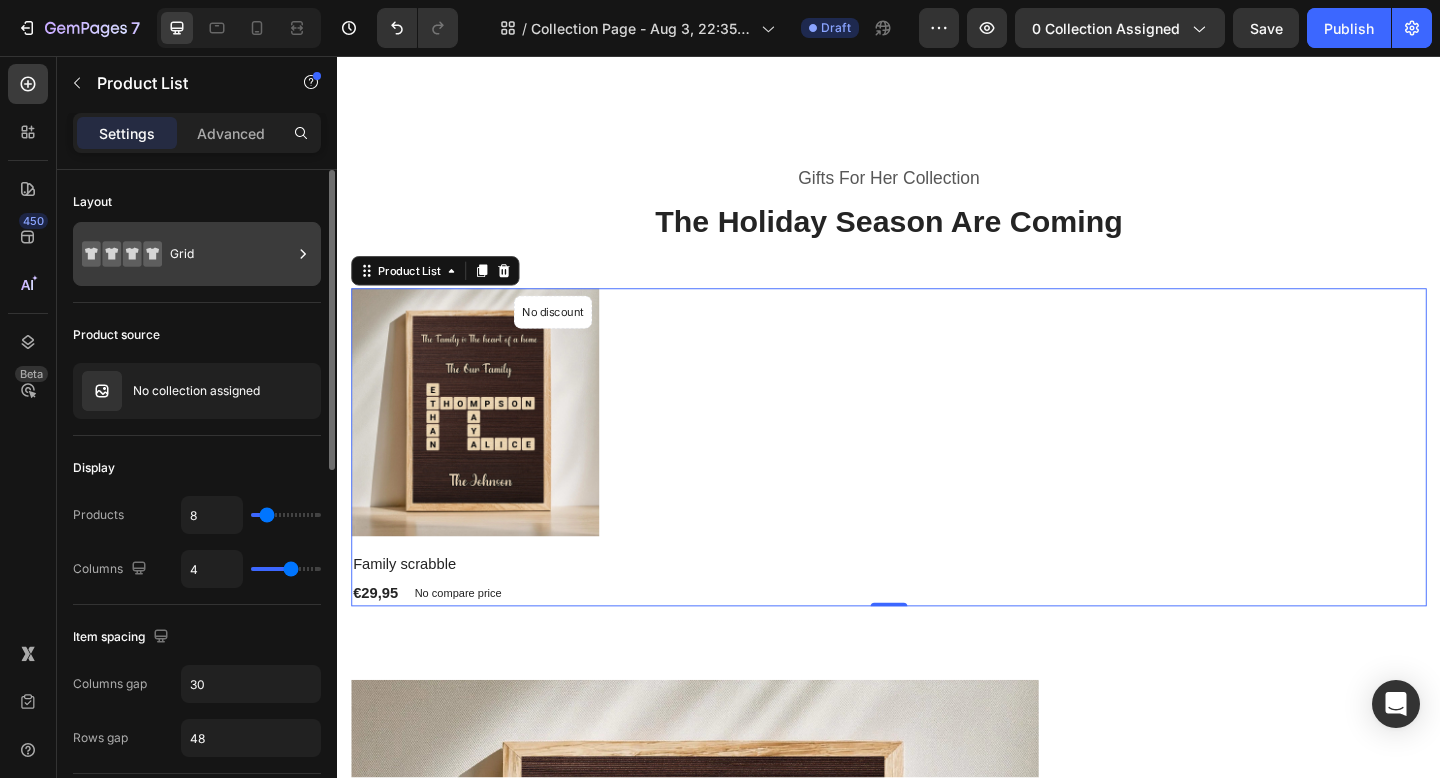 click on "Grid" at bounding box center [231, 254] 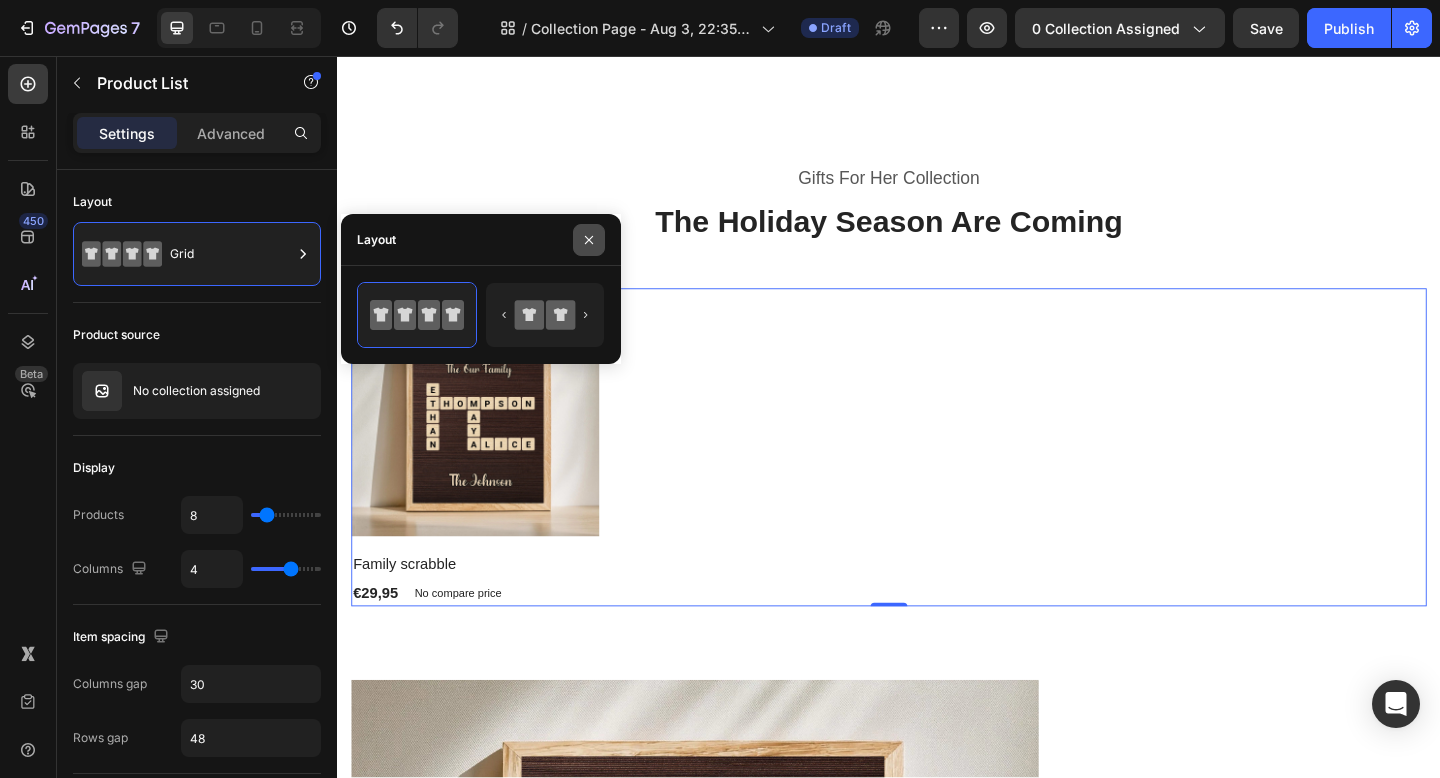 click 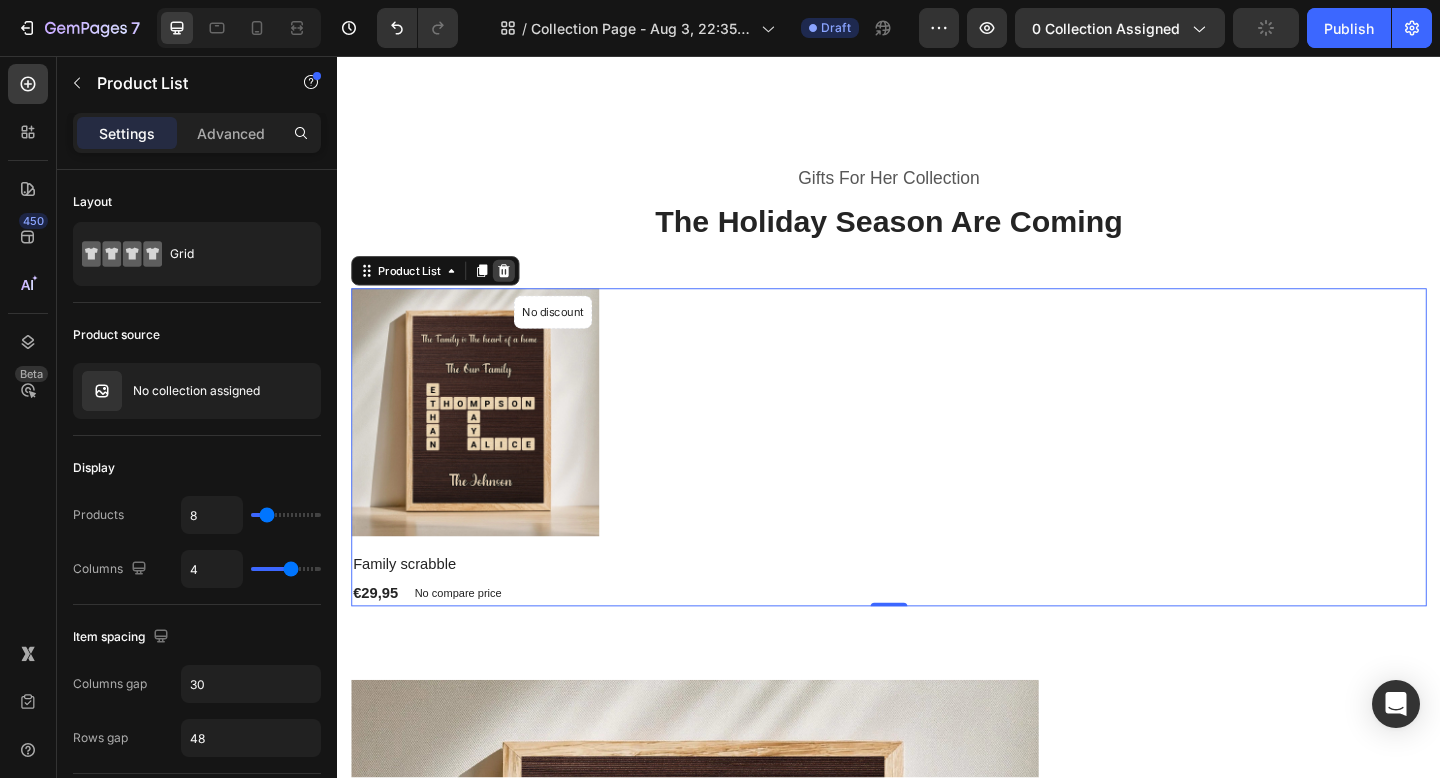 click 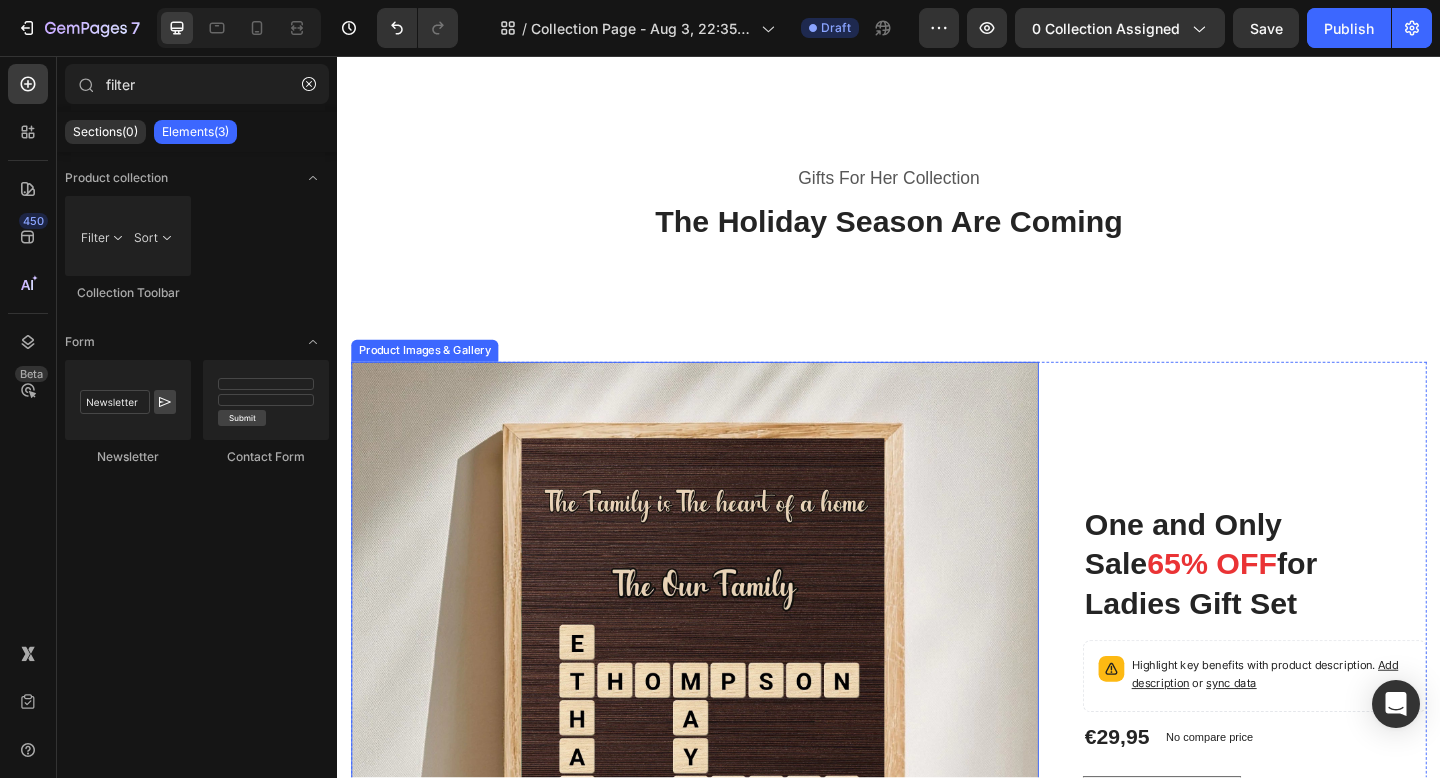 click at bounding box center (726, 763) 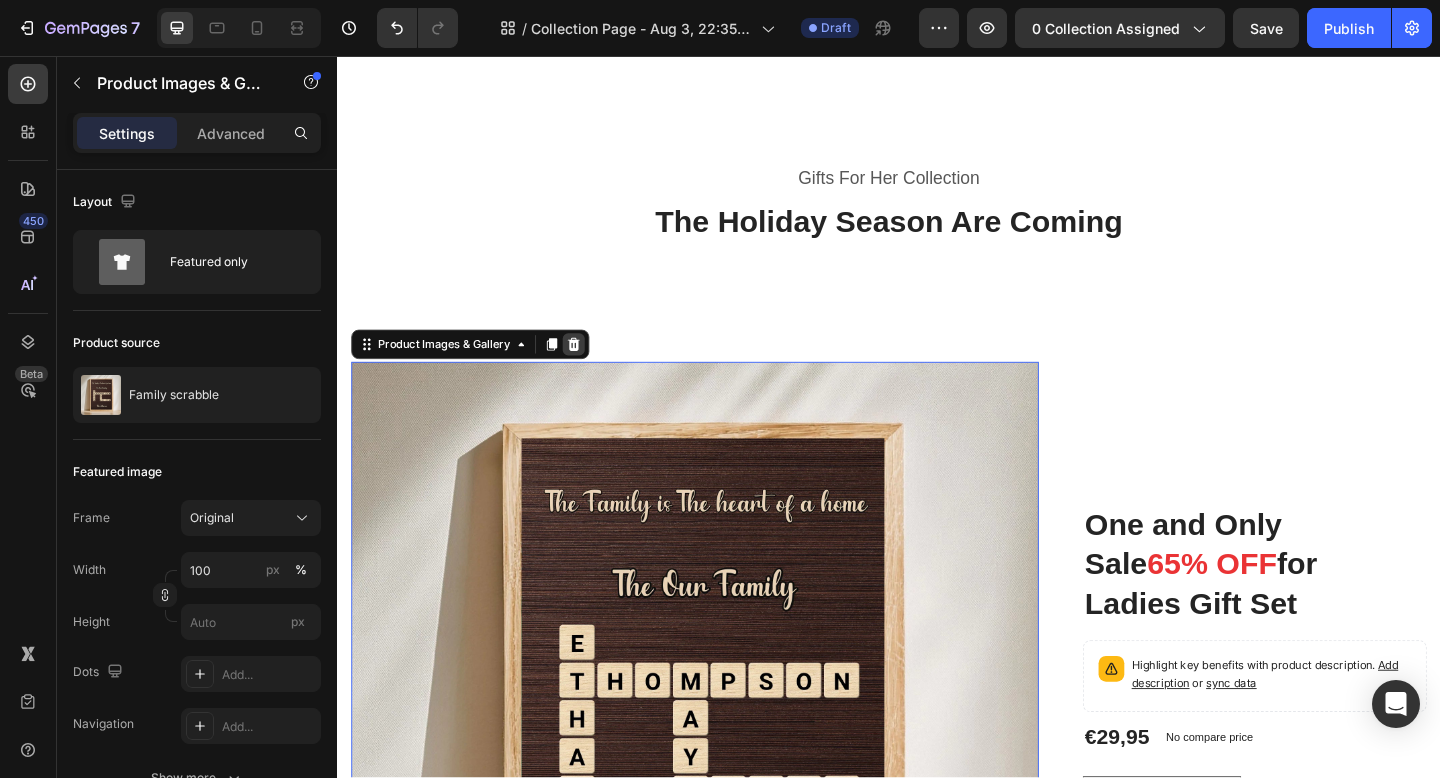 click 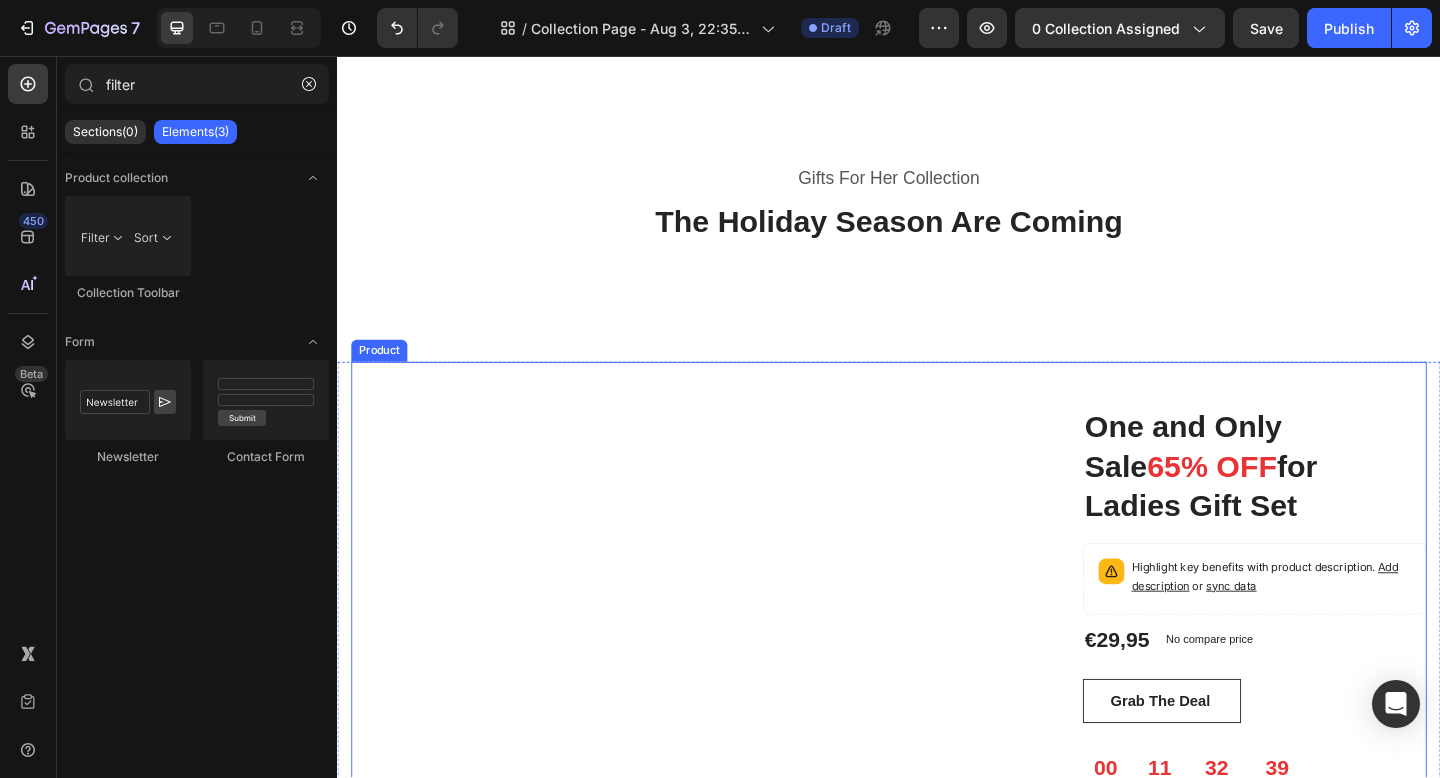 click on "One and Only Sale  65% OFF  for Ladies Gift Set Heading" at bounding box center [726, 656] 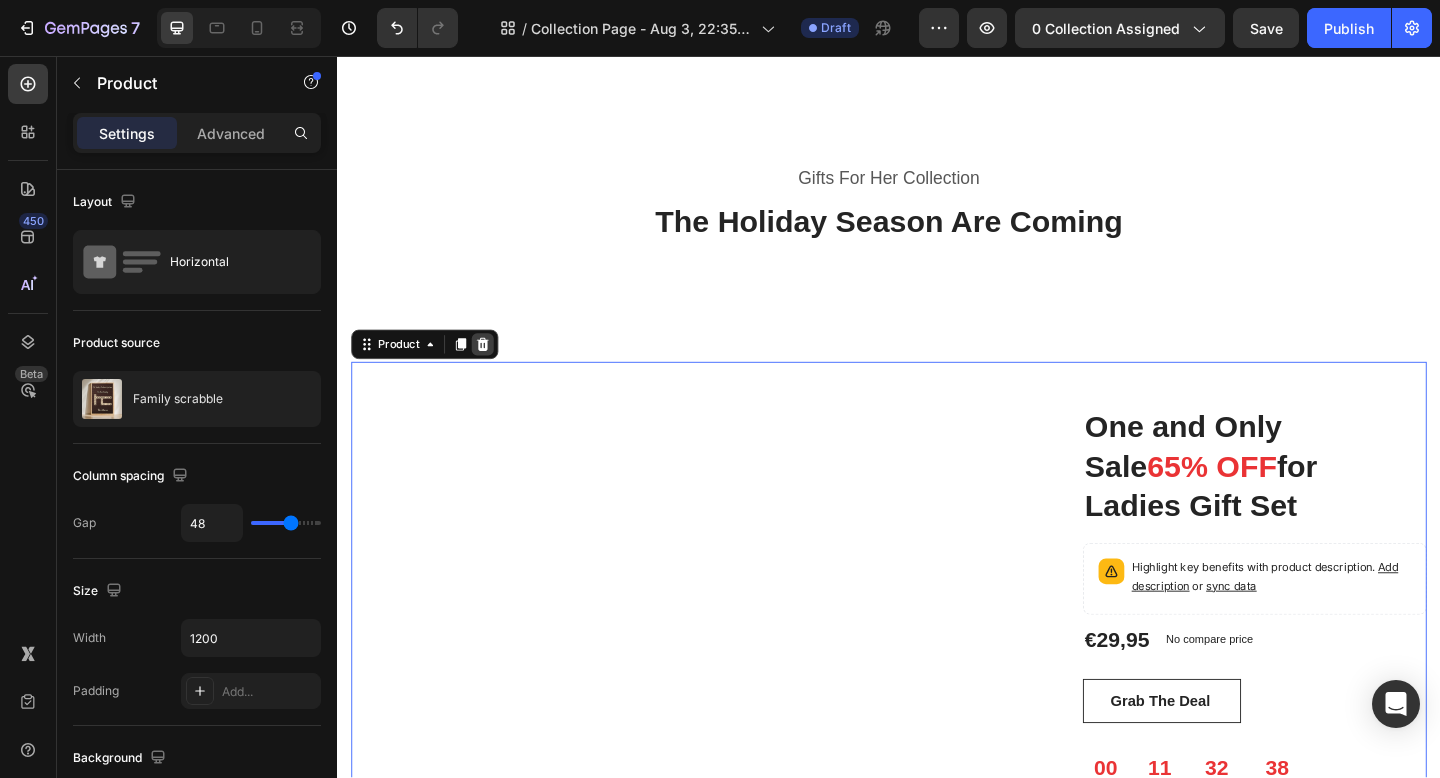 click 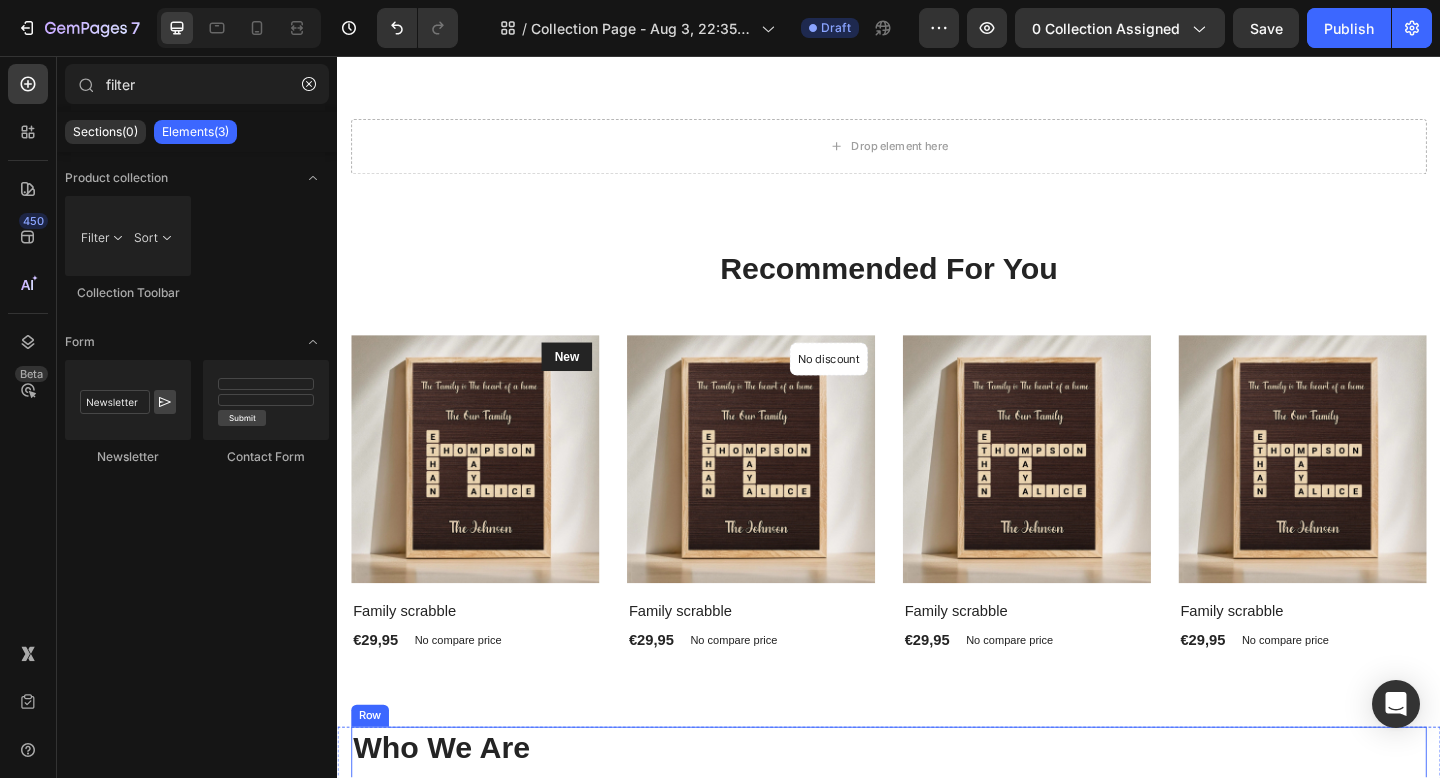 scroll, scrollTop: 1046, scrollLeft: 0, axis: vertical 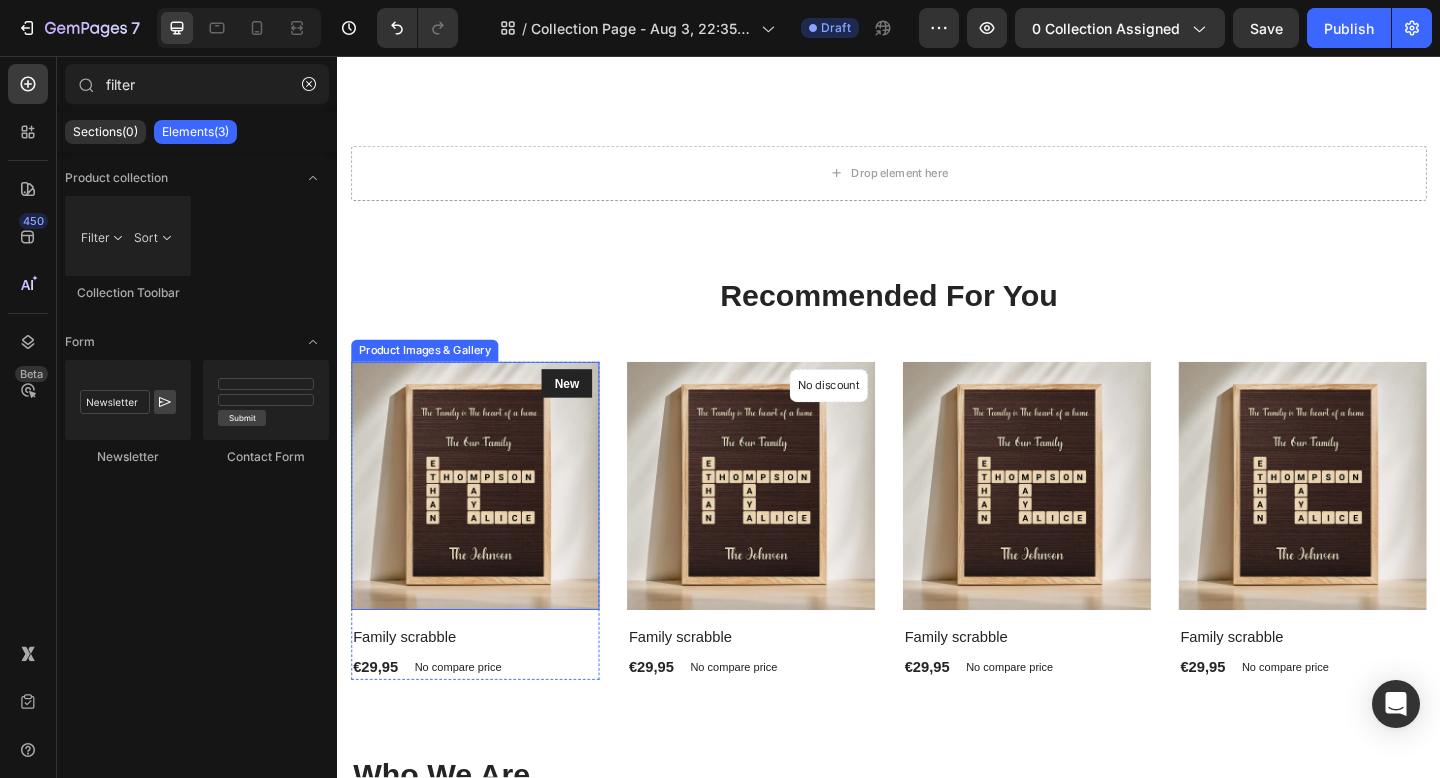 click at bounding box center (487, 524) 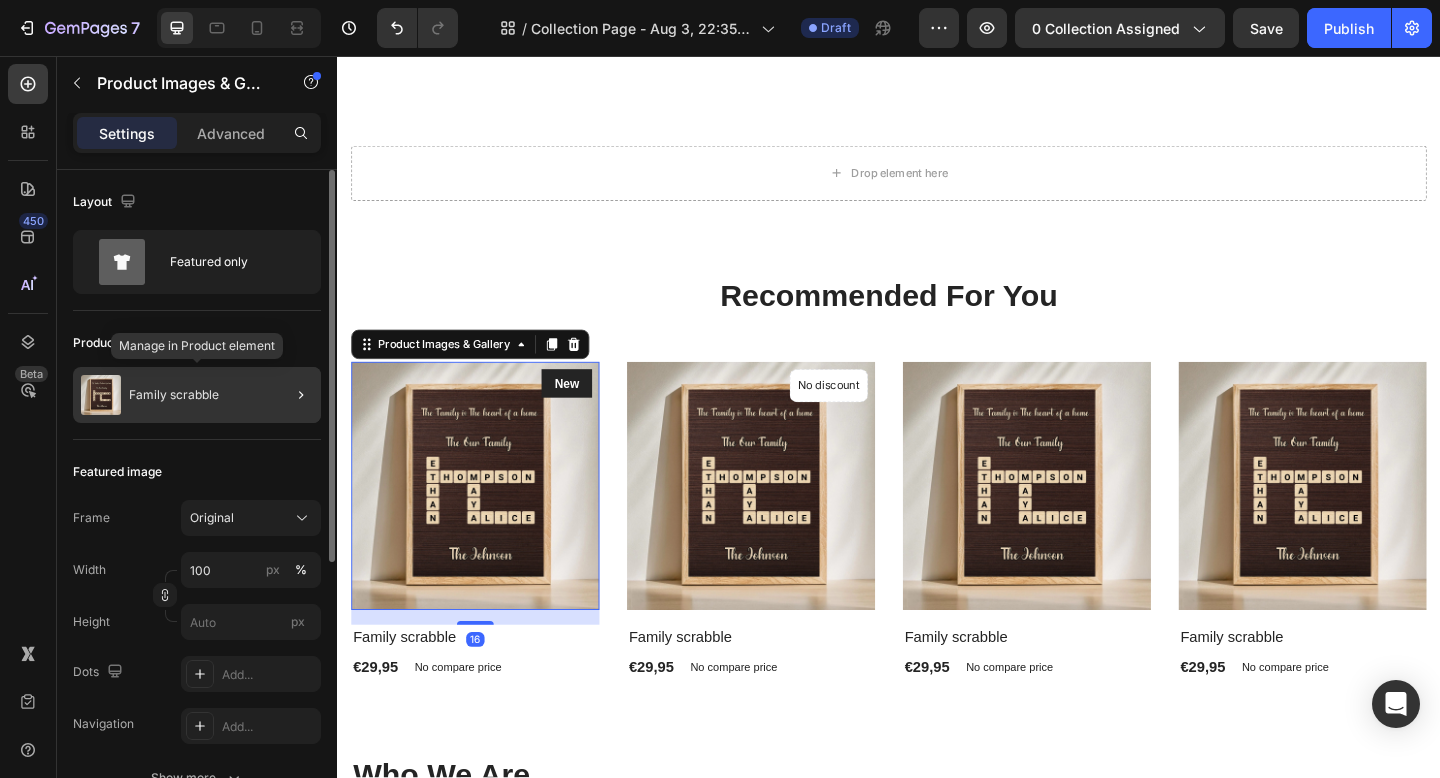 click on "Family scrabble" at bounding box center (174, 395) 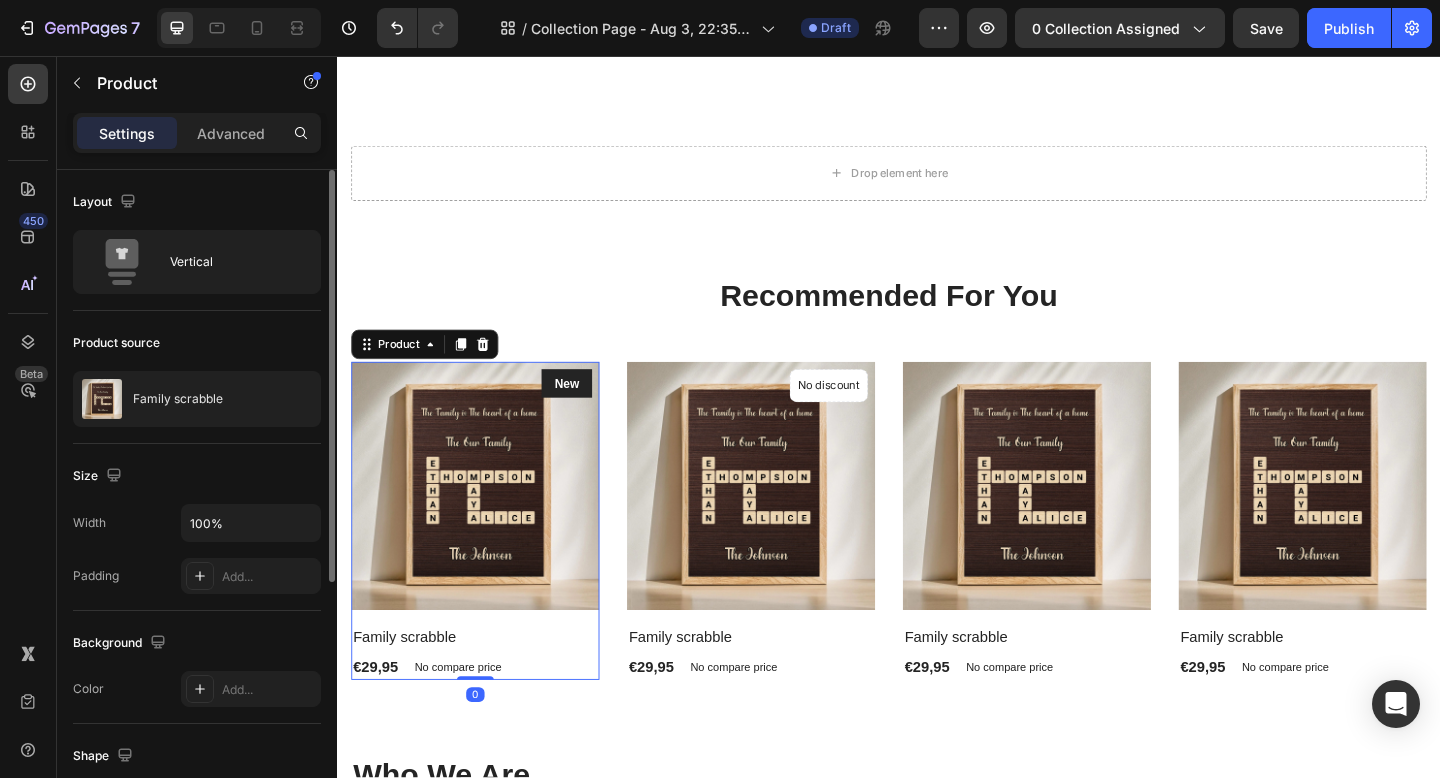 click on "Family scrabble" at bounding box center [178, 399] 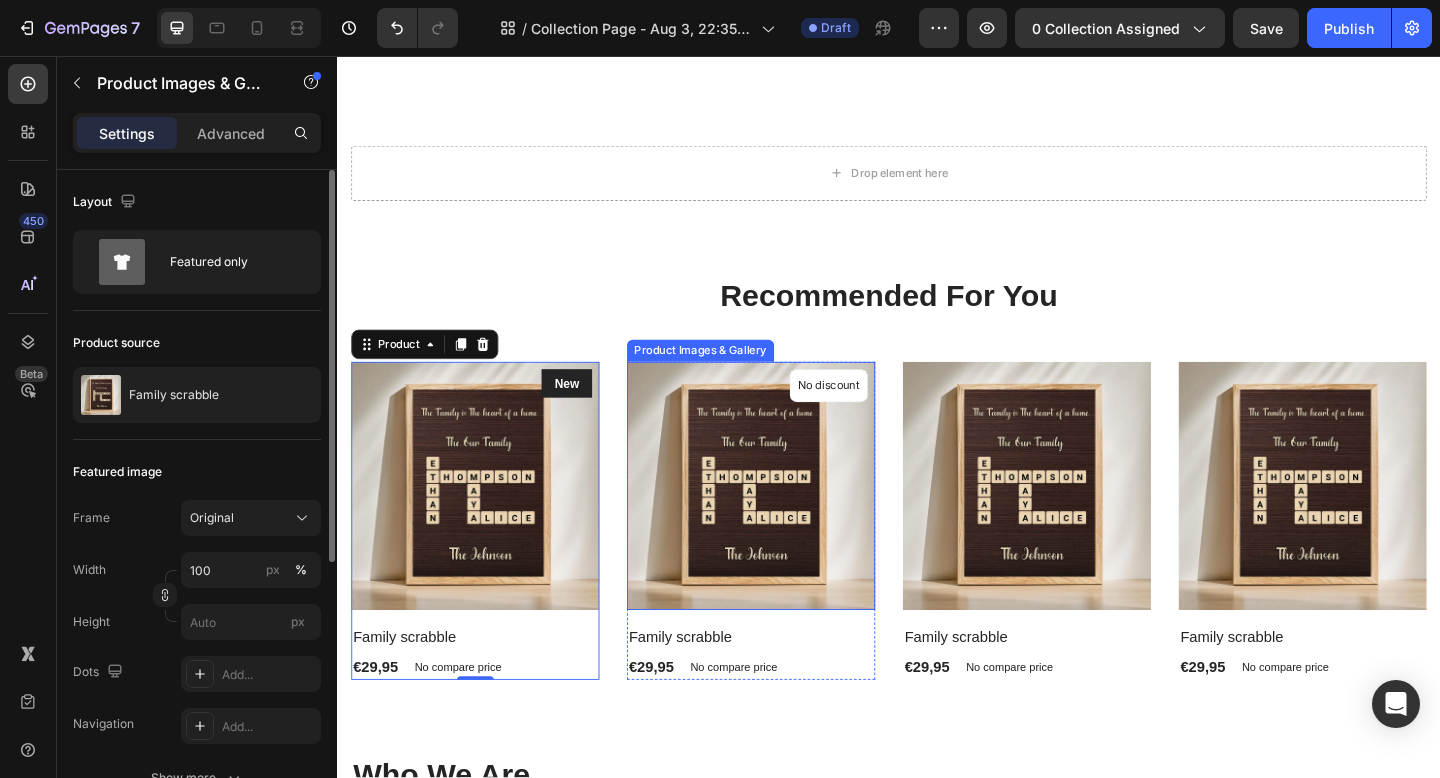 click at bounding box center [787, 524] 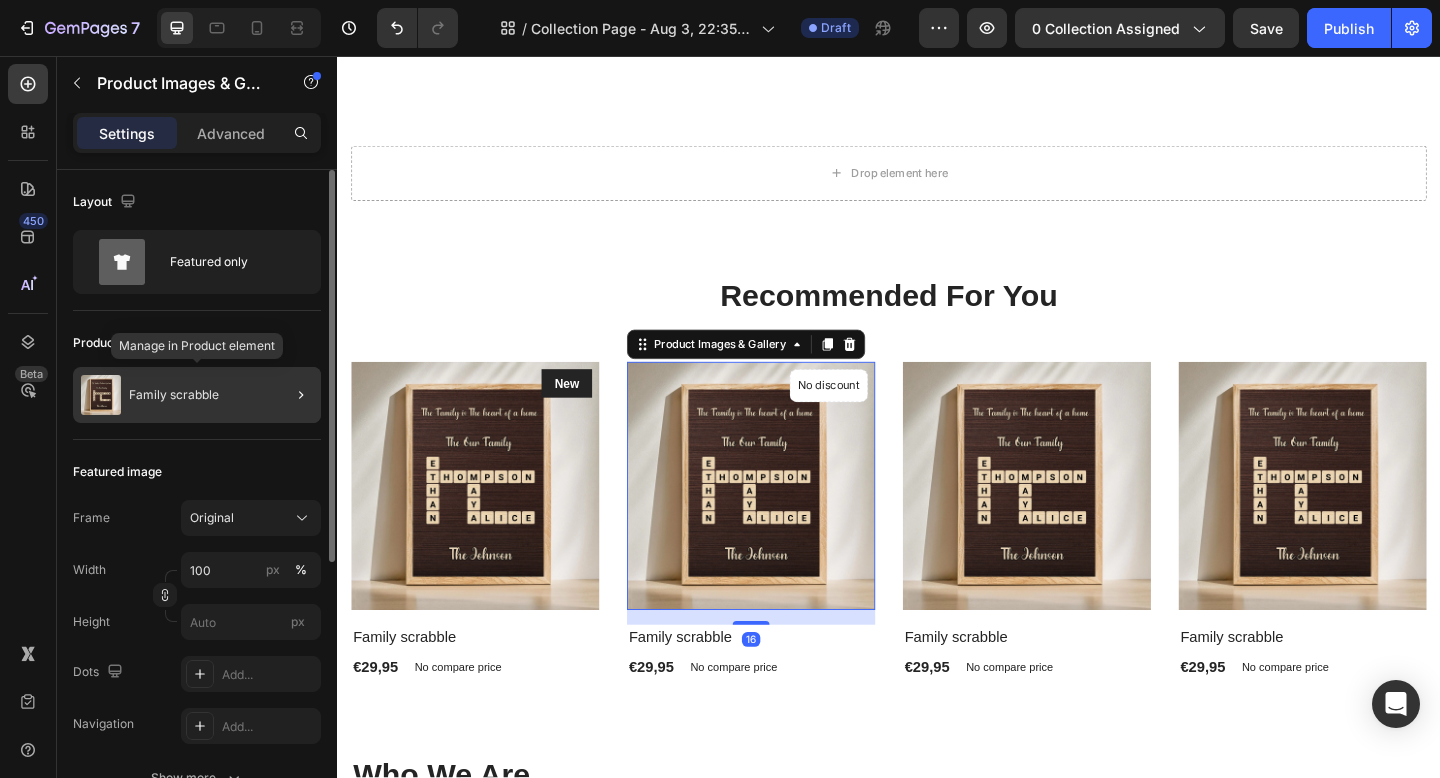 click on "Family scrabble" at bounding box center [174, 395] 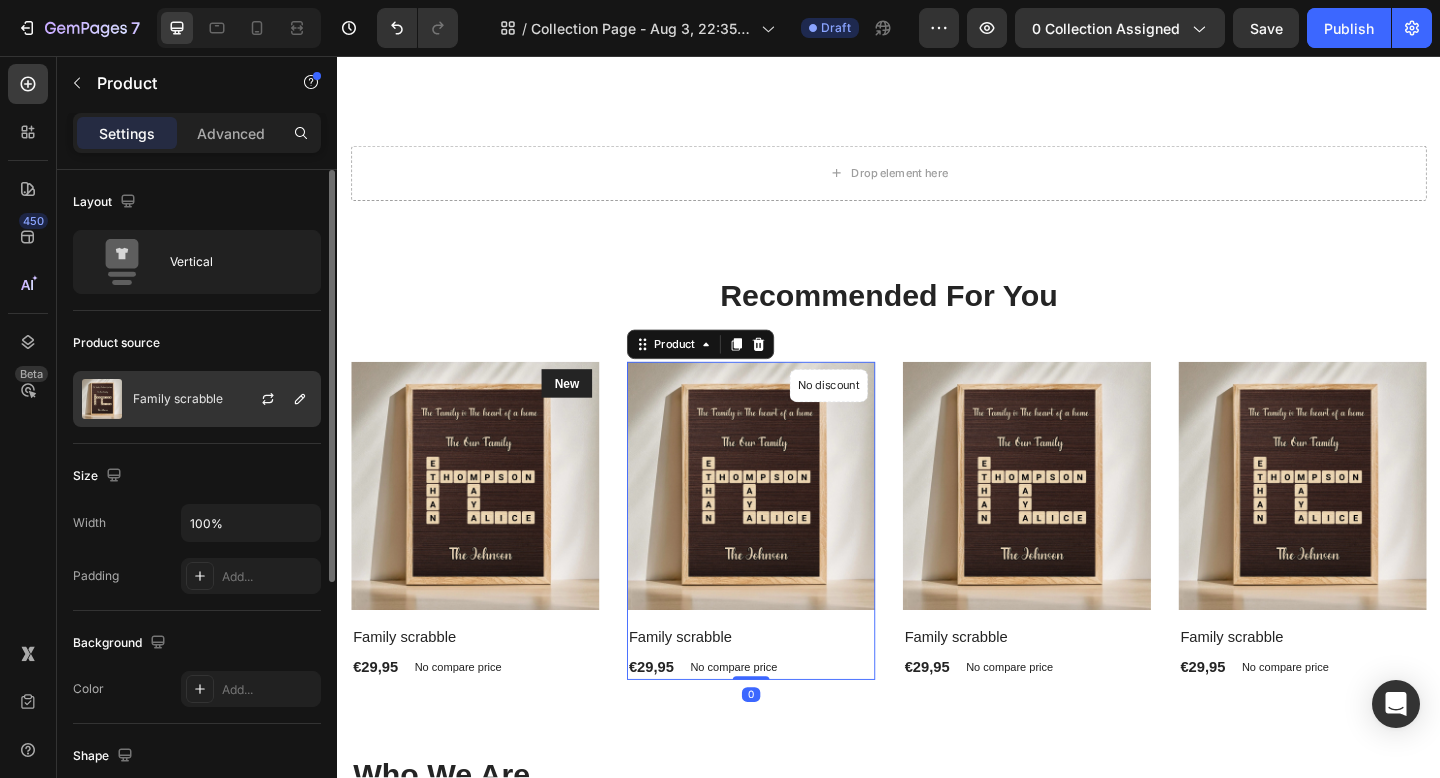 click on "Family scrabble" at bounding box center (178, 399) 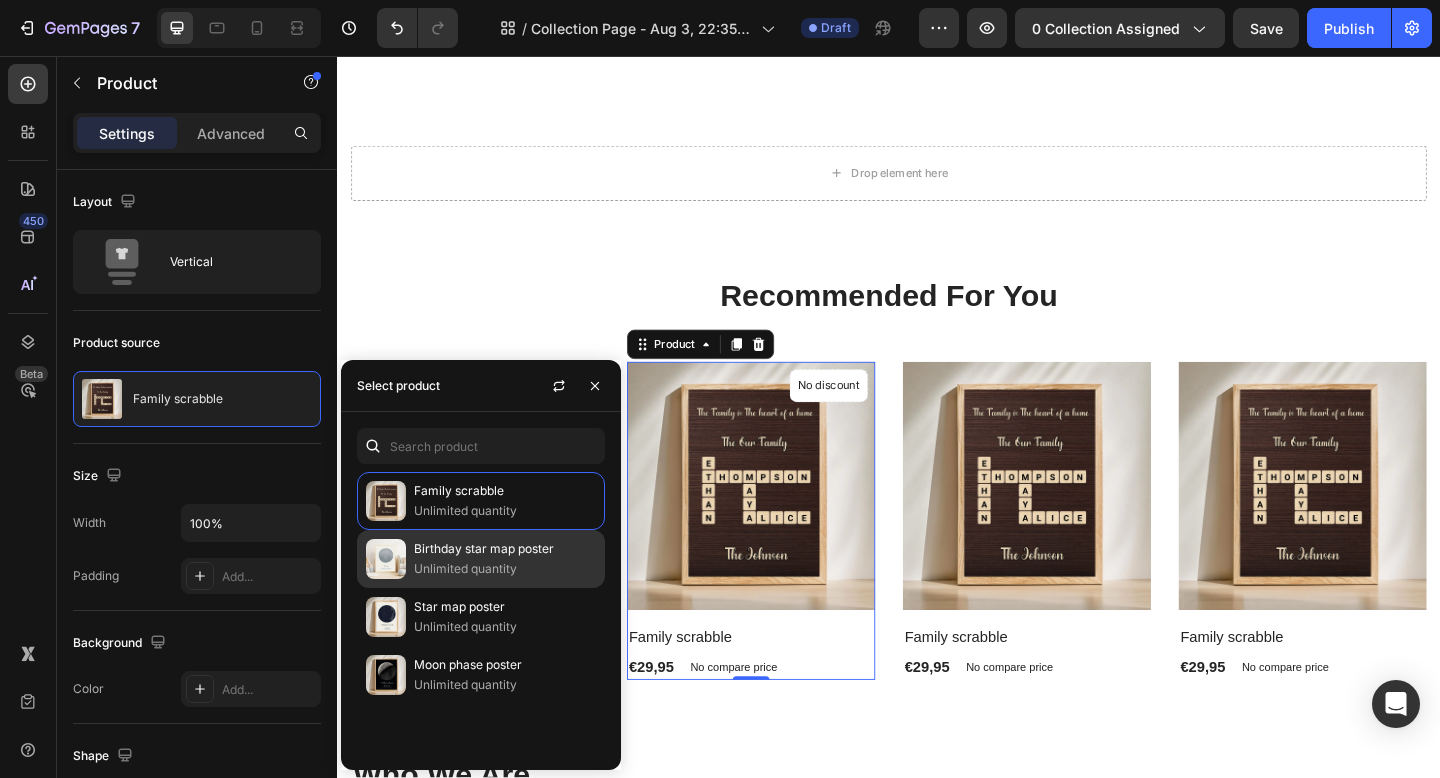 click on "Unlimited quantity" at bounding box center (505, 569) 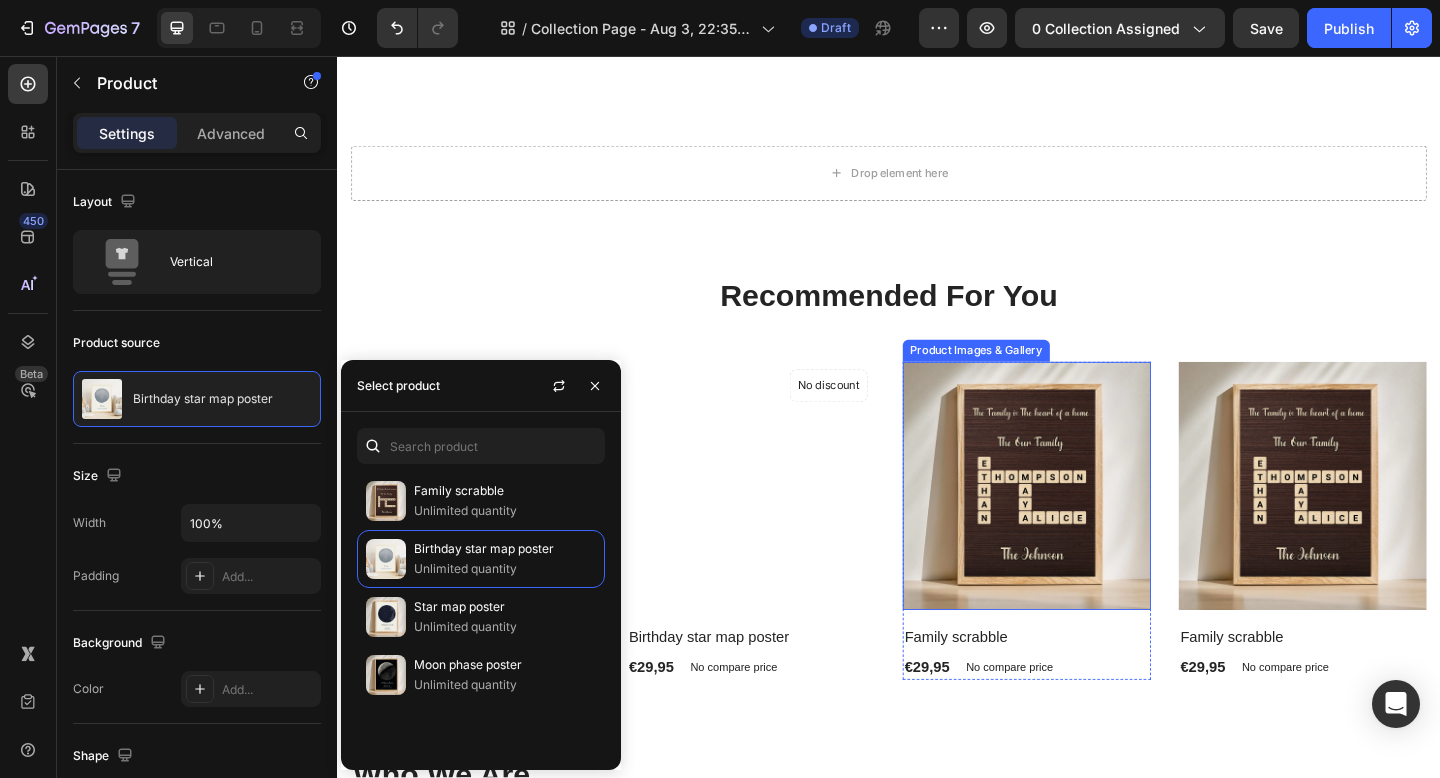 click at bounding box center [1087, 524] 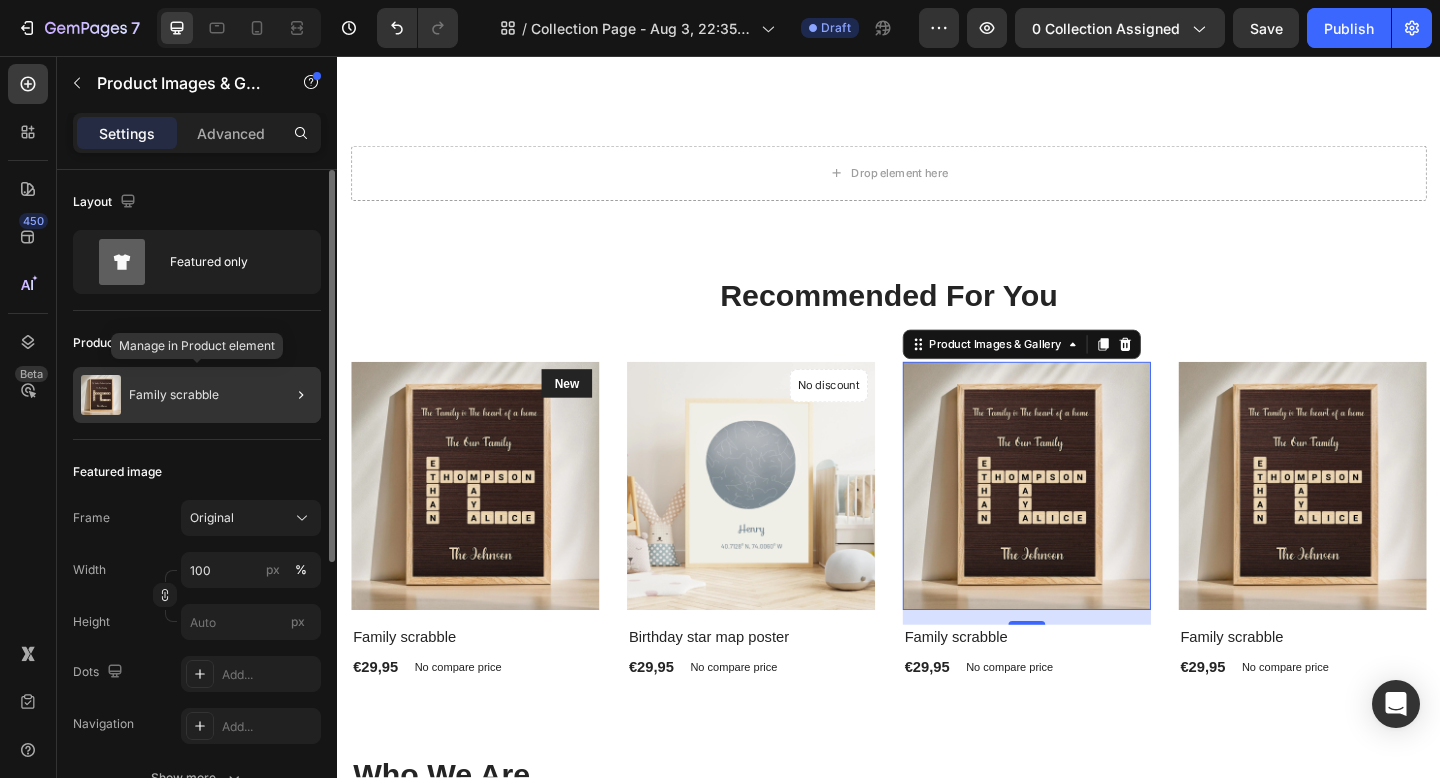 click on "Family scrabble" at bounding box center (174, 395) 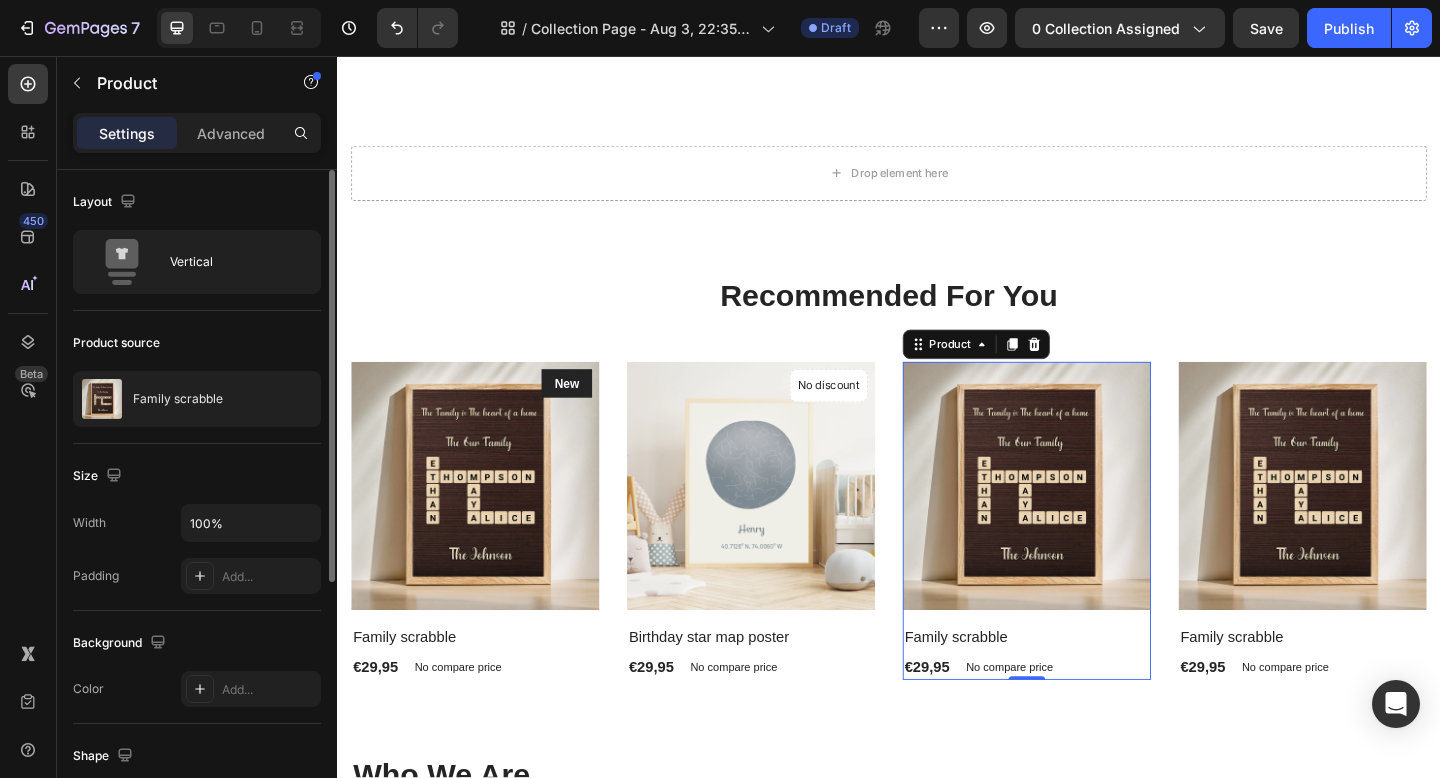 click on "Family scrabble" at bounding box center (178, 399) 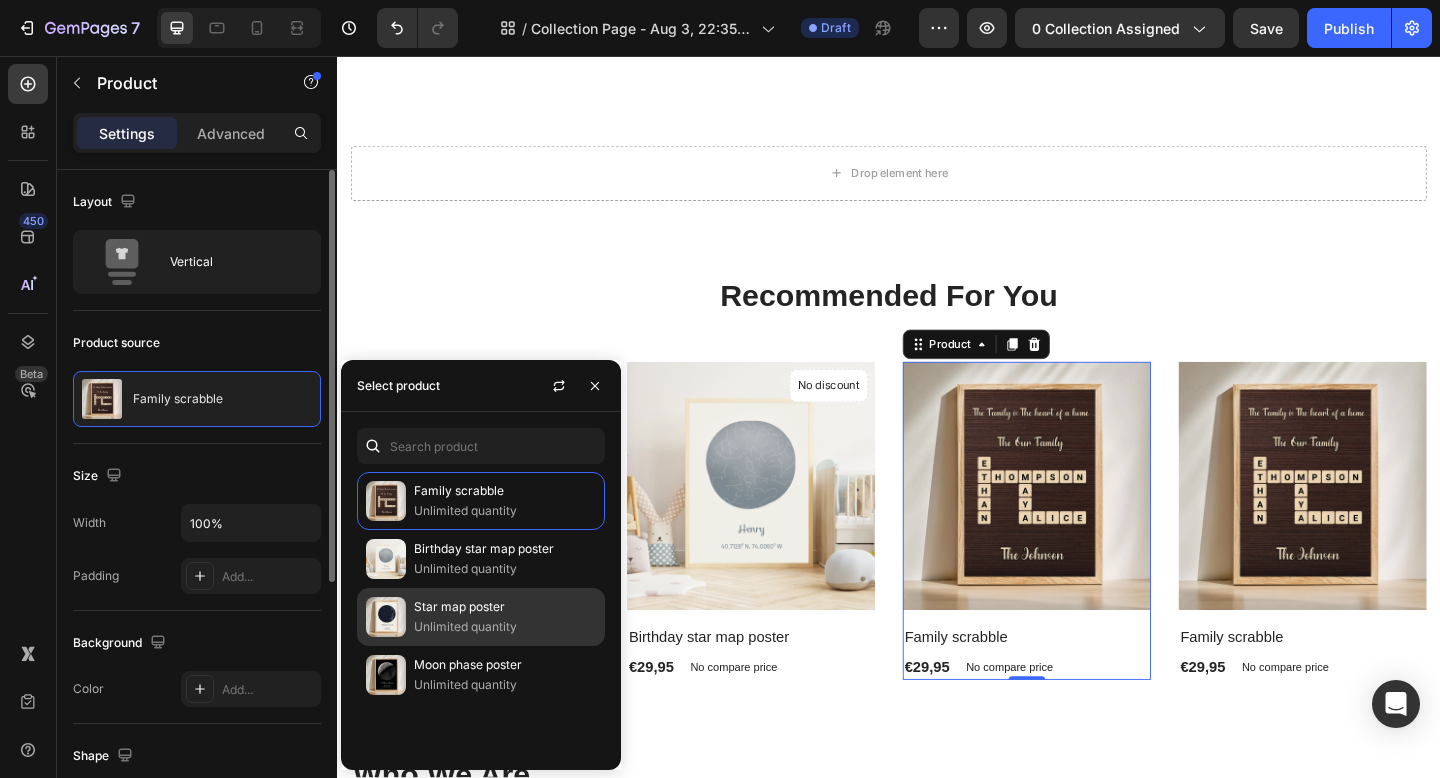 click on "Unlimited quantity" at bounding box center (505, 627) 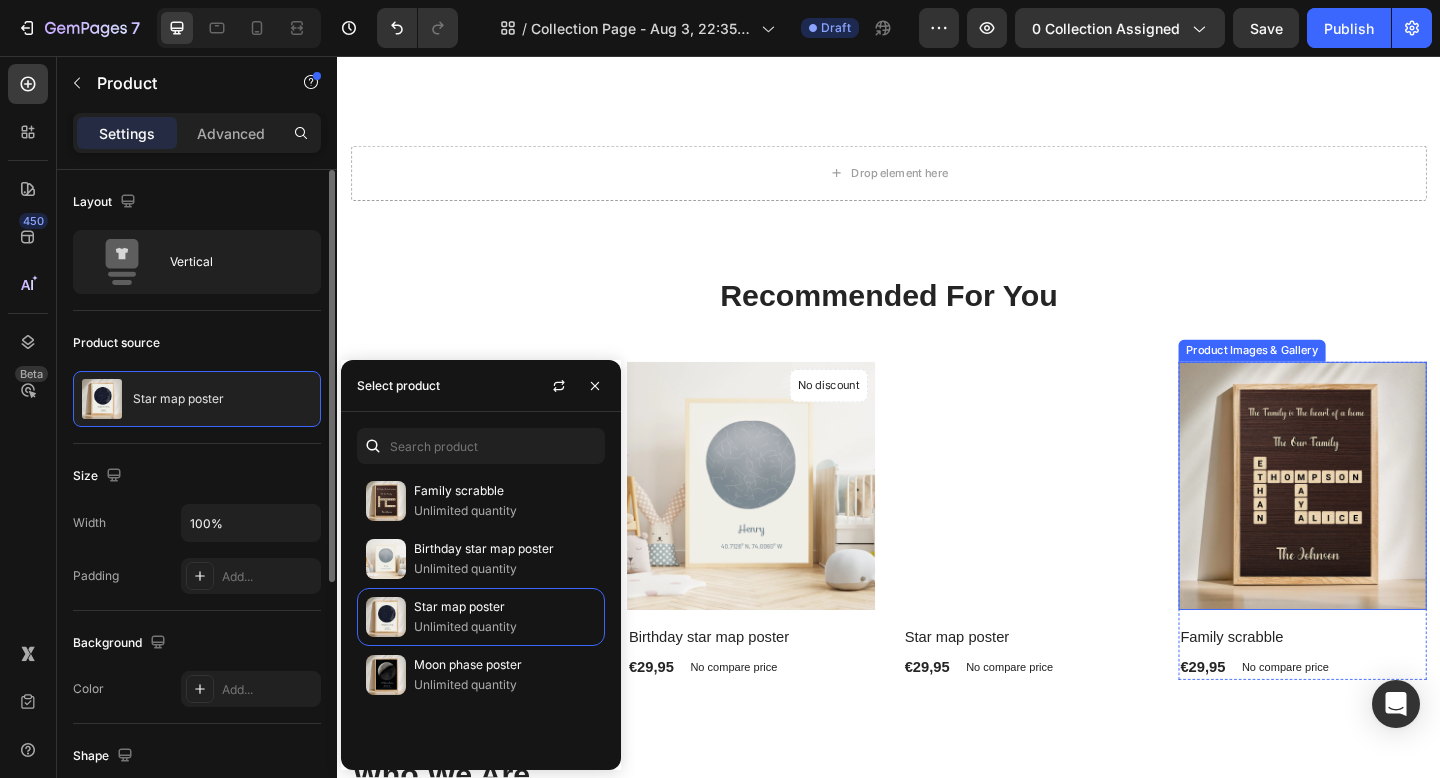 click at bounding box center [1387, 524] 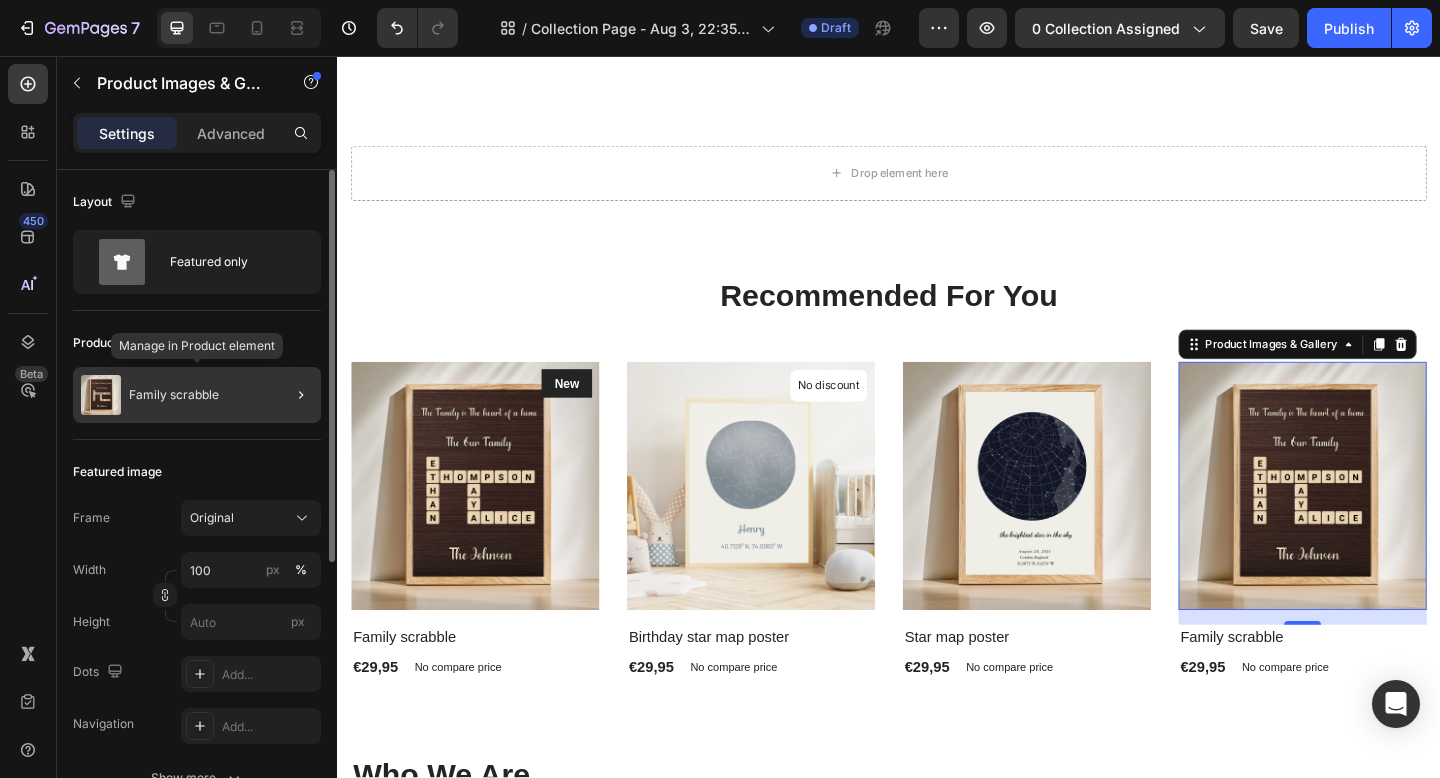 click on "Family scrabble" 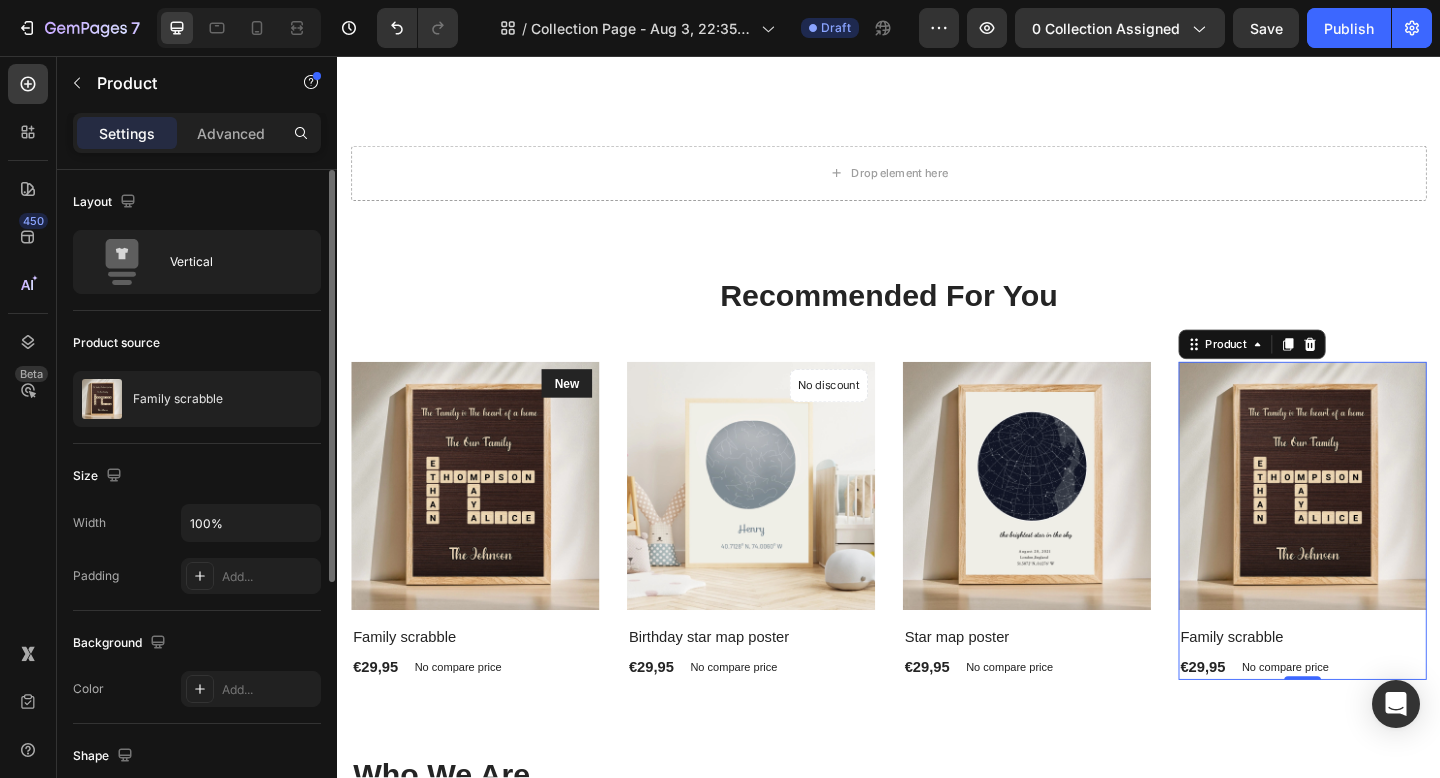 click on "Family scrabble" at bounding box center (178, 399) 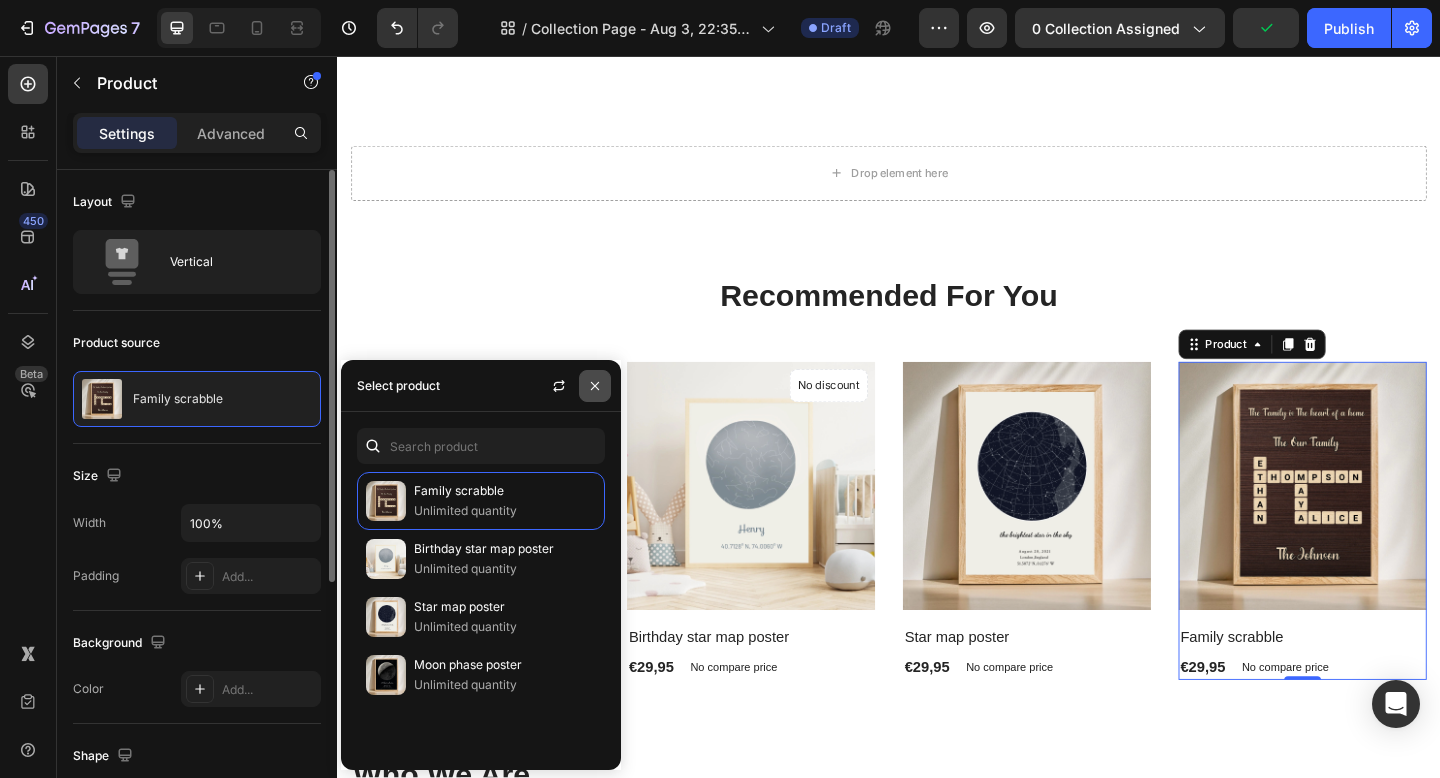 click 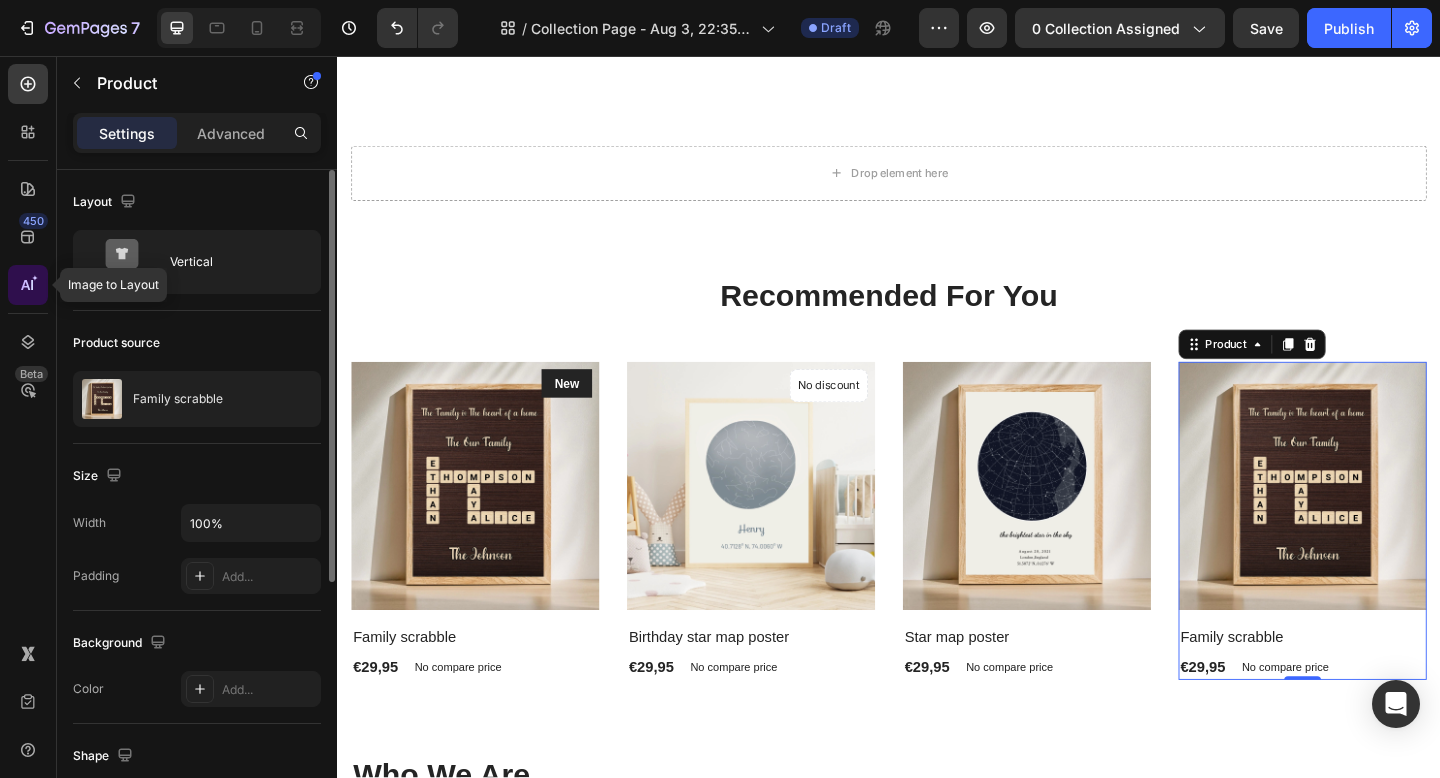 click 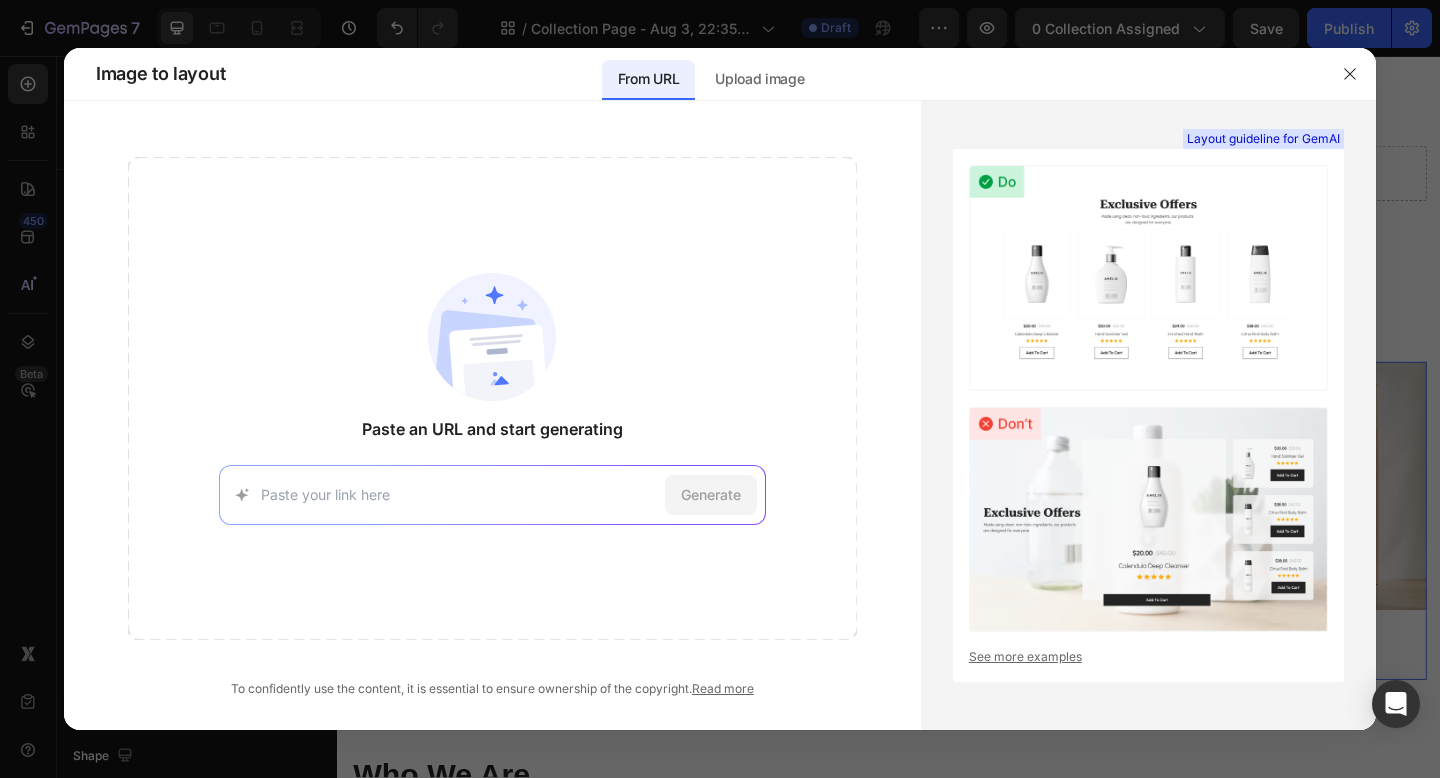 click at bounding box center [459, 494] 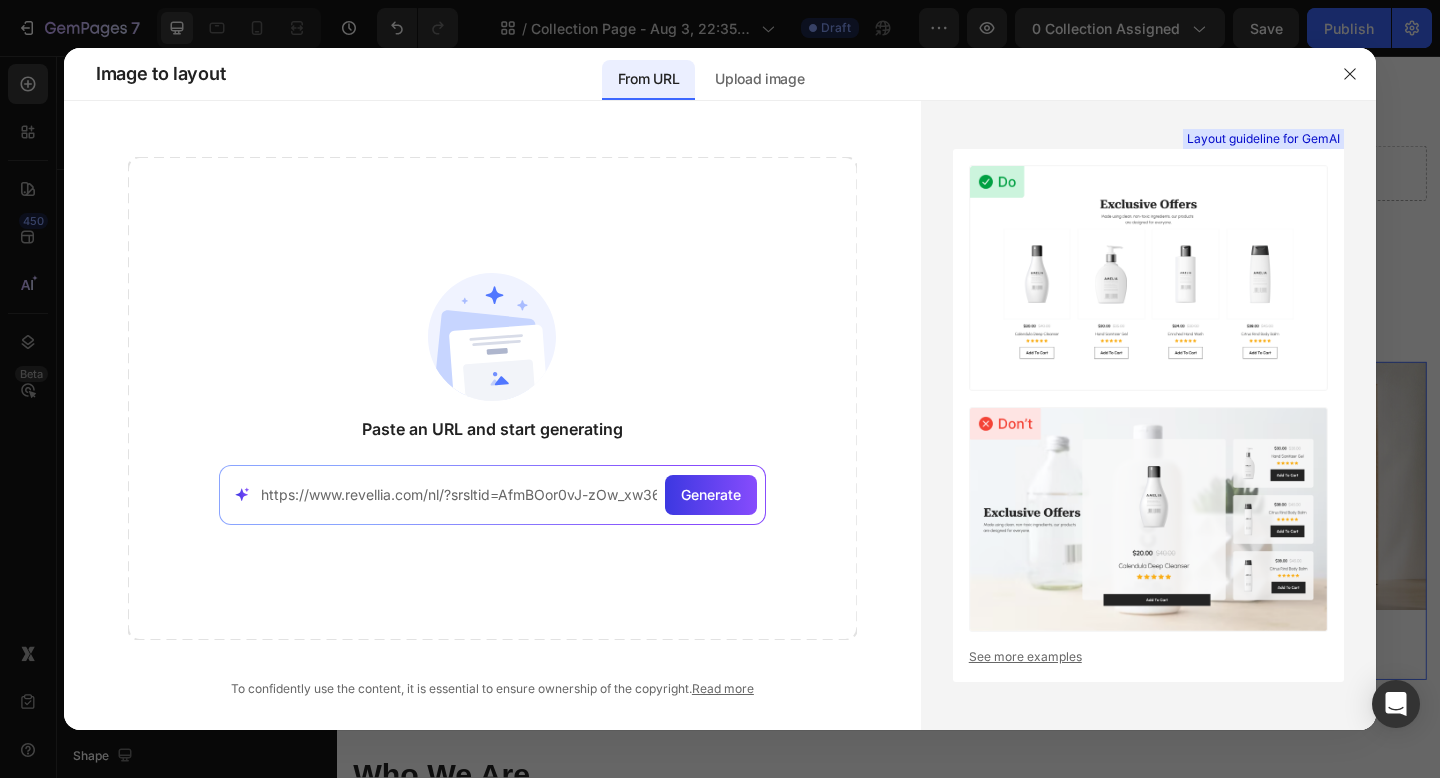 scroll, scrollTop: 0, scrollLeft: 331, axis: horizontal 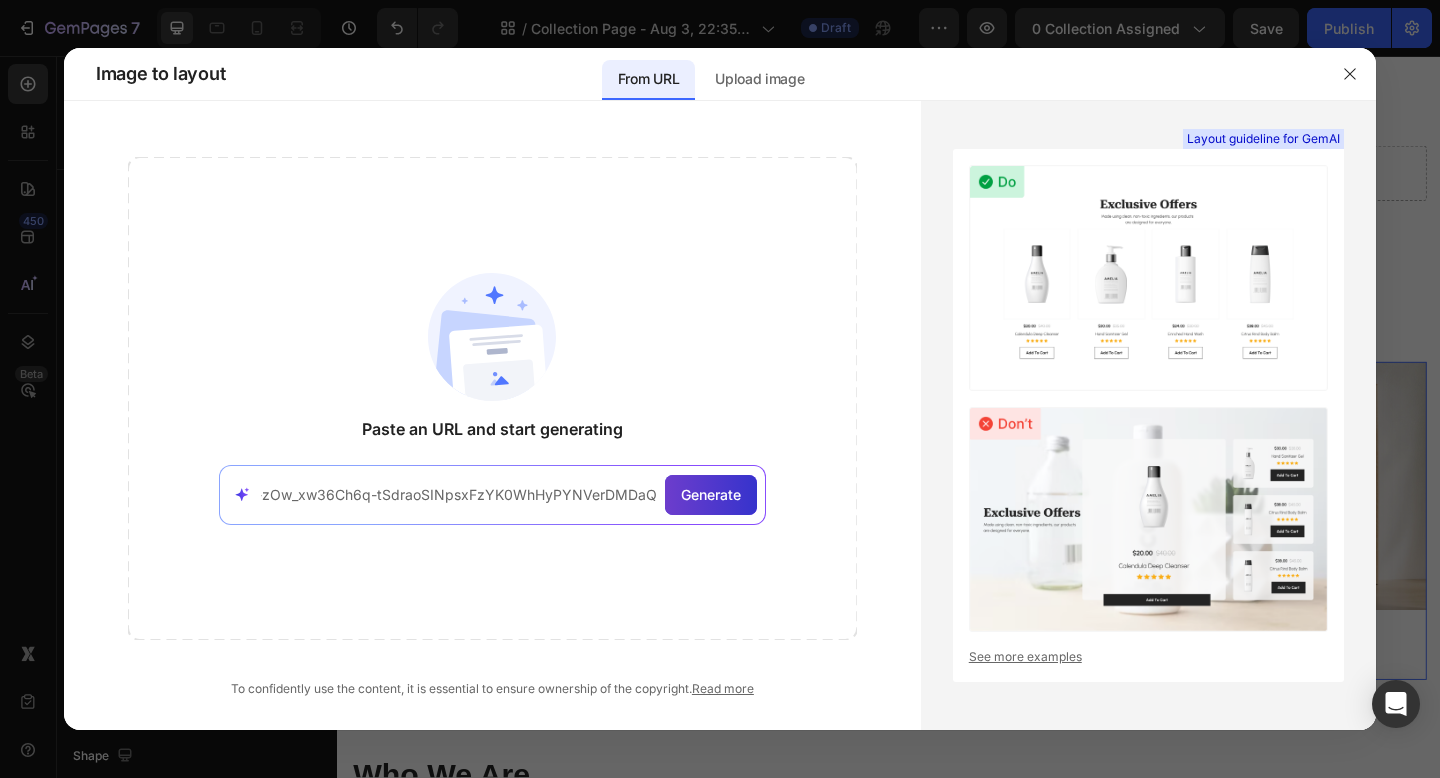 type on "https://www.revellia.com/nl/?srsltid=AfmBOor0vJ-zOw_xw36Ch6q-tSdraoSINpsxFzYK0WhHyPYNVerDMDaQ" 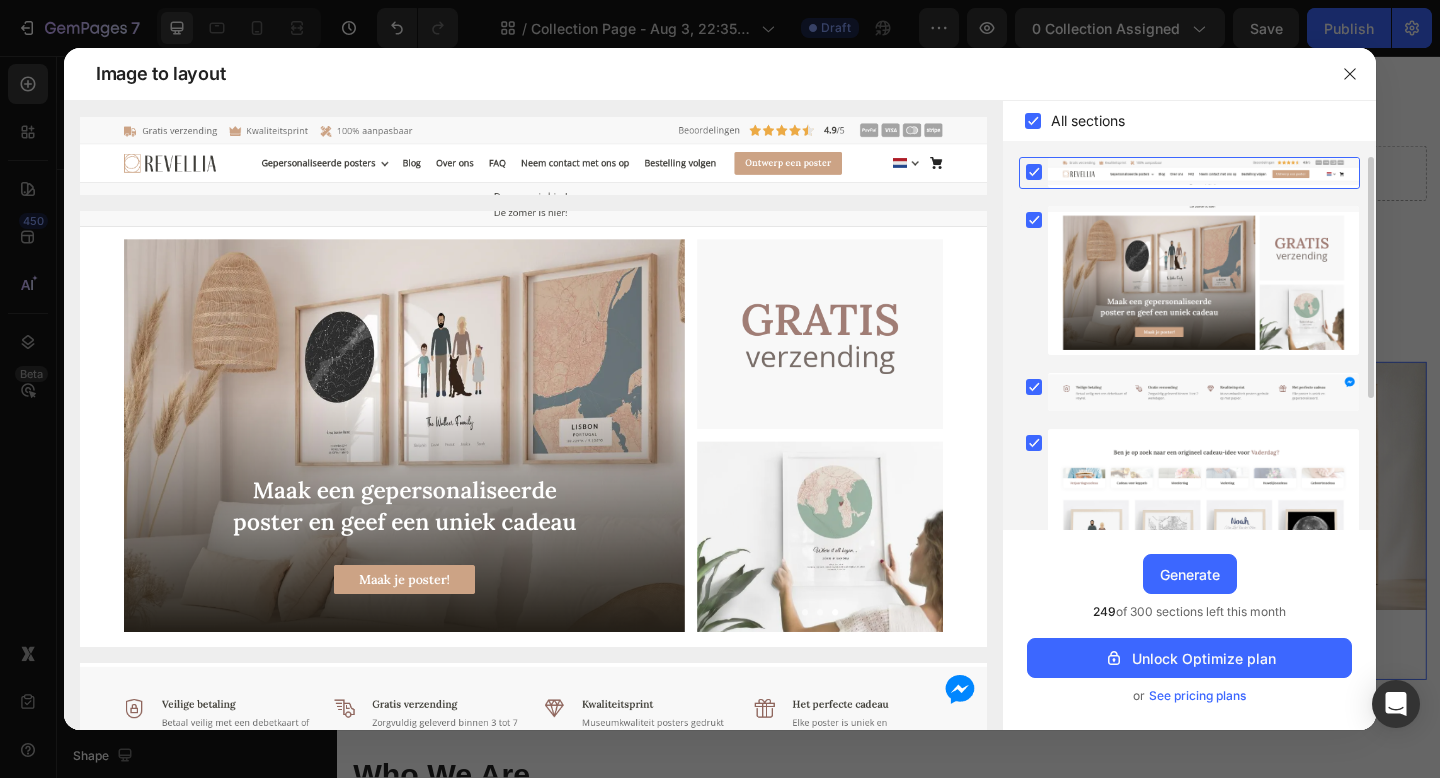 click 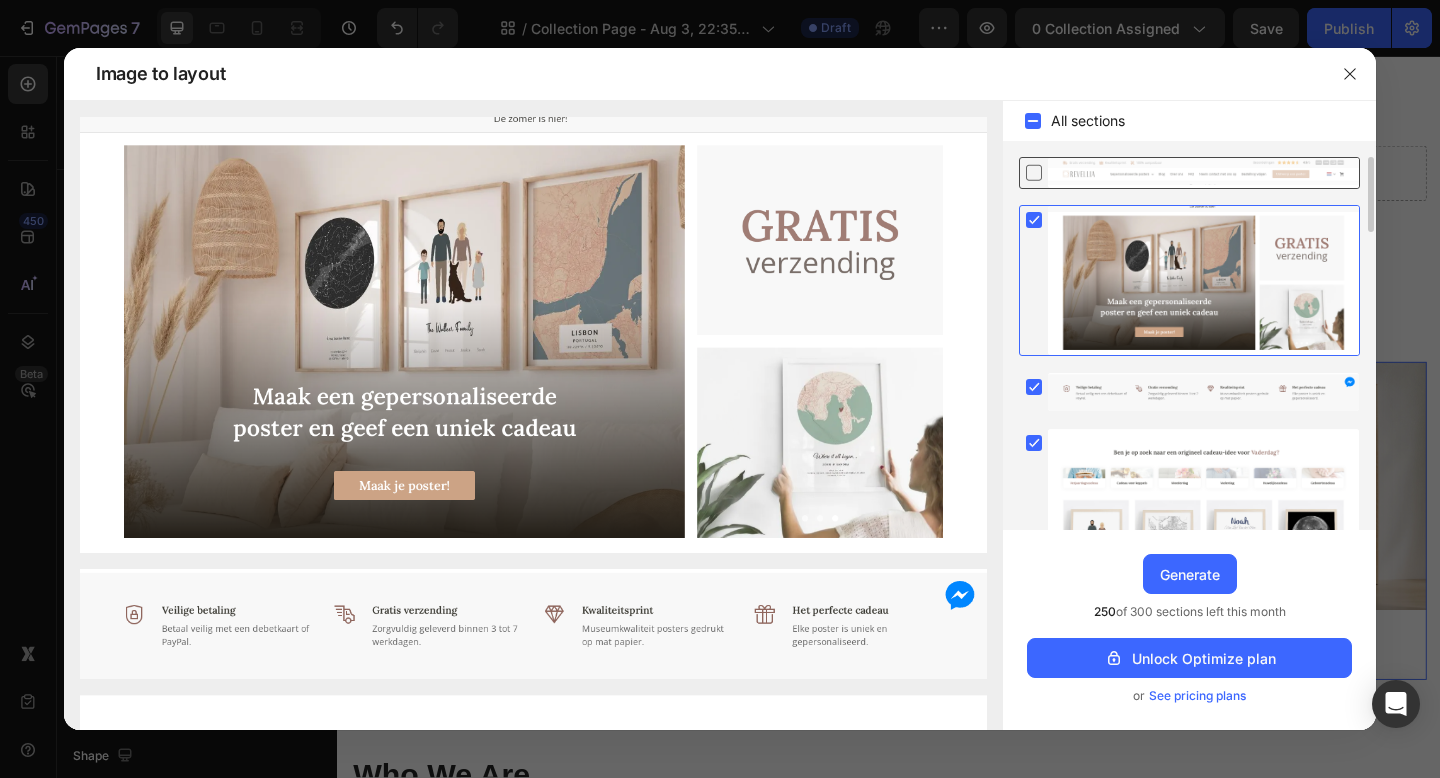 click 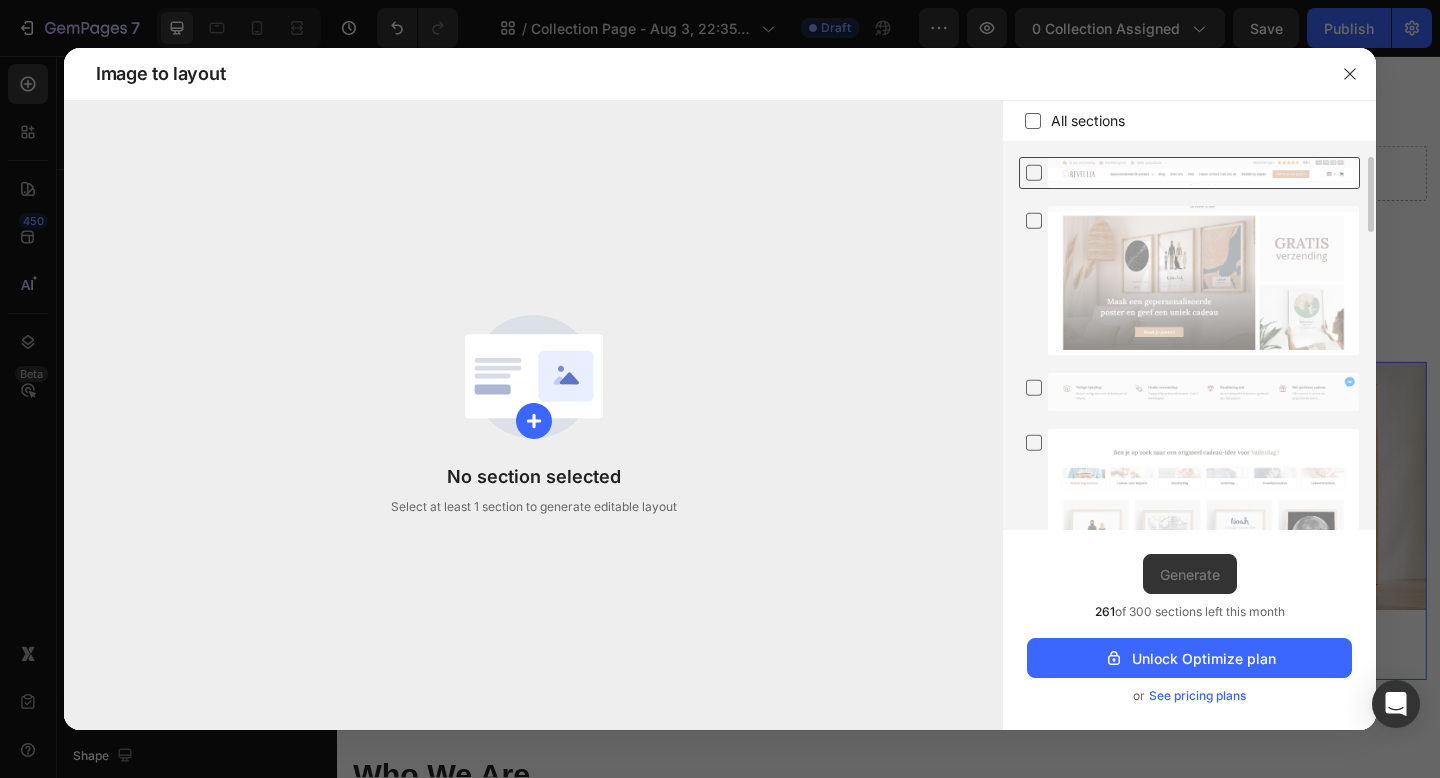 click 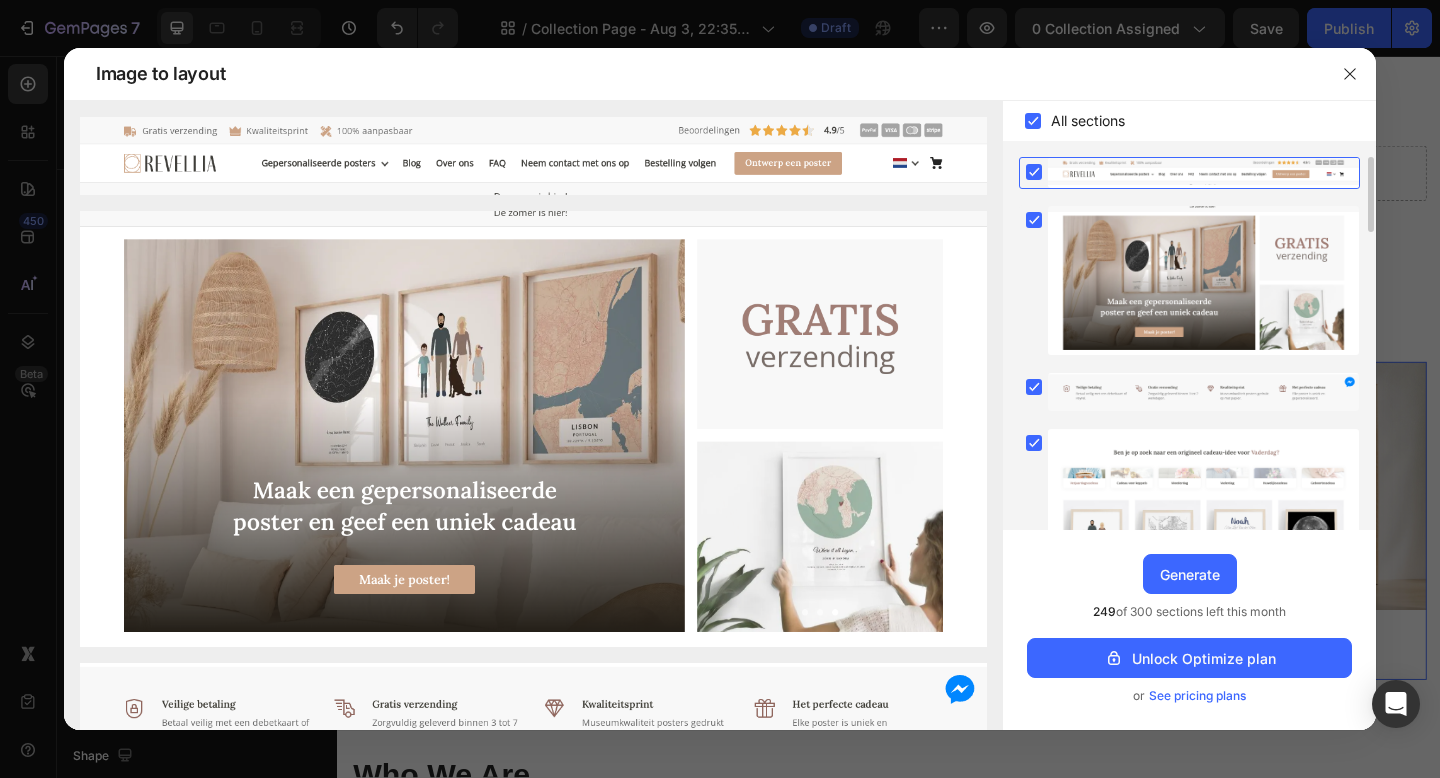 click 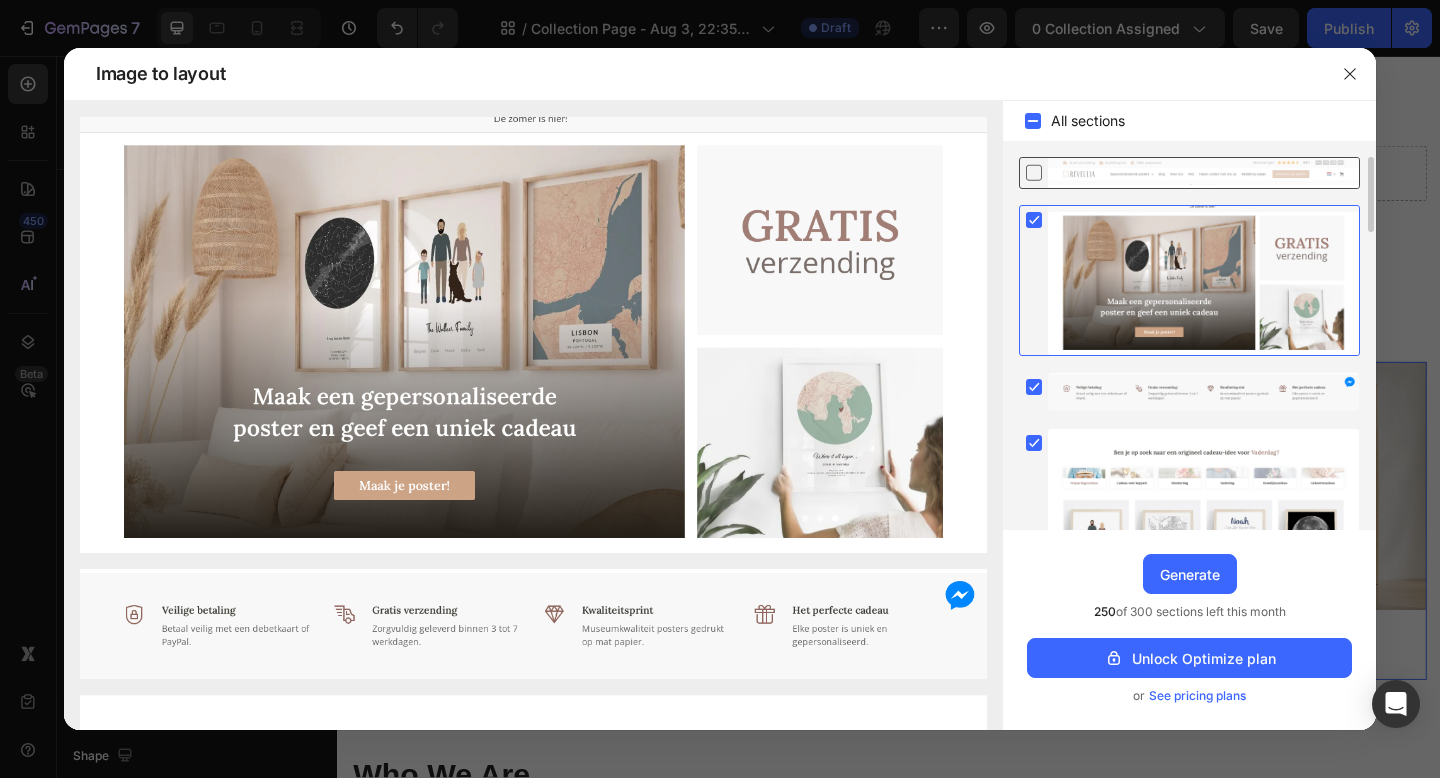 click 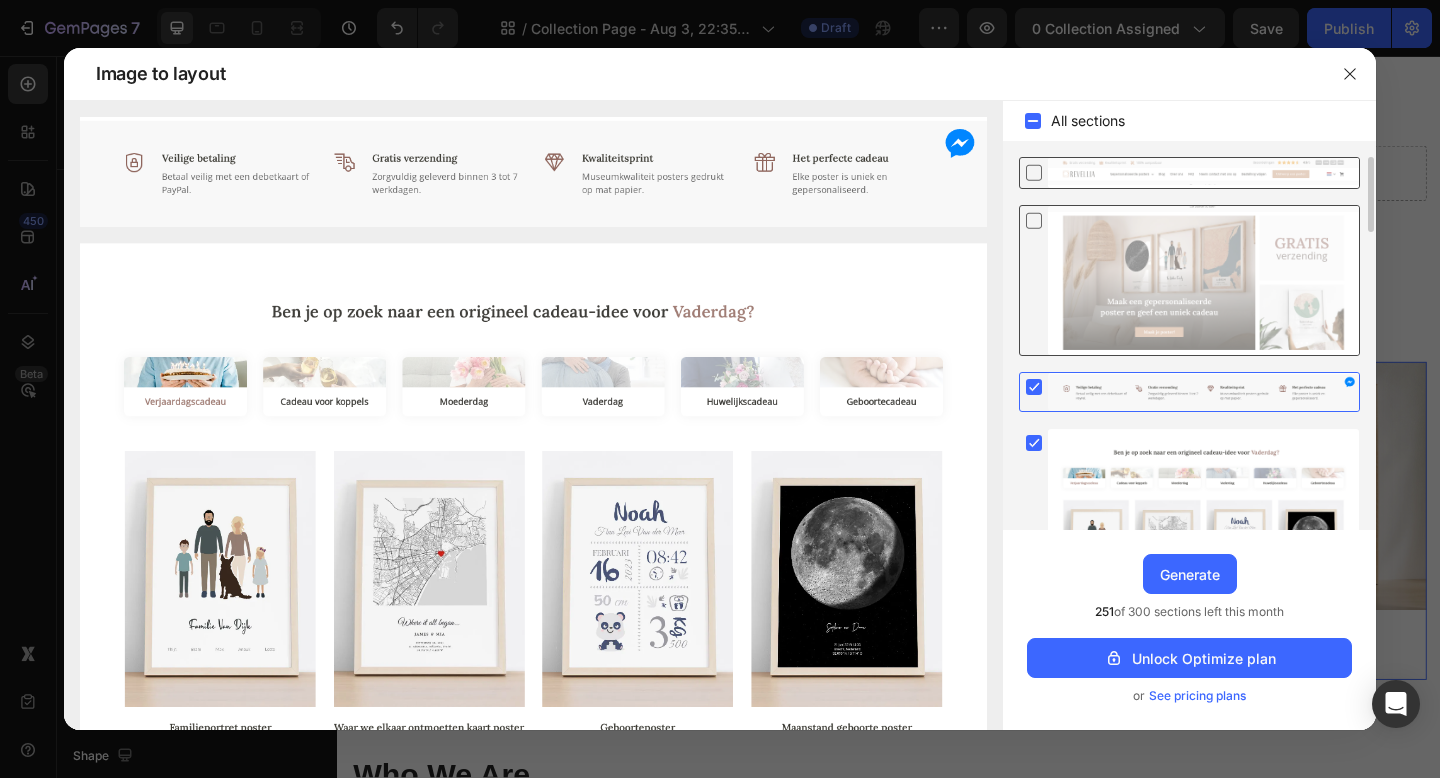 click 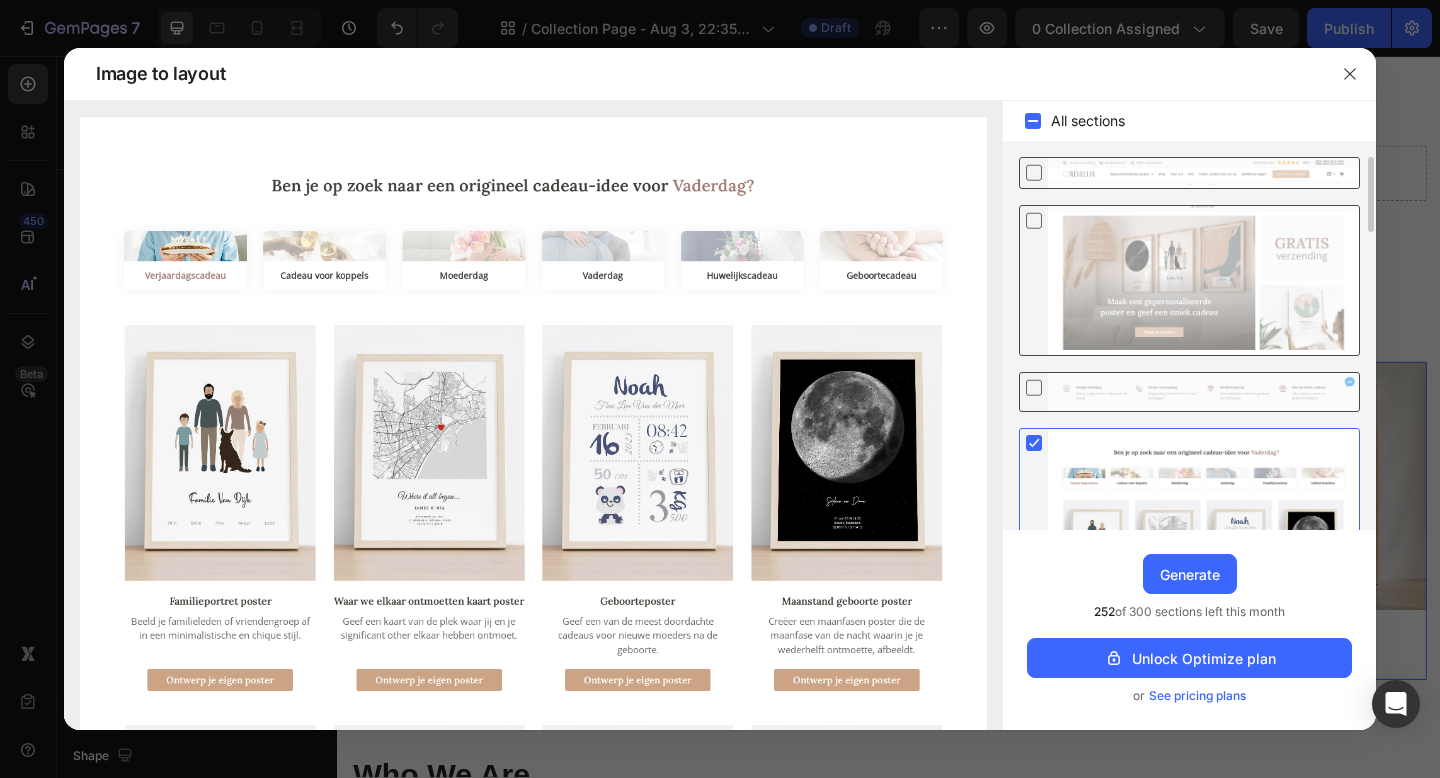 click 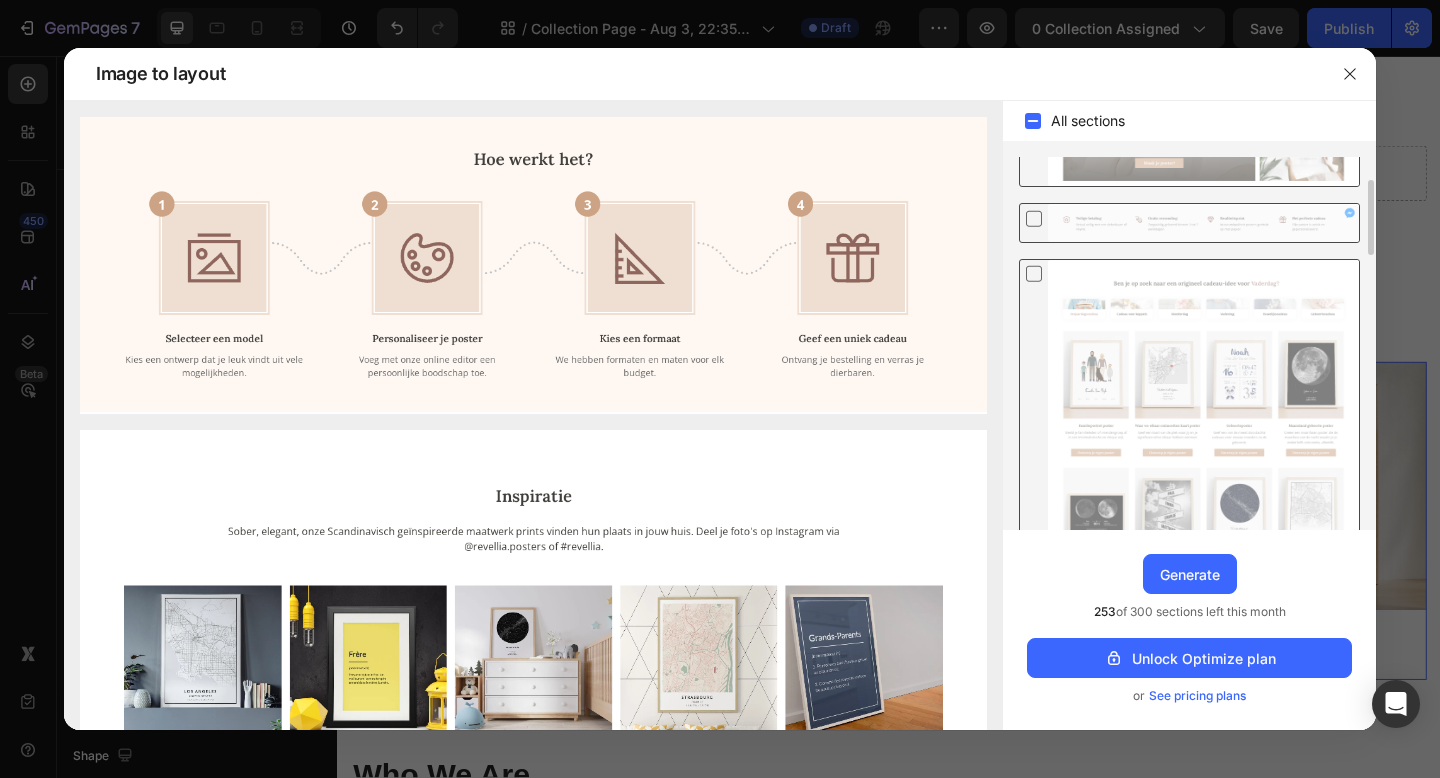 scroll, scrollTop: 158, scrollLeft: 0, axis: vertical 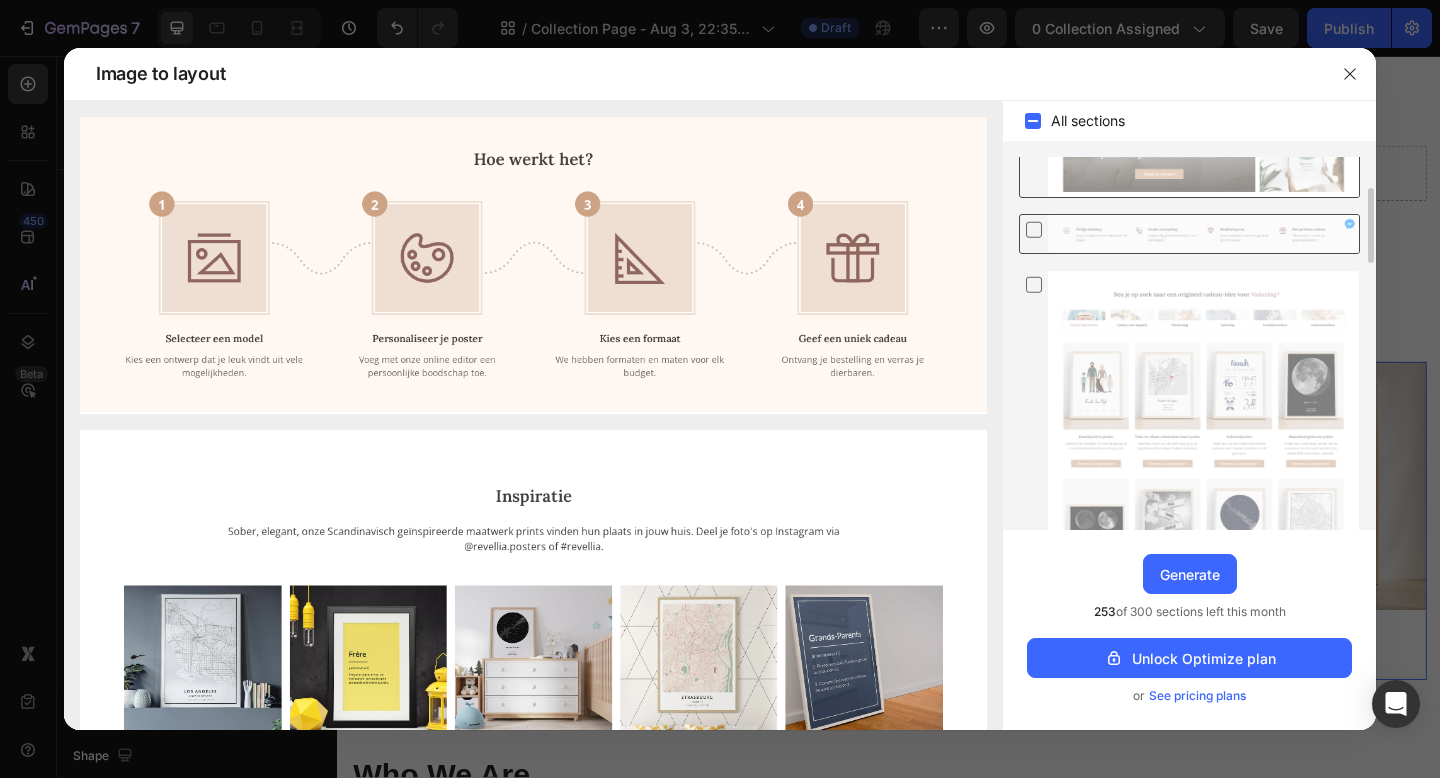 click 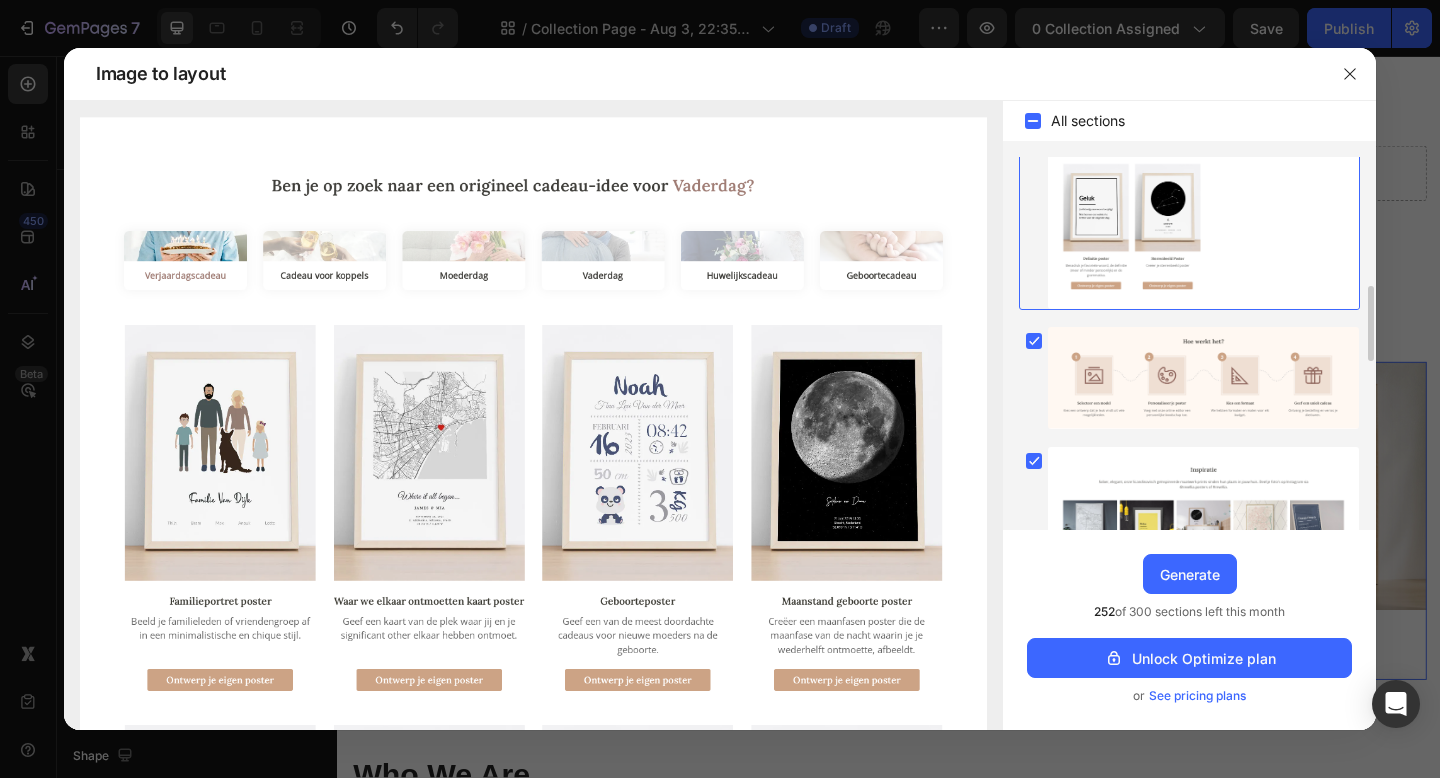 scroll, scrollTop: 615, scrollLeft: 0, axis: vertical 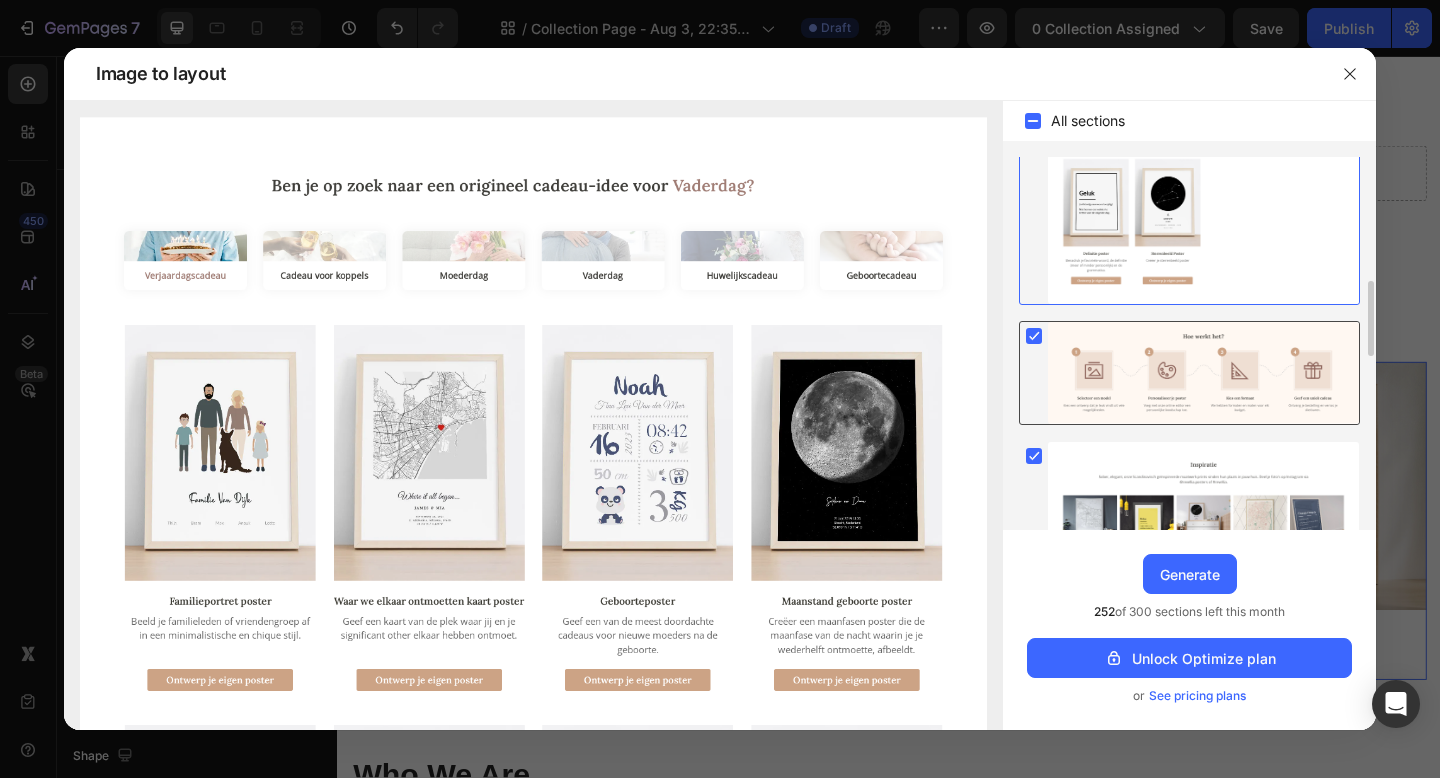 click 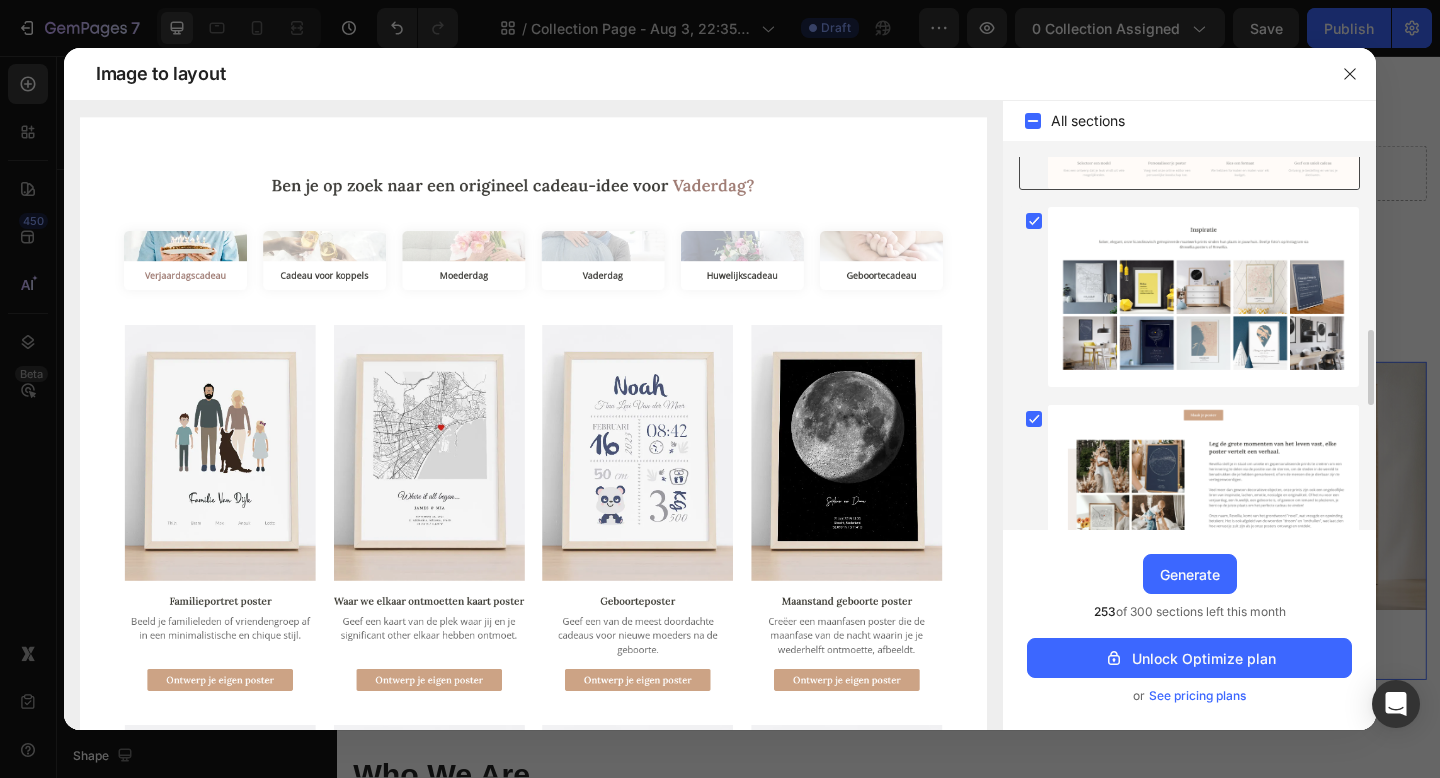 scroll, scrollTop: 851, scrollLeft: 0, axis: vertical 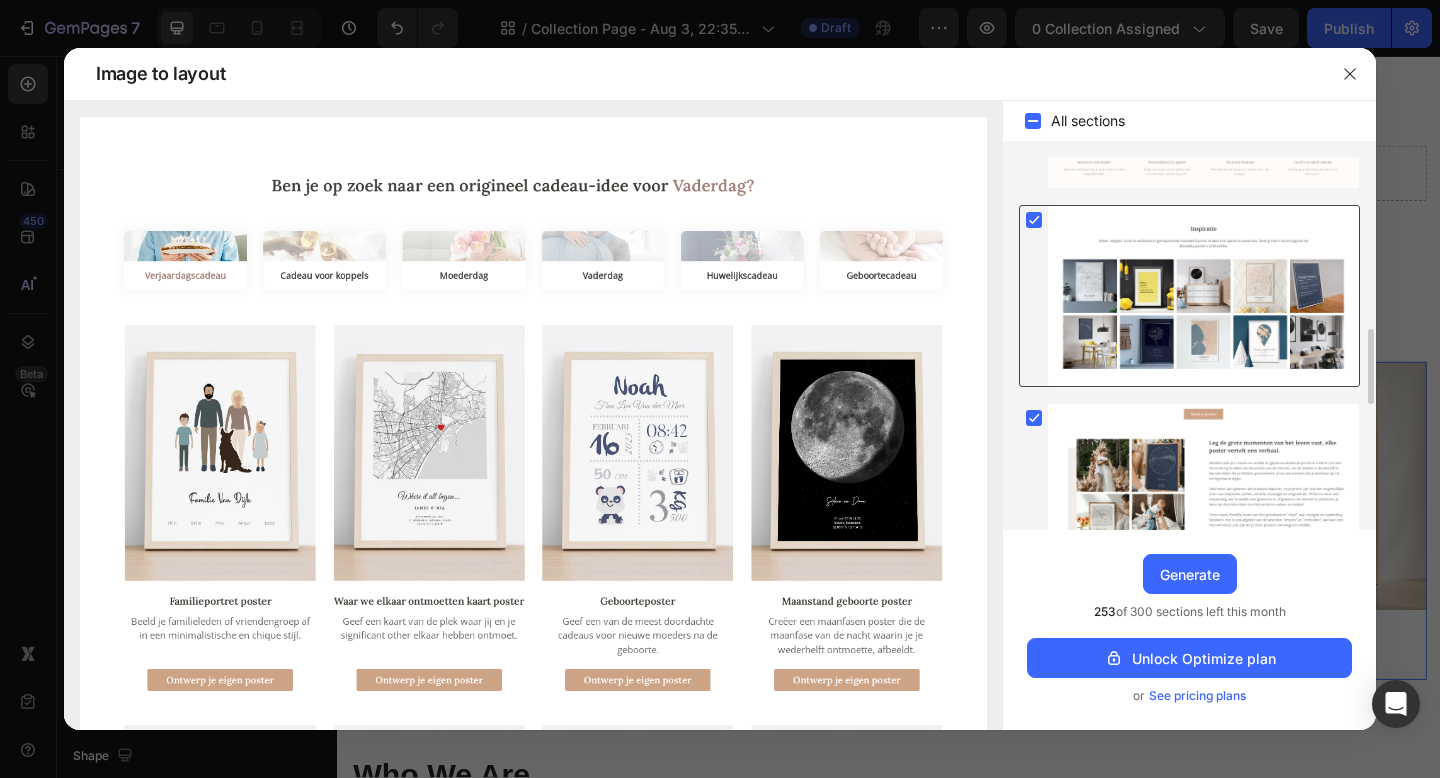 click at bounding box center [1203, 296] 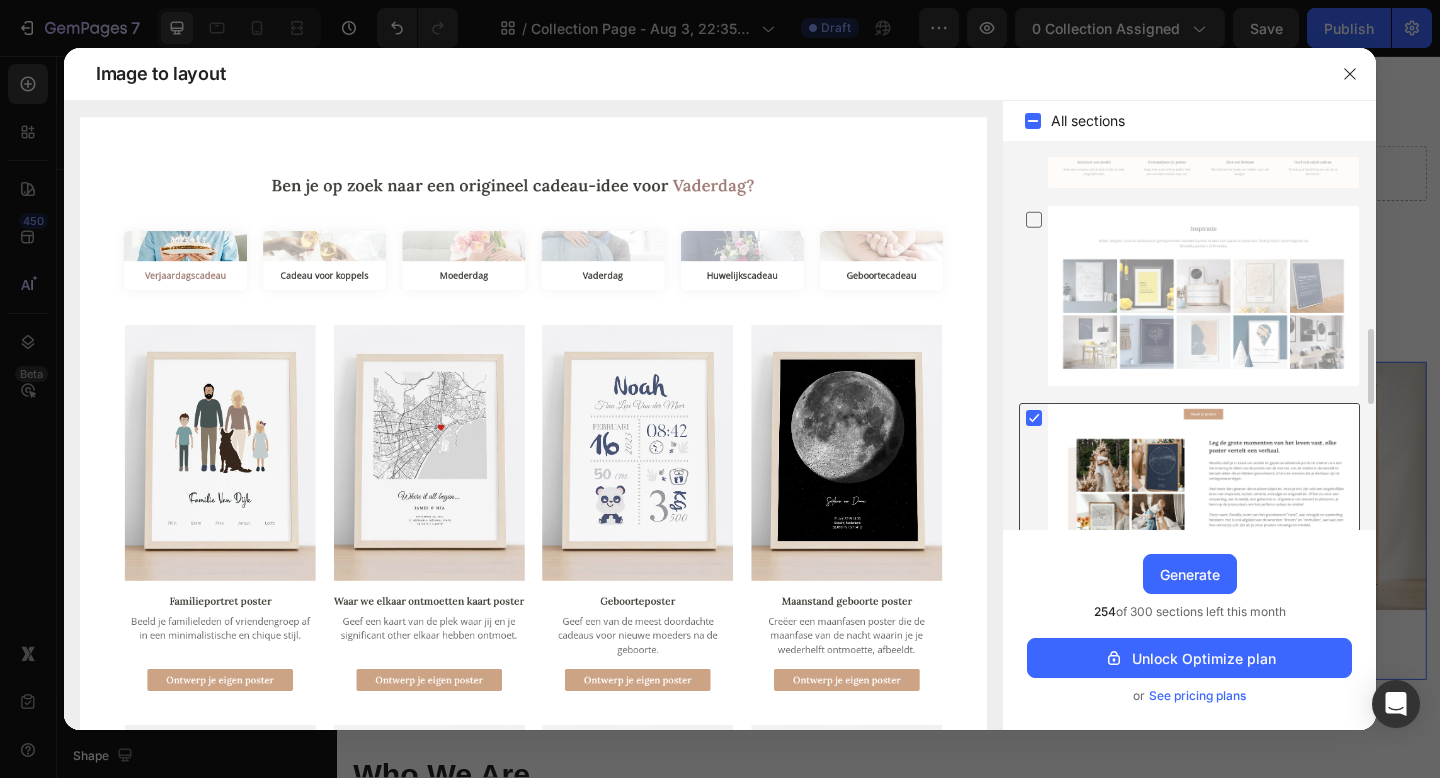 click at bounding box center (1203, 483) 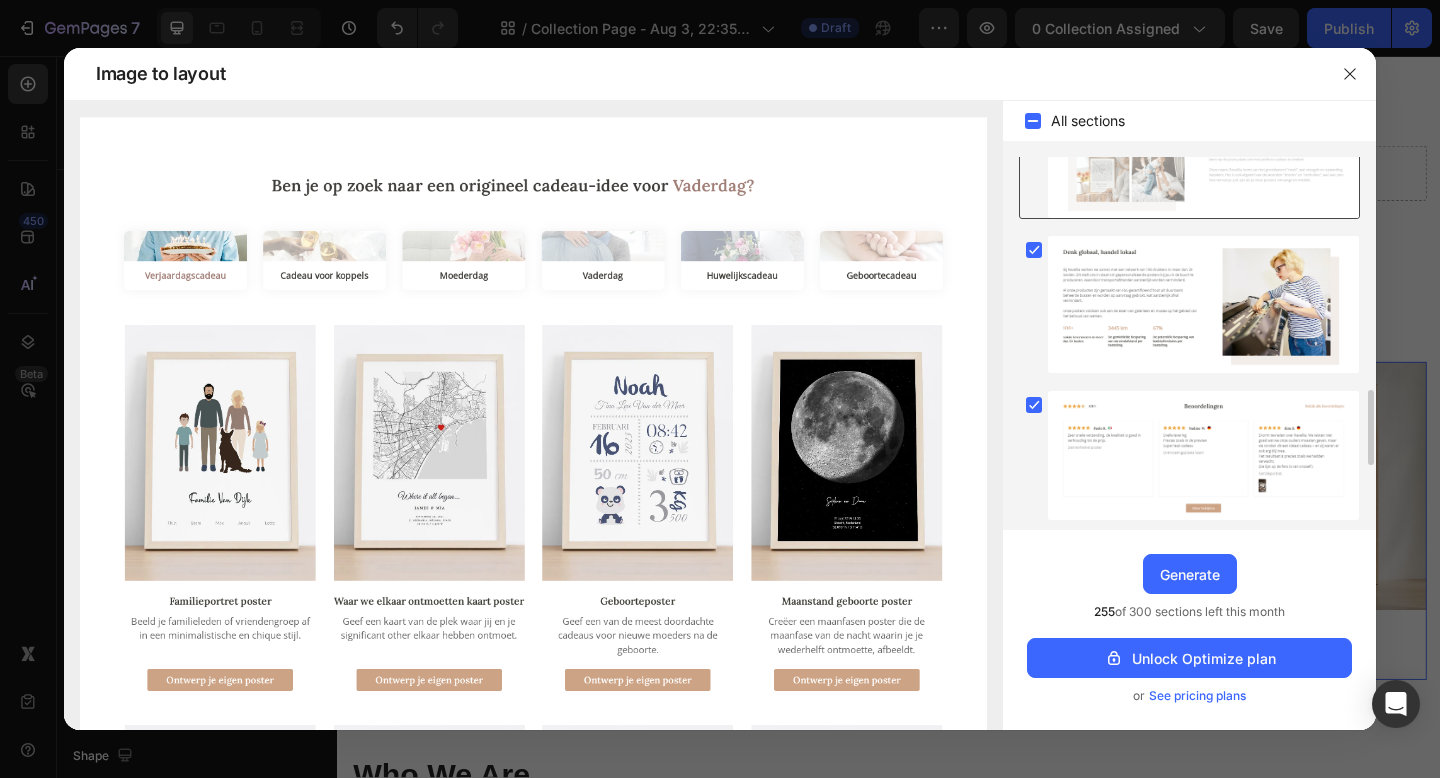 scroll, scrollTop: 1256, scrollLeft: 0, axis: vertical 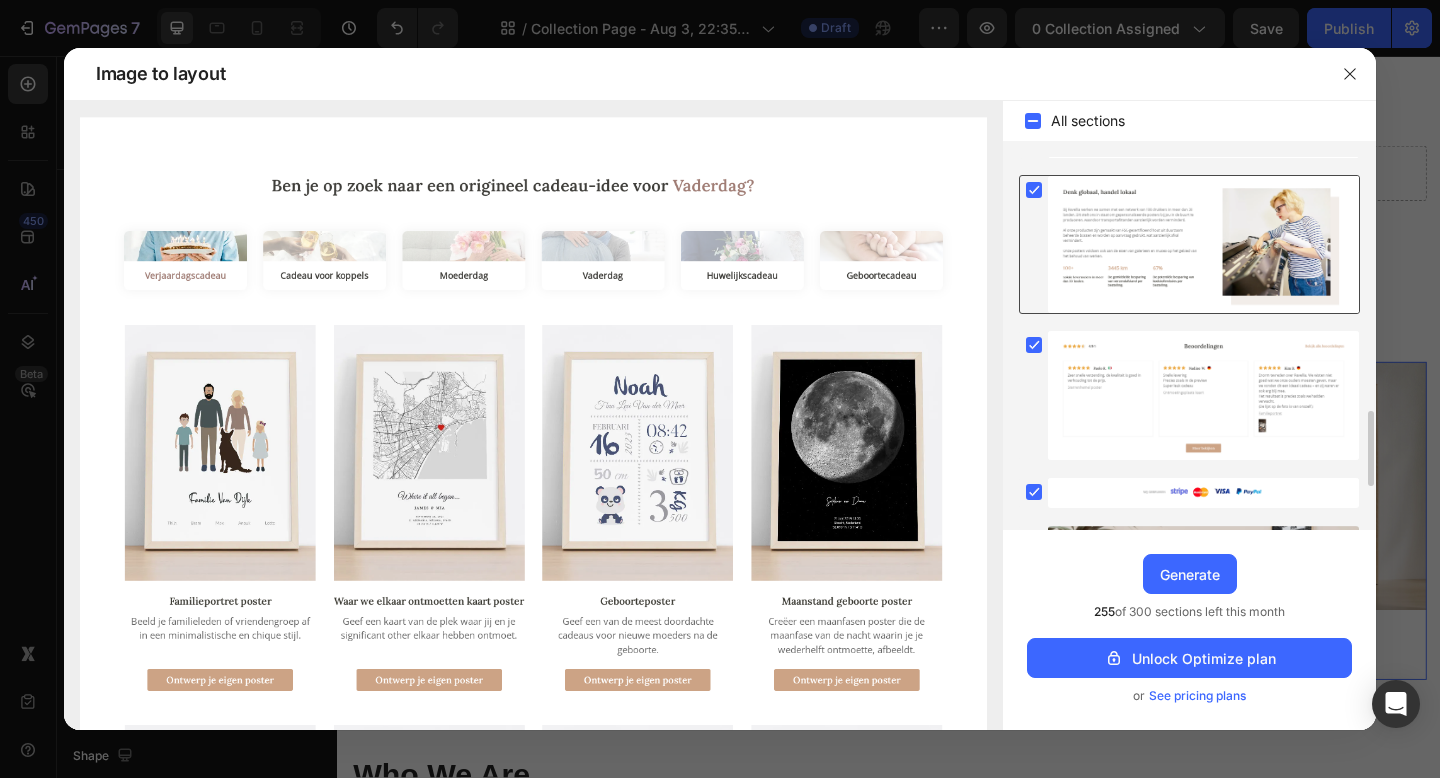 click at bounding box center (1203, 245) 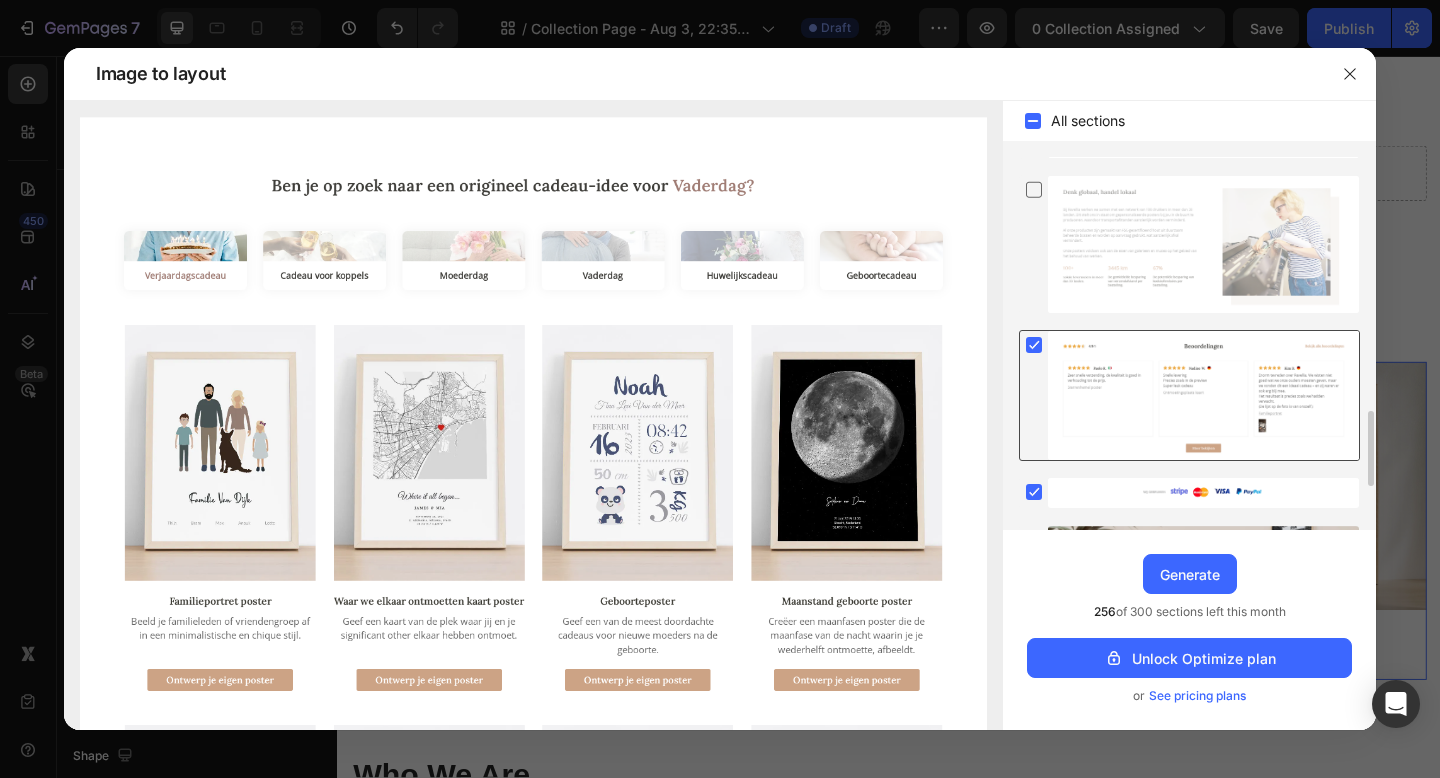 click at bounding box center (1203, 395) 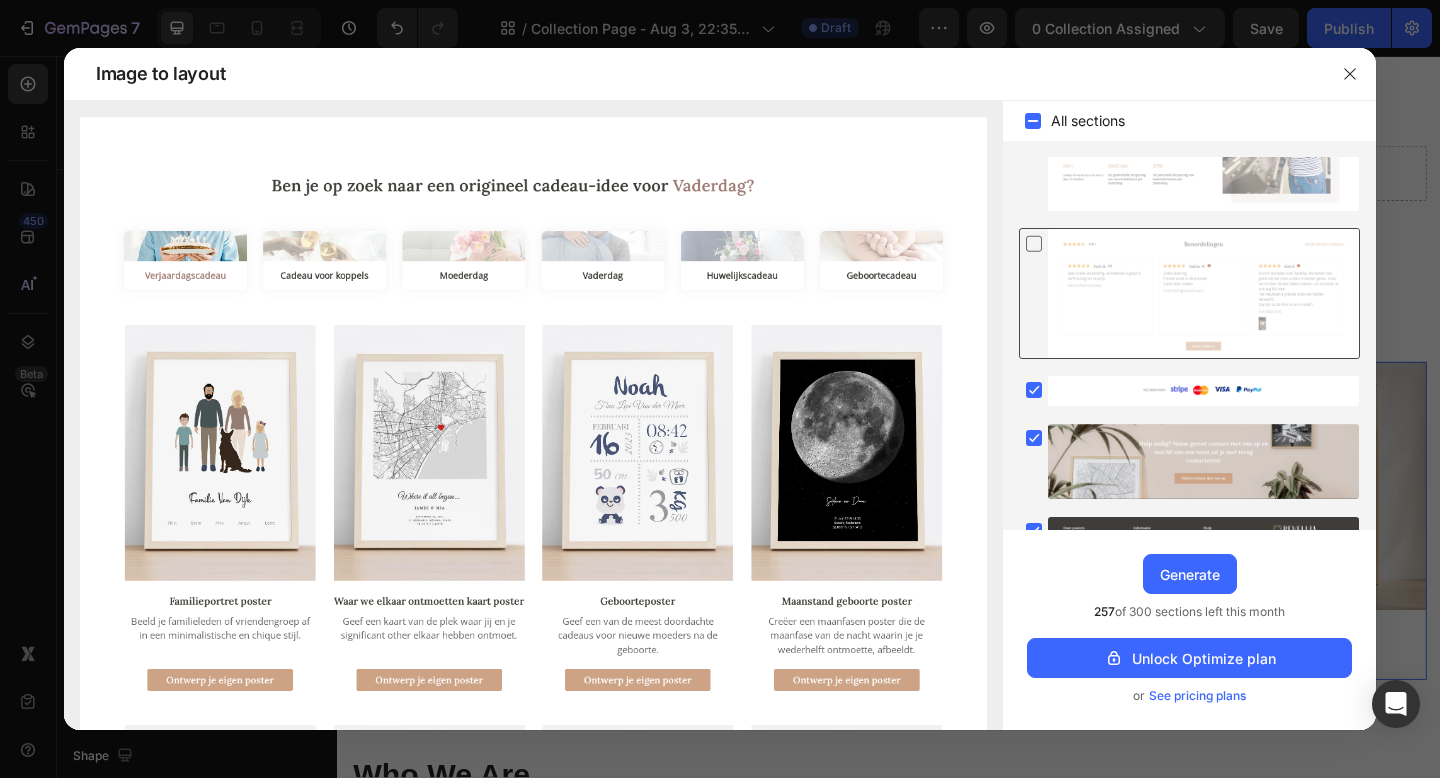 scroll, scrollTop: 1473, scrollLeft: 0, axis: vertical 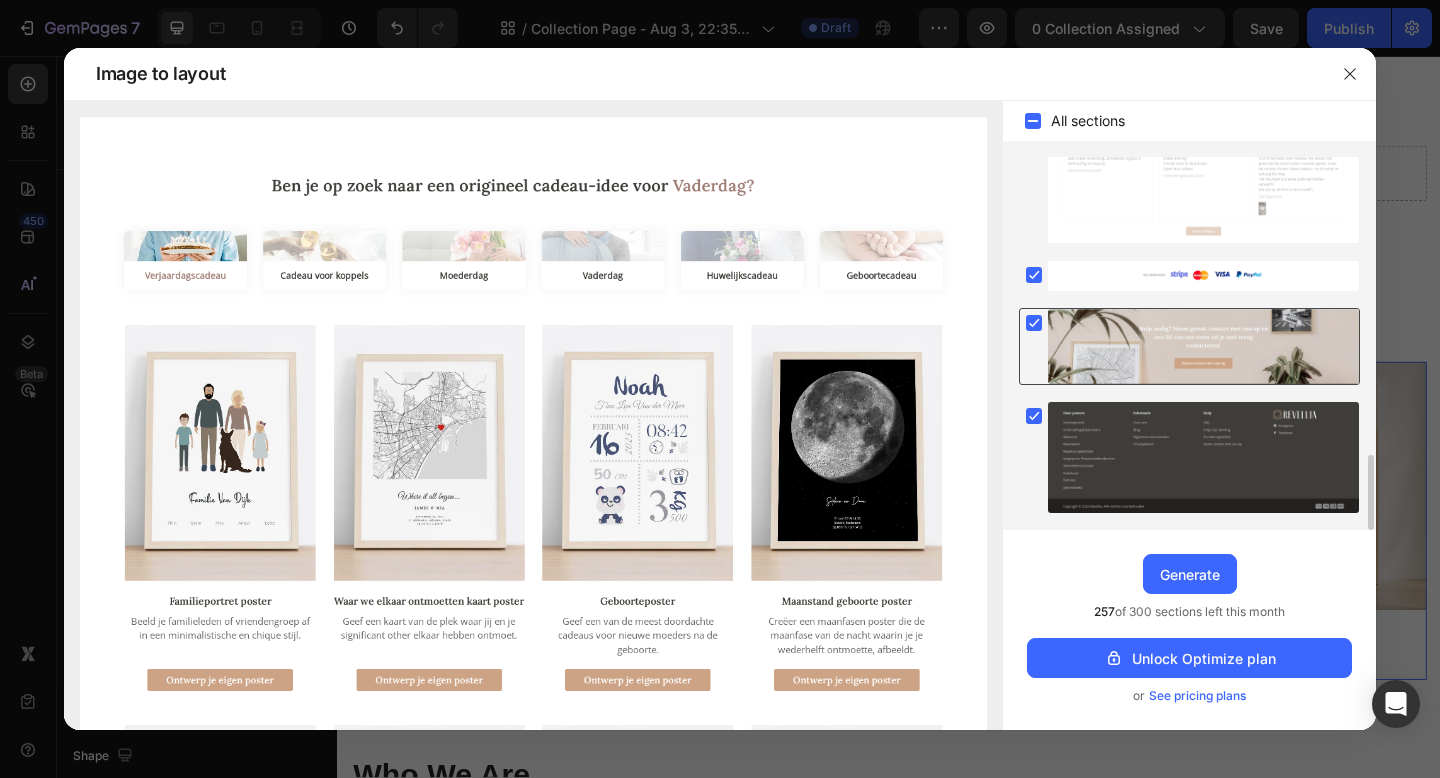click at bounding box center [1203, 346] 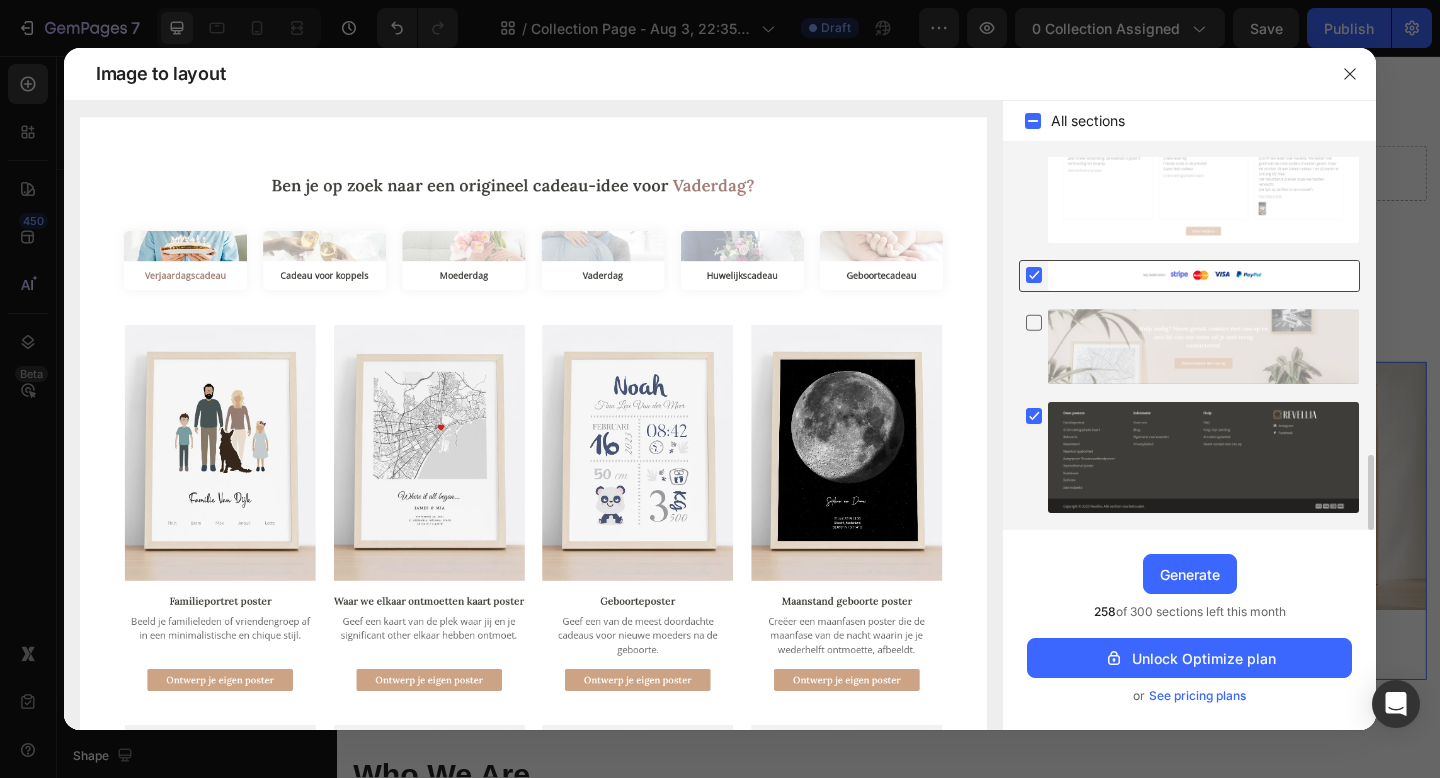 click at bounding box center [1203, 276] 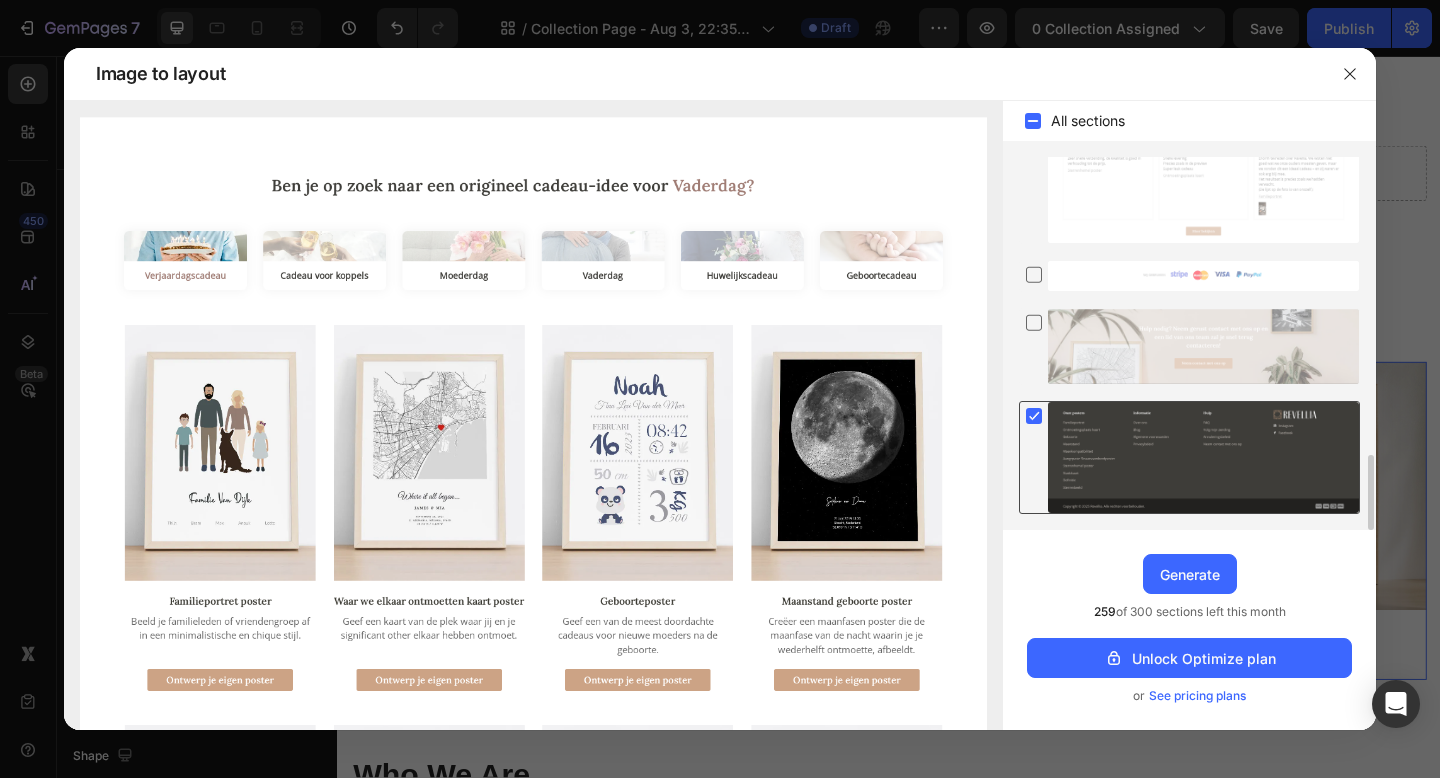 click at bounding box center [1203, 457] 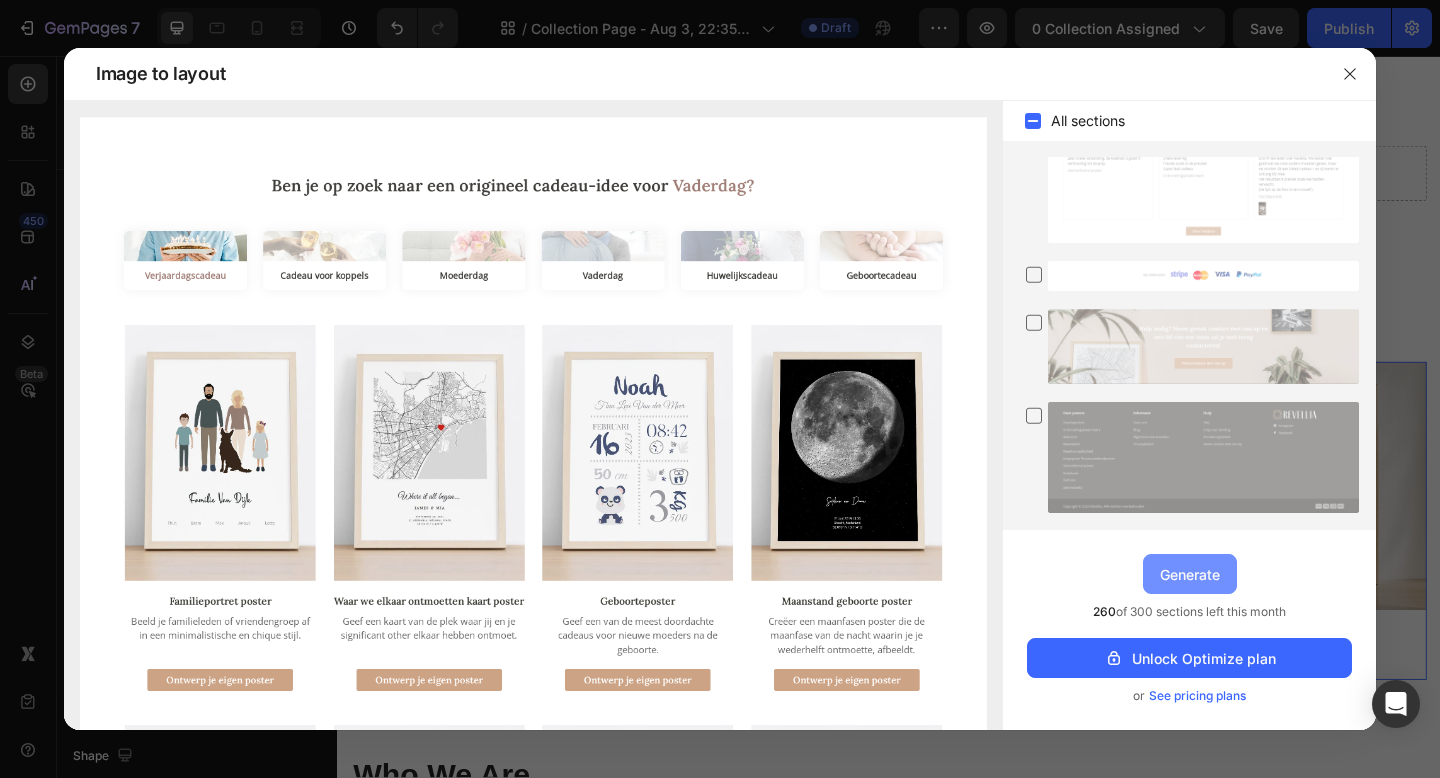 click on "Generate" at bounding box center [1190, 574] 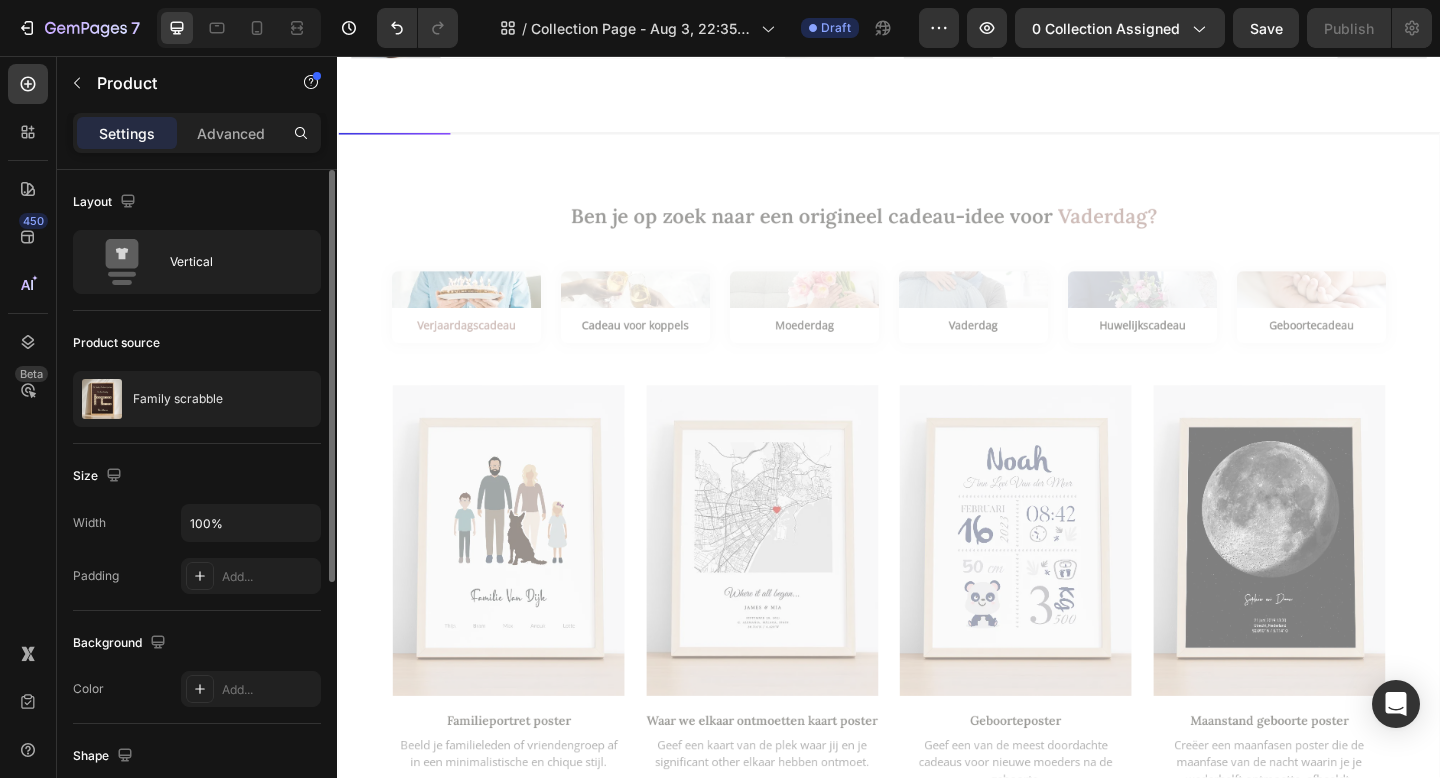 scroll, scrollTop: 2847, scrollLeft: 0, axis: vertical 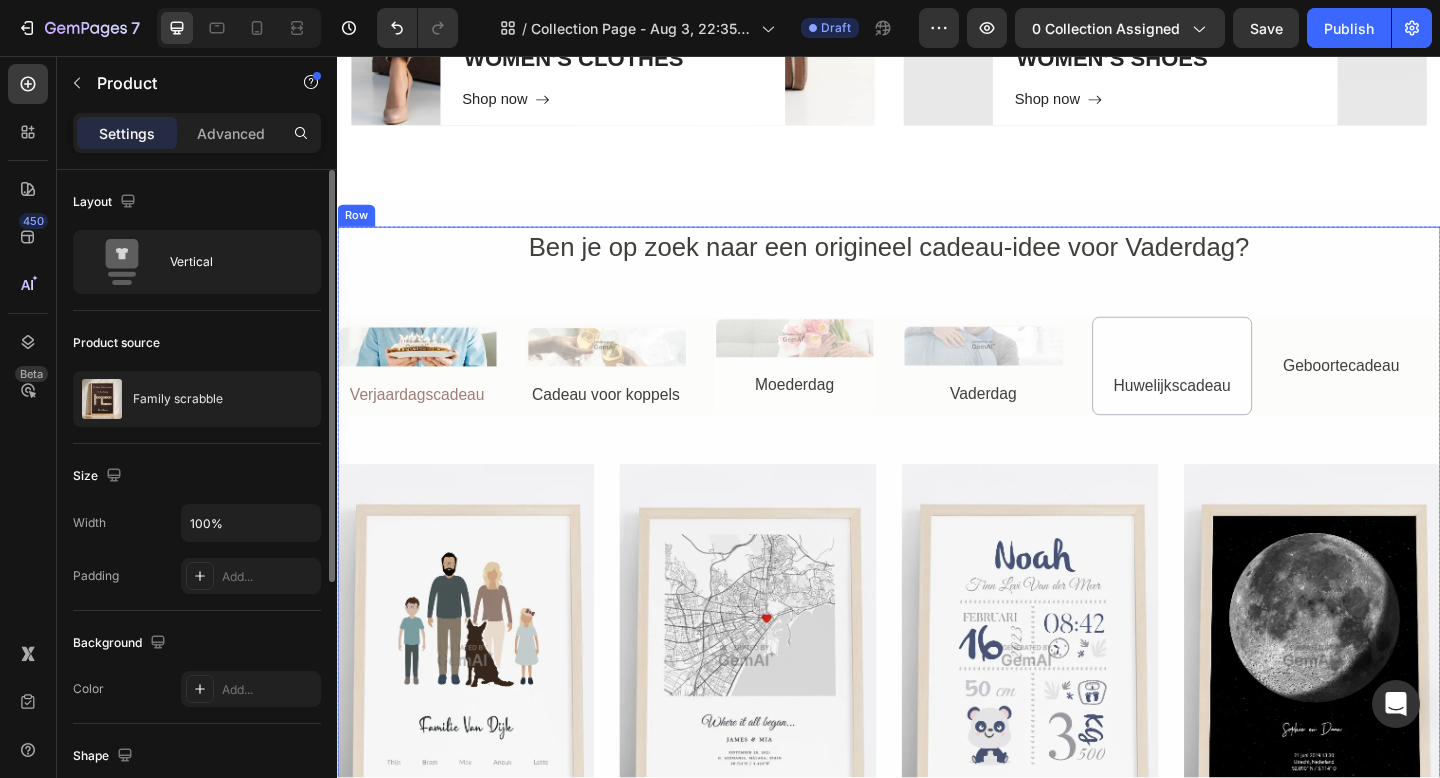 click on "Ben je op zoek naar een origineel cadeau-idee voor Vaderdag? Heading Image Verjaardagscadeau Text Block Row Image Cadeau voor koppels Text Block Row Image Moederdag Text Block Row Image Vaderdag Text Block Row Huwelijkscadeau Text Block Row Geboortecadeau Text Block Row Image Familieportret poster Text Block Beeld je familieleden of vriendengroep af in een minimalistische en chique stijl. Text Block Ontwerp je eigen poster Button Image Waar we elkaar ontmoetten kaart poster Text Block Geef een kaart van de plek waar jij en je significant other elkaar hebben ontmoet. Text Block Ontwerp je eigen poster Button Image Geboorteposter Text Block Geef een van de meest doordachte cadeaus voor nieuwe moeders na de geboorte. Text Block Ontwerp je eigen poster Button Image Maanstand geboorte poster Text Block Creeer een maanfasen poster die de  maanfase van de nacht waarin je je wederhelft ontmoette, afbeeldt Text Block Ontwerp je eigen poster Button Row" at bounding box center [937, 692] 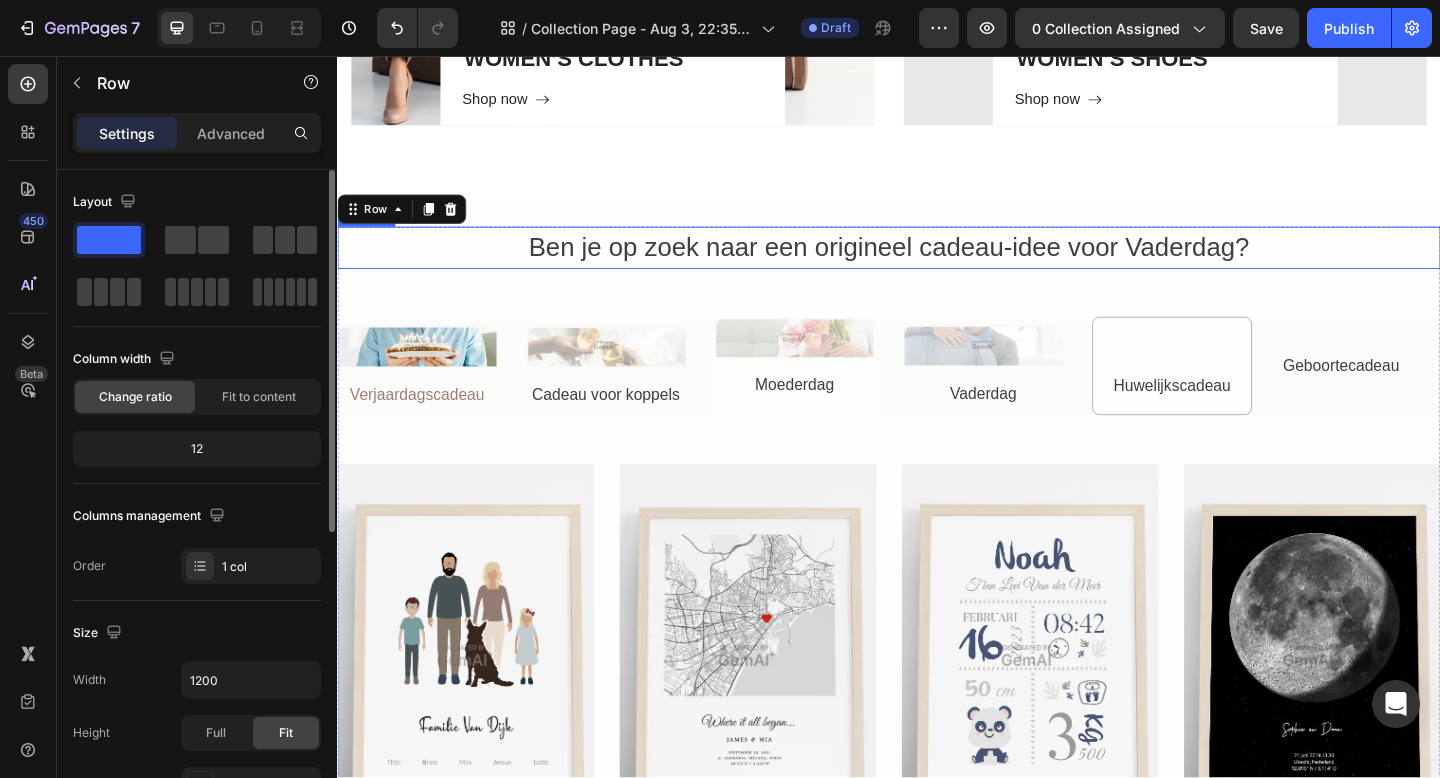 click on "Ben je op zoek naar een origineel cadeau-idee voor Vaderdag?" at bounding box center (937, 265) 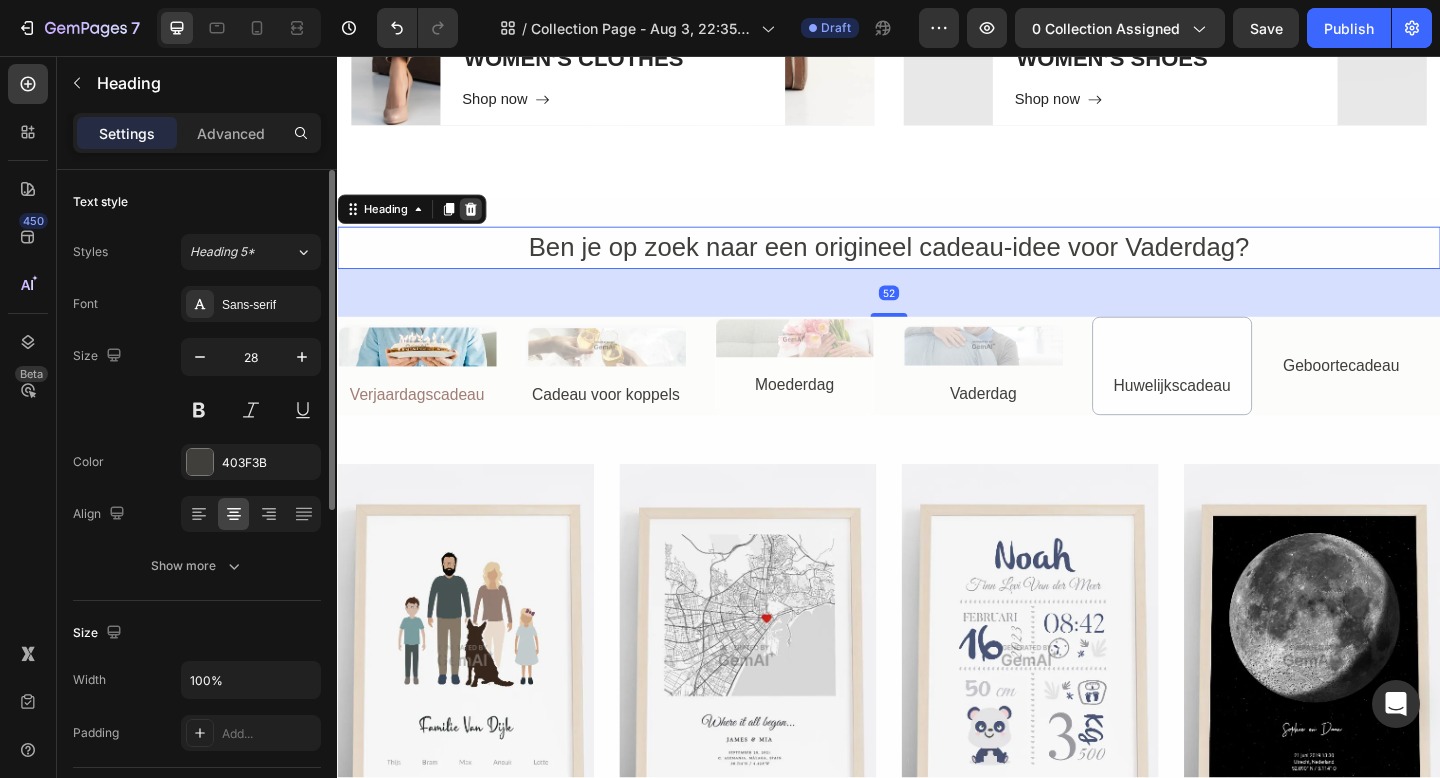 click 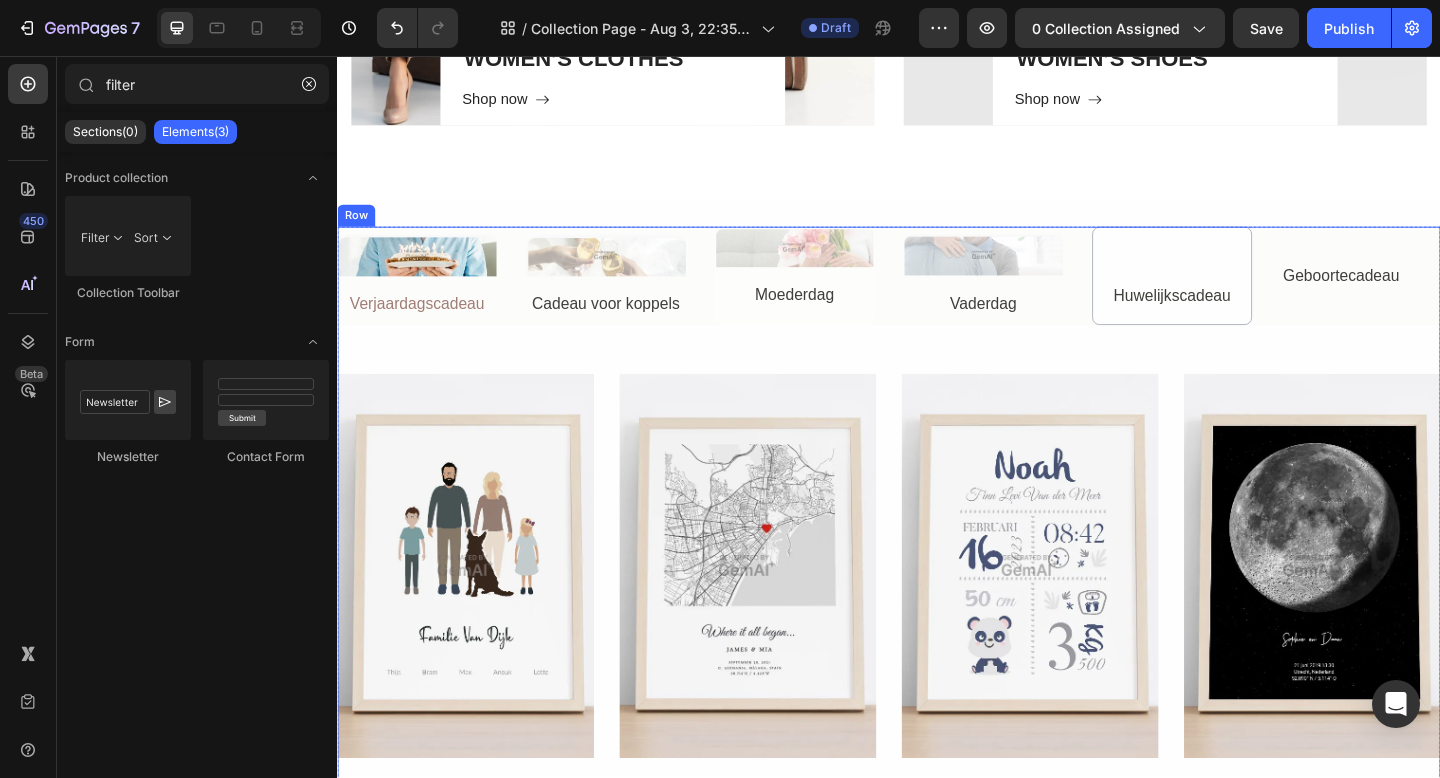 click on "Image Verjaardagscadeau Text Block Row Image Cadeau voor koppels Text Block Row Image Moederdag Text Block Row Image Vaderdag Text Block Row Huwelijkscadeau Text Block Row Geboortecadeau Text Block Row Image Familieportret poster Text Block Beeld je familieleden of vriendengroep af in een minimalistische en chique stijl. Text Block Ontwerp je eigen poster Button Image Waar we elkaar ontmoetten kaart poster Text Block Geef een kaart van de plek waar jij en je significant other elkaar hebben ontmoet. Text Block Ontwerp je eigen poster Button Image Geboorteposter Text Block Geef een van de meest doordachte cadeaus voor nieuwe moeders na de geboorte. Text Block Ontwerp je eigen poster Button Image Maanstand geboorte poster Text Block Creeer een maanfasen poster die de  maanfase van de nacht waarin je je wederhelft ontmoette, afbeeldt Text Block Ontwerp je eigen poster Button Row" at bounding box center (937, 643) 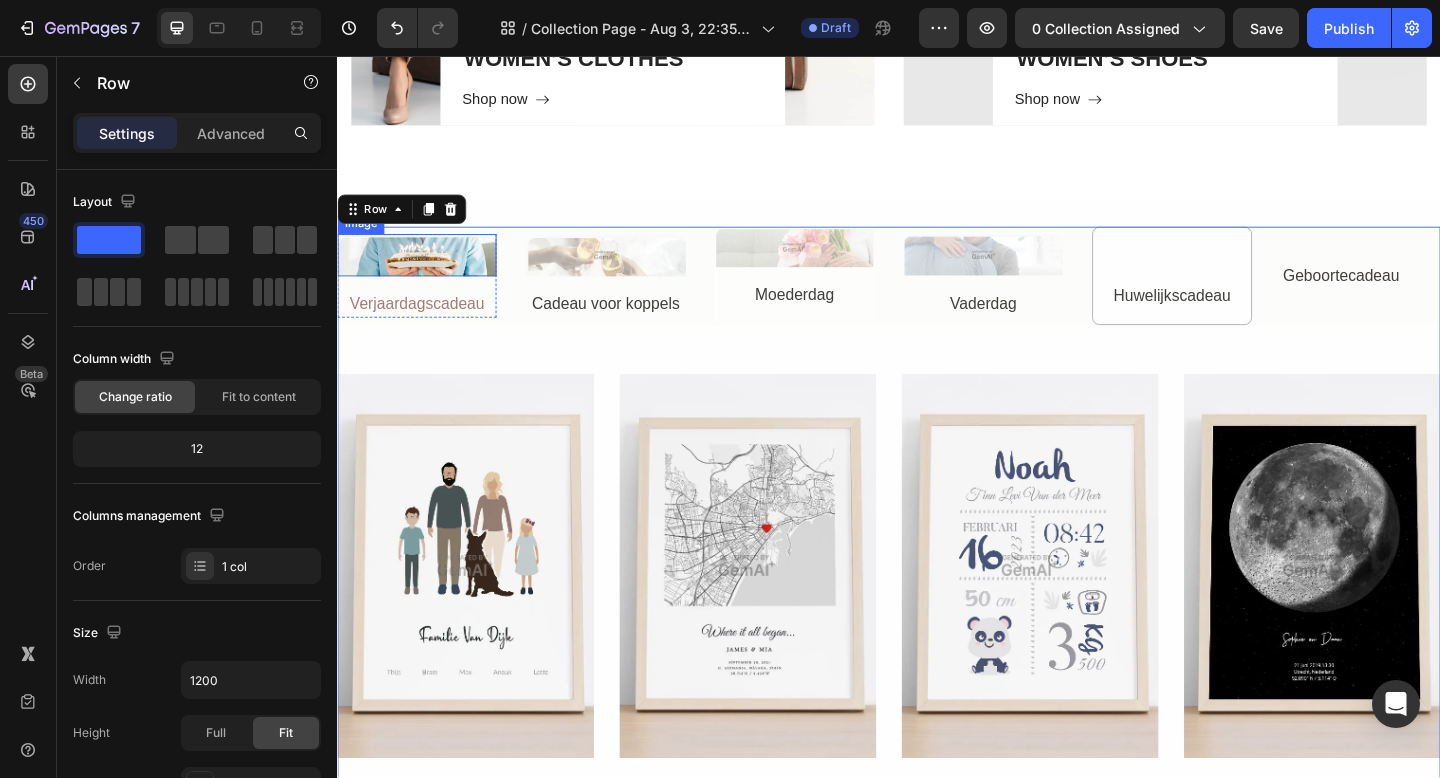 click at bounding box center (423, 272) 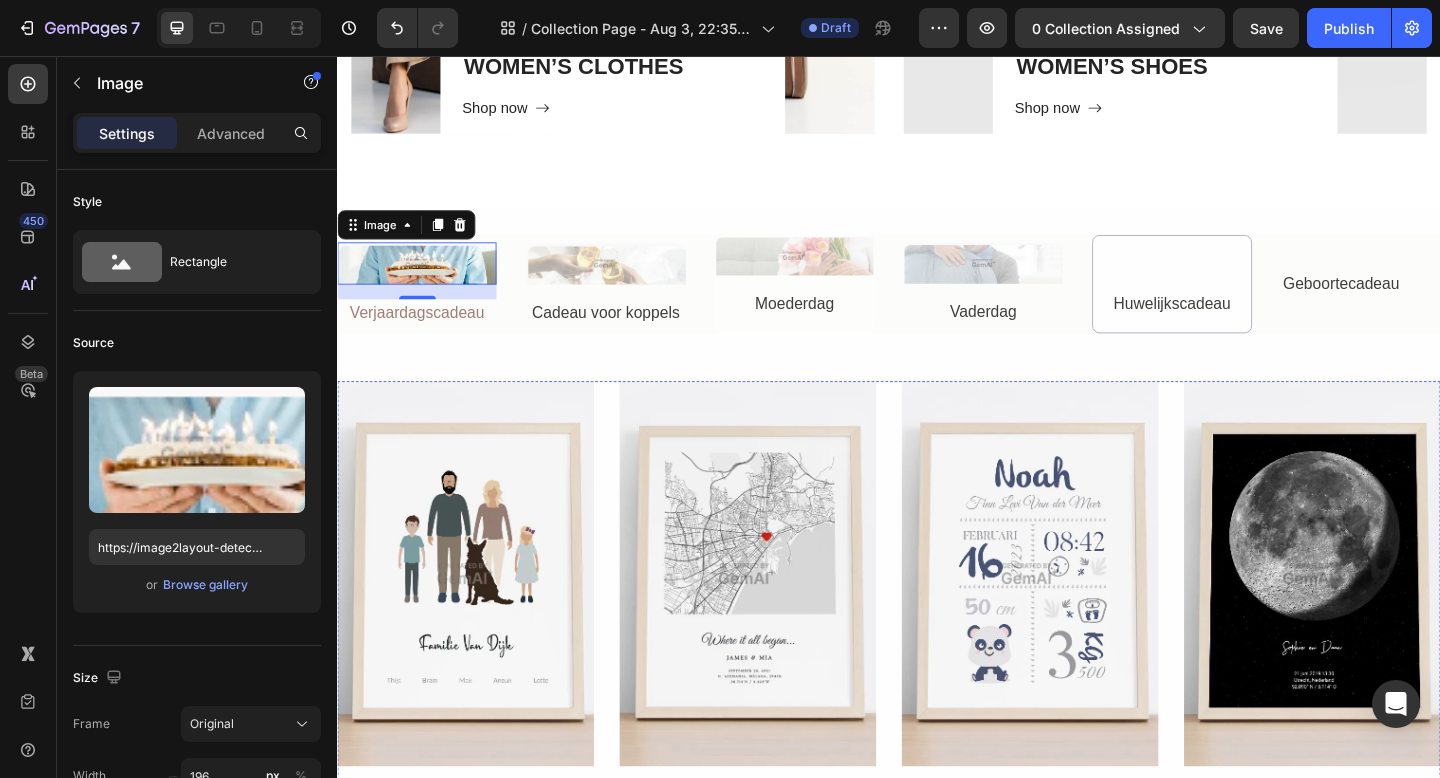 scroll, scrollTop: 2734, scrollLeft: 0, axis: vertical 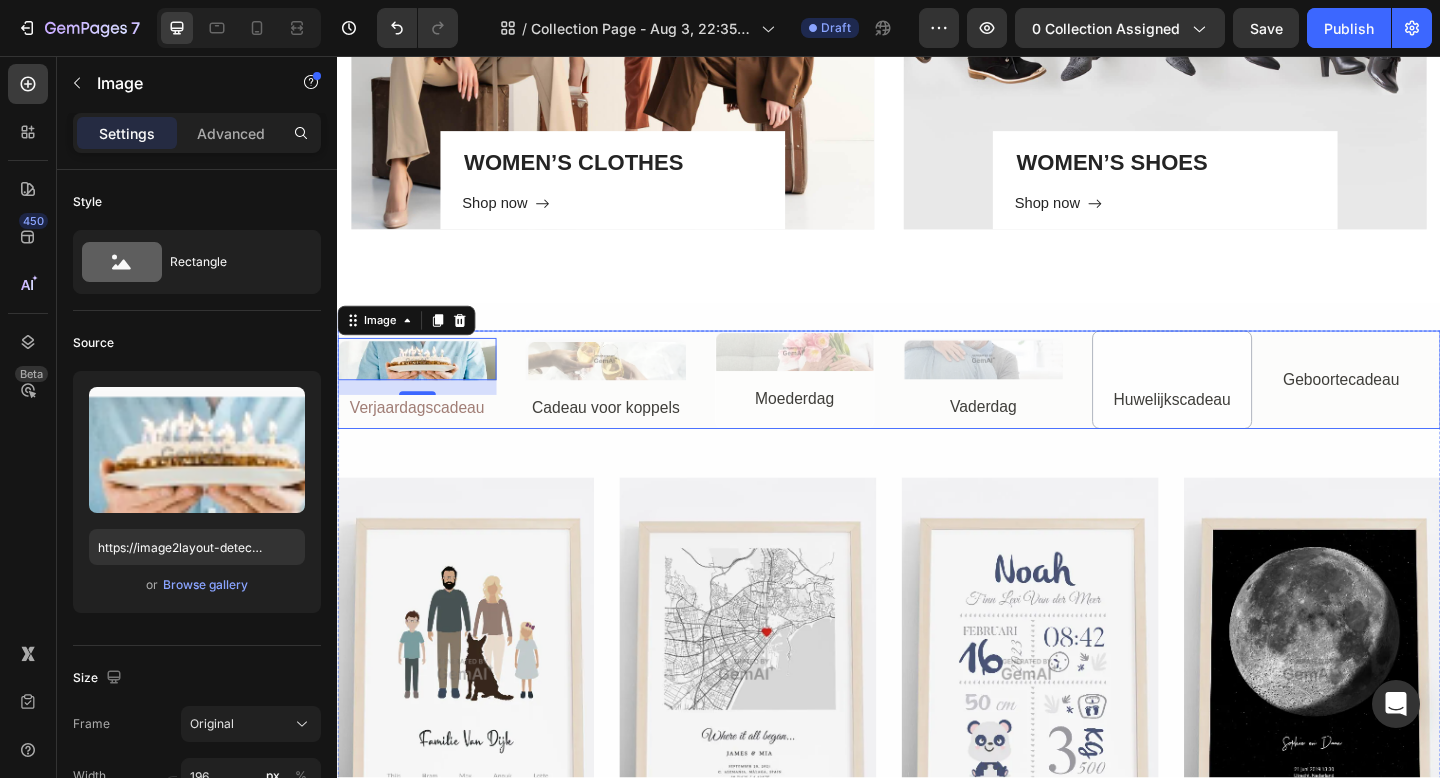click on "Image   16 Verjaardagscadeau Text Block Row Image Cadeau voor koppels Text Block Row Image Moederdag Text Block Row Image Vaderdag Text Block Row Huwelijkscadeau Text Block Row Geboortecadeau Text Block Row" at bounding box center (937, 409) 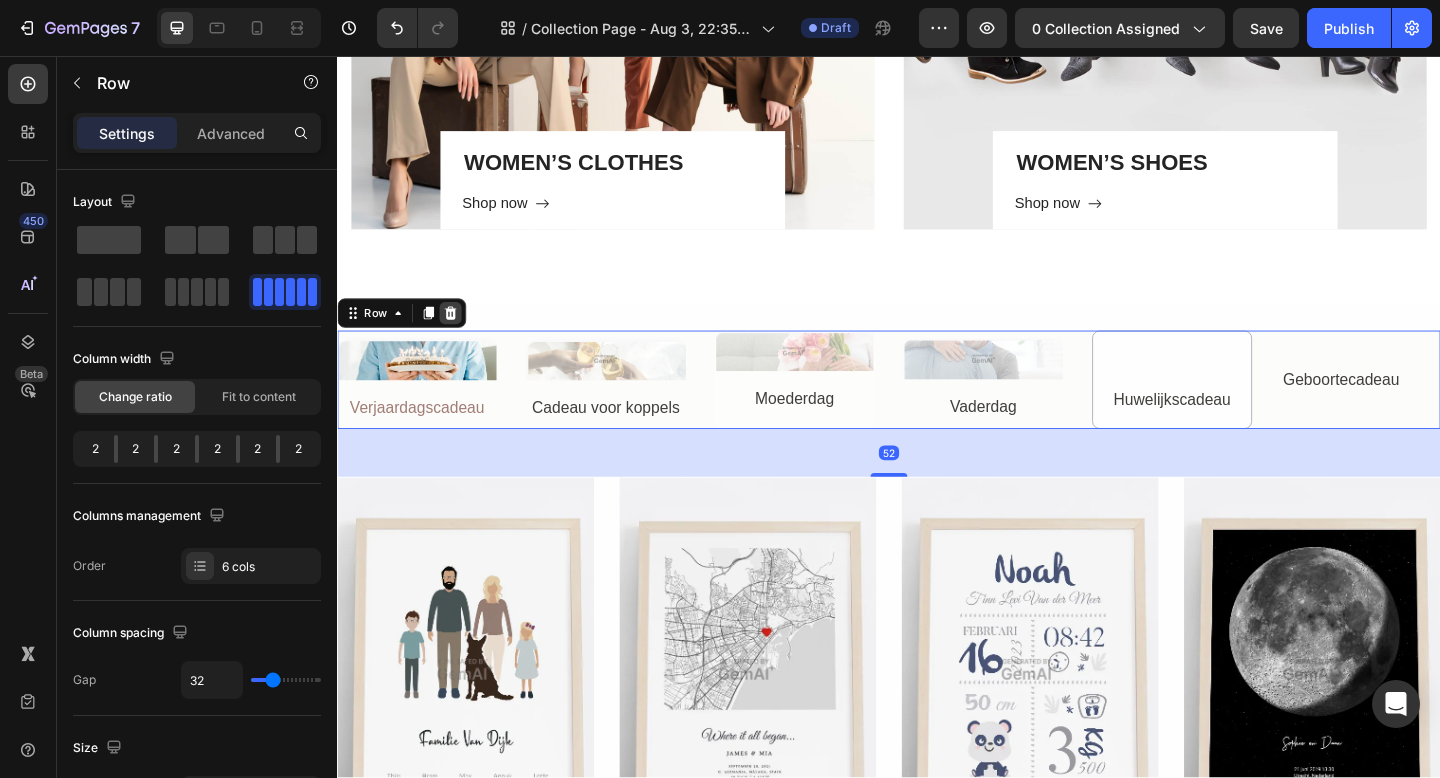 click 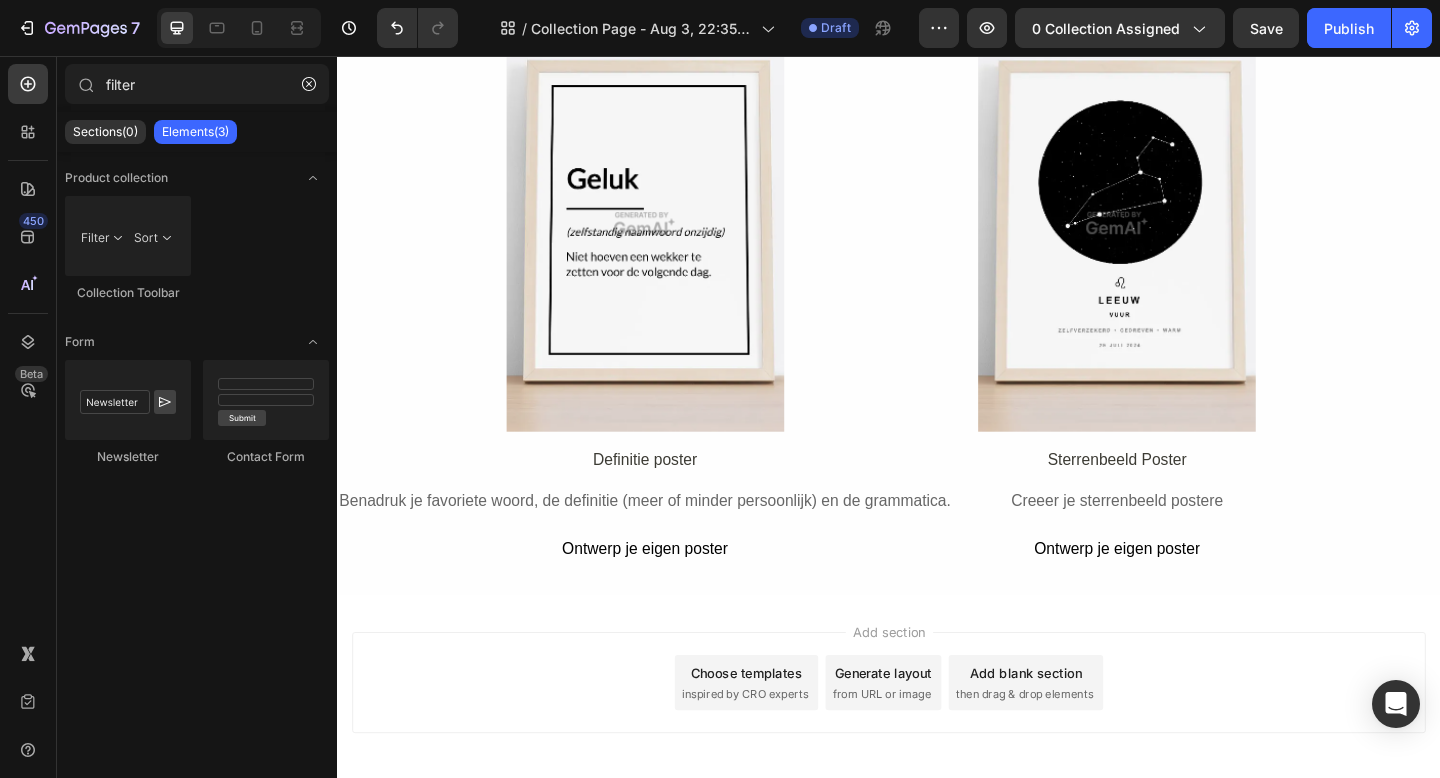 scroll, scrollTop: 4543, scrollLeft: 0, axis: vertical 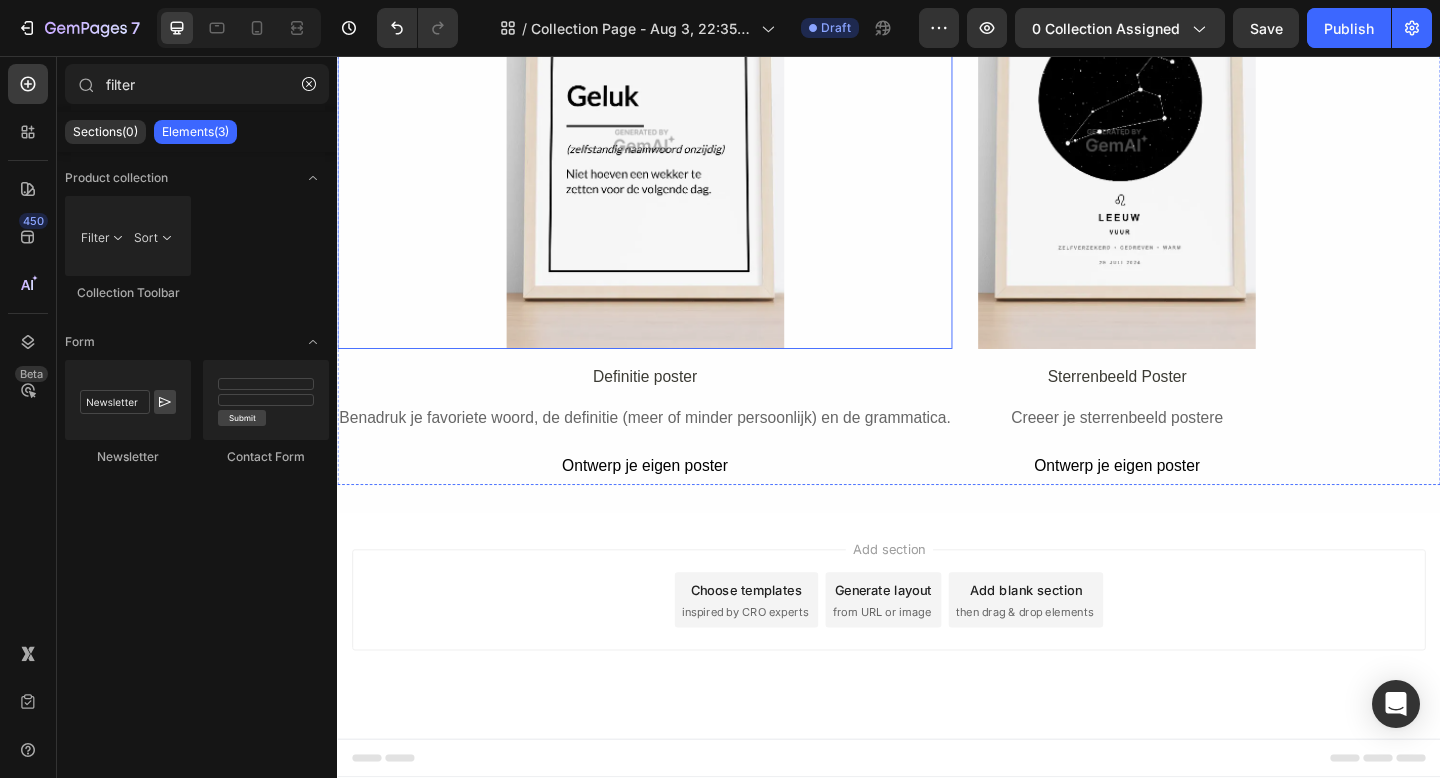 click at bounding box center [671, 148] 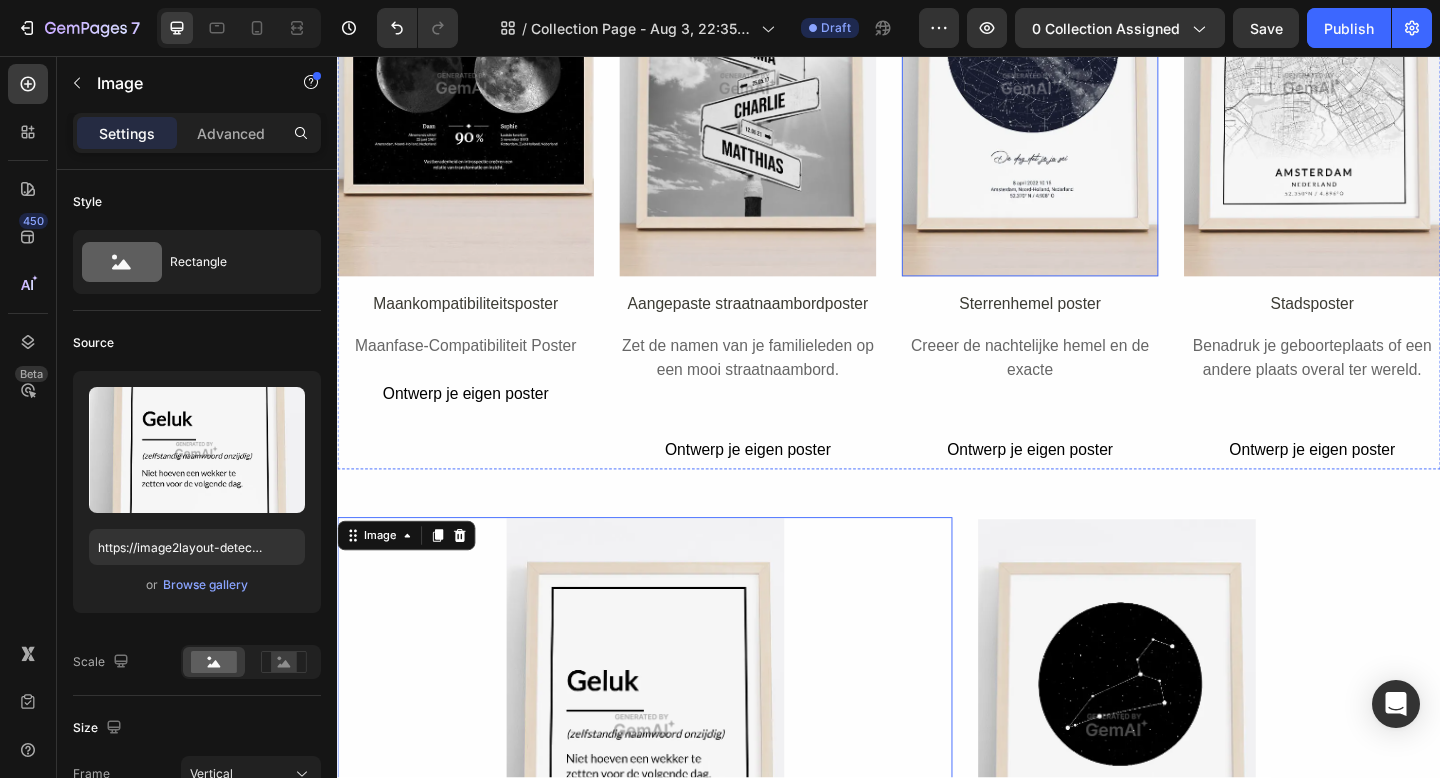 scroll, scrollTop: 3989, scrollLeft: 0, axis: vertical 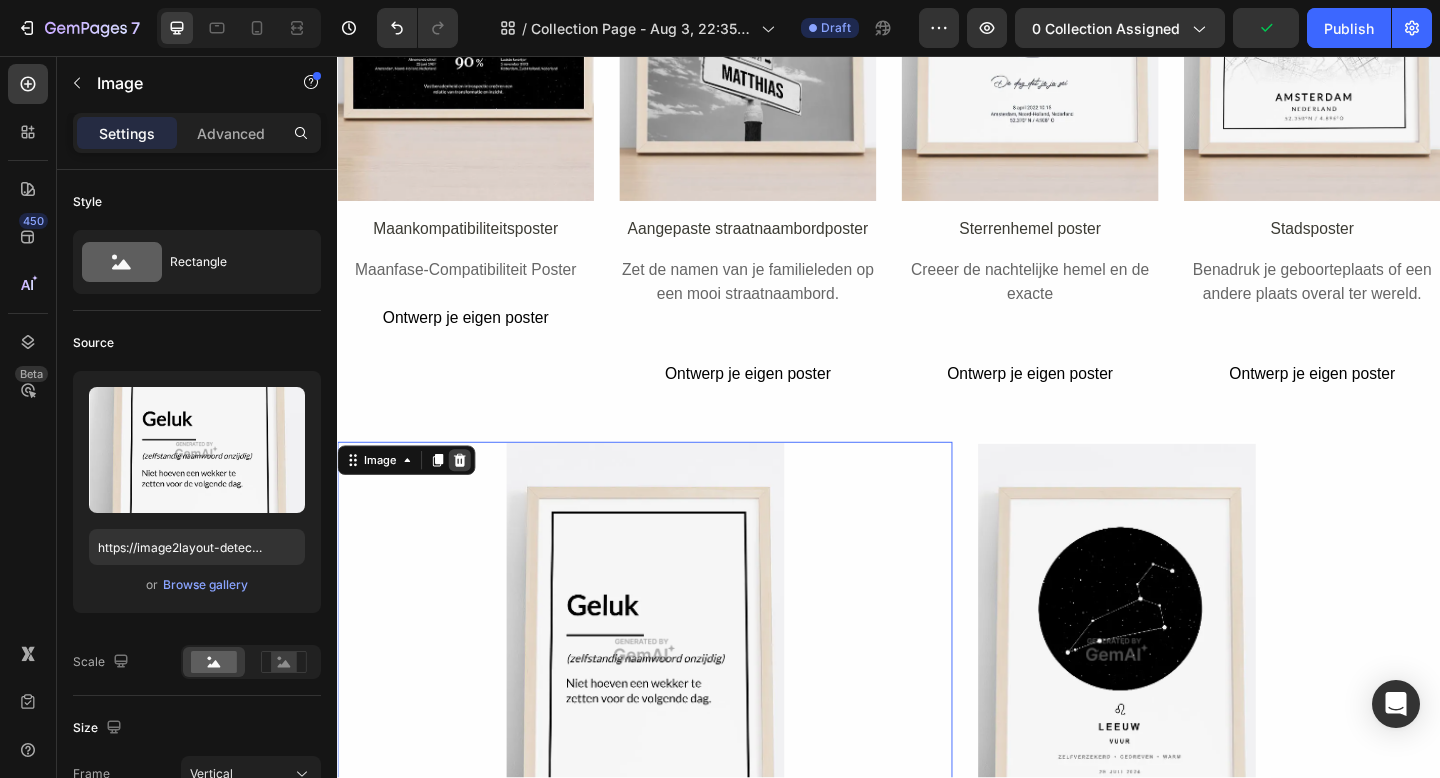 click 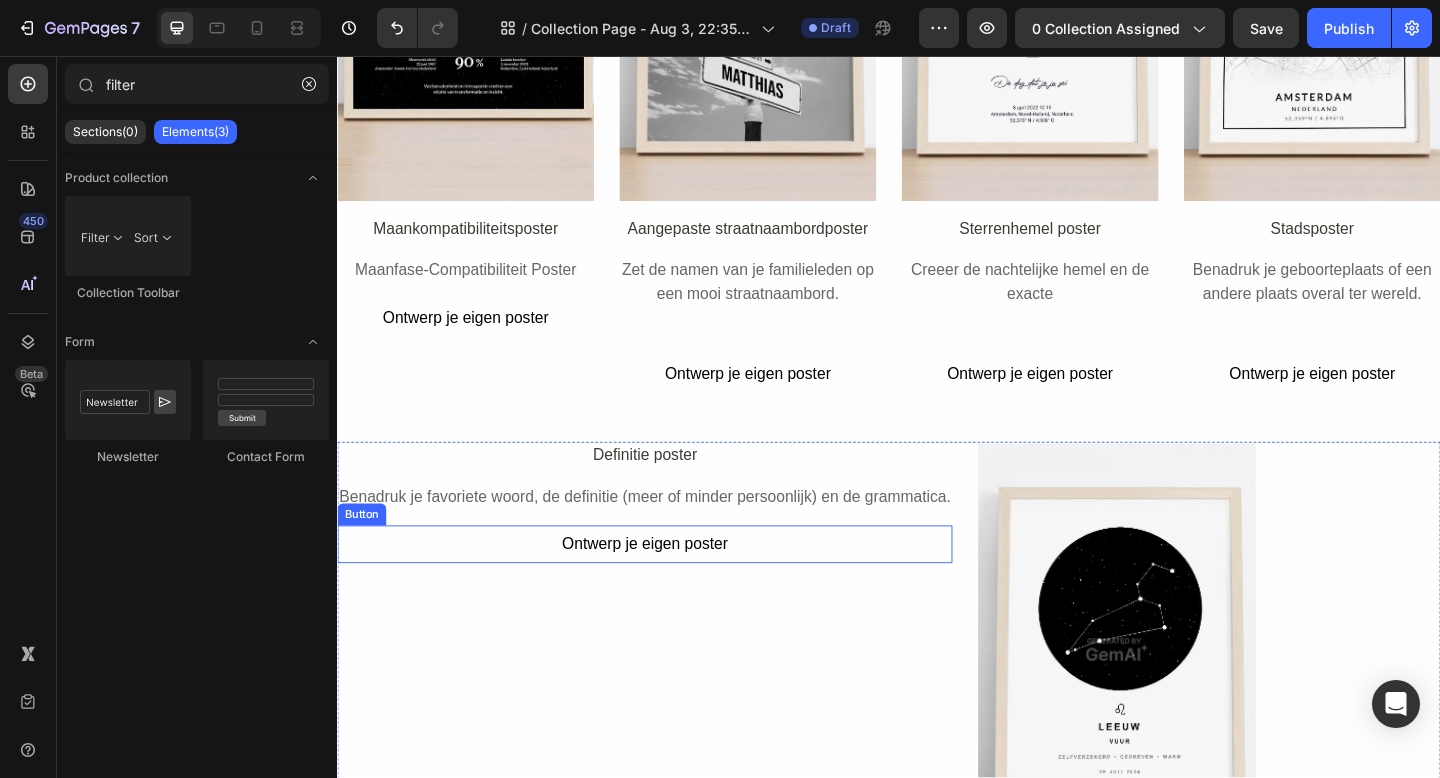 click on "Ontwerp je eigen poster Button" at bounding box center (671, 588) 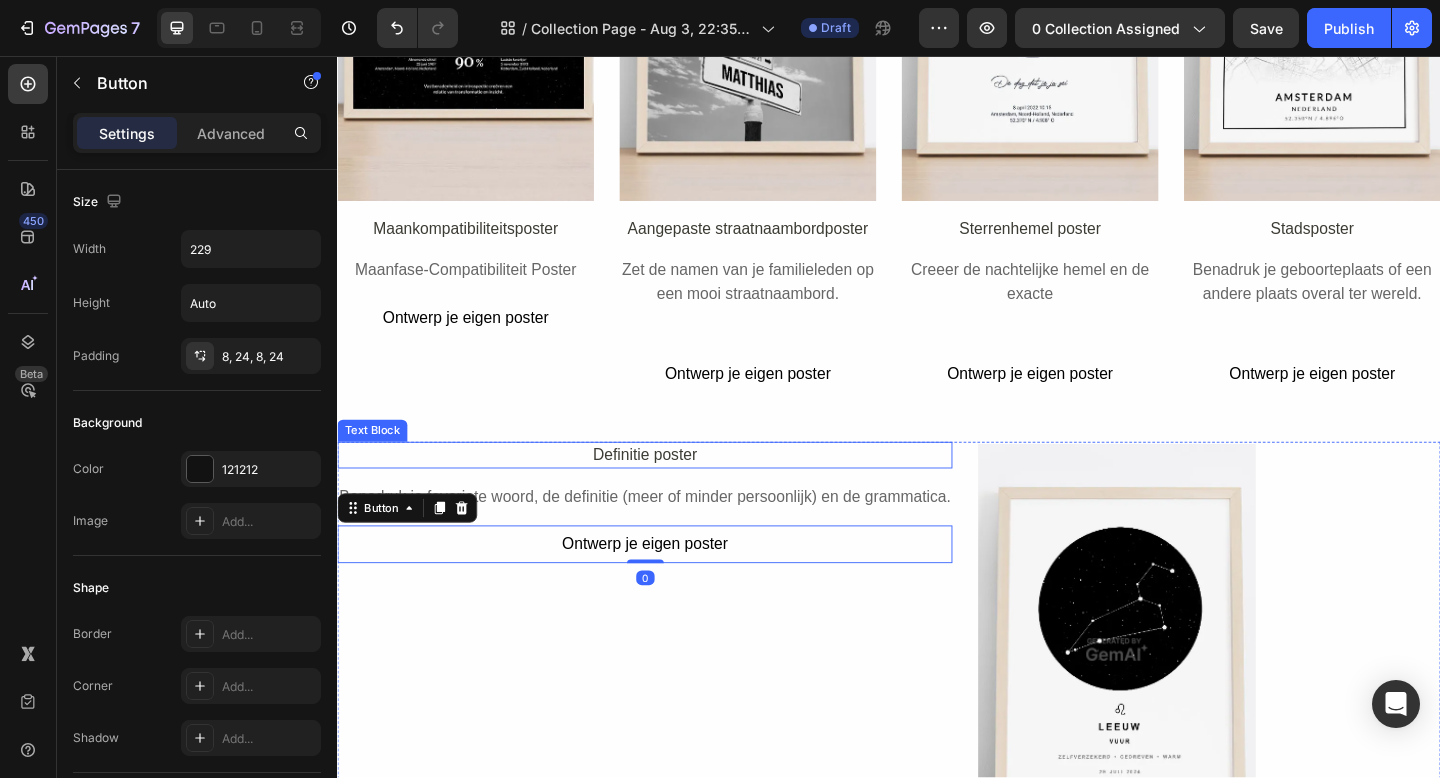 click on "Definitie poster" at bounding box center (671, 491) 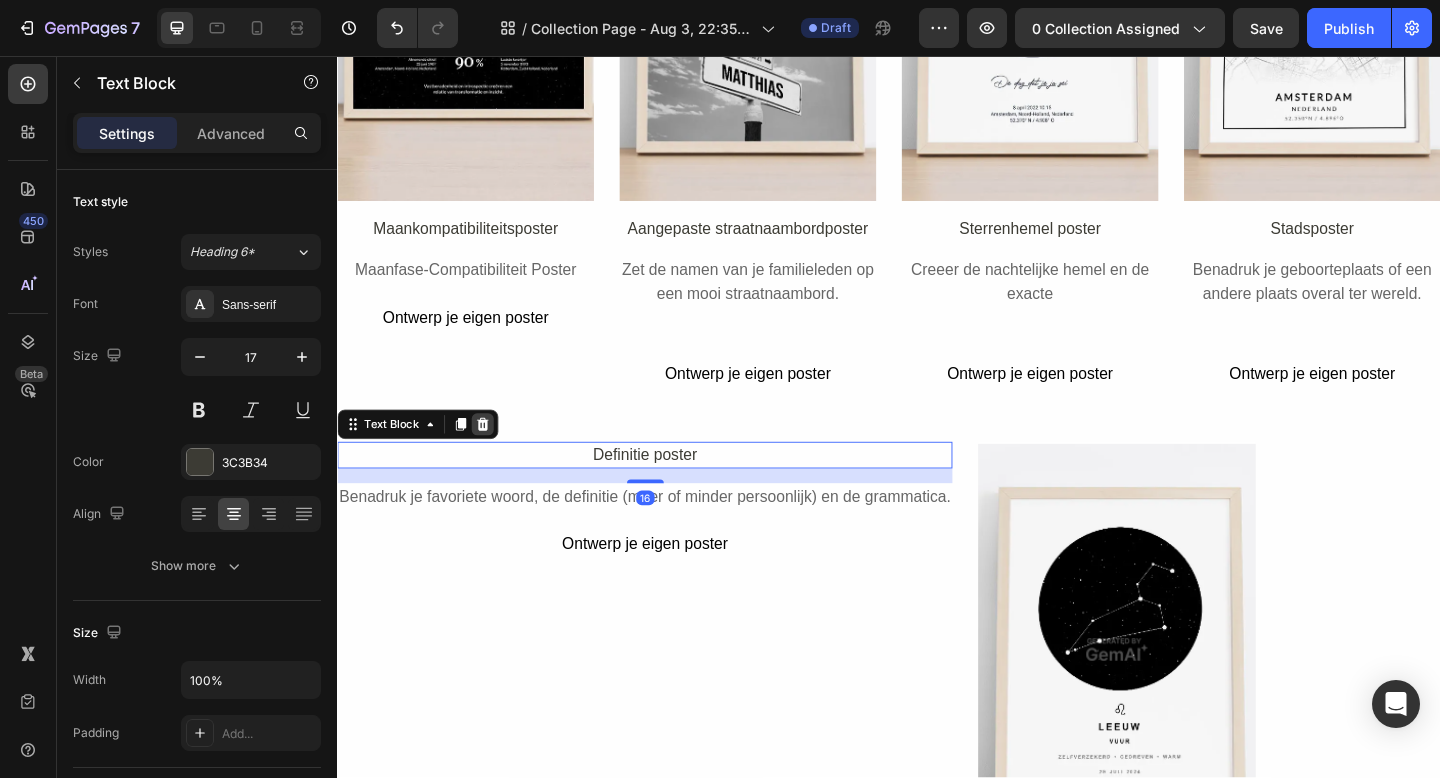 click 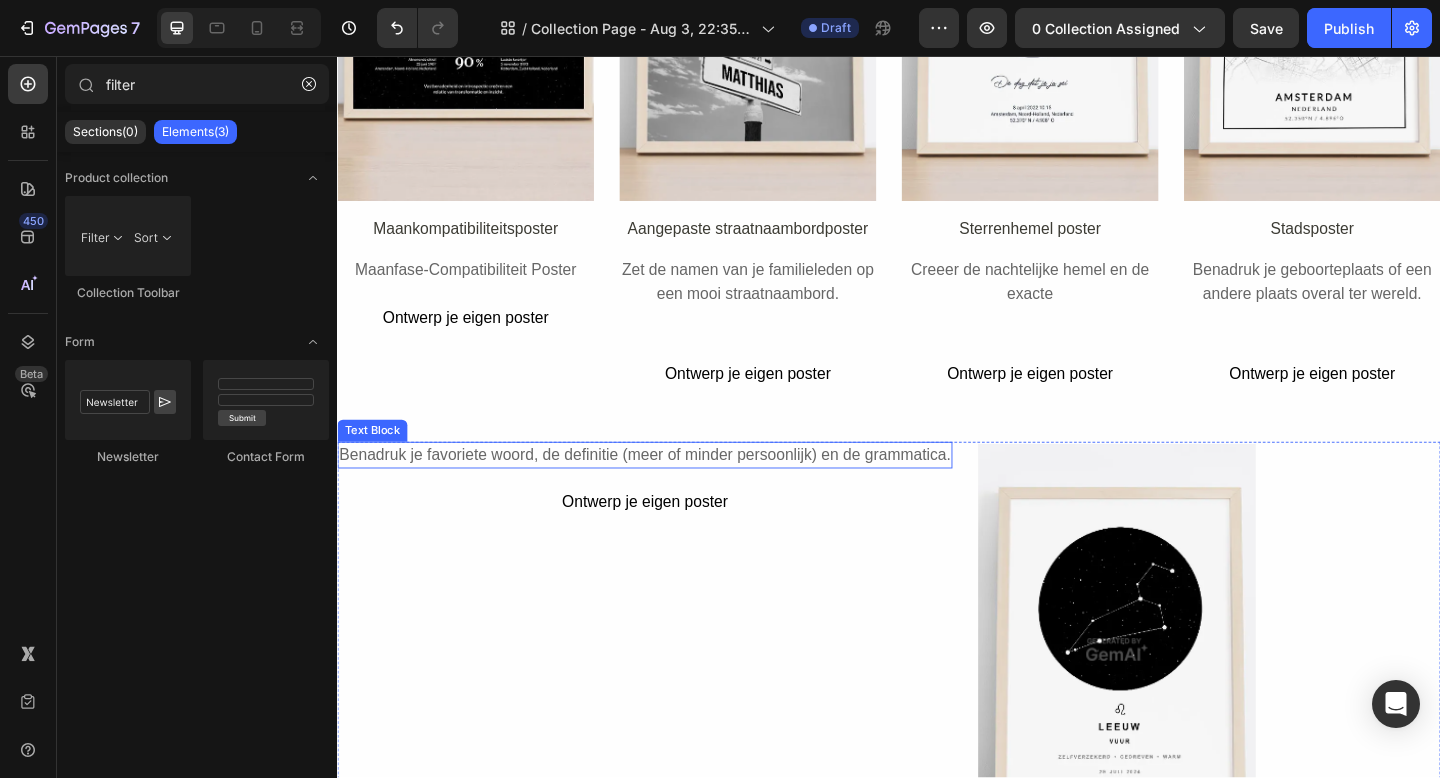click on "Benadruk je favoriete woord, de definitie (meer of minder persoonlijk) en de grammatica." at bounding box center [671, 491] 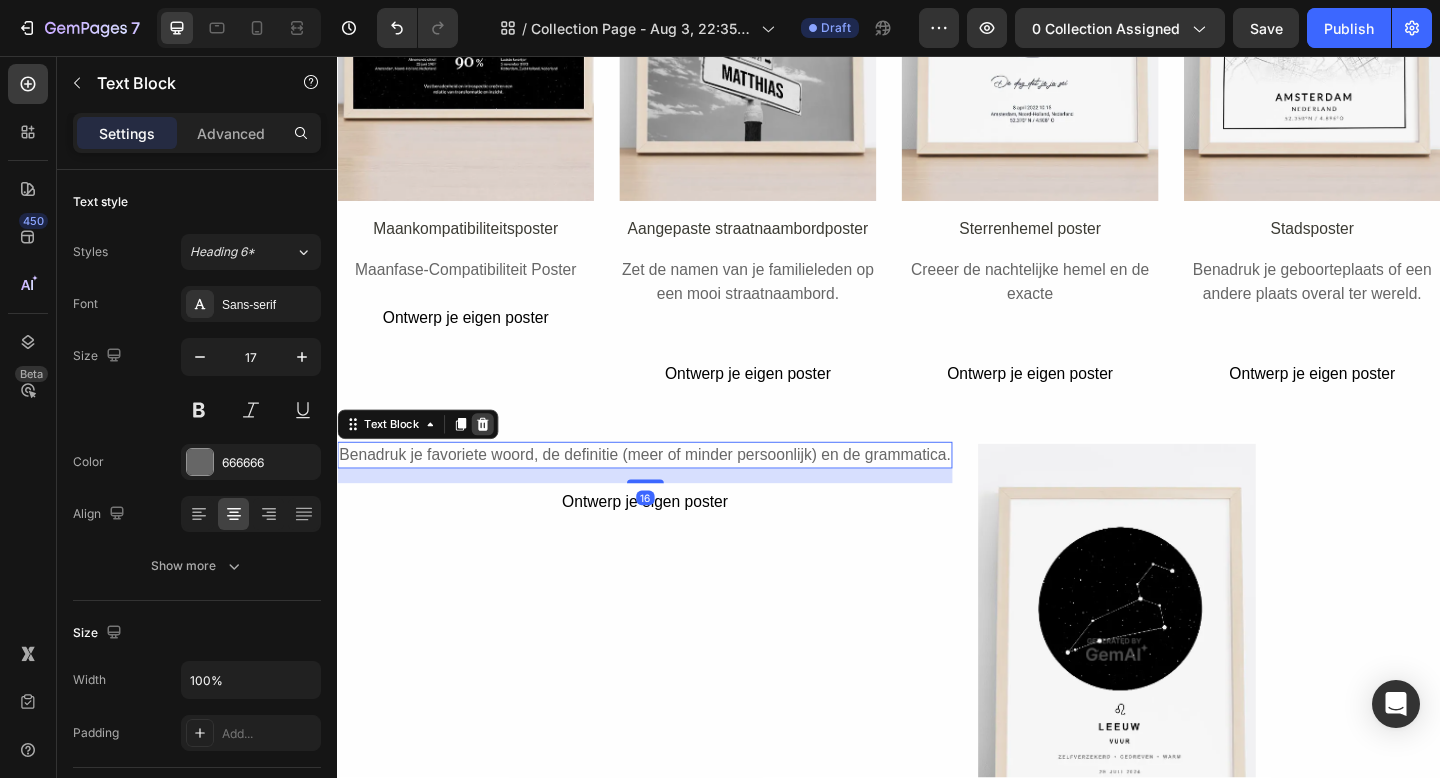 click 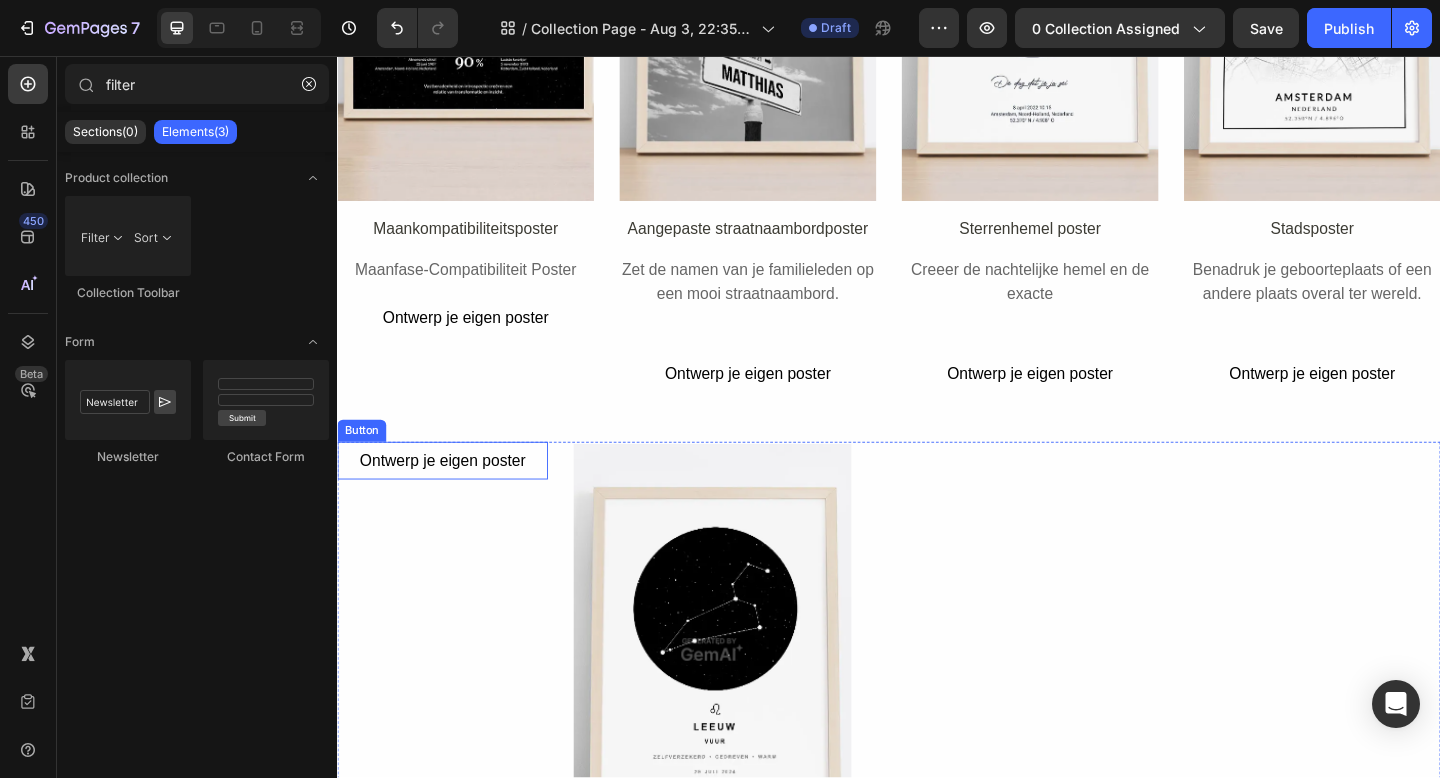 click on "Ontwerp je eigen poster" at bounding box center (451, 497) 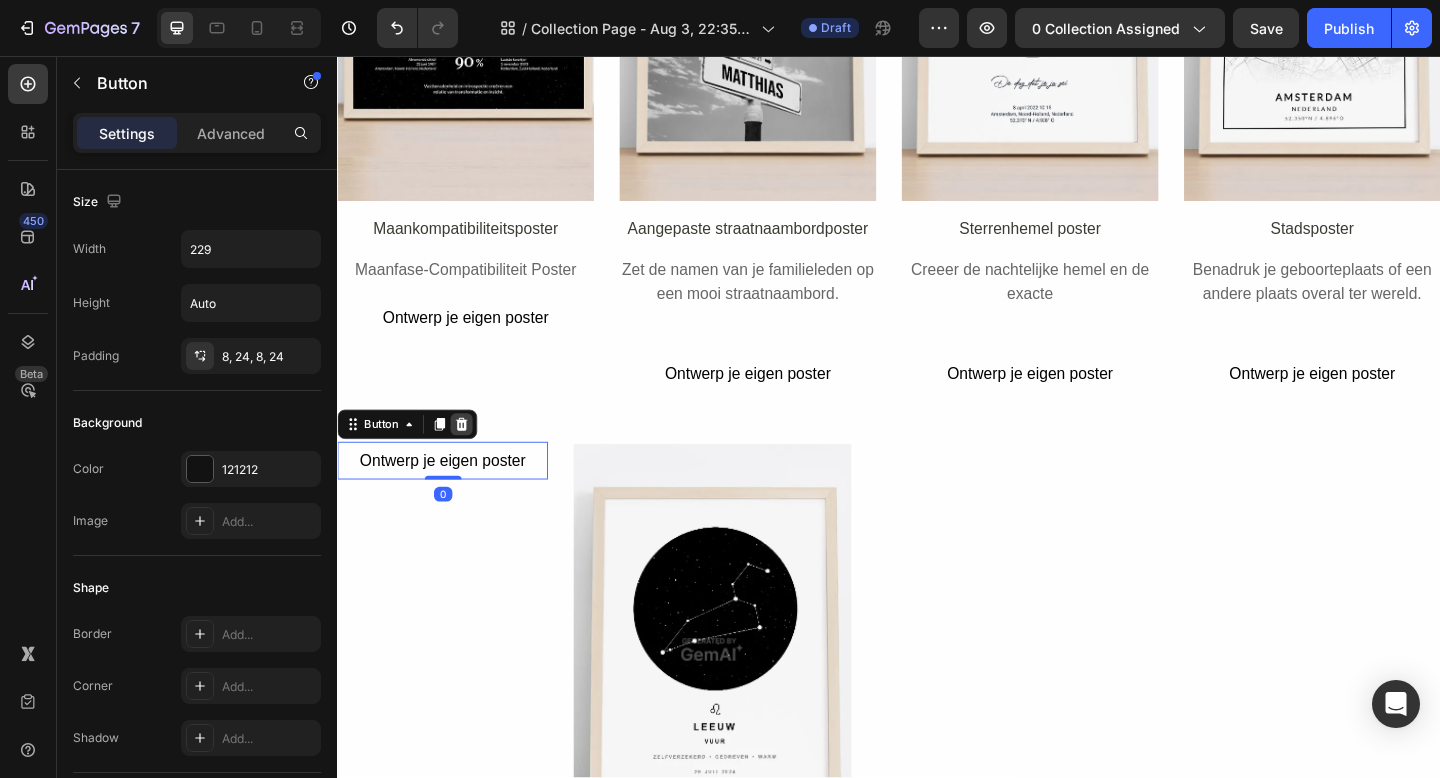 click at bounding box center (472, 457) 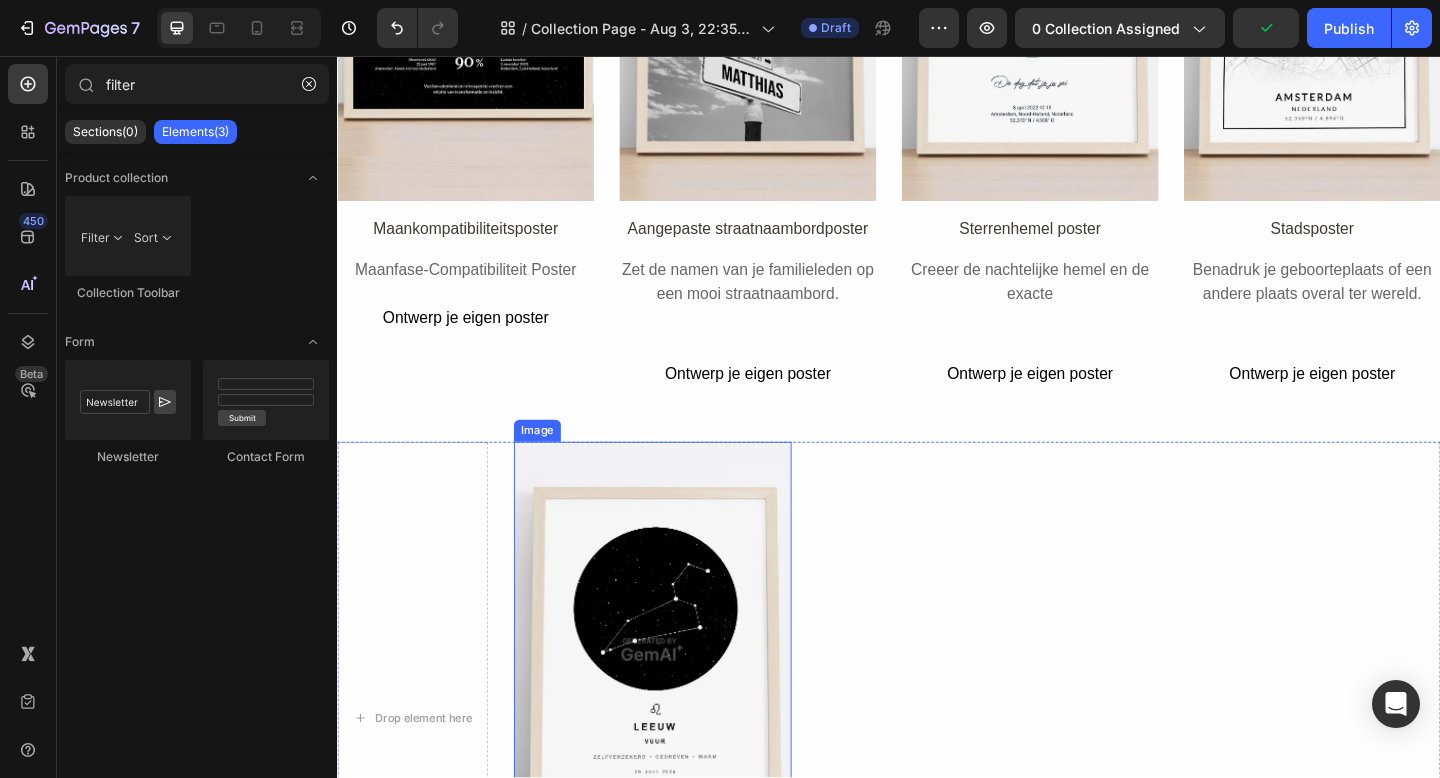 click at bounding box center (680, 702) 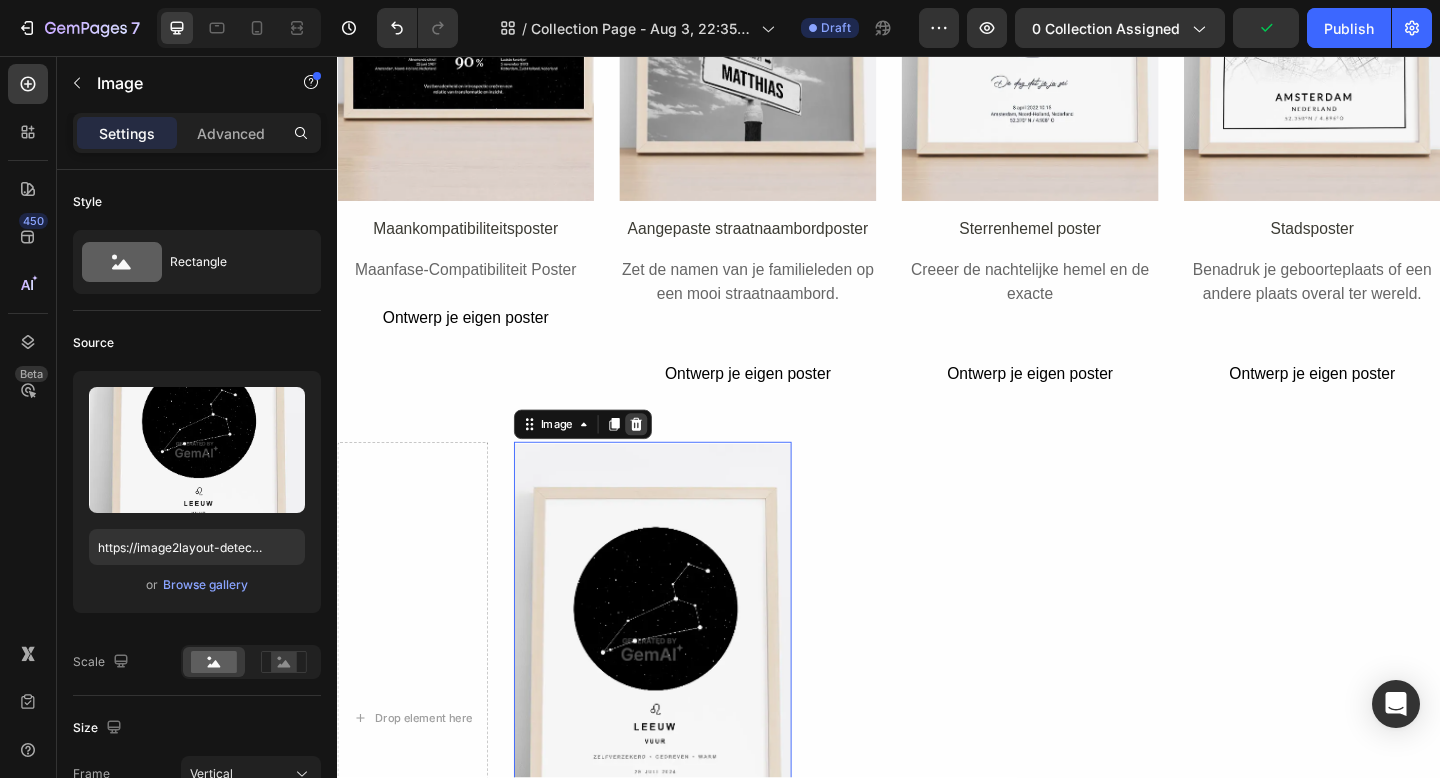 click at bounding box center (662, 457) 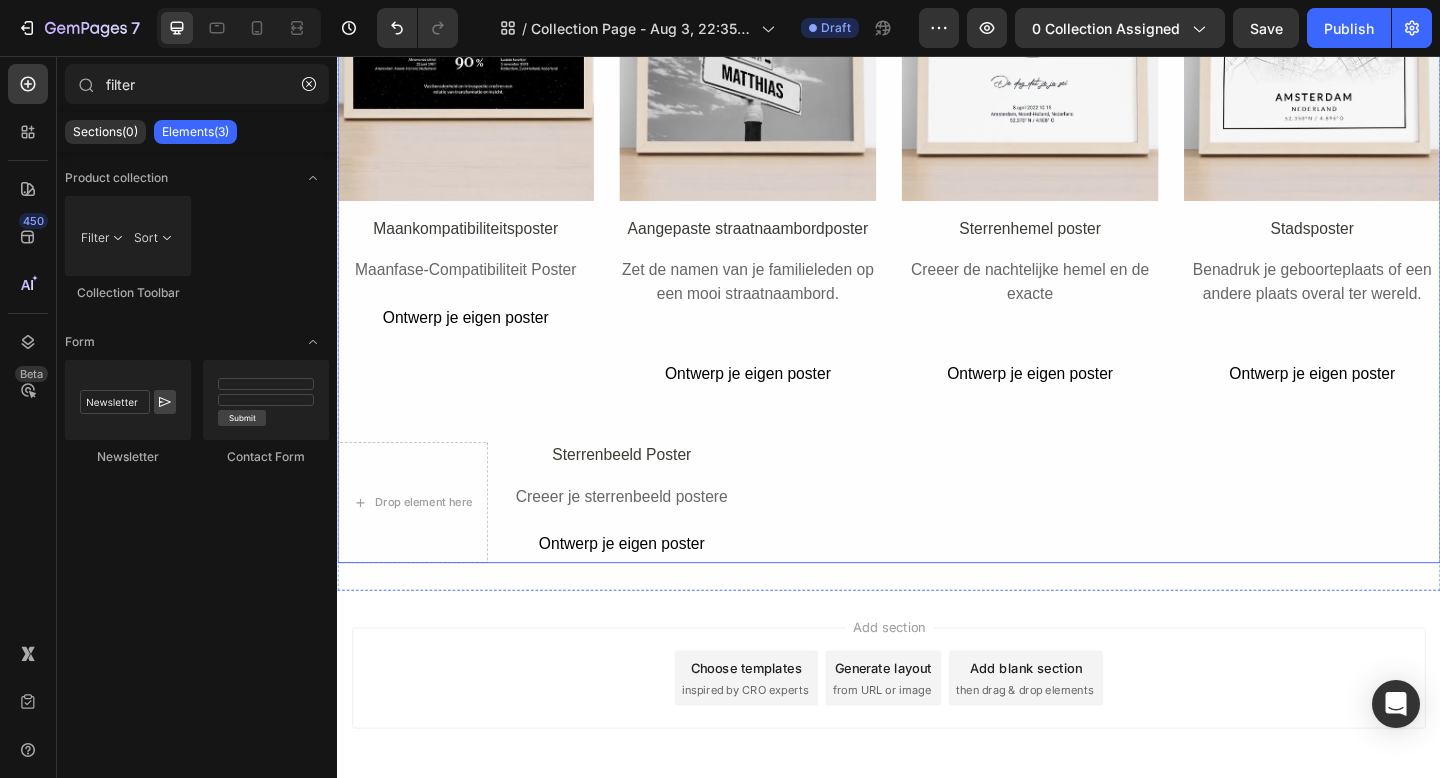 click on "Image Familieportret poster Text Block Beeld je familieleden of vriendengroep af in een minimalistische en chique stijl. Text Block Ontwerp je eigen poster Button Image Waar we elkaar ontmoetten kaart poster Text Block Geef een kaart van de plek waar jij en je significant other elkaar hebben ontmoet. Text Block Ontwerp je eigen poster Button Image Geboorteposter Text Block Geef een van de meest doordachte cadeaus voor nieuwe moeders na de geboorte. Text Block Ontwerp je eigen poster Button Image Maanstand geboorte poster Text Block Creeer een maanfasen poster die de  maanfase van de nacht waarin je je wederhelft ontmoette, afbeeldt Text Block Ontwerp je eigen poster Button Row Row Image Maankompatibiliteitsposter Text Block Maanfase-Compatibiliteit Poster Text Block Ontwerp je eigen poster Button Image Aangepaste straatnaambordposter Text Block Zet de namen van je familieleden op een mooi straatnaambord. Text Block Ontwerp je eigen poster Button Image Sterrenhemel poster Text Block Text Block Button Image Row" at bounding box center [937, -146] 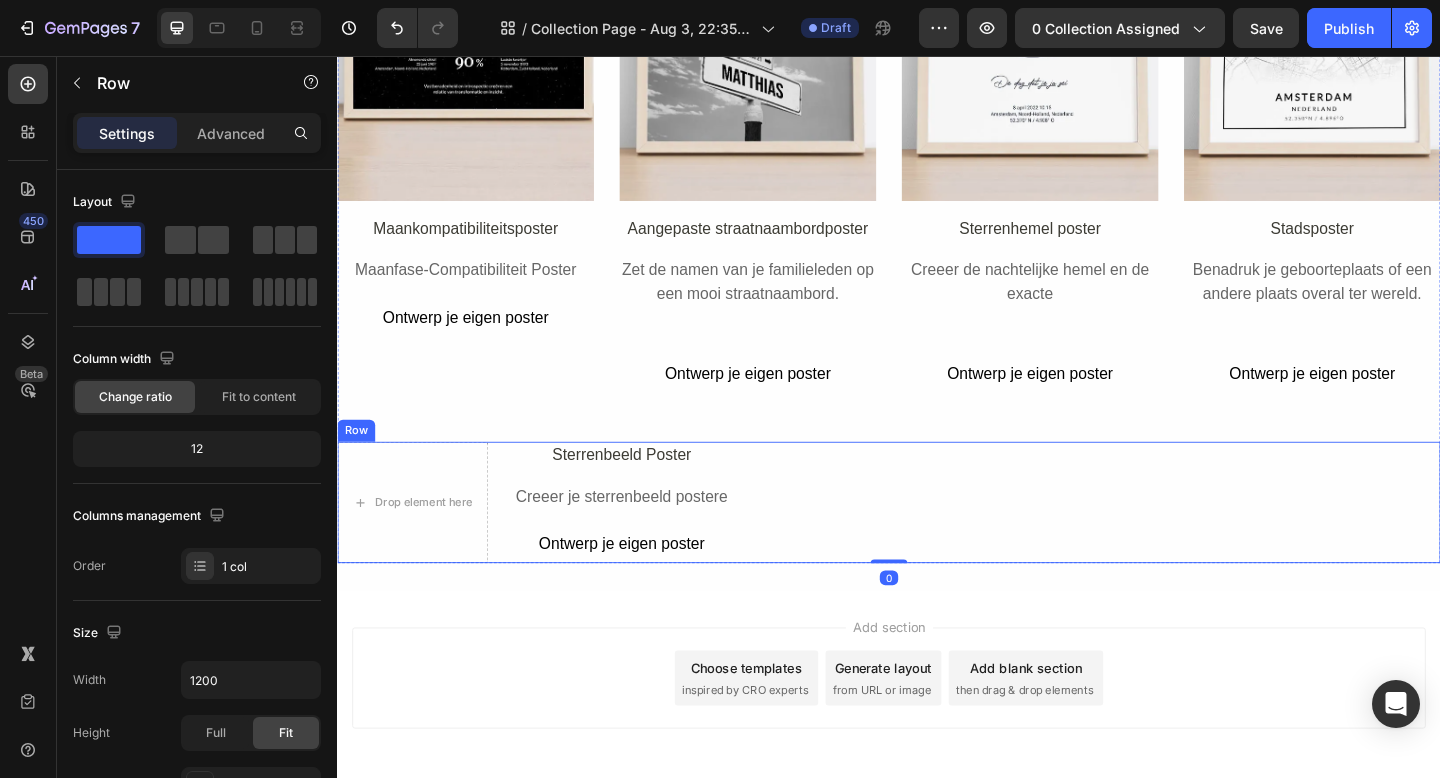 click on "Sterrenbeeld Poster Text Block Creeer je sterrenbeeld postere Text Block Ontwerp je eigen poster Button" at bounding box center (646, 542) 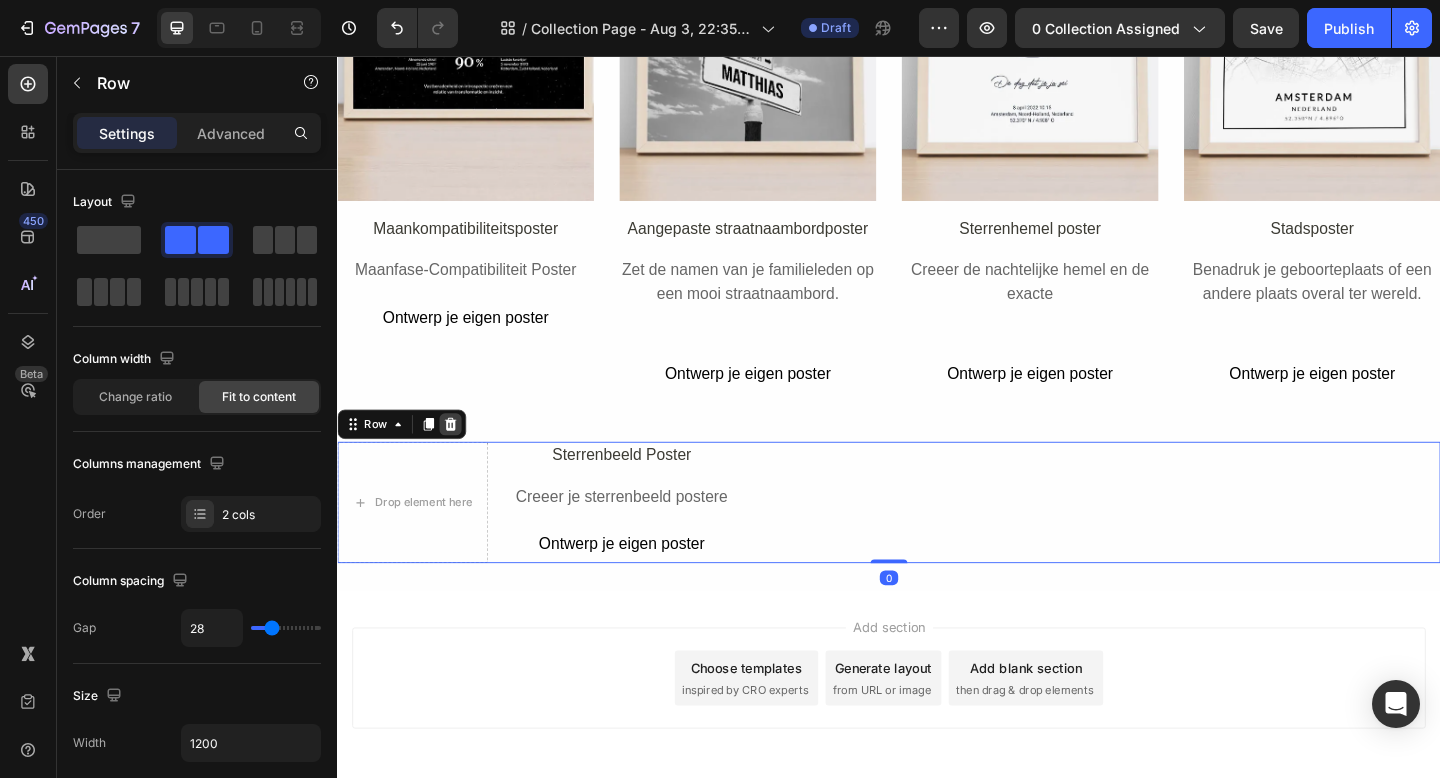 click 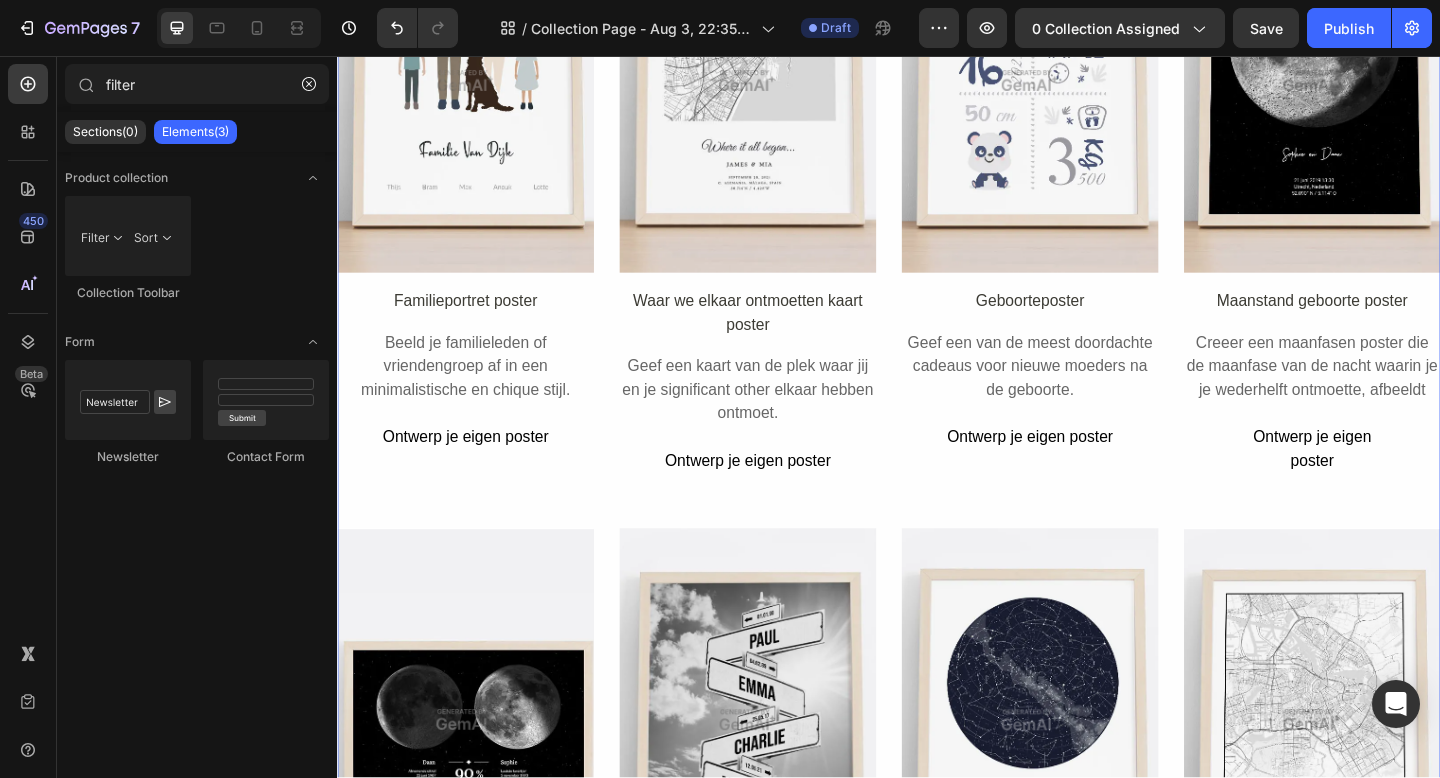 scroll, scrollTop: 3004, scrollLeft: 0, axis: vertical 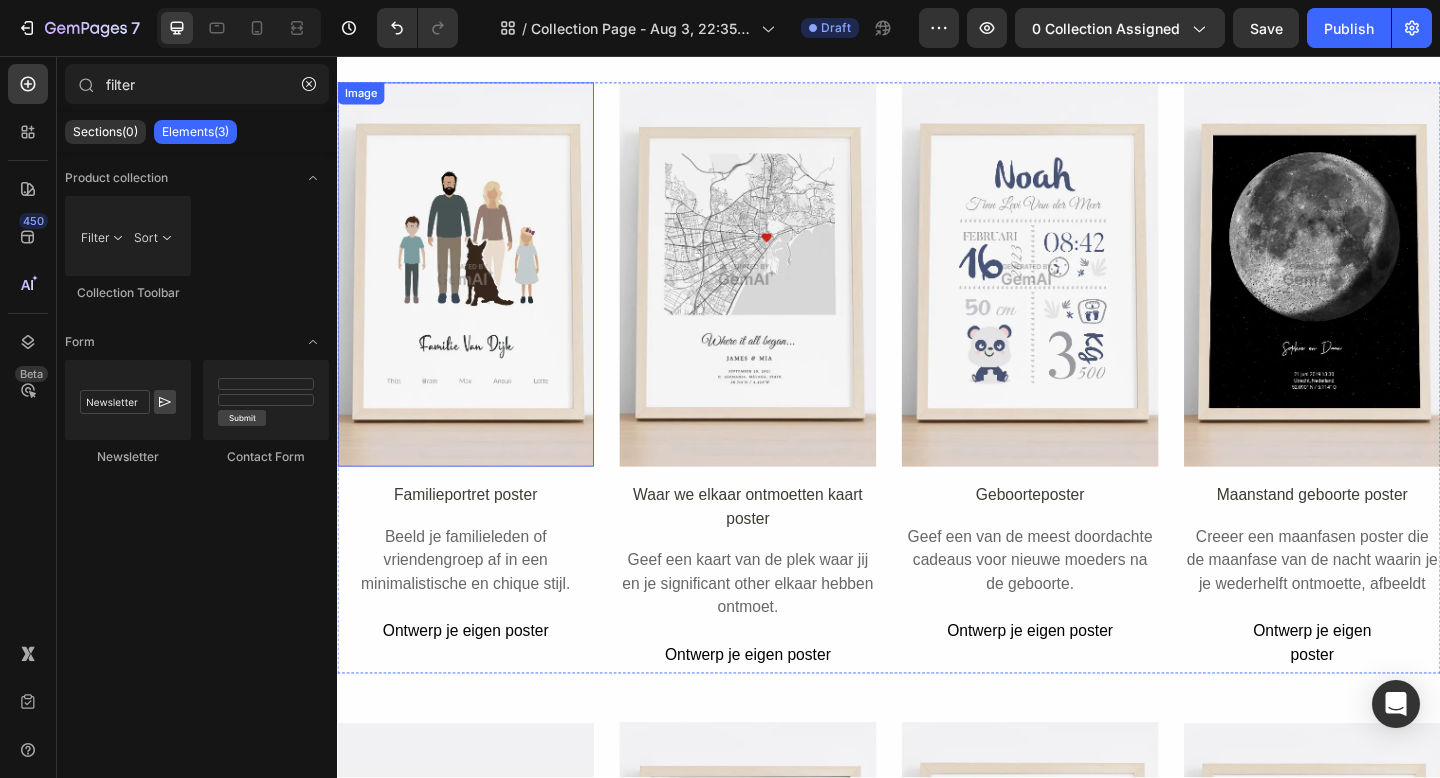 click at bounding box center (476, 294) 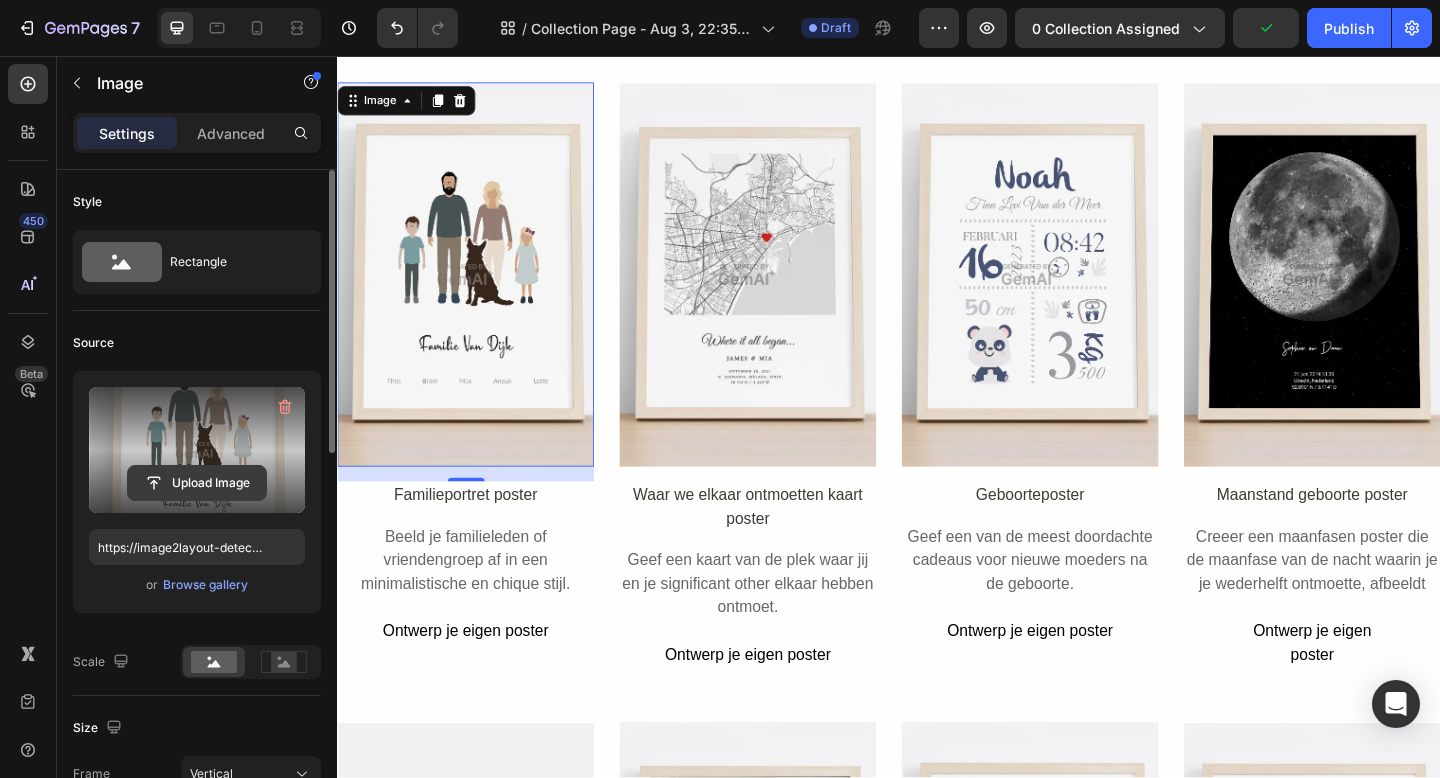 click 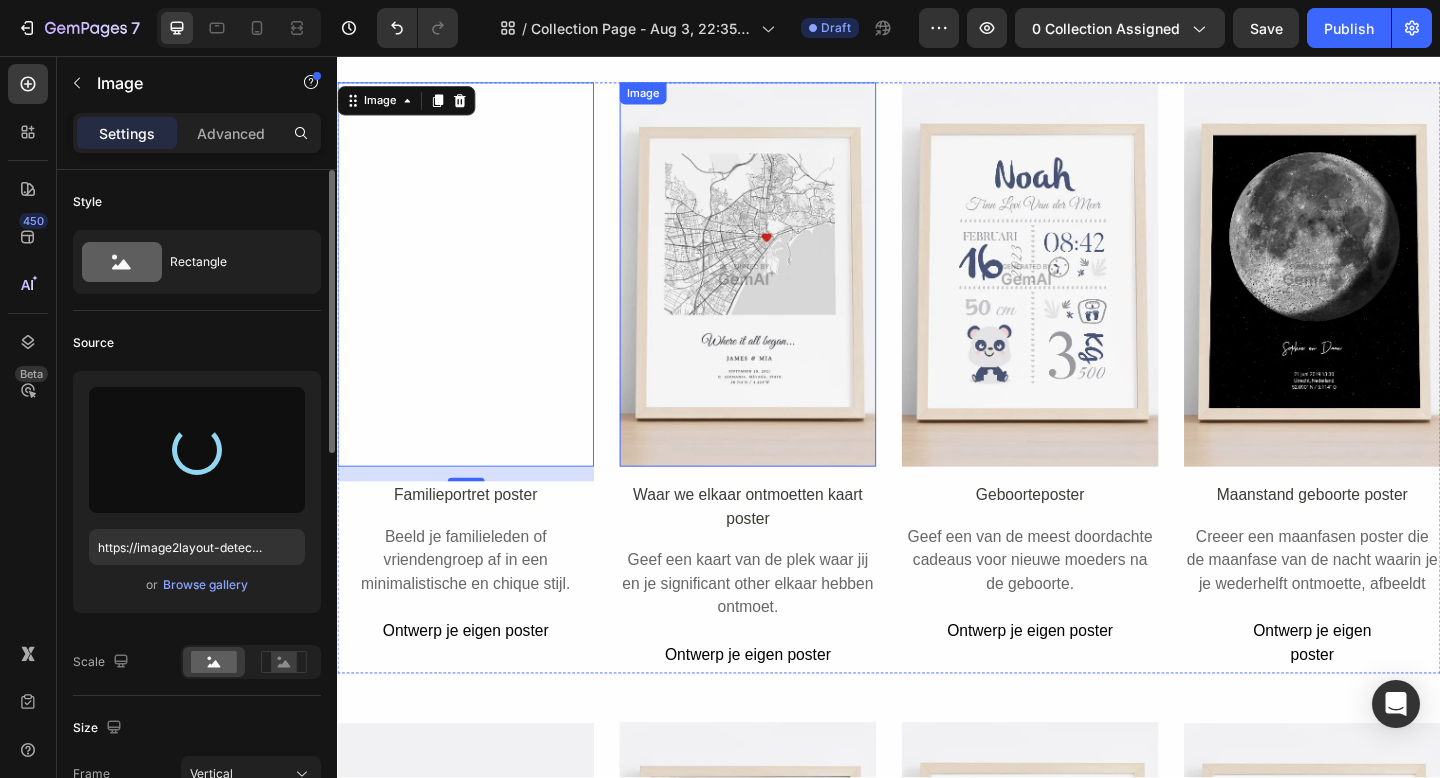 type on "https://cdn.shopify.com/s/files/1/0612/5554/9161/files/gempages_518264669681484875-610de686-b2c7-461c-b98b-a9202a2d5156.png" 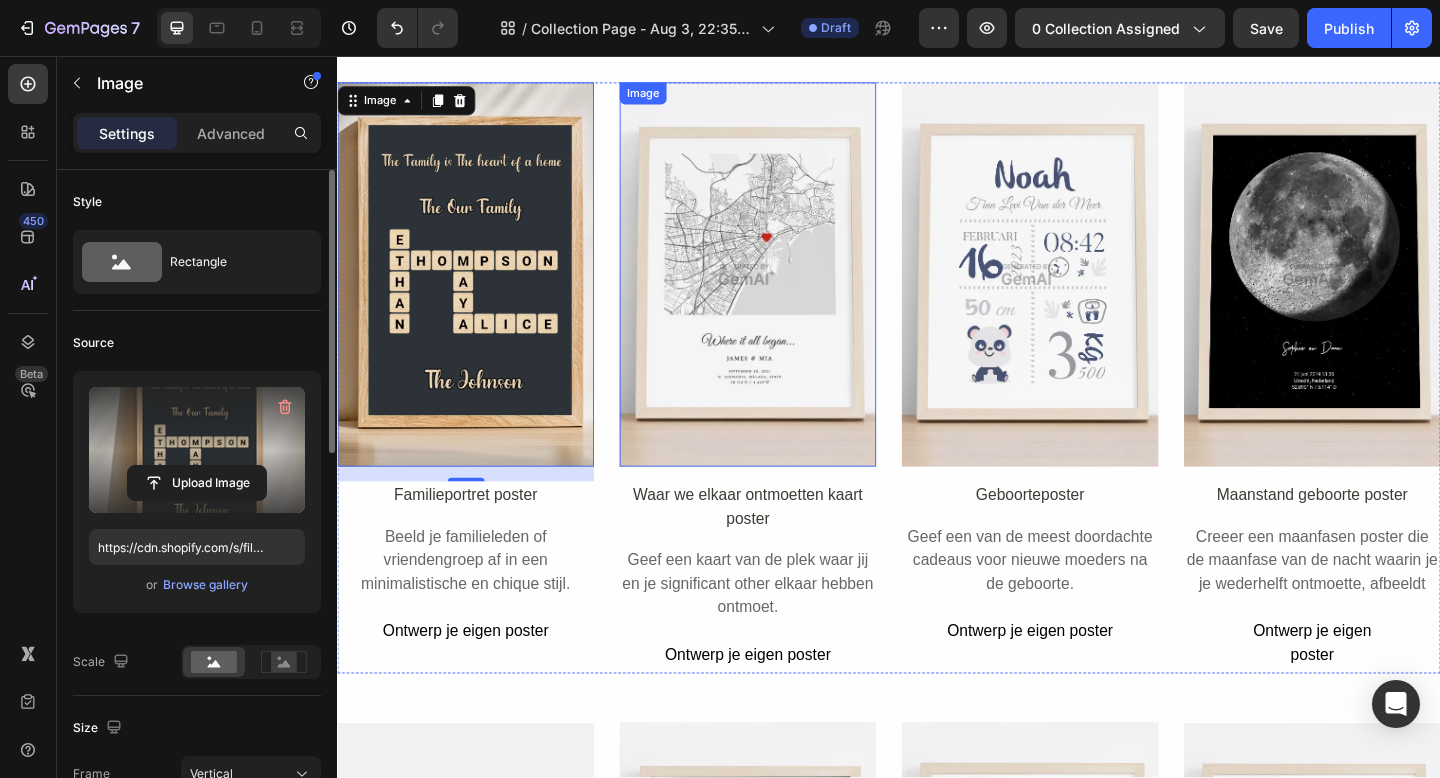 click at bounding box center [783, 294] 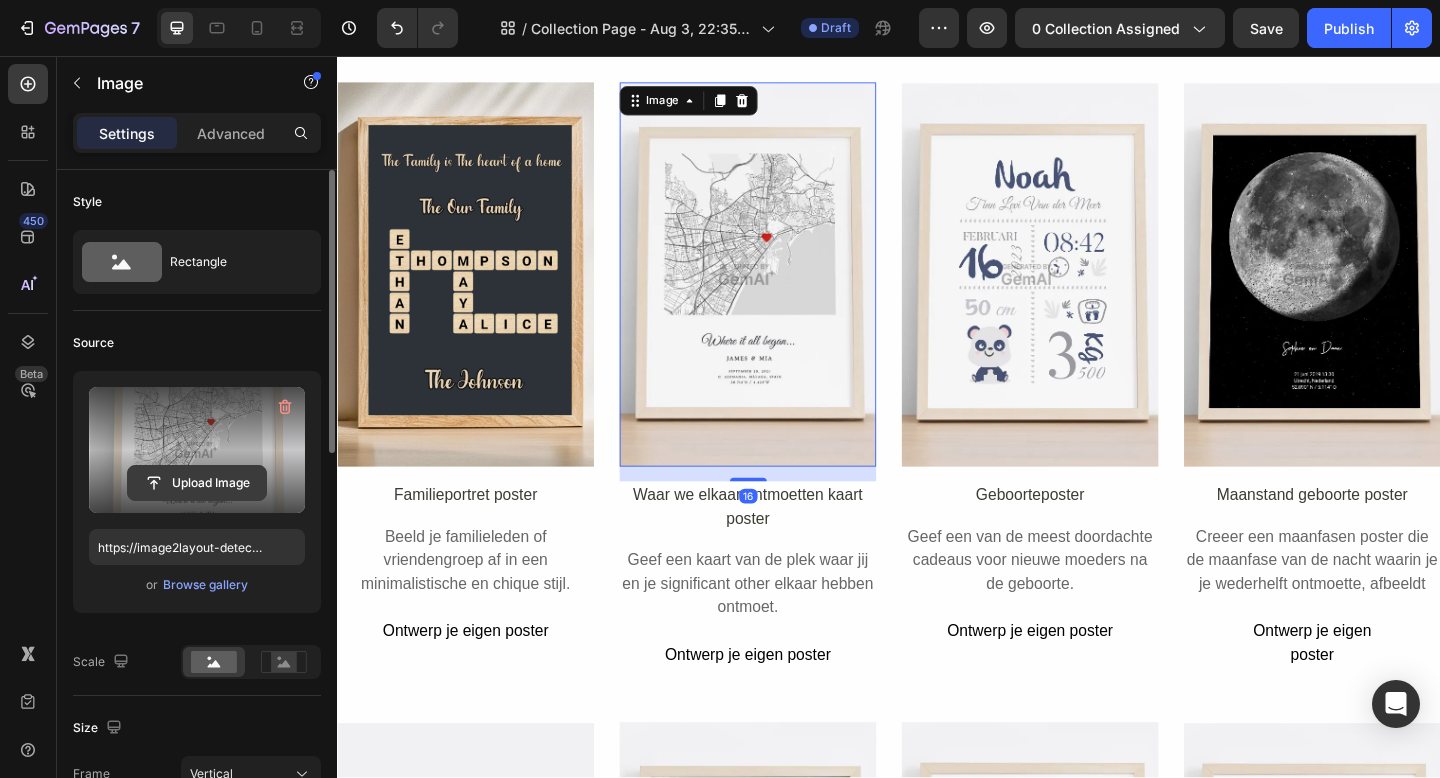 click 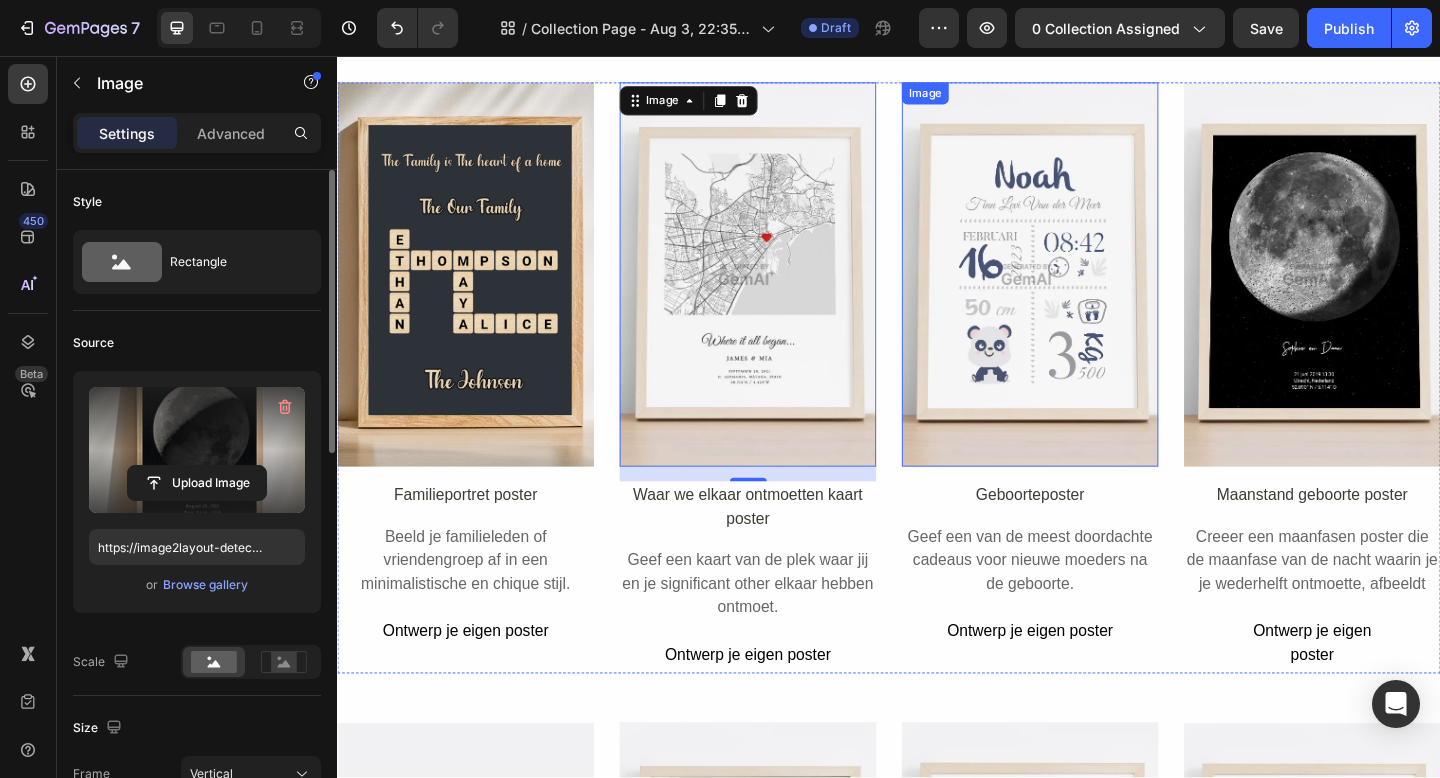 type on "https://cdn.shopify.com/s/files/1/0612/5554/9161/files/gempages_518264669681484875-f2aca9f6-f599-452d-a6eb-042d3cfed8e5.png" 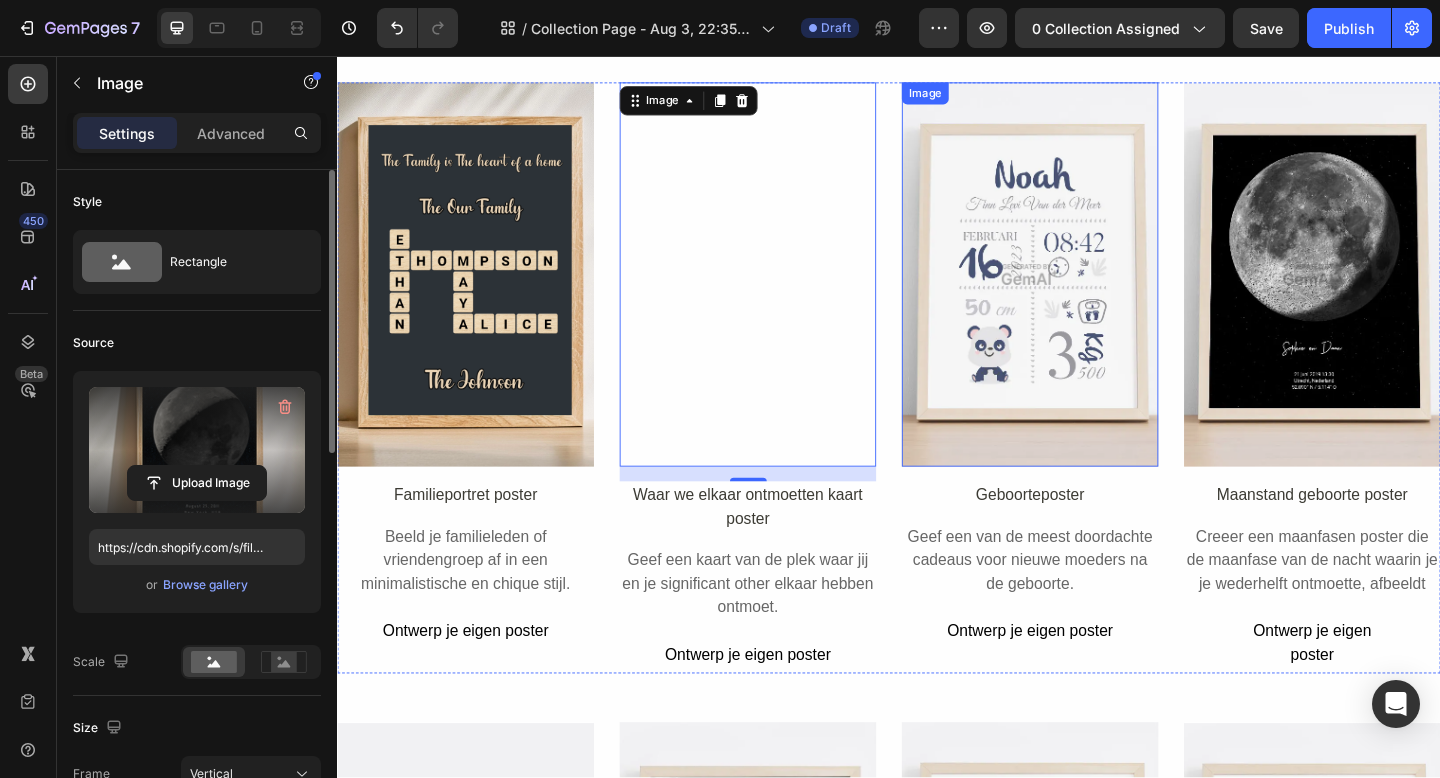 click at bounding box center [1090, 294] 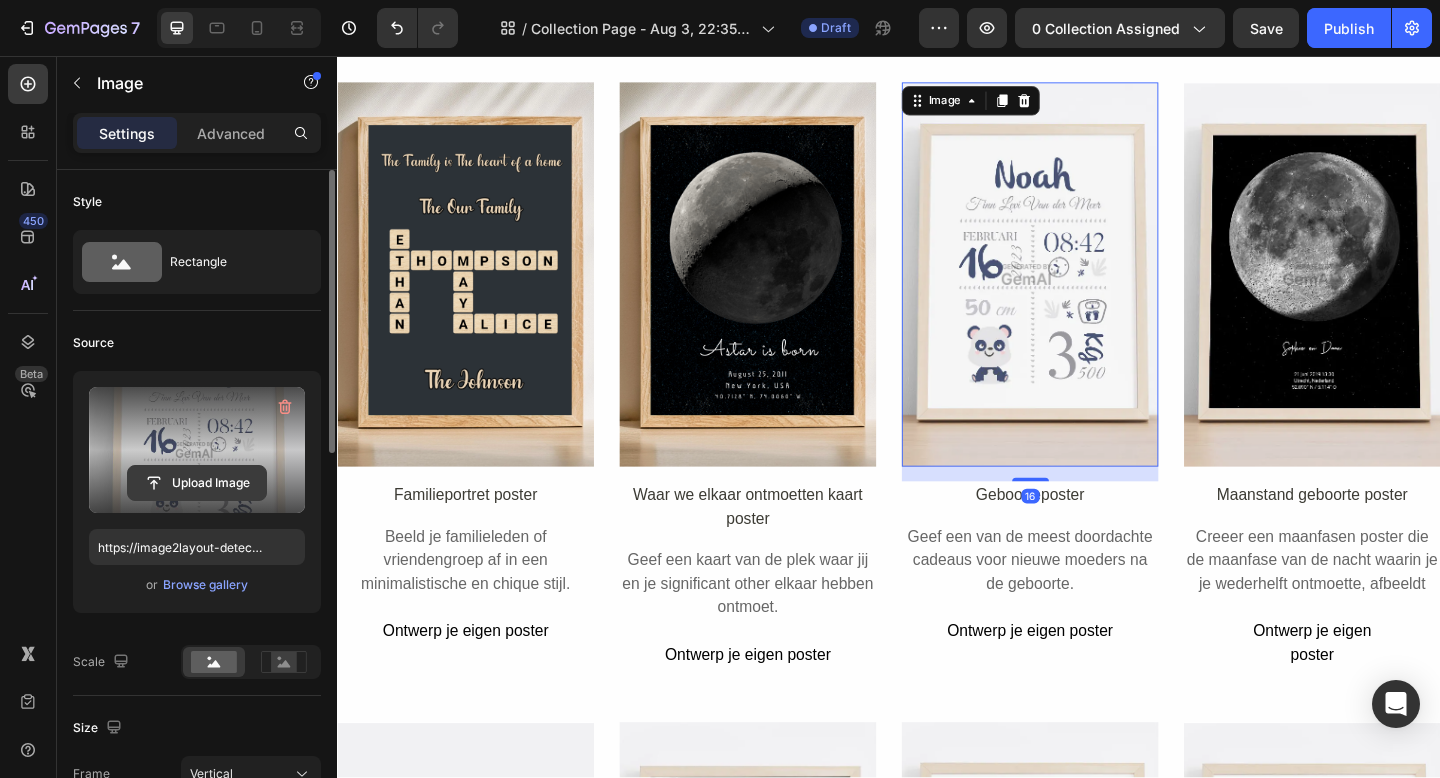 click 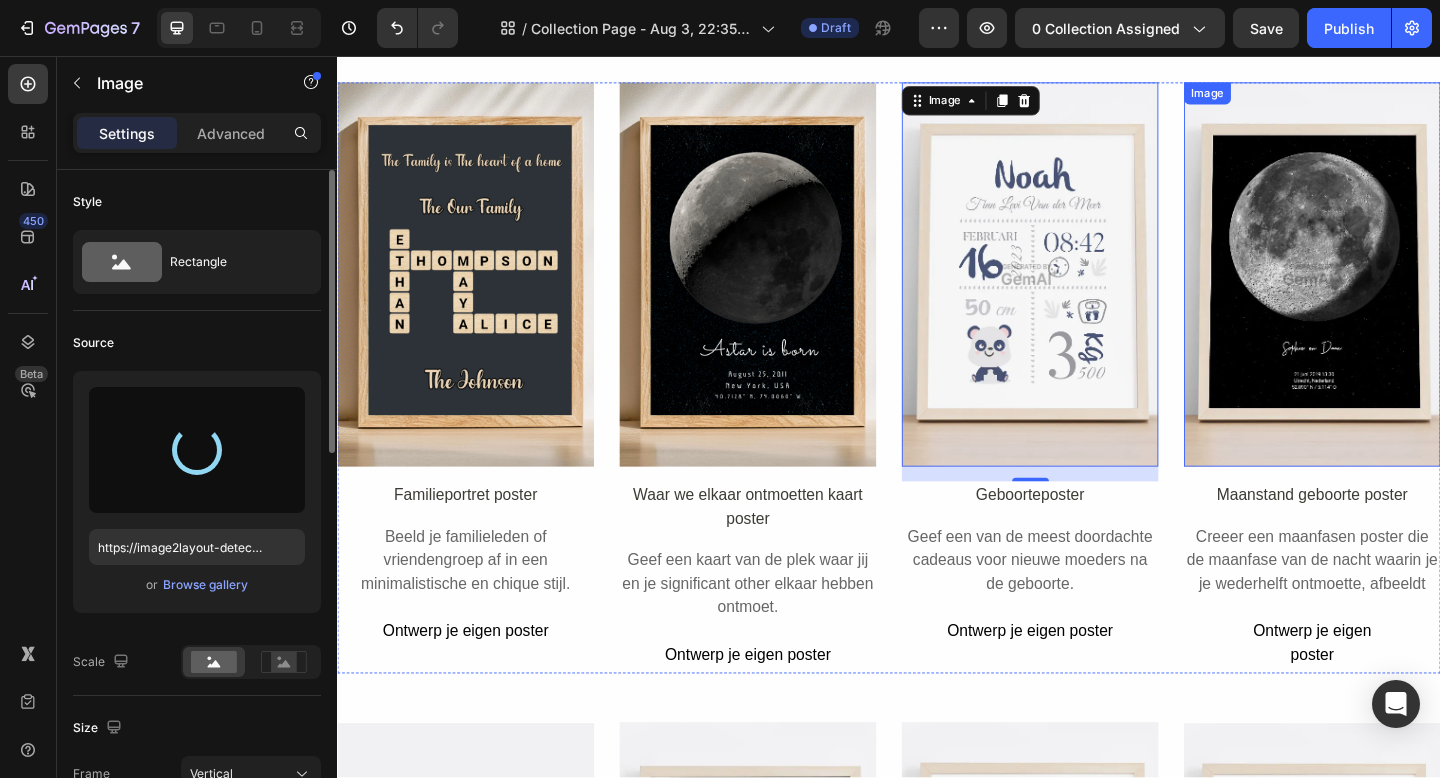 type on "https://cdn.shopify.com/s/files/1/0612/5554/9161/files/gempages_518264669681484875-7a735600-b3bb-4d0e-babe-fcbae69fd51f.png" 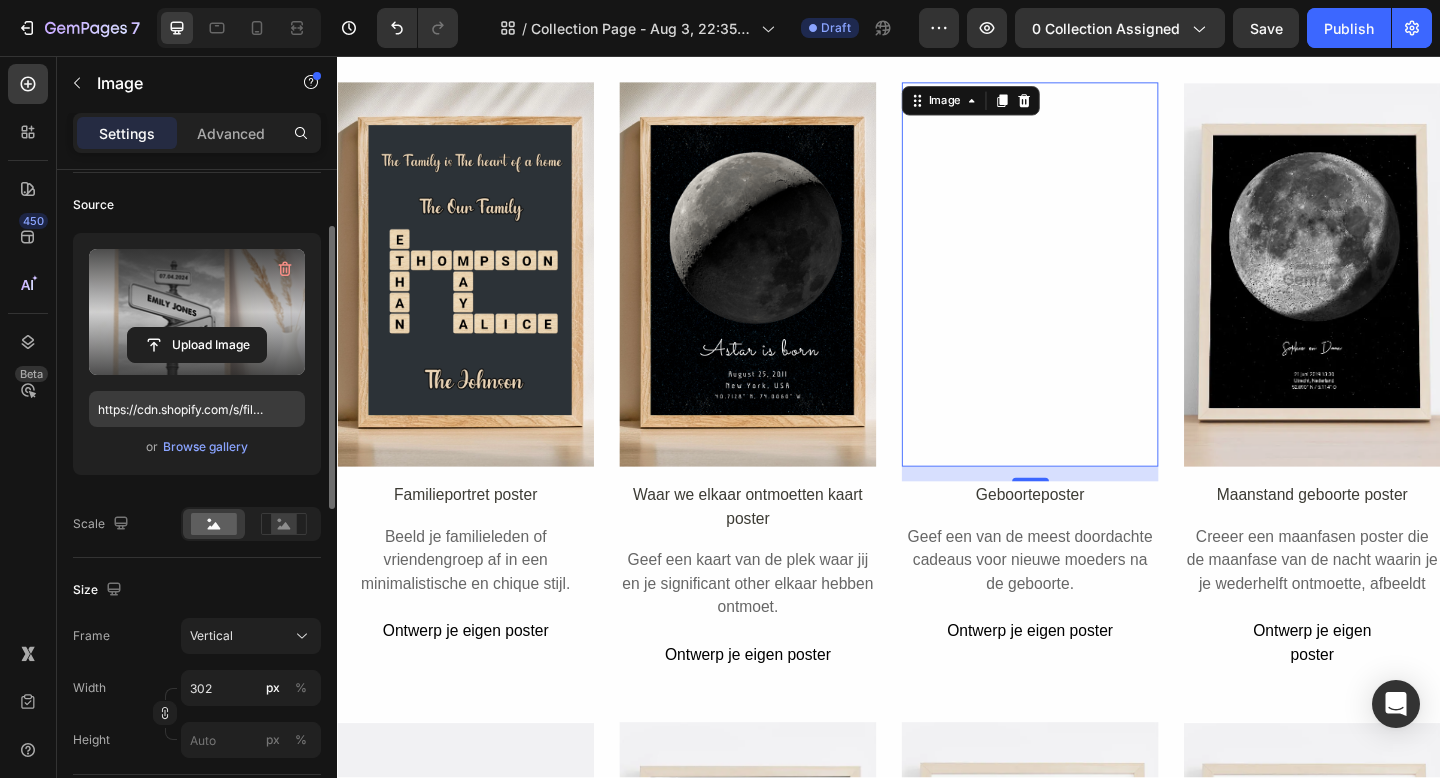 scroll, scrollTop: 140, scrollLeft: 0, axis: vertical 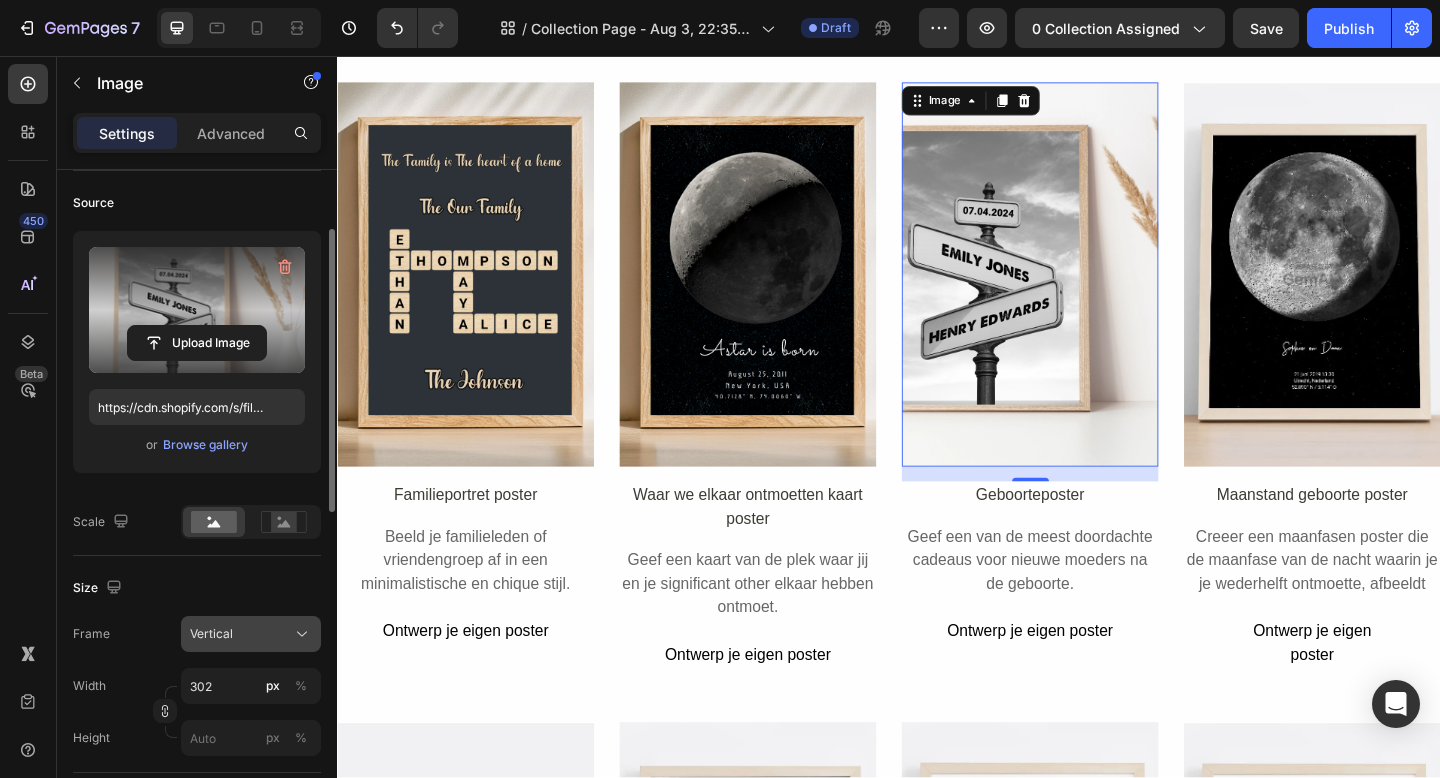 click 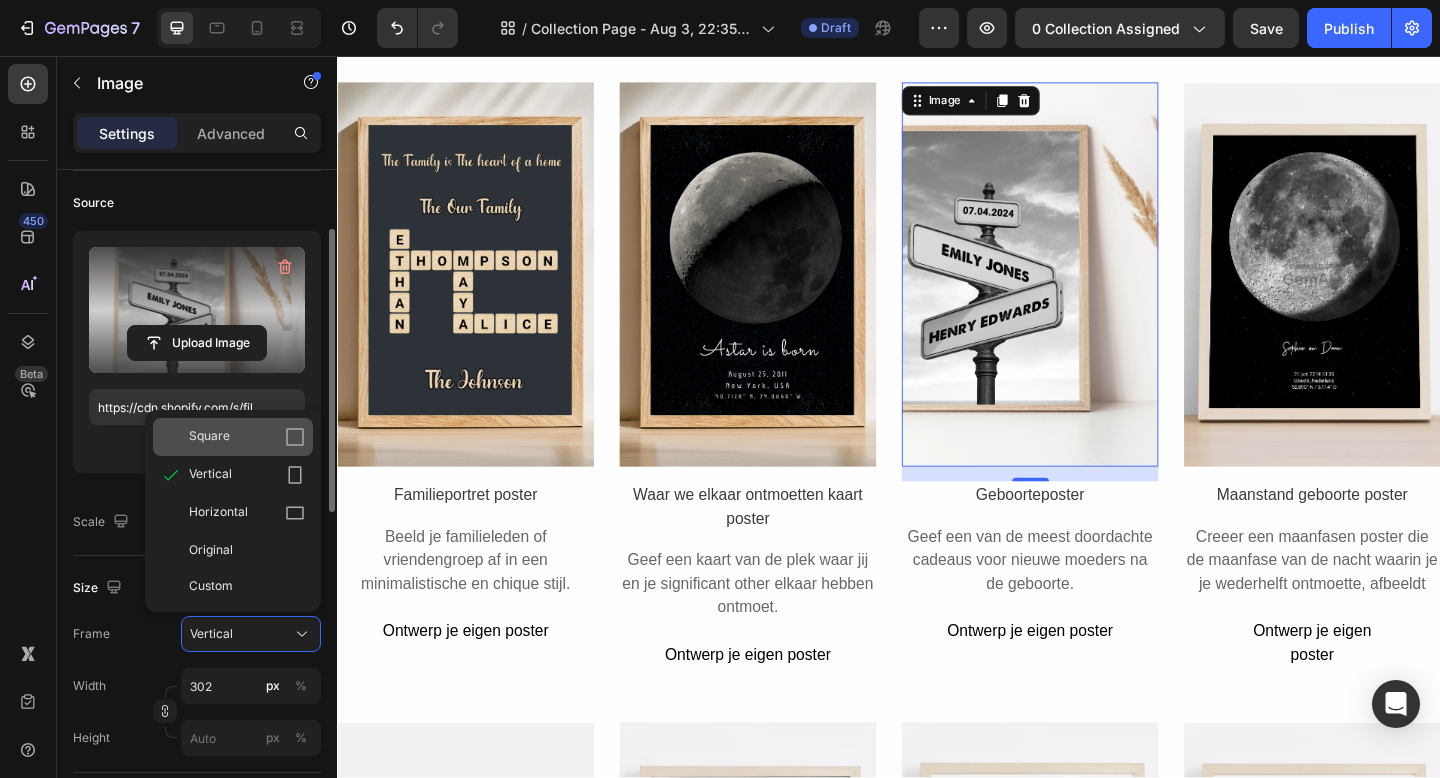 click on "Square" at bounding box center [247, 437] 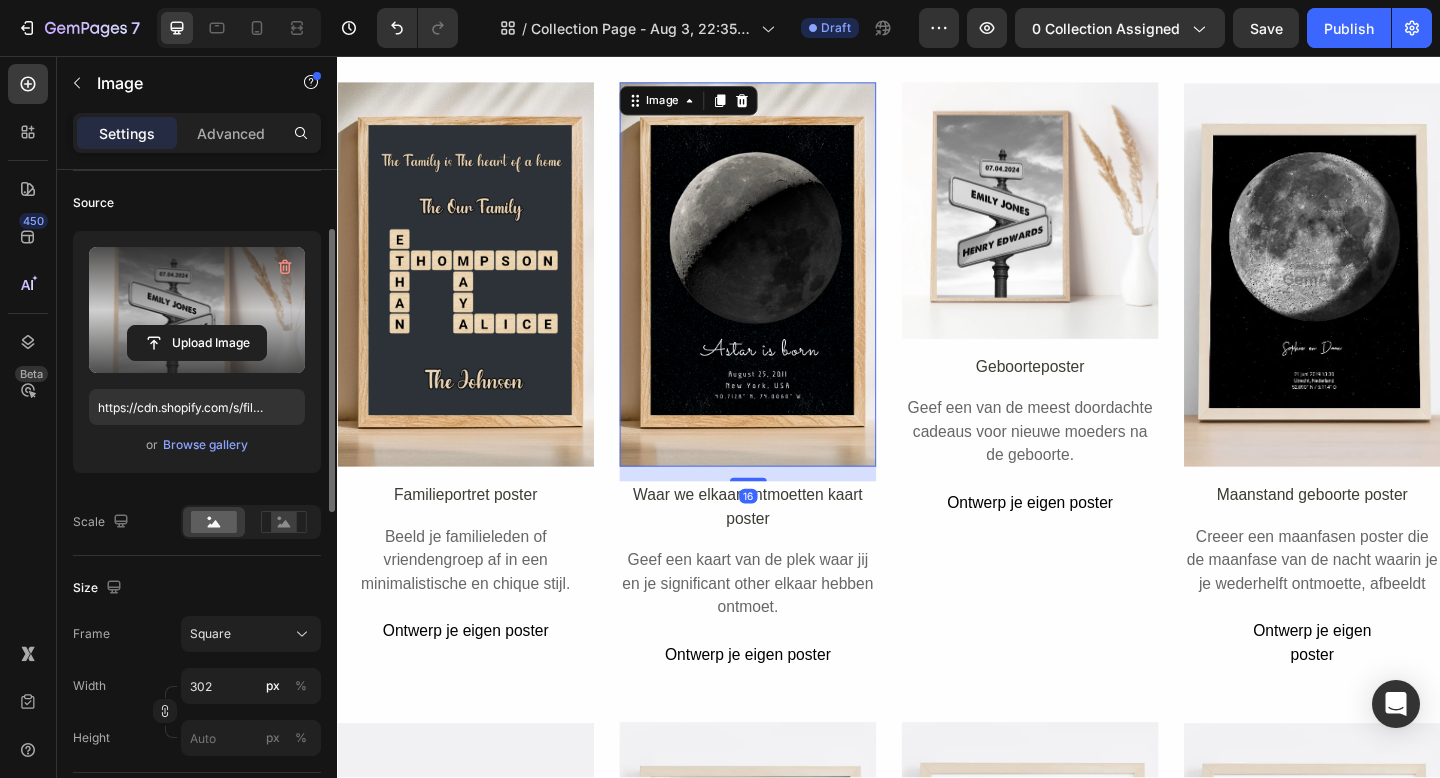 click at bounding box center [783, 294] 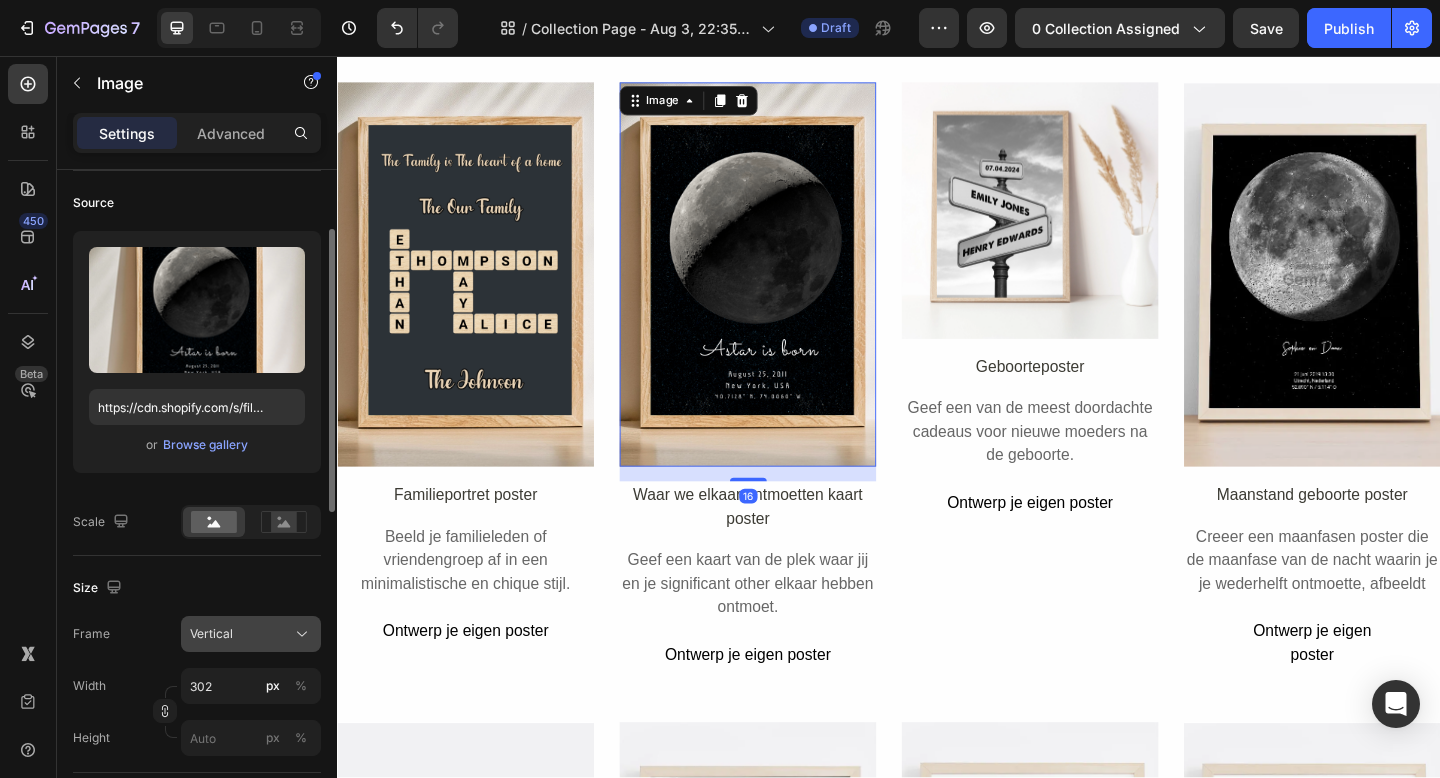 click 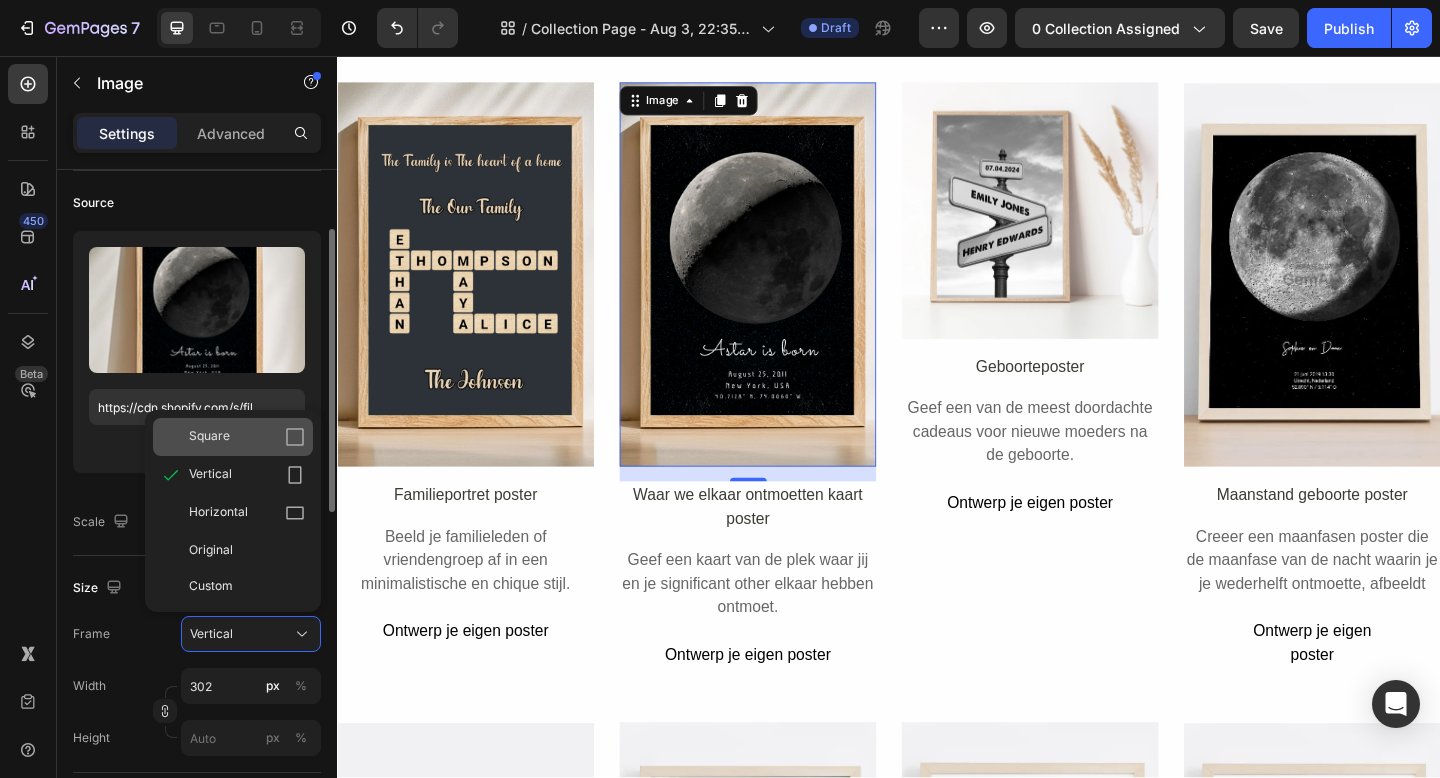 drag, startPoint x: 257, startPoint y: 442, endPoint x: 216, endPoint y: 402, distance: 57.280014 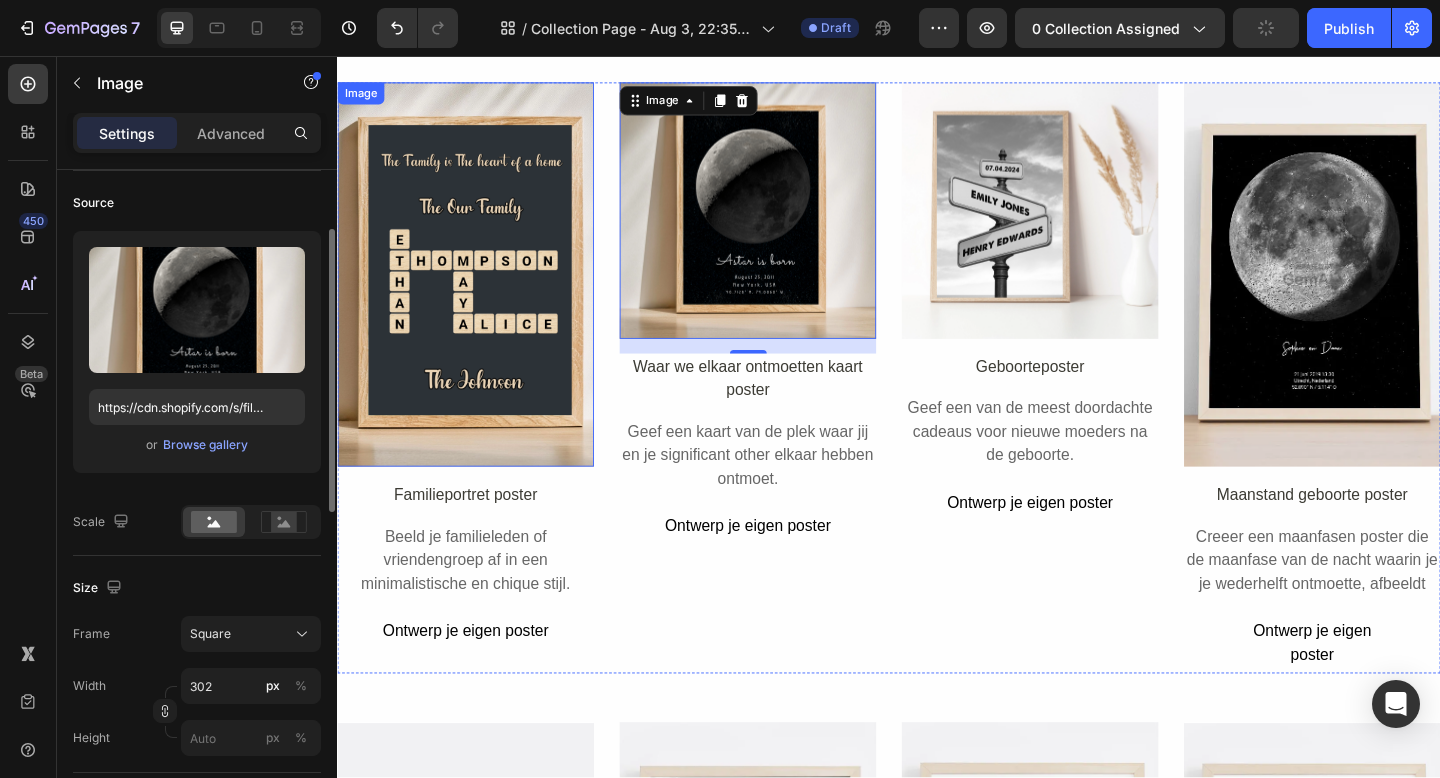click at bounding box center (476, 294) 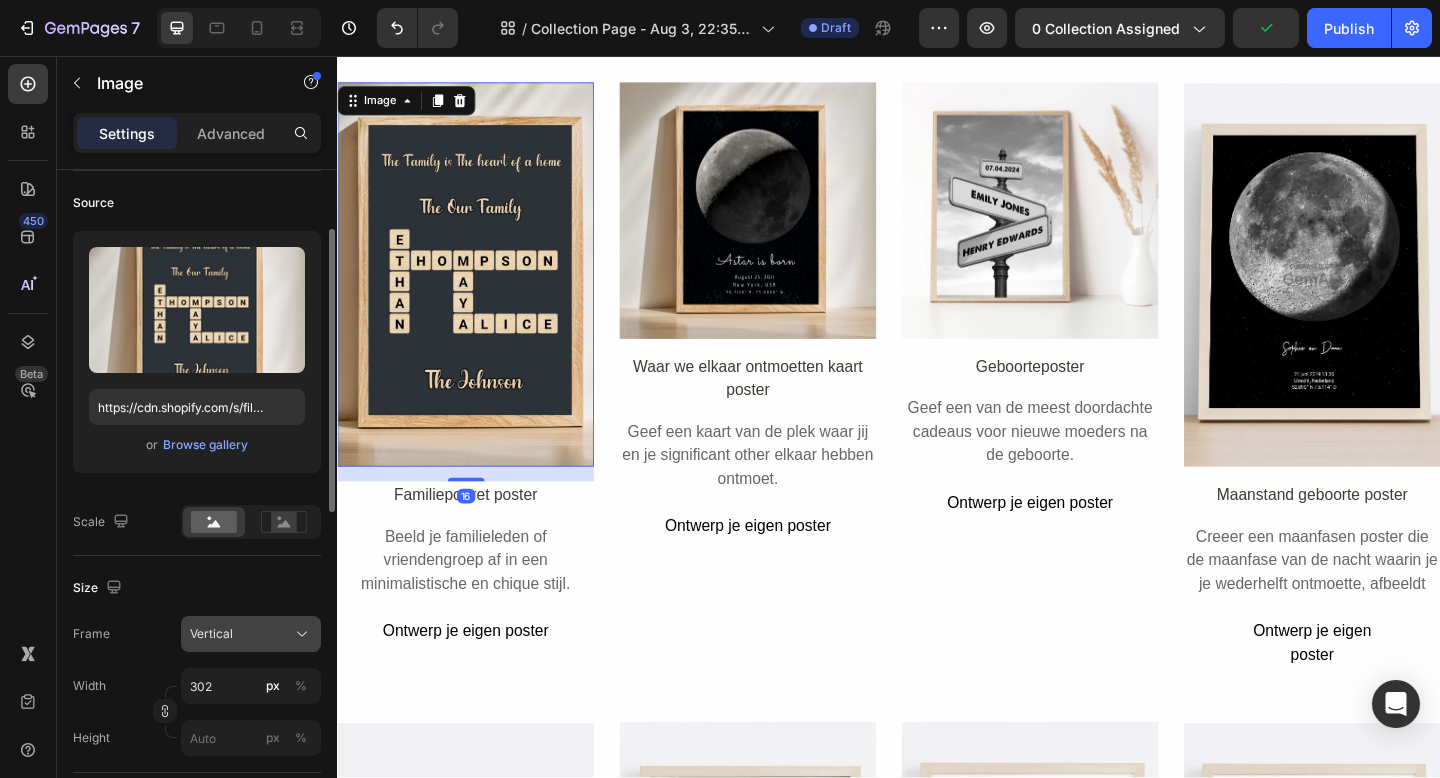 click on "Vertical" 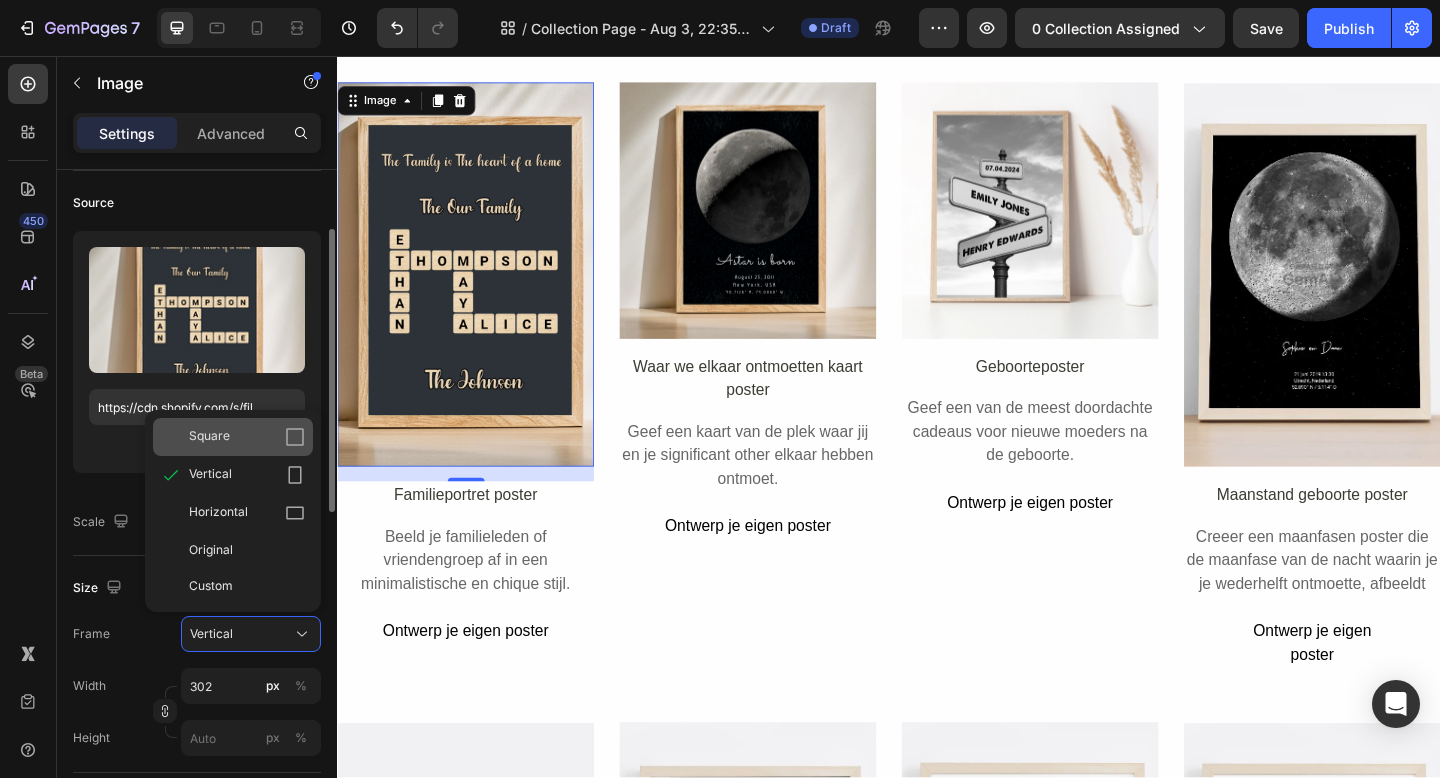 click on "Square" at bounding box center (247, 437) 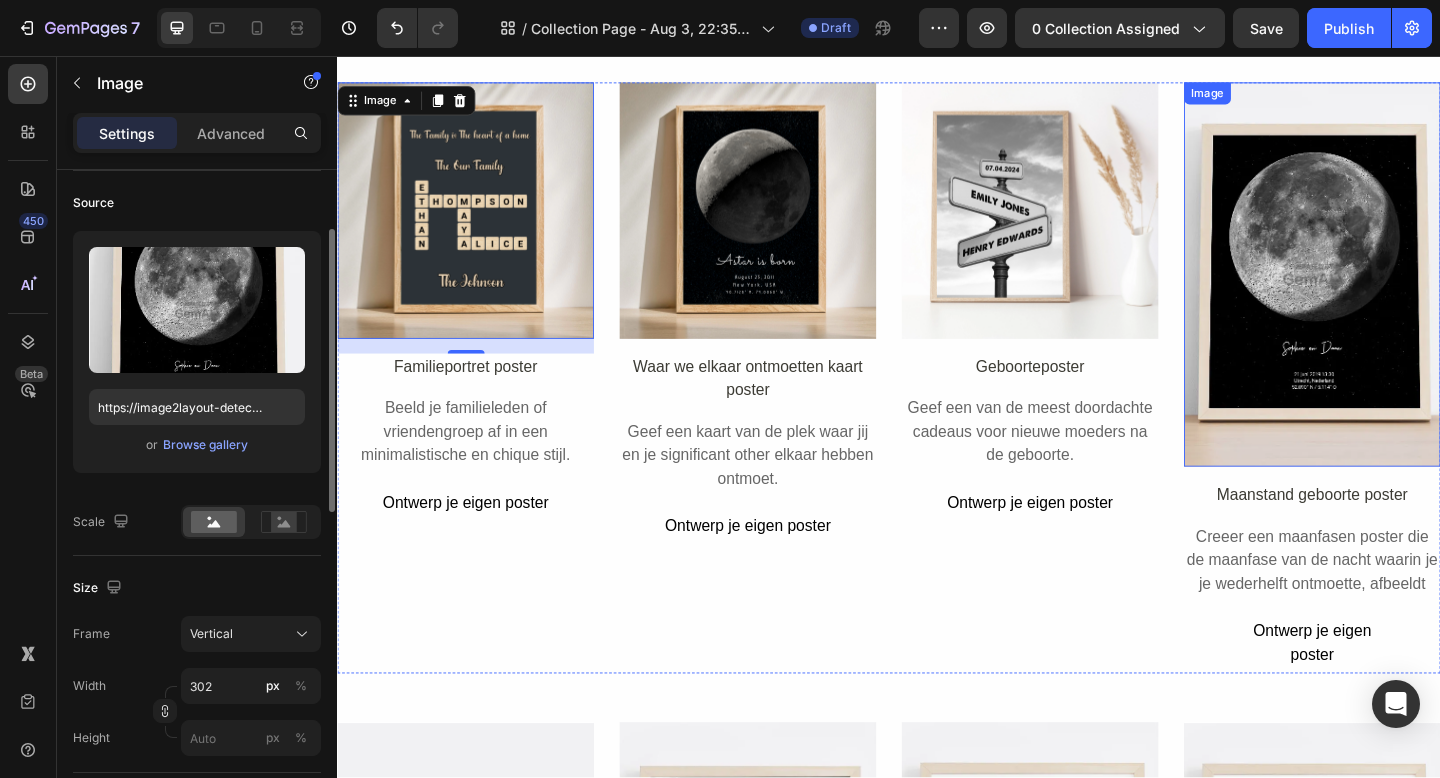 click at bounding box center [1397, 294] 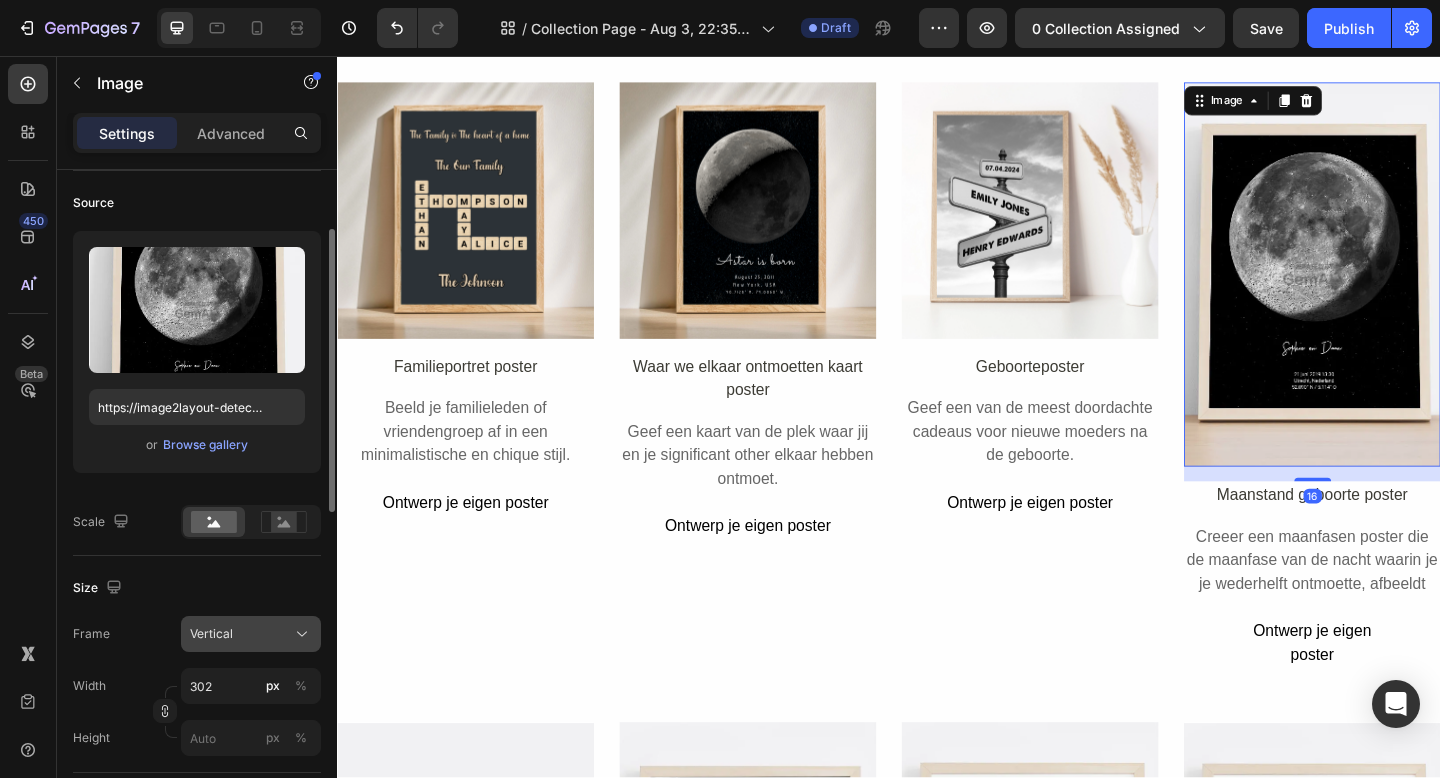 click on "Vertical" at bounding box center [251, 634] 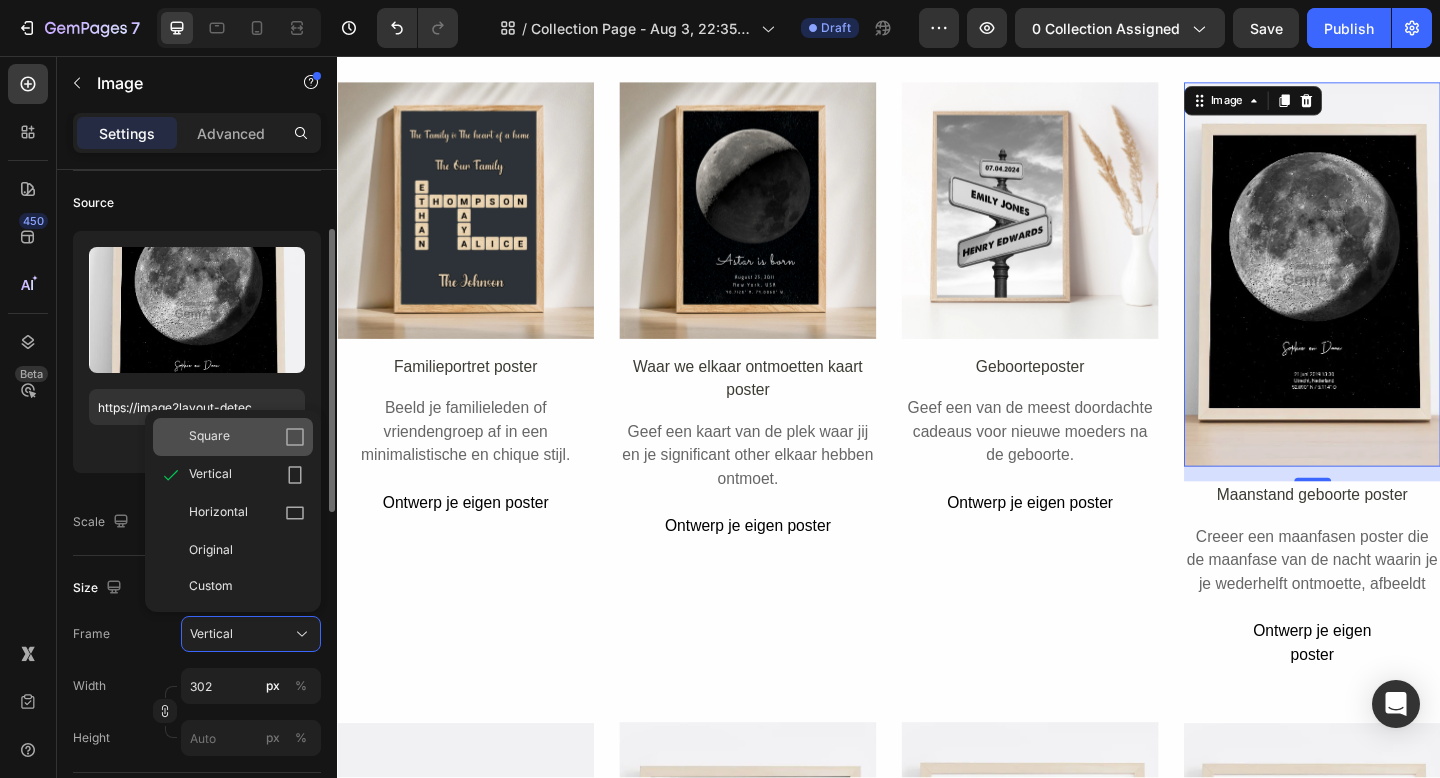 click on "Square" at bounding box center [247, 437] 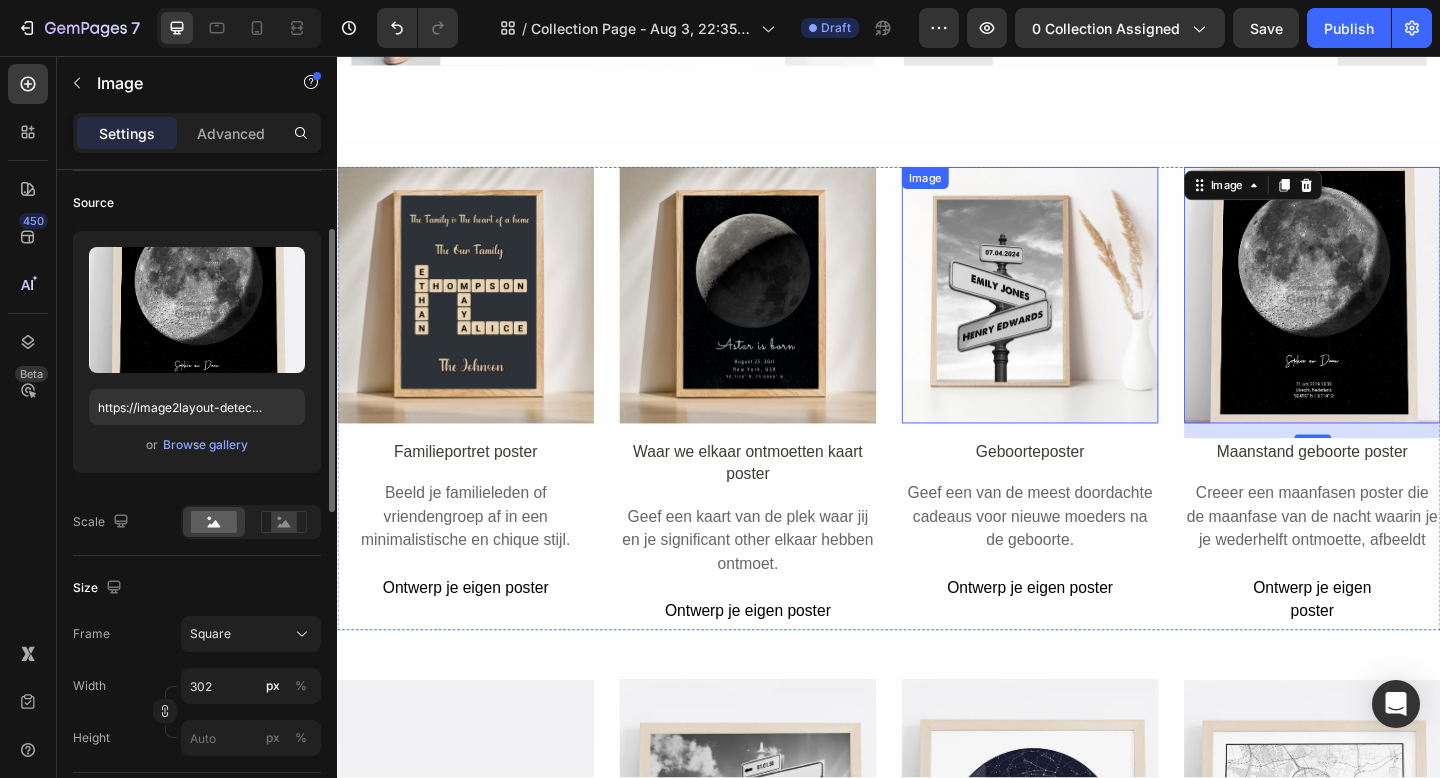 scroll, scrollTop: 2911, scrollLeft: 0, axis: vertical 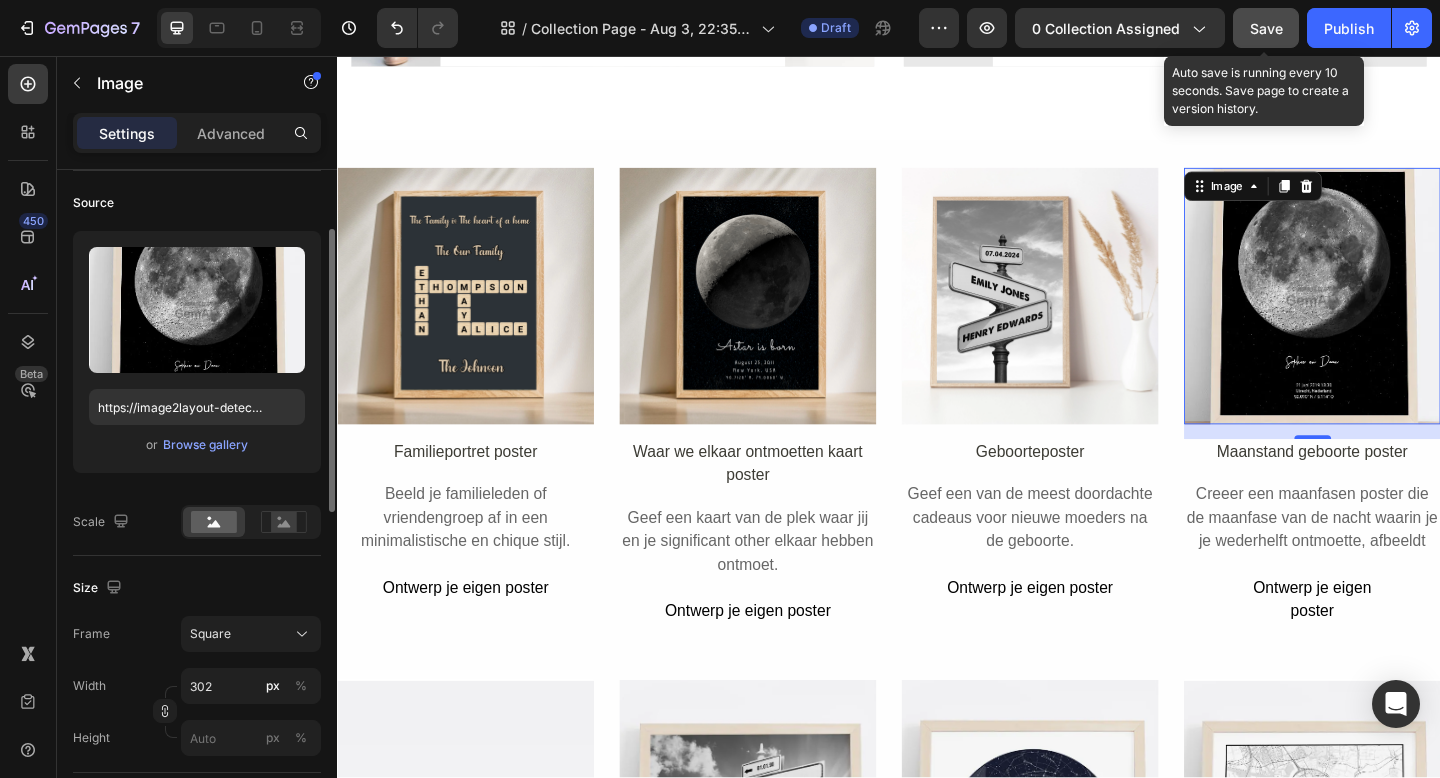 click on "Save" at bounding box center [1266, 28] 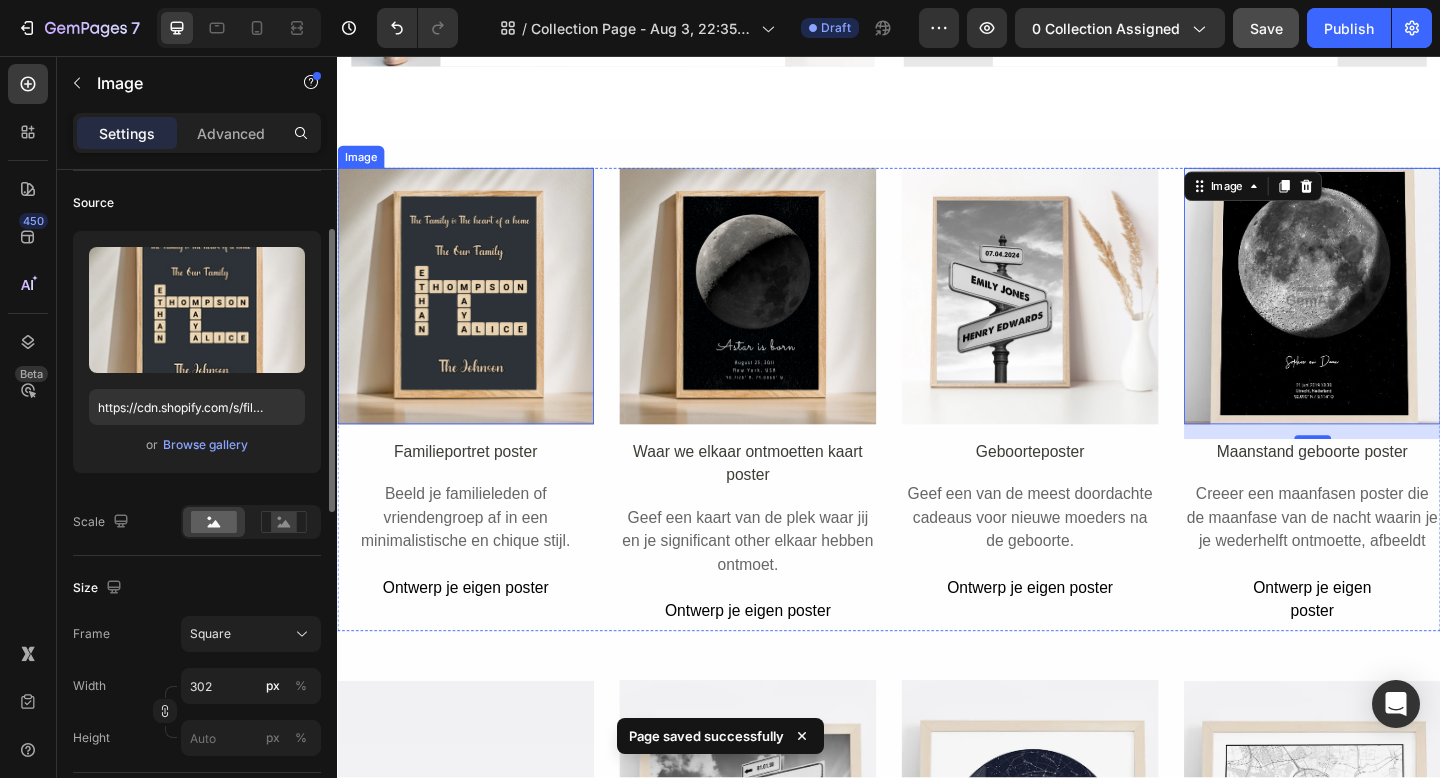 click at bounding box center (476, 317) 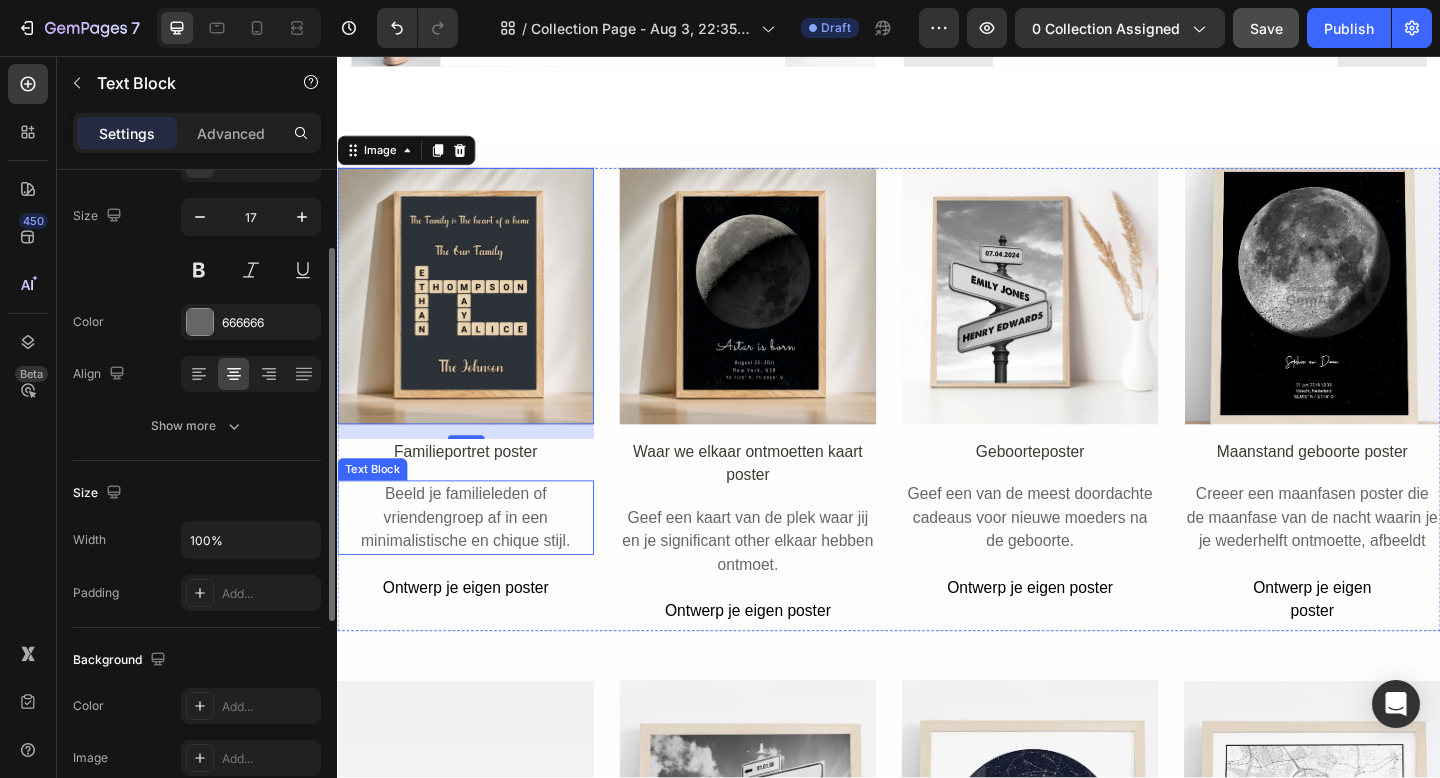 click on "Beeld je familieleden of vriendengroep af in een minimalistische en chique stijl." at bounding box center [476, 558] 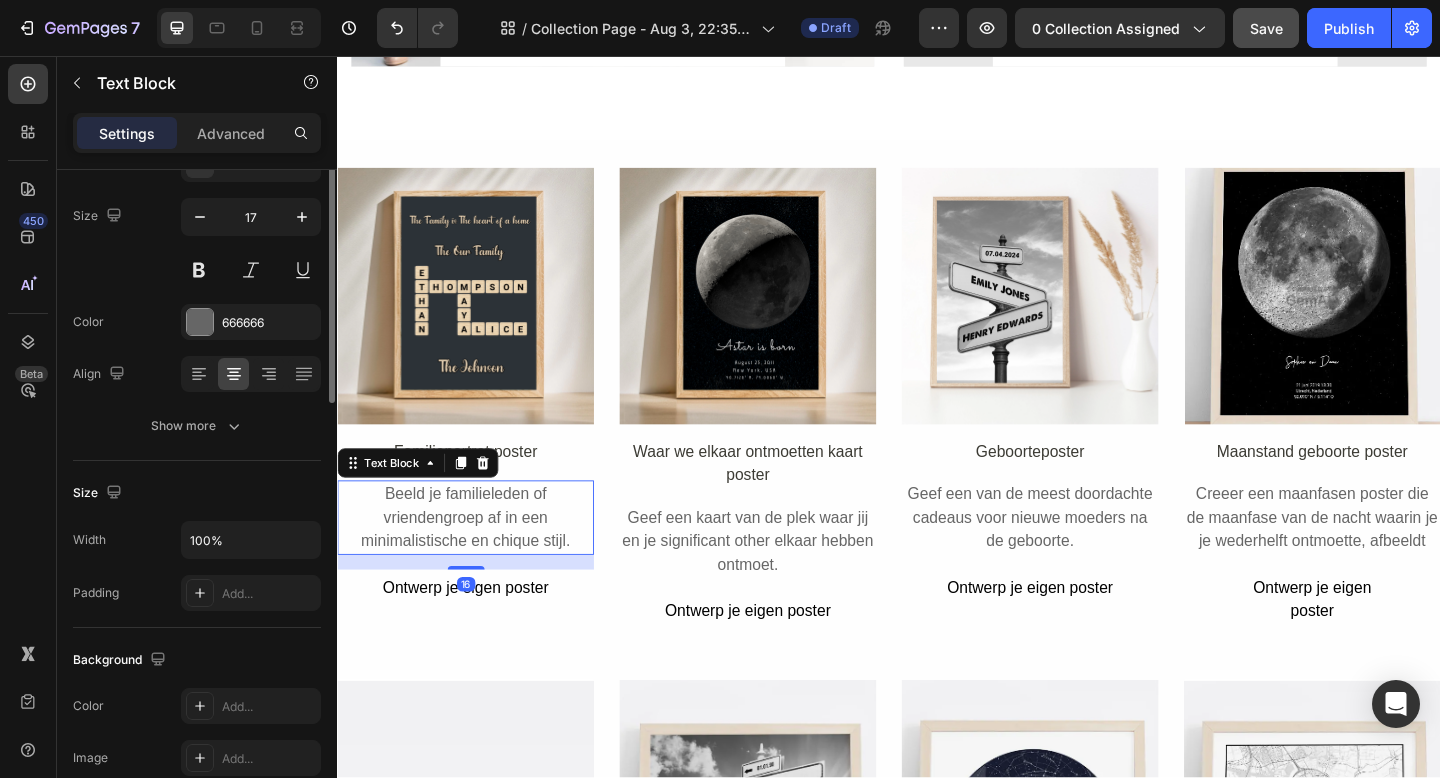 scroll, scrollTop: 0, scrollLeft: 0, axis: both 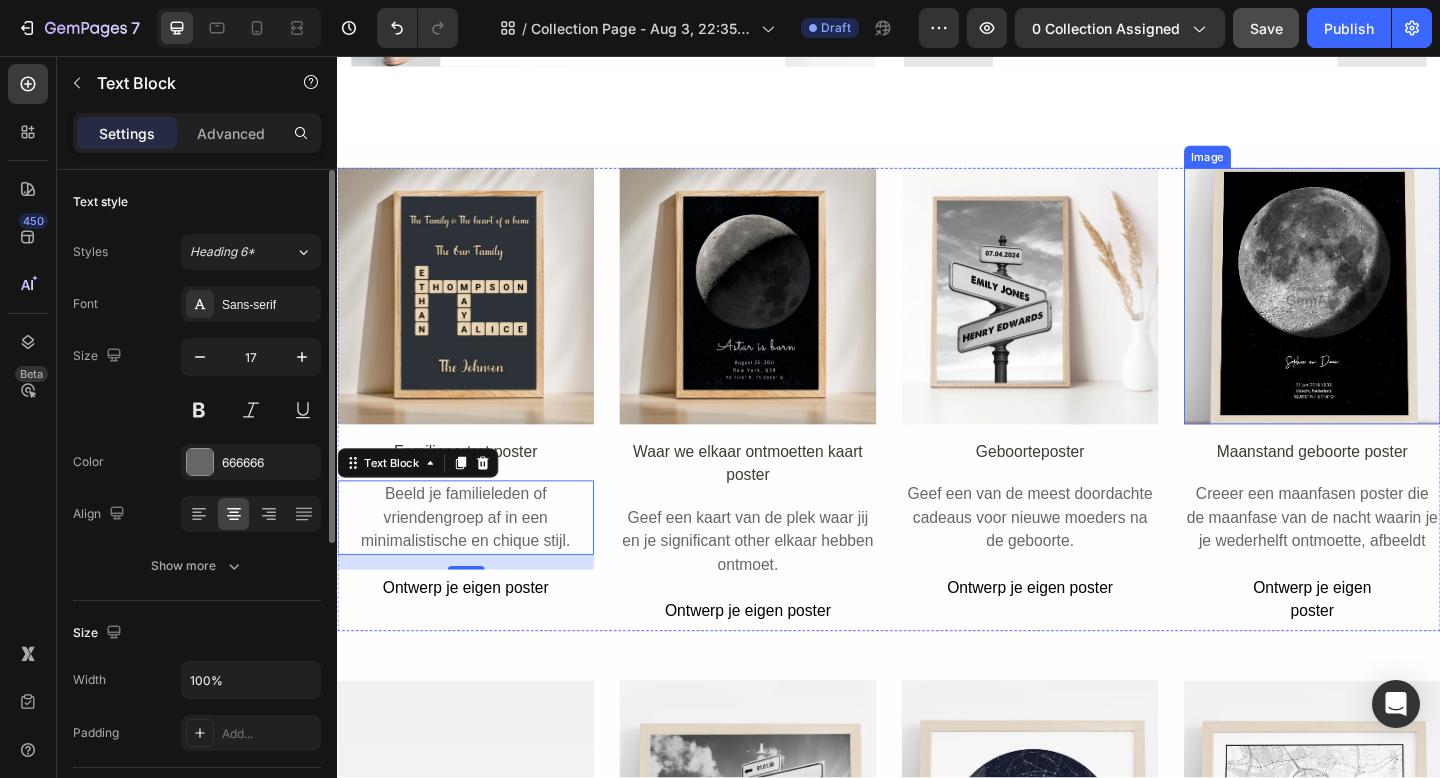 click at bounding box center [1397, 317] 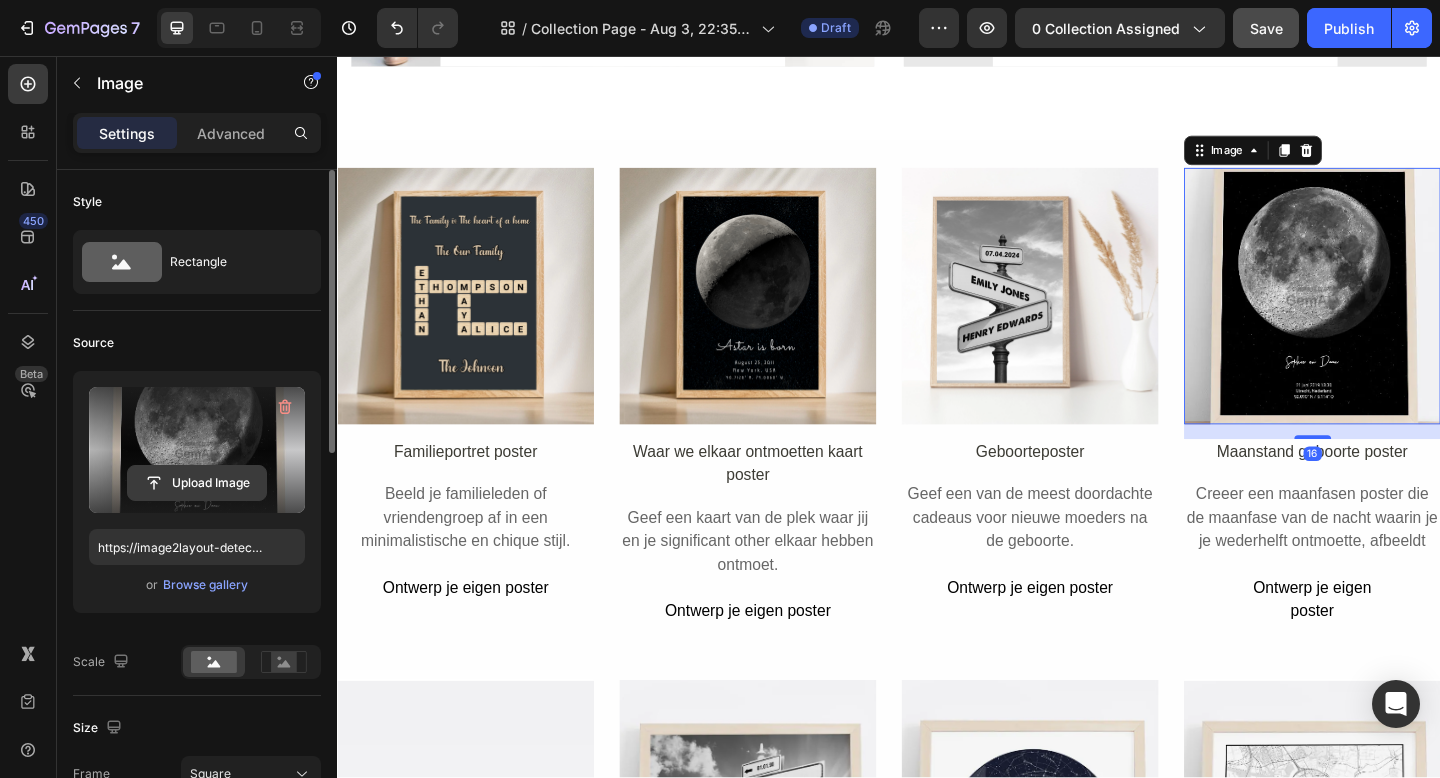 click 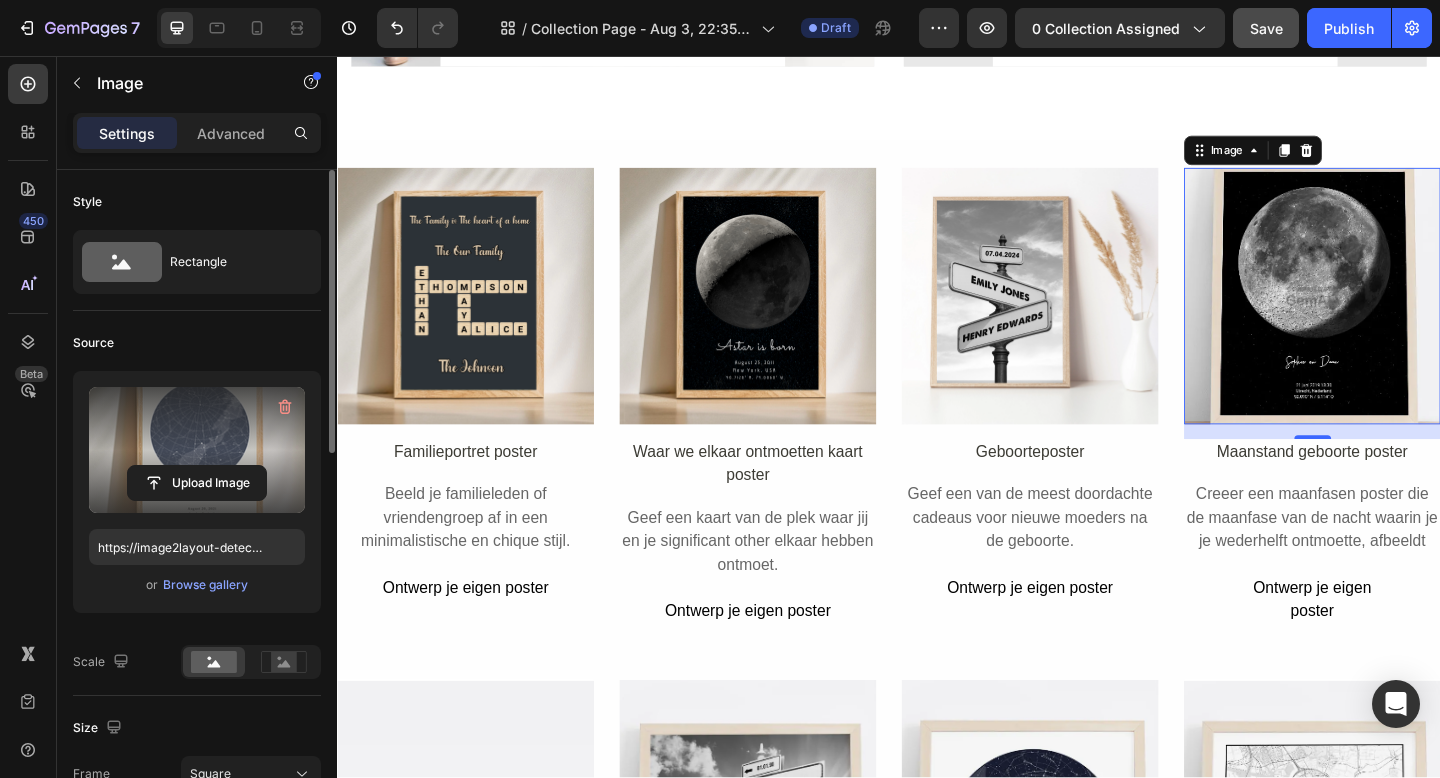 type on "https://cdn.shopify.com/s/files/1/0612/5554/9161/files/gempages_518264669681484875-05f5df73-83ec-4c10-9bdc-f6953237f30f.png" 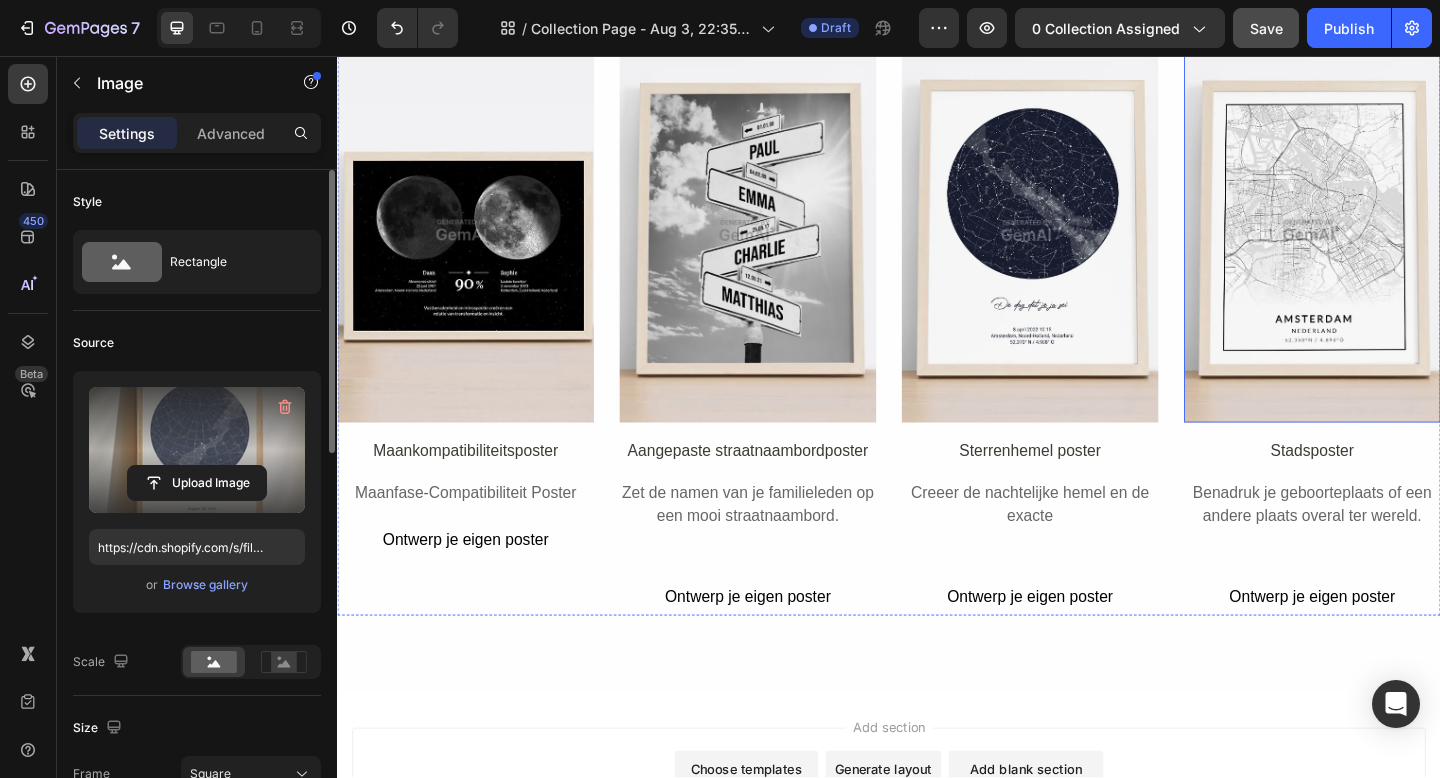 scroll, scrollTop: 3611, scrollLeft: 0, axis: vertical 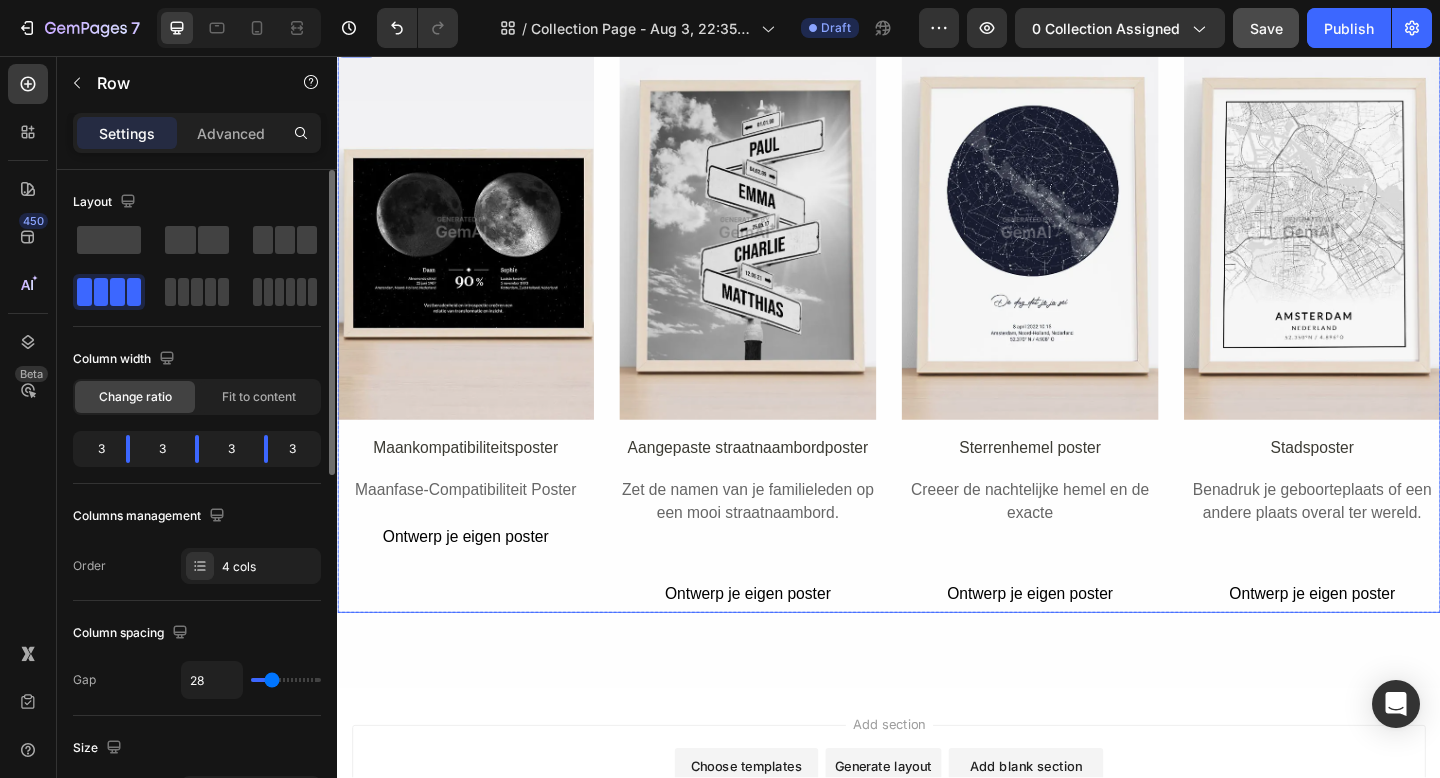 click on "Image Maankompatibiliteitsposter Text Block Maanfase-Compatibiliteit Poster Text Block Ontwerp je eigen poster Button" at bounding box center (476, 348) 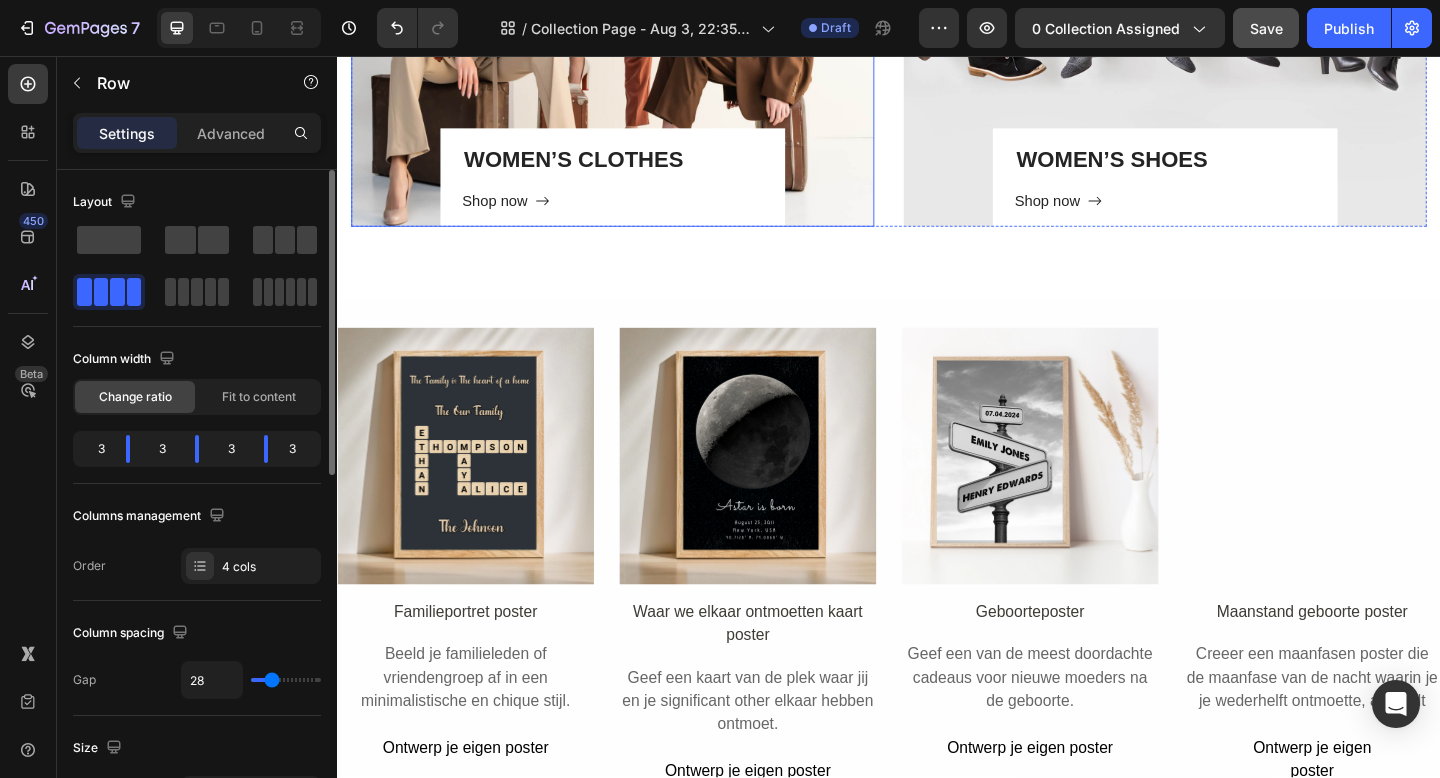 scroll, scrollTop: 2735, scrollLeft: 0, axis: vertical 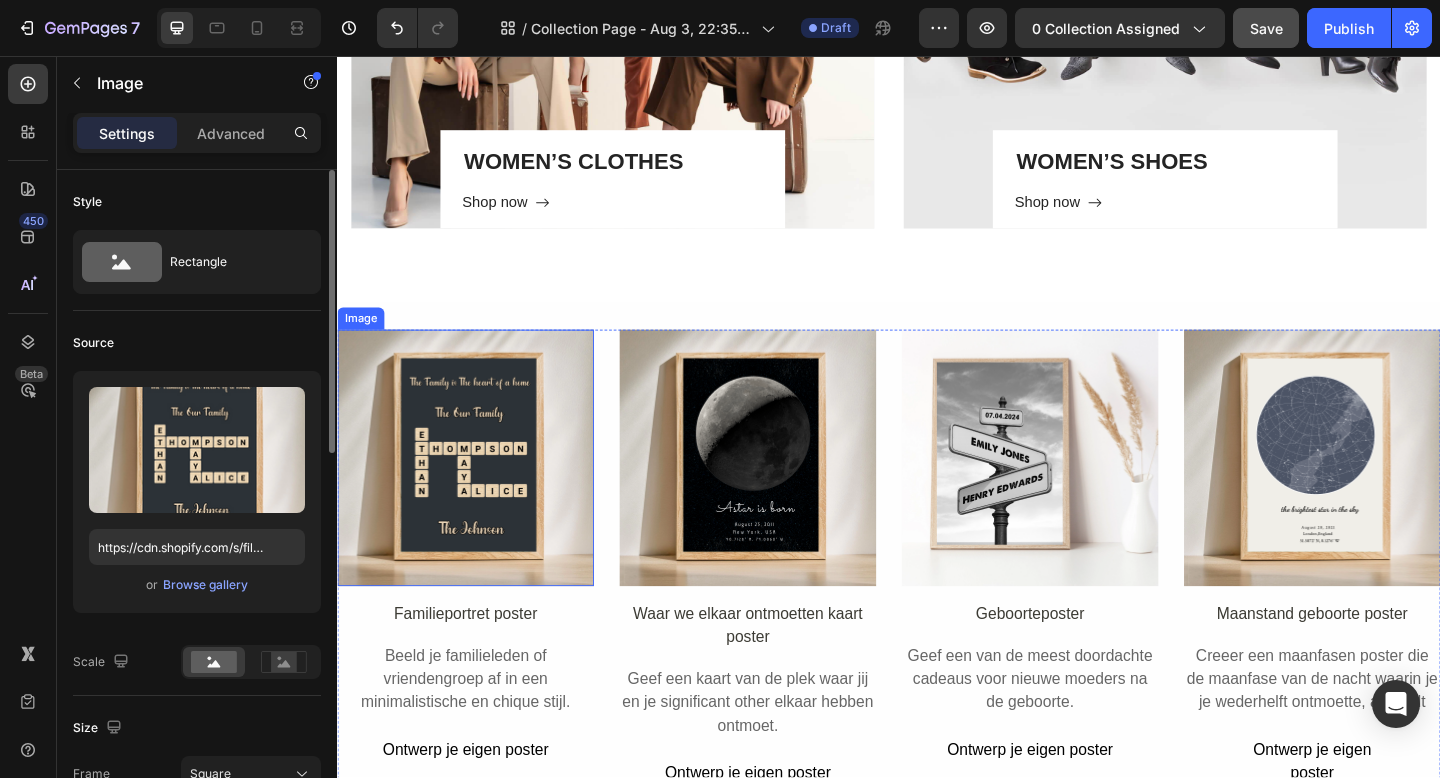 click at bounding box center [476, 493] 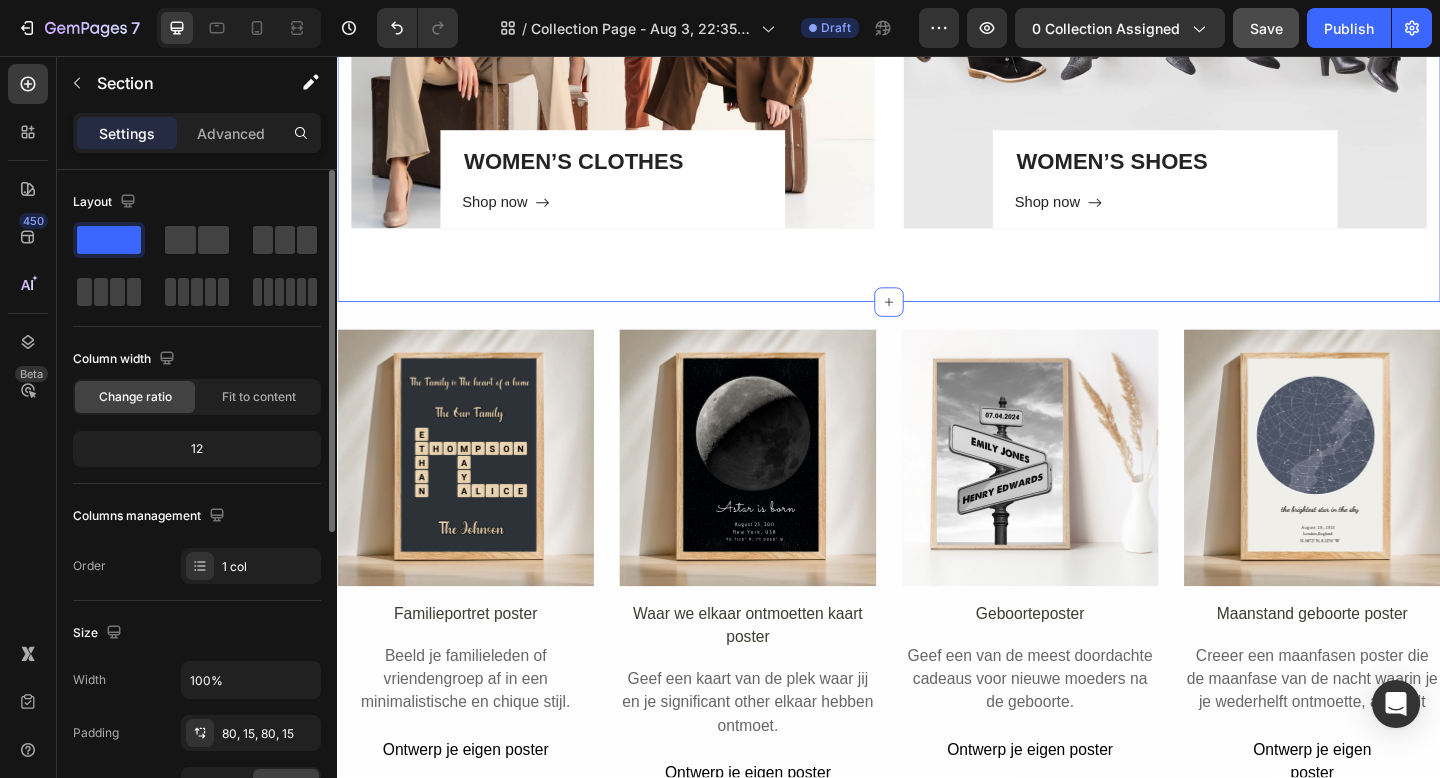click on "WOMEN’S CLOTHES Heading
Shop now Button Row Hero Banner WOMEN’S SHOES Heading
Shop now Button Row Hero Banner Row Section 9   You can create reusable sections Create Theme Section AI Content Write with GemAI What would you like to describe here? Tone and Voice Persuasive Product Show more Generate" at bounding box center [937, 16] 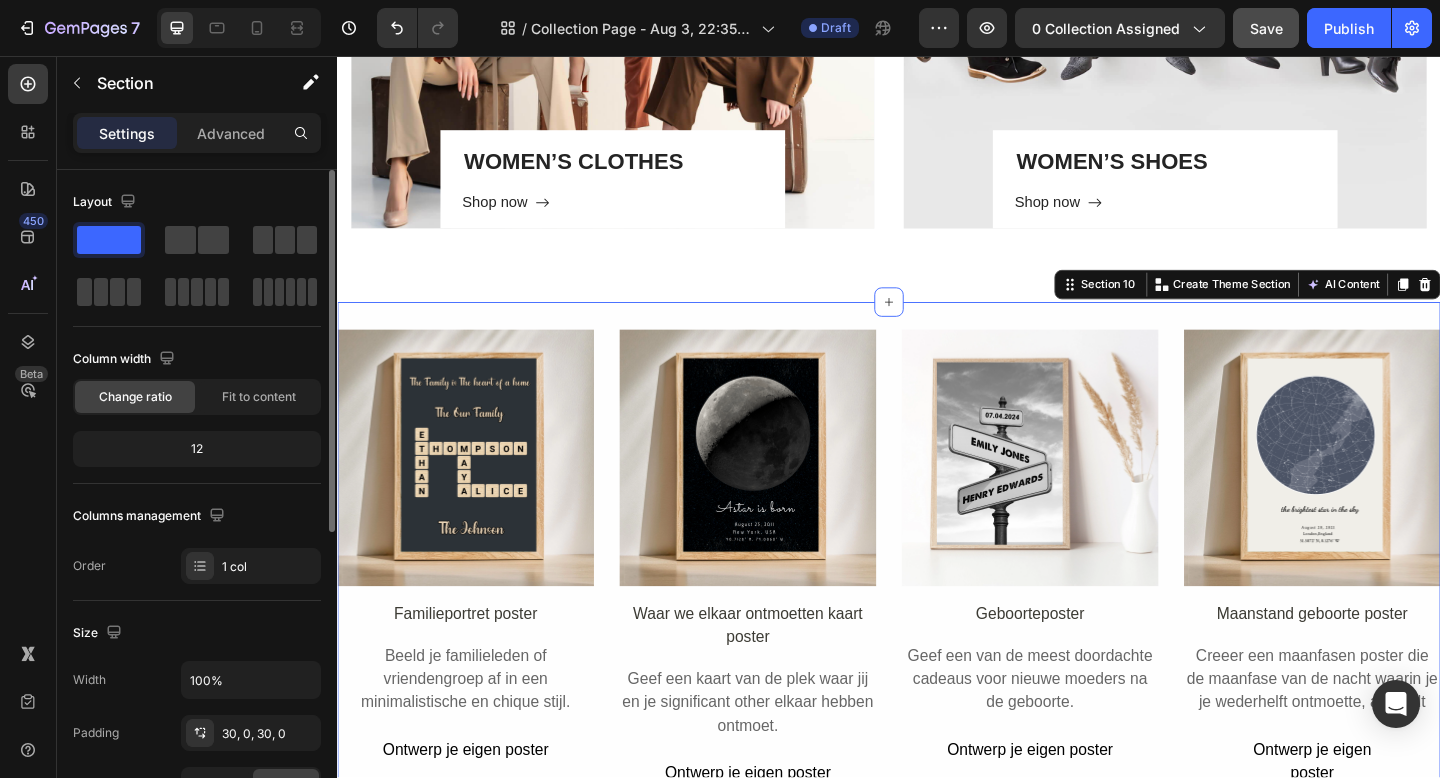 click on "Image Familieportret poster Text Block Beeld je familieleden of vriendengroep af in een minimalistische en chique stijl. Text Block Ontwerp je eigen poster Button Image Waar we elkaar ontmoetten kaart poster Text Block Geef een kaart van de plek waar jij en je significant other elkaar hebben ontmoet. Text Block Ontwerp je eigen poster Button Image Geboorteposter Text Block Geef een van de meest doordachte cadeaus voor nieuwe moeders na de geboorte. Text Block Ontwerp je eigen poster Button Image Maanstand geboorte poster Text Block Creeer een maanfasen poster die de  maanfase van de nacht waarin je je wederhelft ontmoette, afbeeldt Text Block Ontwerp je eigen poster Button Row Row Image Maankompatibiliteitsposter Text Block Maanfase-Compatibiliteit Poster Text Block Ontwerp je eigen poster Button Image Aangepaste straatnaambordposter Text Block Zet de namen van je familieleden op een mooi straatnaambord. Text Block Ontwerp je eigen poster Button Image Sterrenhemel poster Text Block Text Block Button Image Row" at bounding box center (937, 972) 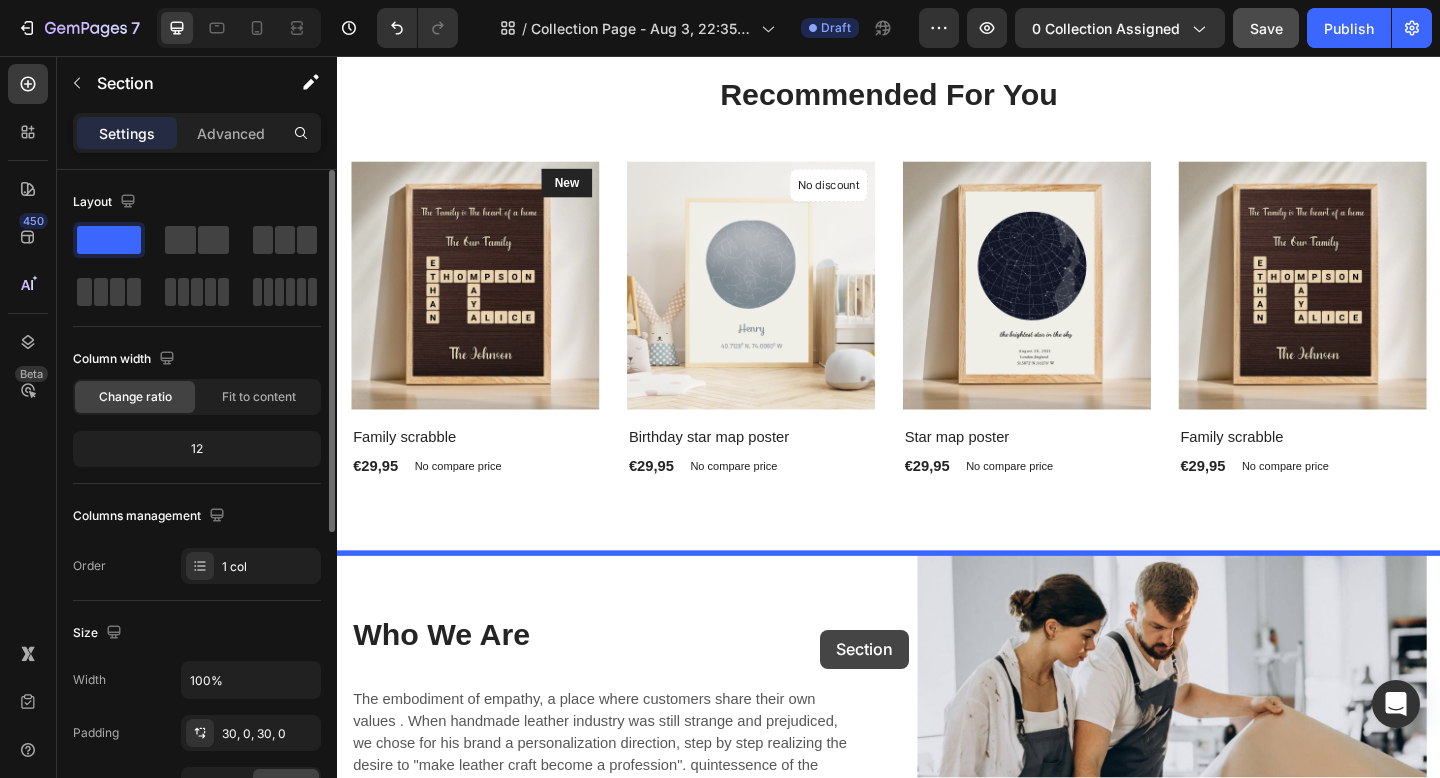 scroll, scrollTop: 1298, scrollLeft: 0, axis: vertical 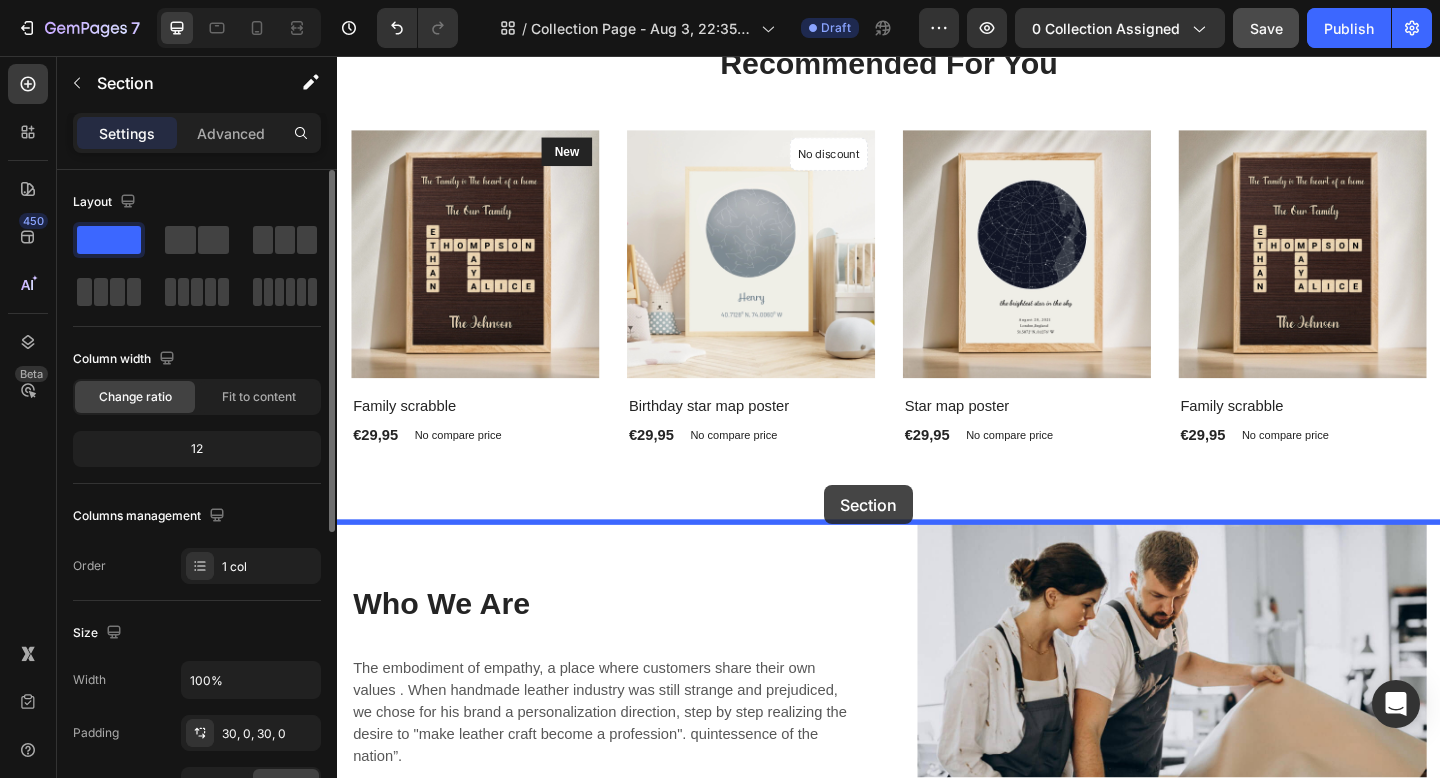 drag, startPoint x: 1139, startPoint y: 311, endPoint x: 867, endPoint y: 523, distance: 344.8594 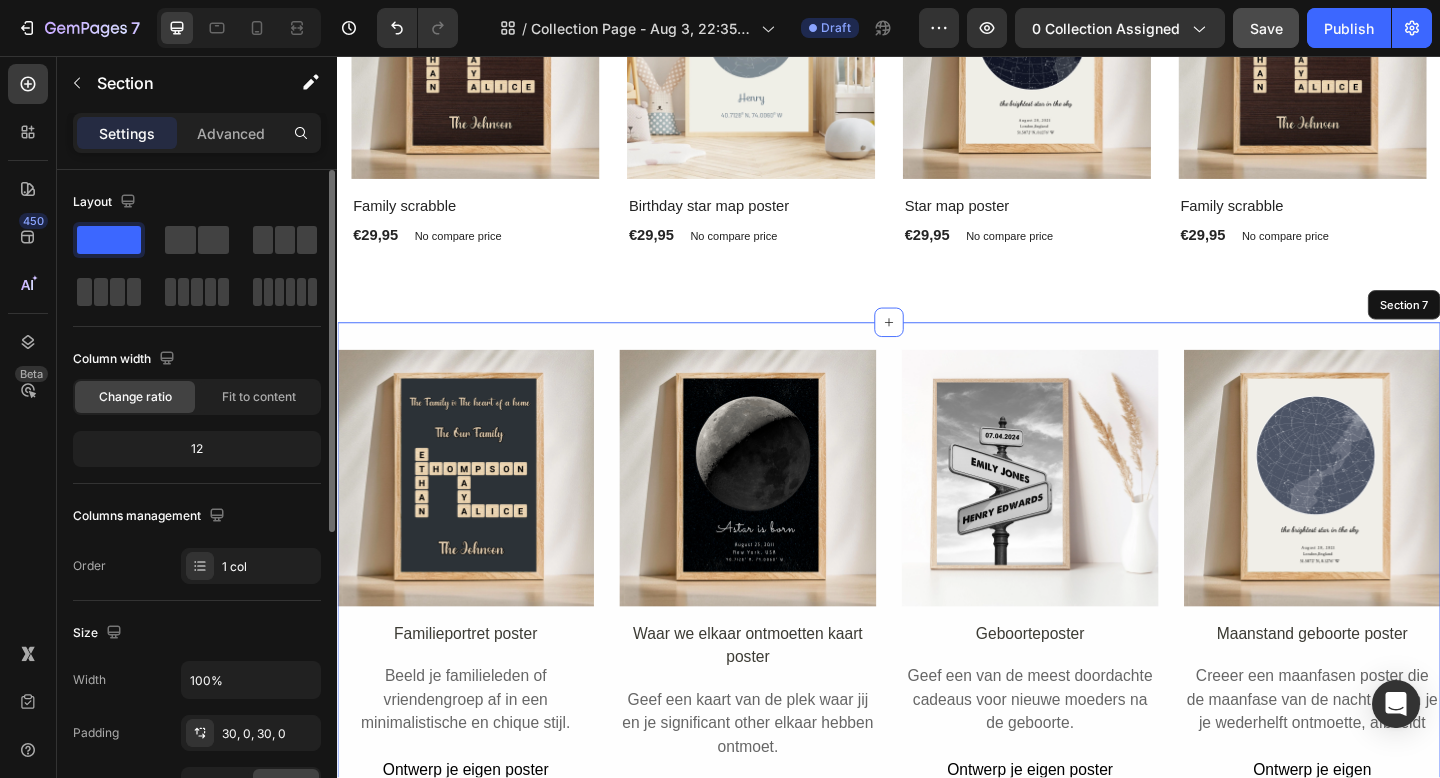 scroll, scrollTop: 1540, scrollLeft: 0, axis: vertical 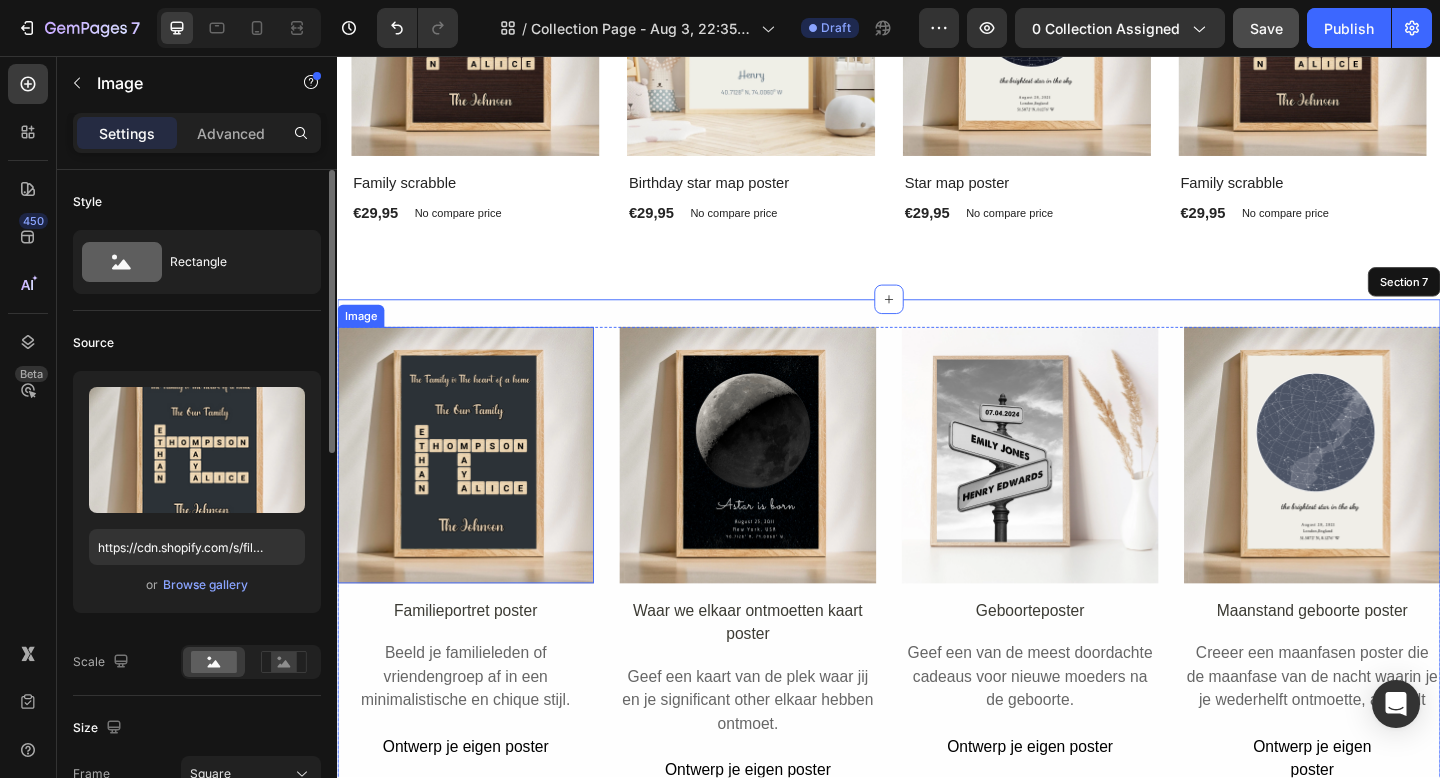 click at bounding box center (476, 490) 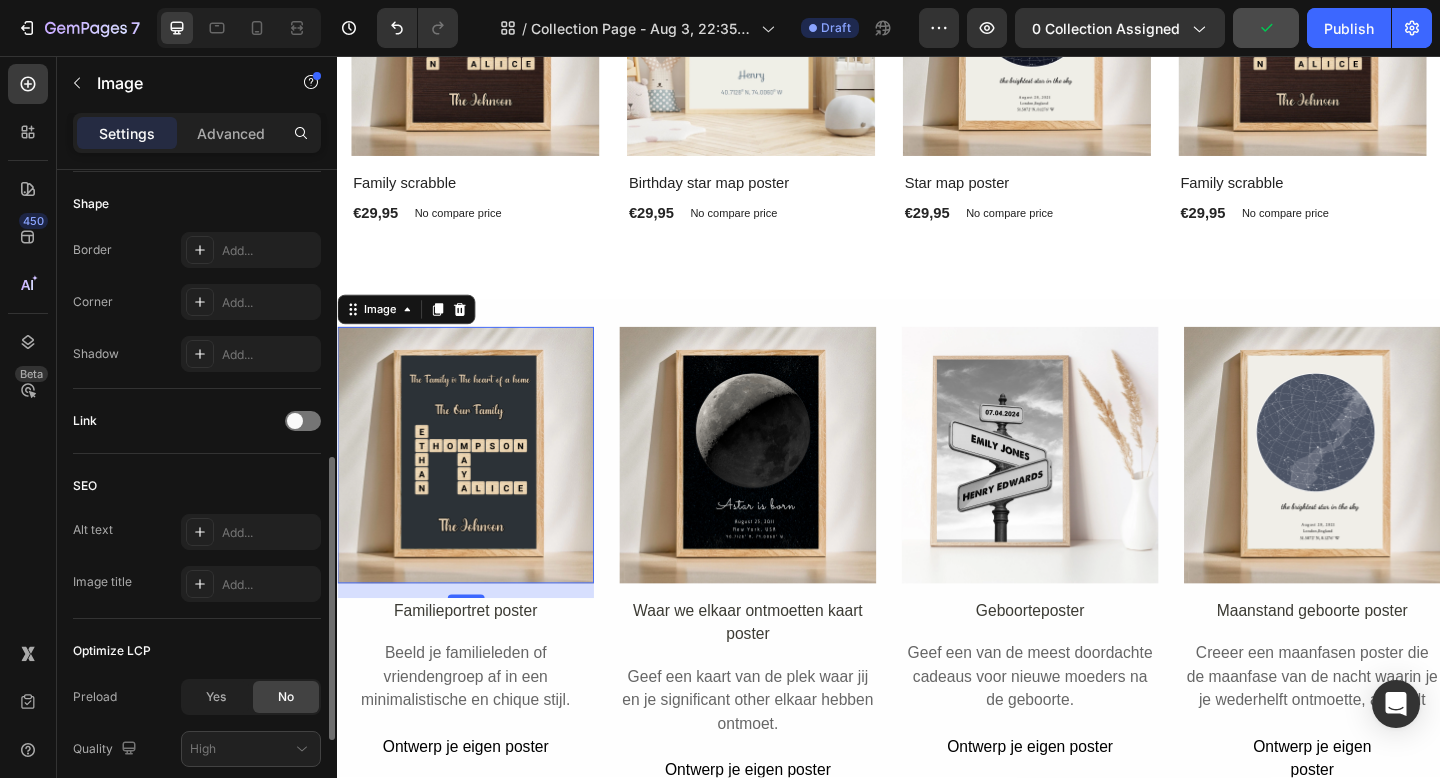 scroll, scrollTop: 721, scrollLeft: 0, axis: vertical 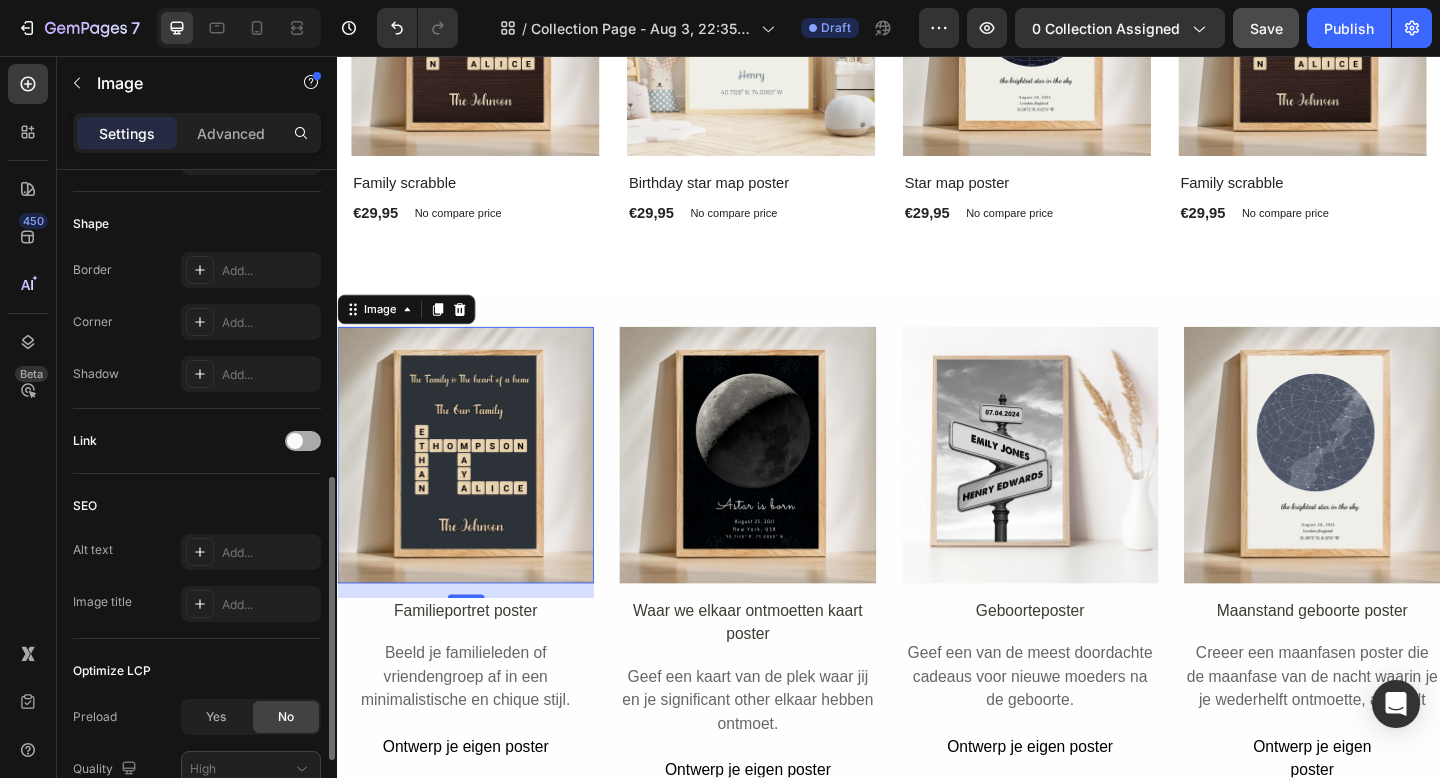 click at bounding box center [303, 441] 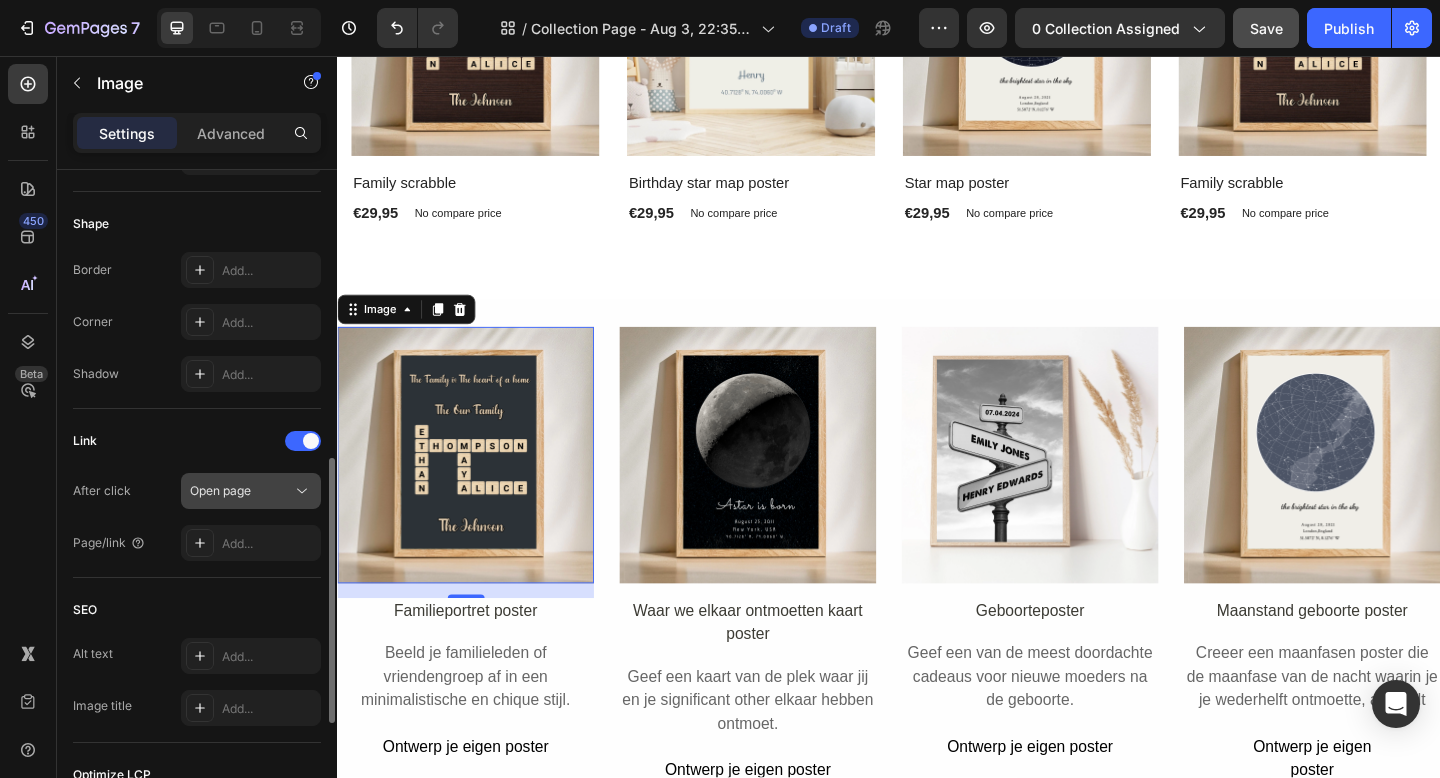 click 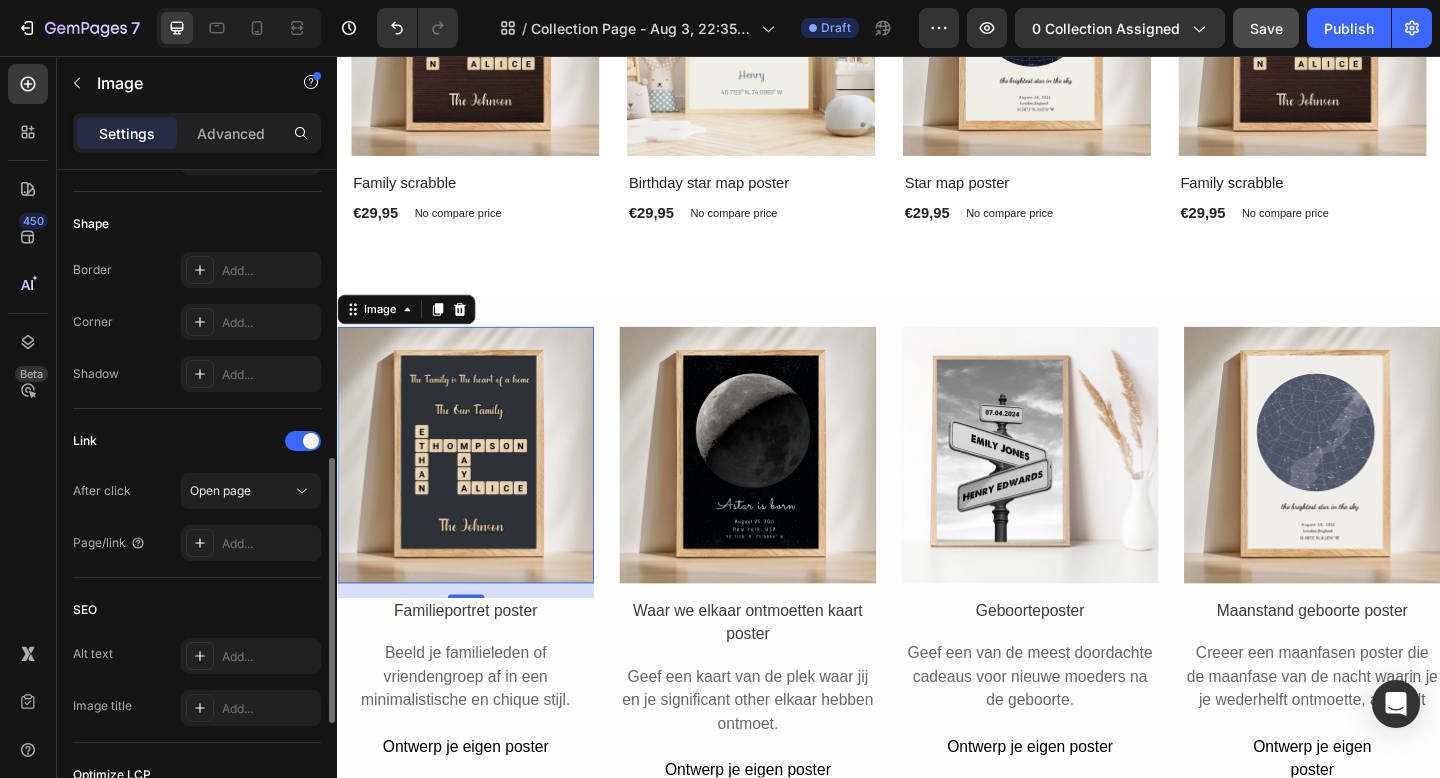 click on "Link After click Open page Page/link Add..." 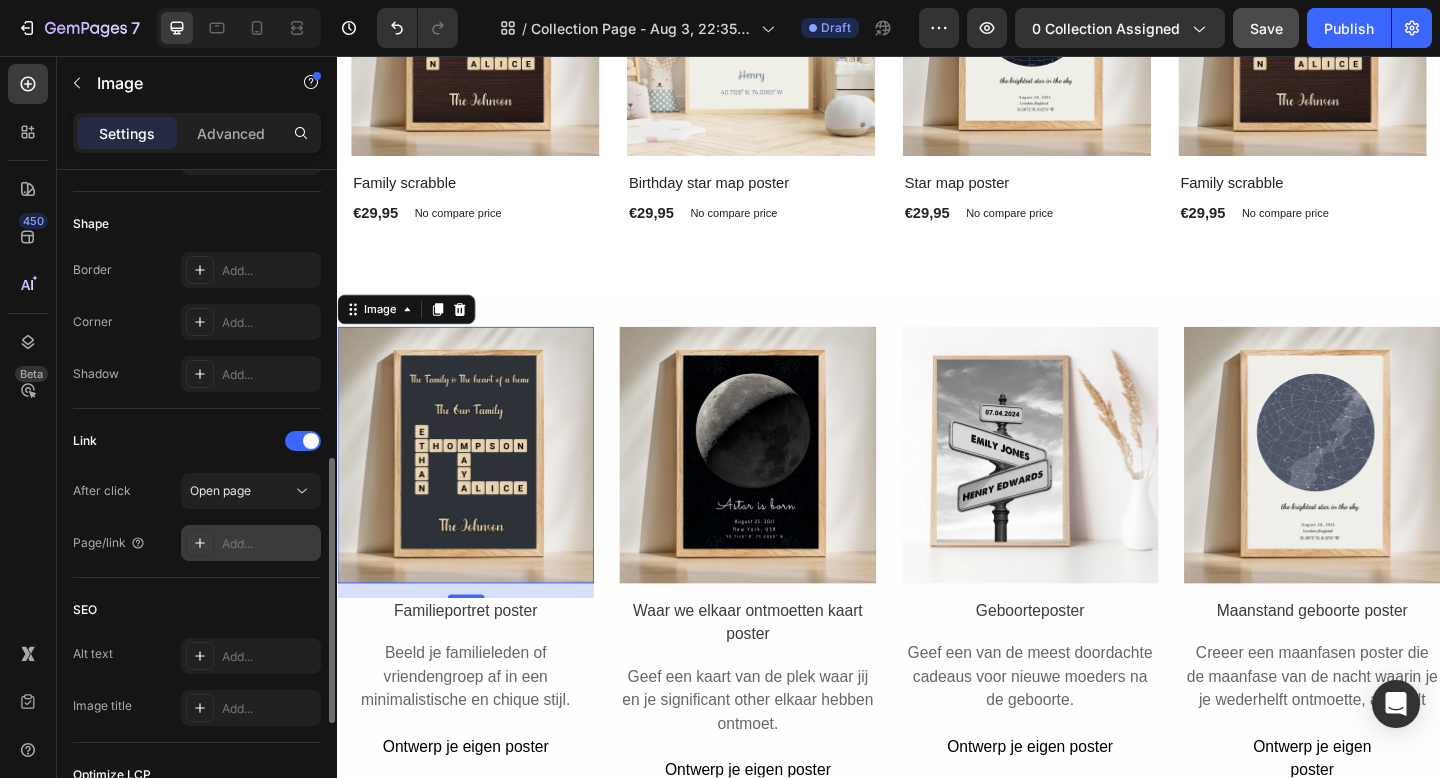 click on "Add..." at bounding box center (269, 544) 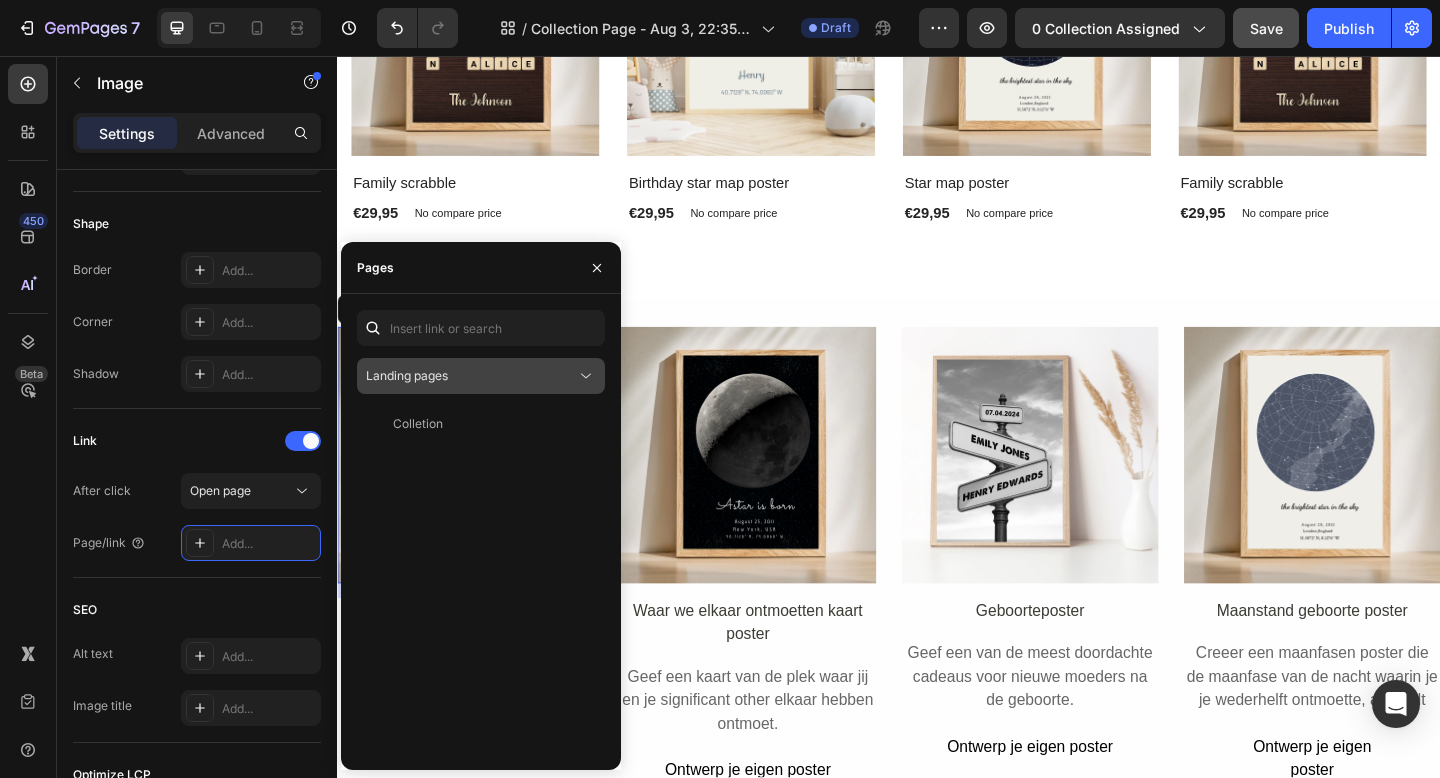 click on "Landing pages" at bounding box center [471, 376] 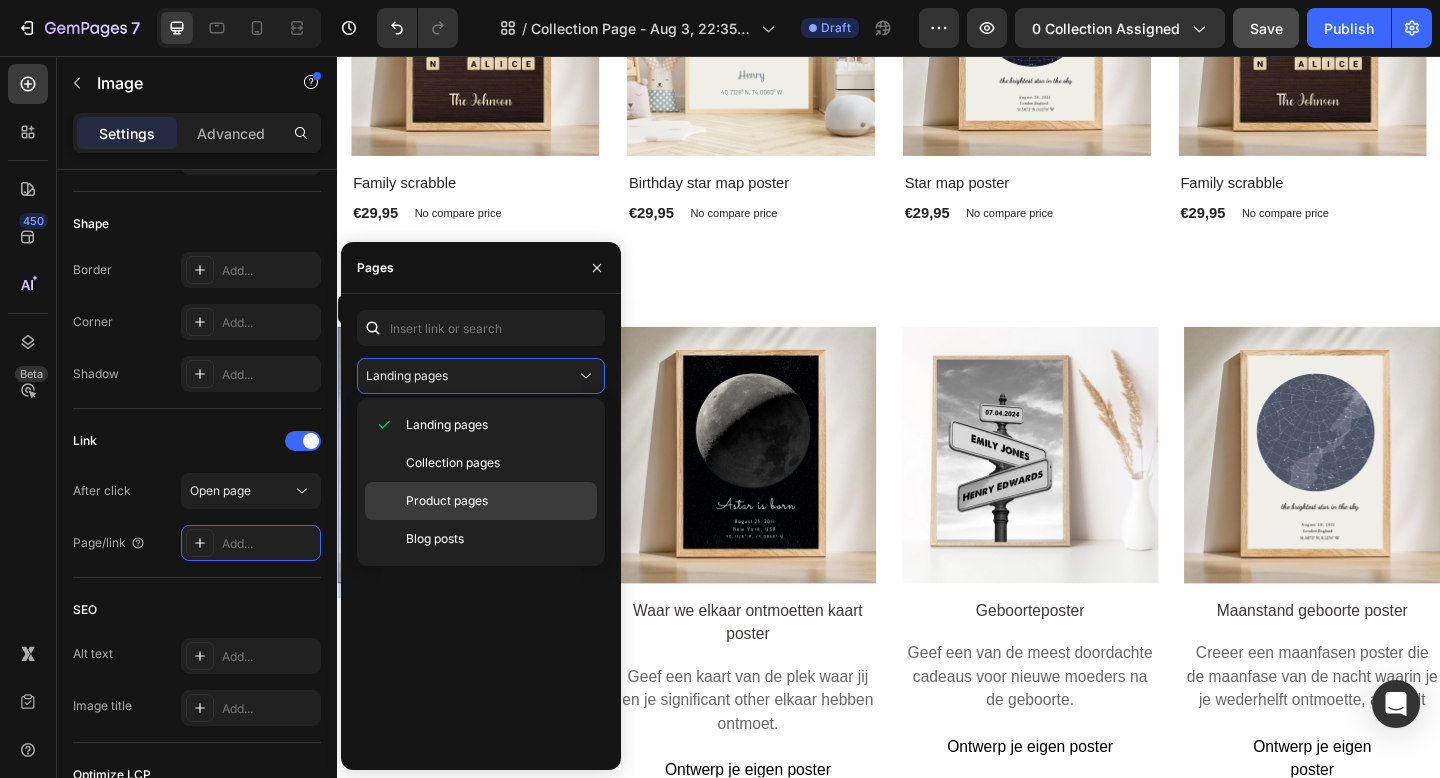 click on "Product pages" at bounding box center [447, 501] 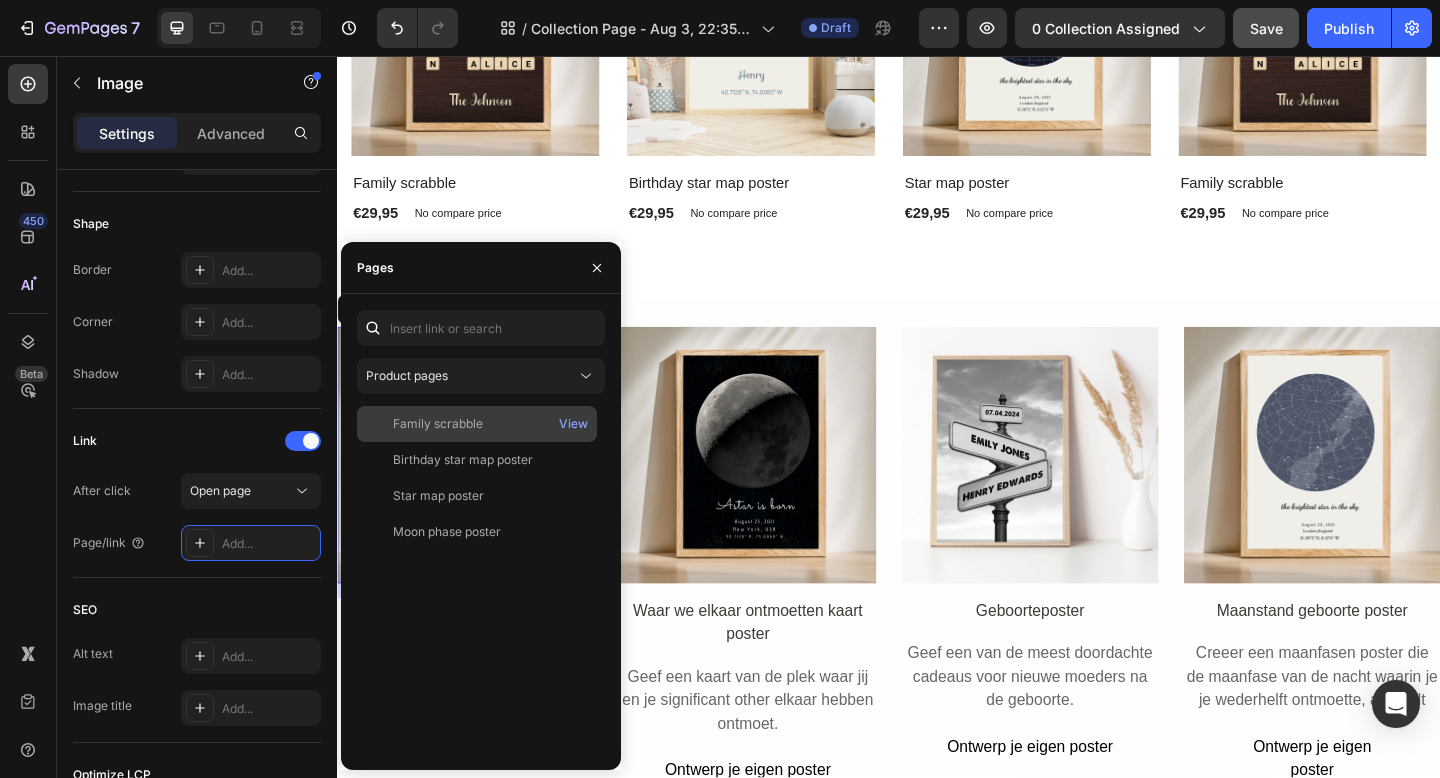 click on "Family scrabble" 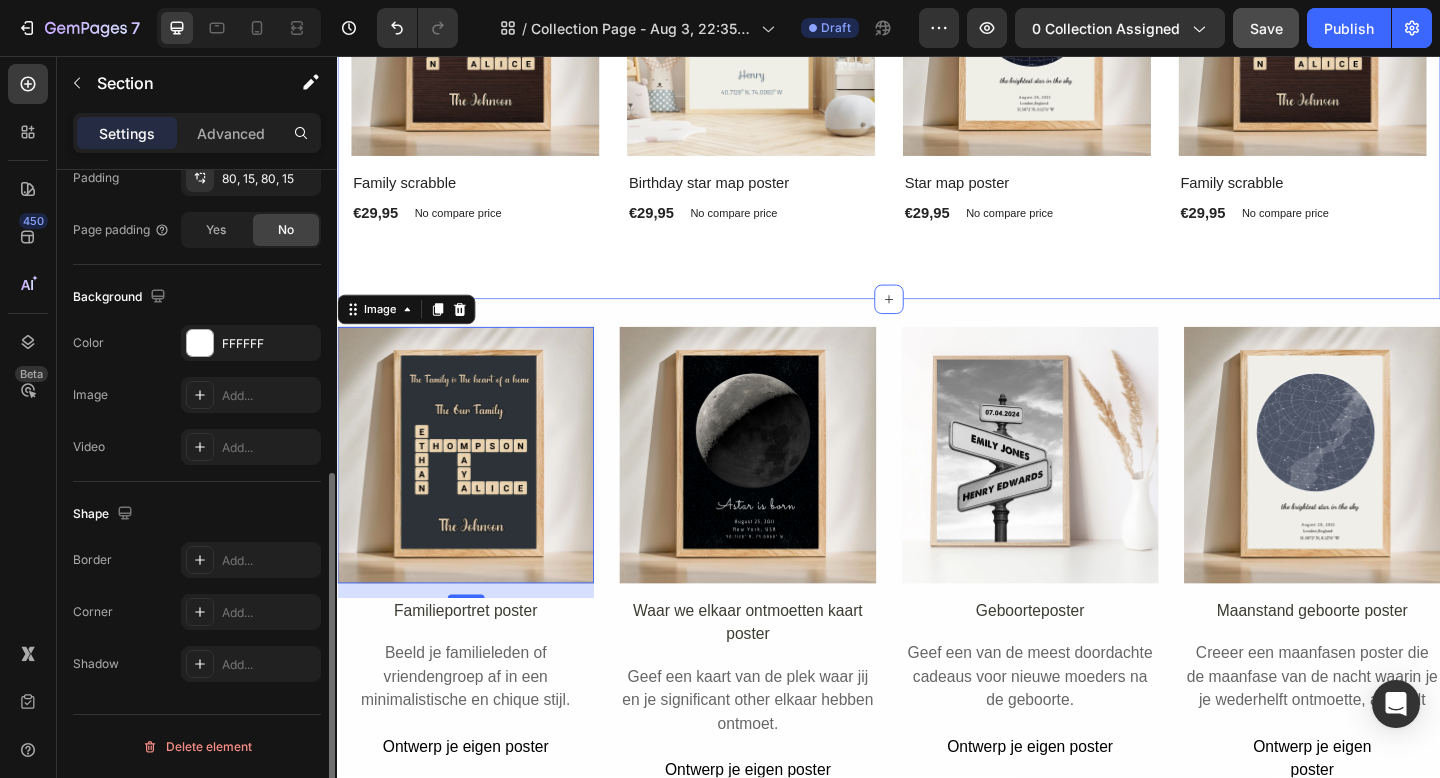 click on "Recommended For You Heading Row Product Images & Gallery New Text block Row Family scrabble (P) Title €29,95 (P) Price (P) Price No compare price (P) Price Row Product Product Images & Gallery No discount   Not be displayed when published Product Badge Birthday star map poster (P) Title €29,95 (P) Price (P) Price No compare price (P) Price Row Product Product Images & Gallery Star map poster (P) Title €29,95 (P) Price (P) Price No compare price (P) Price Row Product Product Images & Gallery Family scrabble (P) Title €29,95 (P) Price (P) Price No compare price (P) Price Row Product Row Section 6" at bounding box center (937, 20) 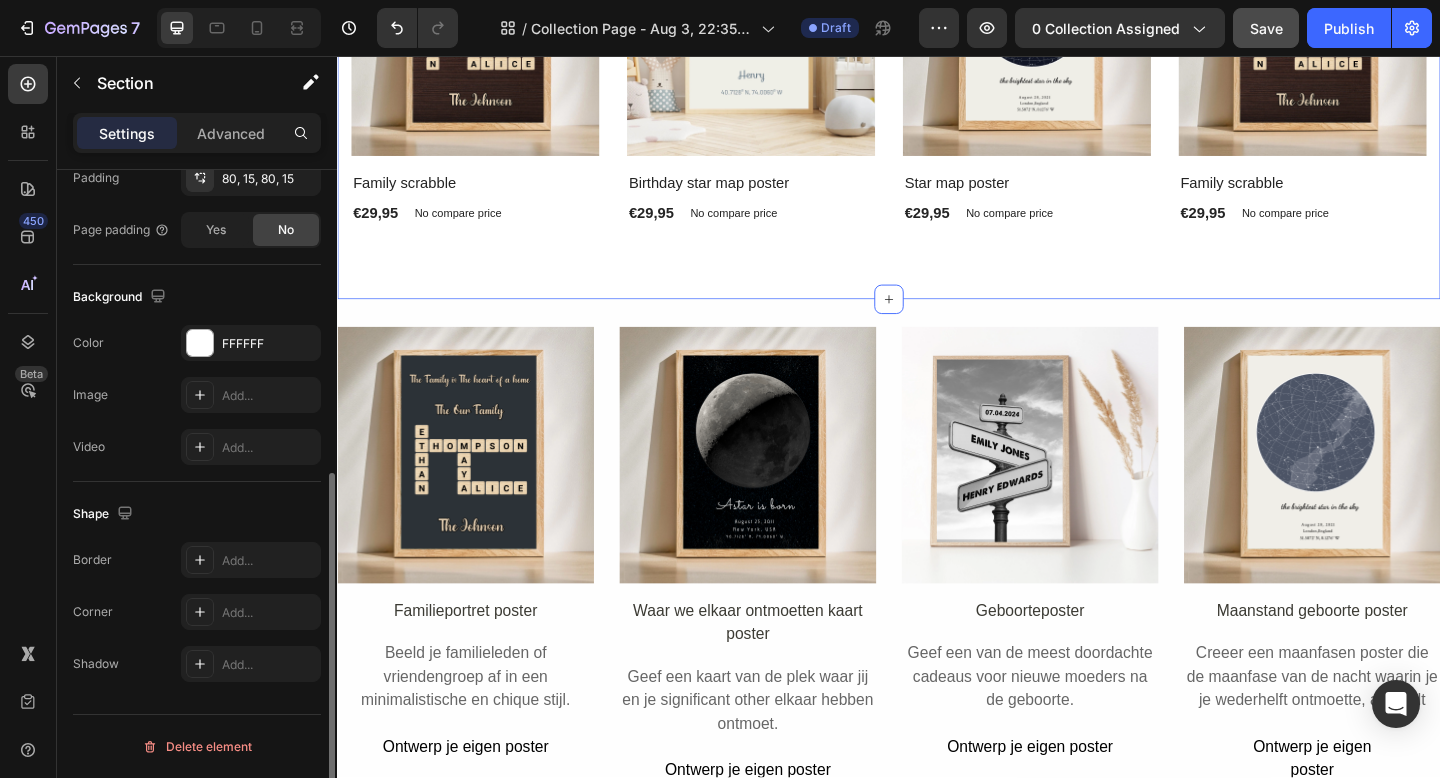 scroll, scrollTop: 0, scrollLeft: 0, axis: both 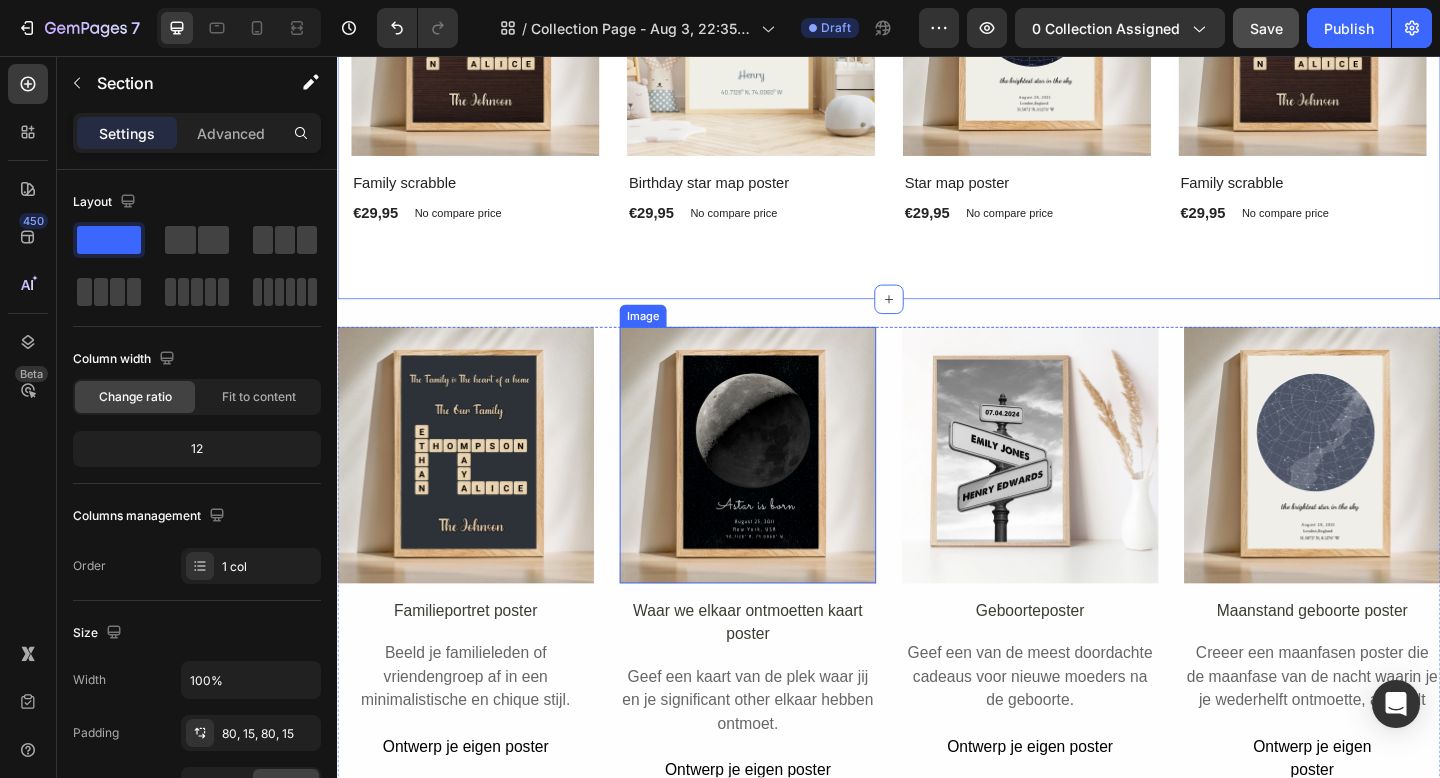 click at bounding box center (783, 490) 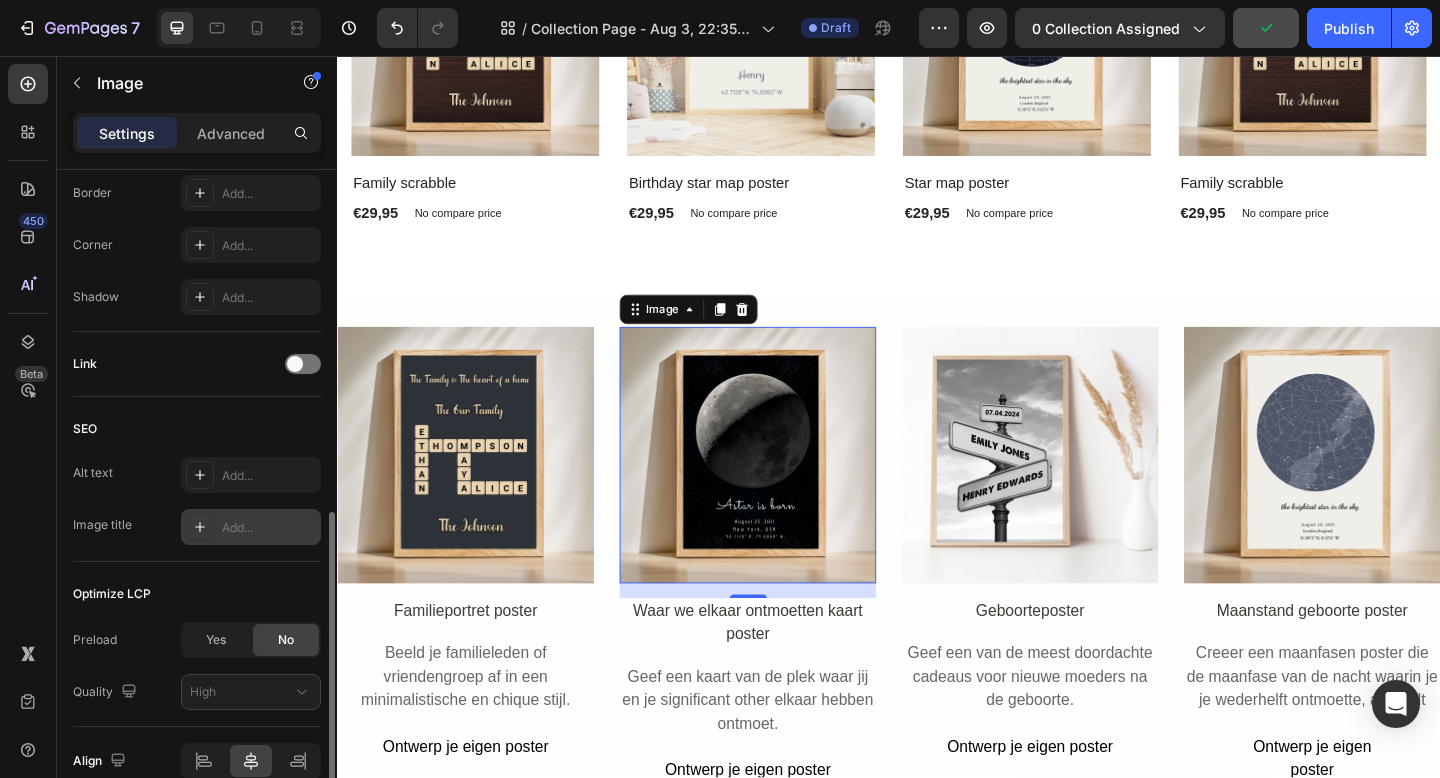 scroll, scrollTop: 799, scrollLeft: 0, axis: vertical 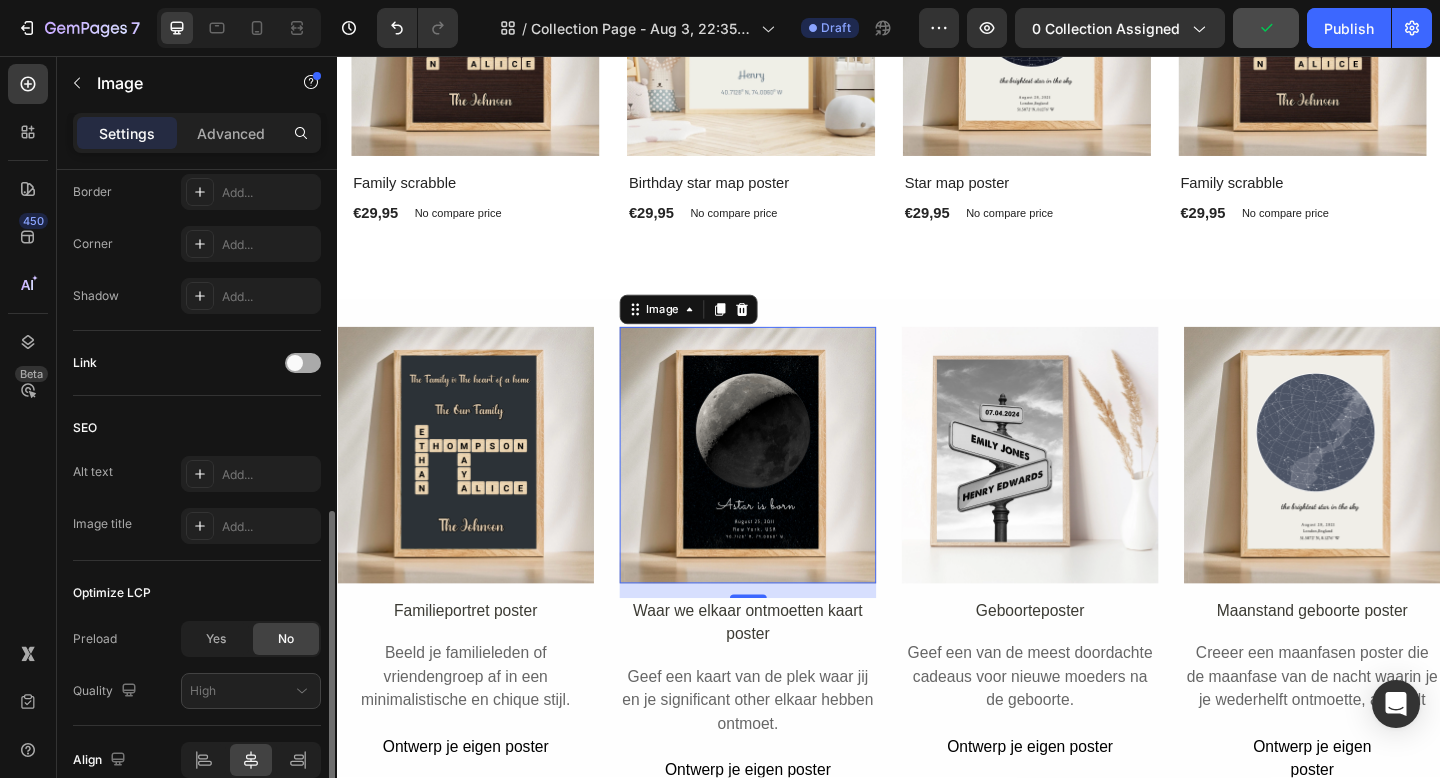 click at bounding box center [303, 363] 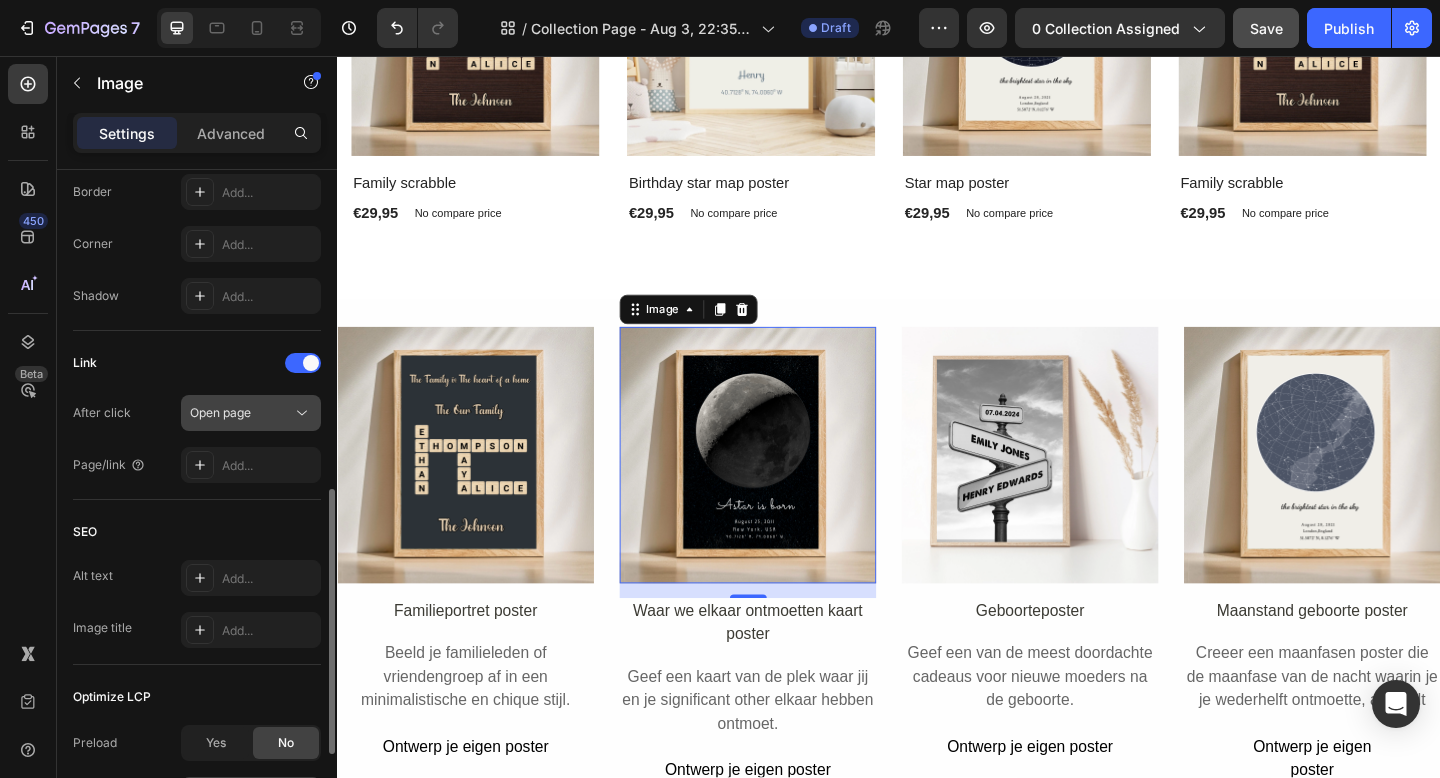 click on "Open page" at bounding box center (241, 413) 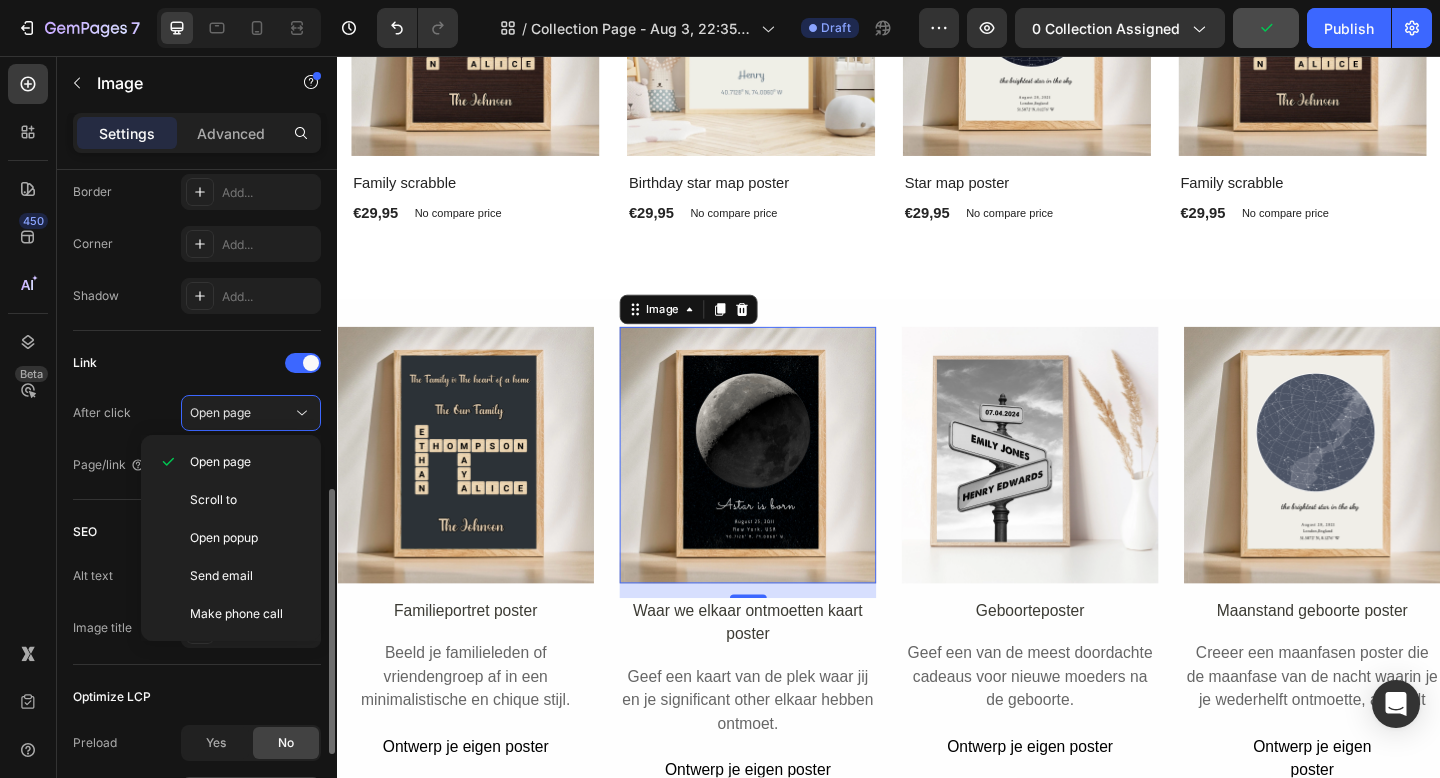 click on "Link" at bounding box center [197, 363] 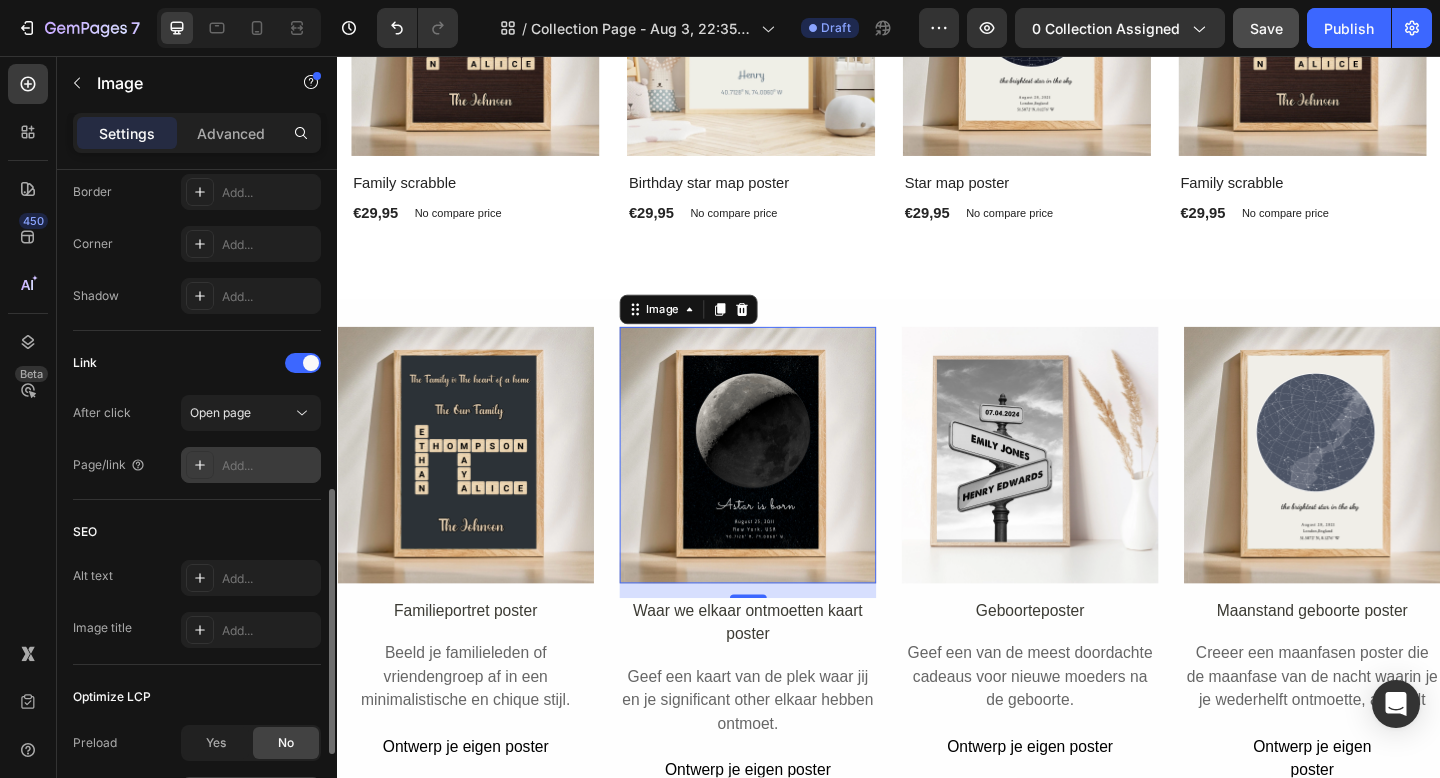 click on "Add..." at bounding box center [269, 466] 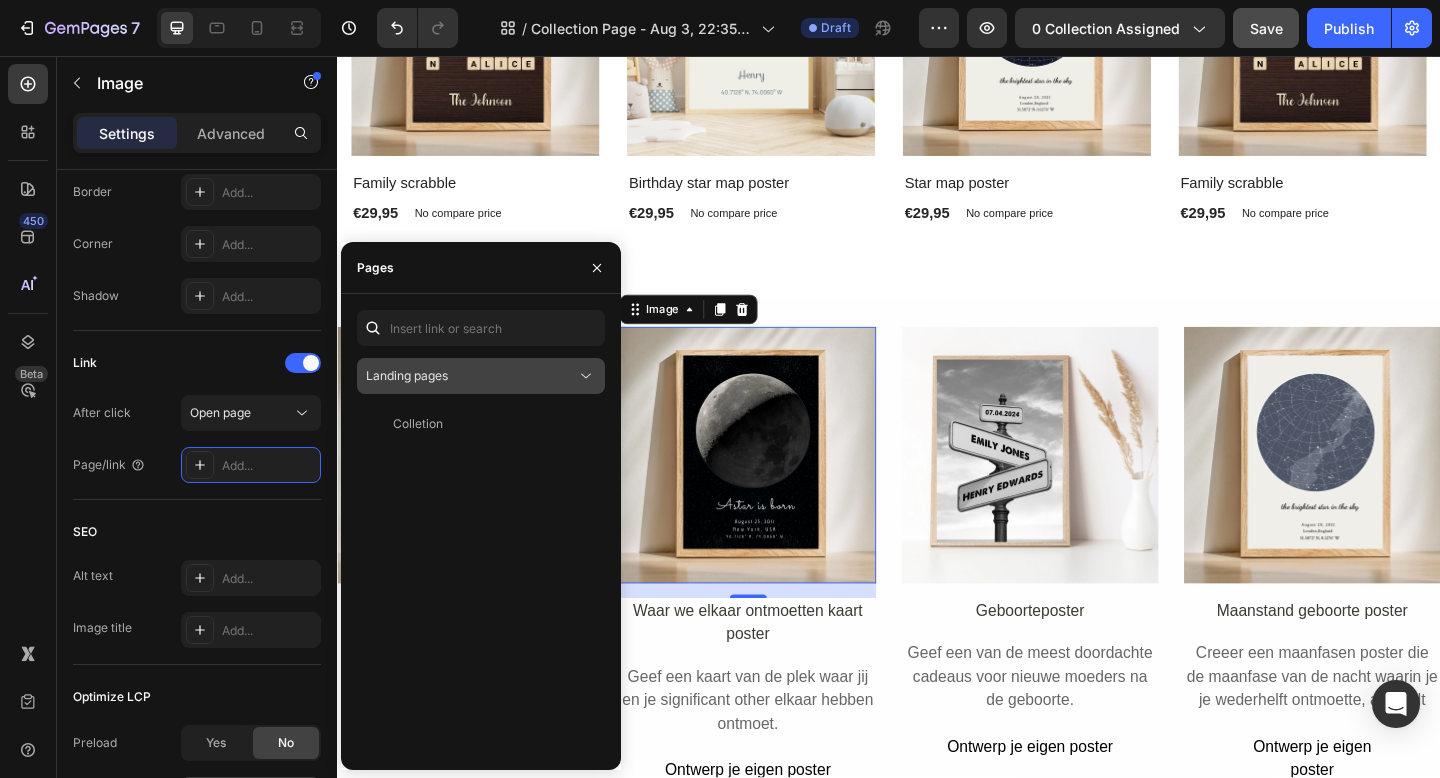 click on "Landing pages" at bounding box center (471, 376) 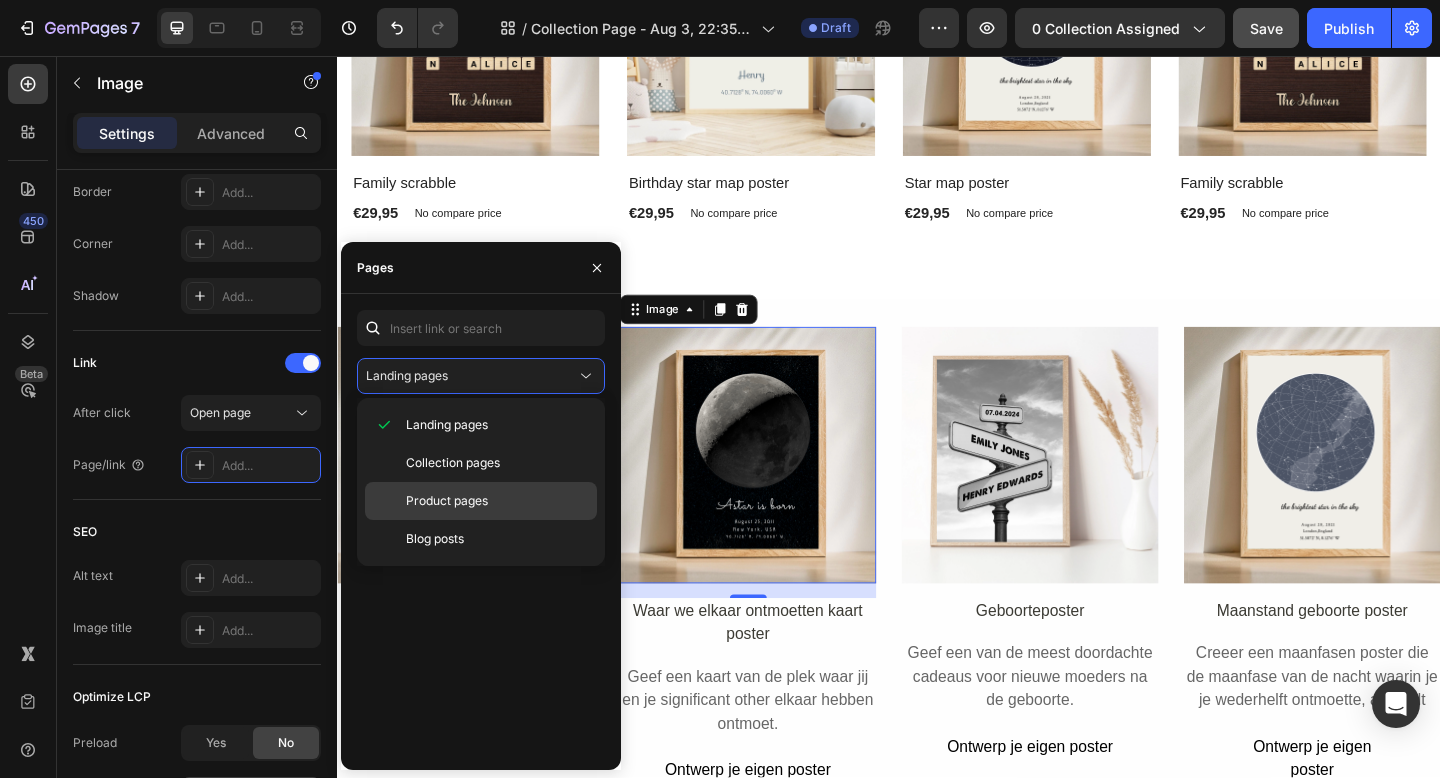 click on "Product pages" at bounding box center [497, 501] 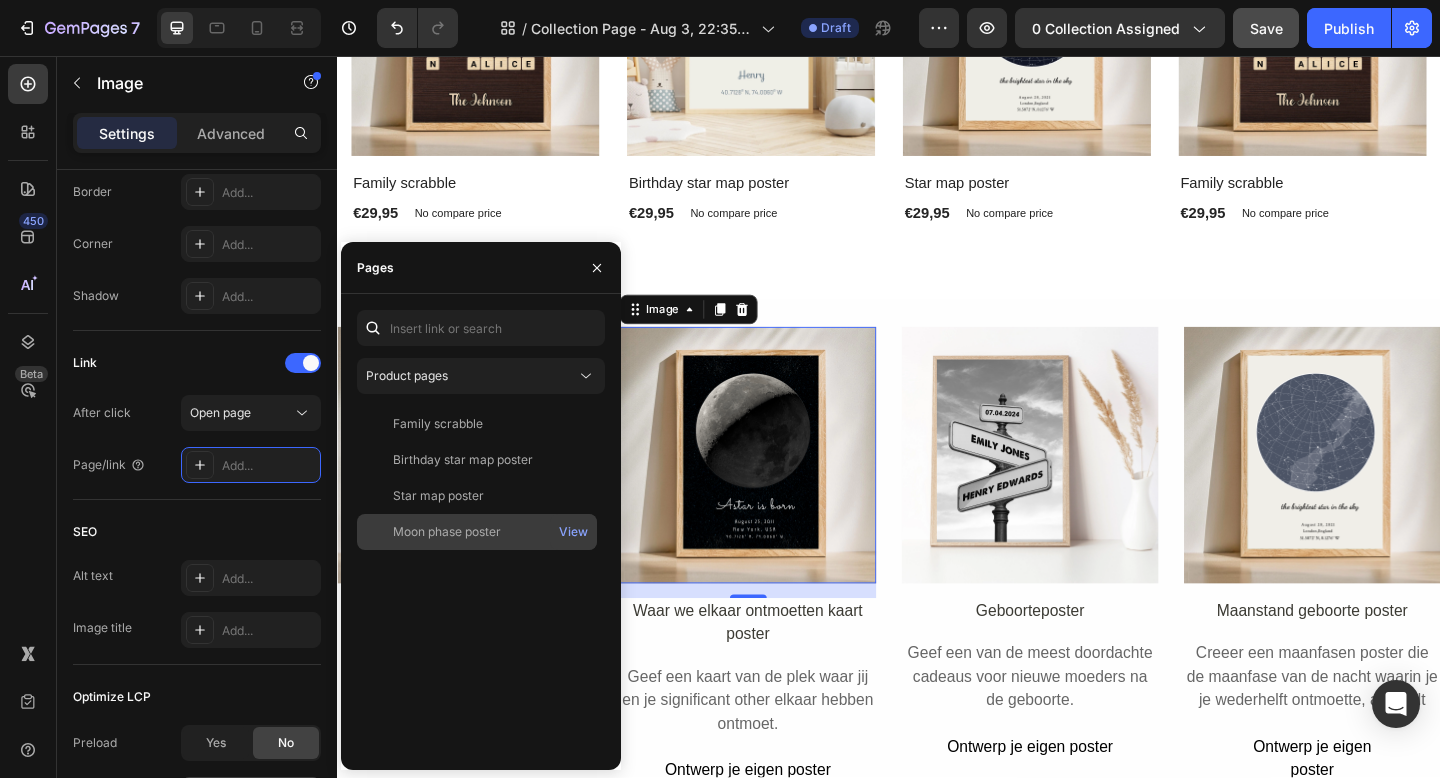 click on "Moon phase poster" 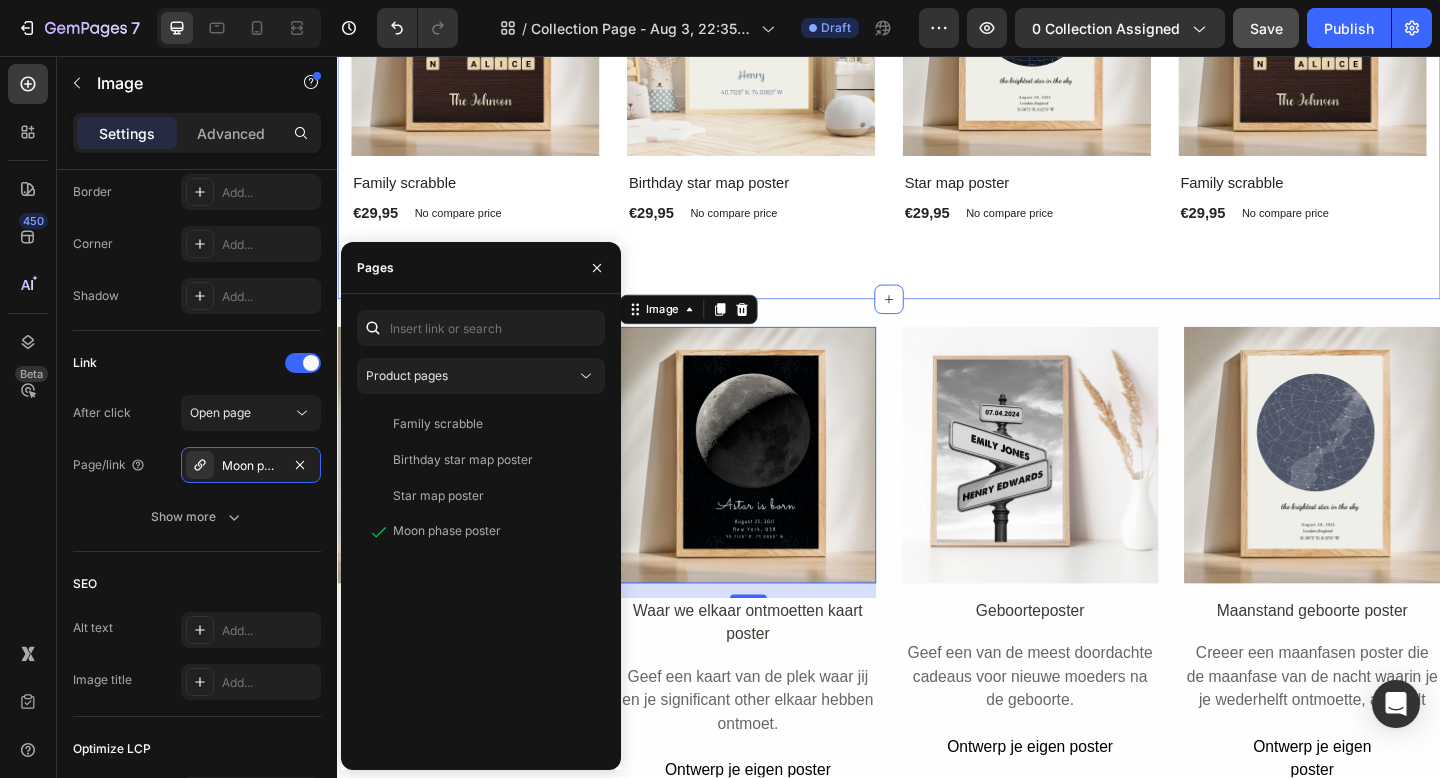 click on "Recommended For You Heading Row Product Images & Gallery New Text block Row Family scrabble (P) Title €29,95 (P) Price (P) Price No compare price (P) Price Row Product Product Images & Gallery No discount   Not be displayed when published Product Badge Birthday star map poster (P) Title €29,95 (P) Price (P) Price No compare price (P) Price Row Product Product Images & Gallery Star map poster (P) Title €29,95 (P) Price (P) Price No compare price (P) Price Row Product Product Images & Gallery Family scrabble (P) Title €29,95 (P) Price (P) Price No compare price (P) Price Row Product Row Section 6" at bounding box center [937, 20] 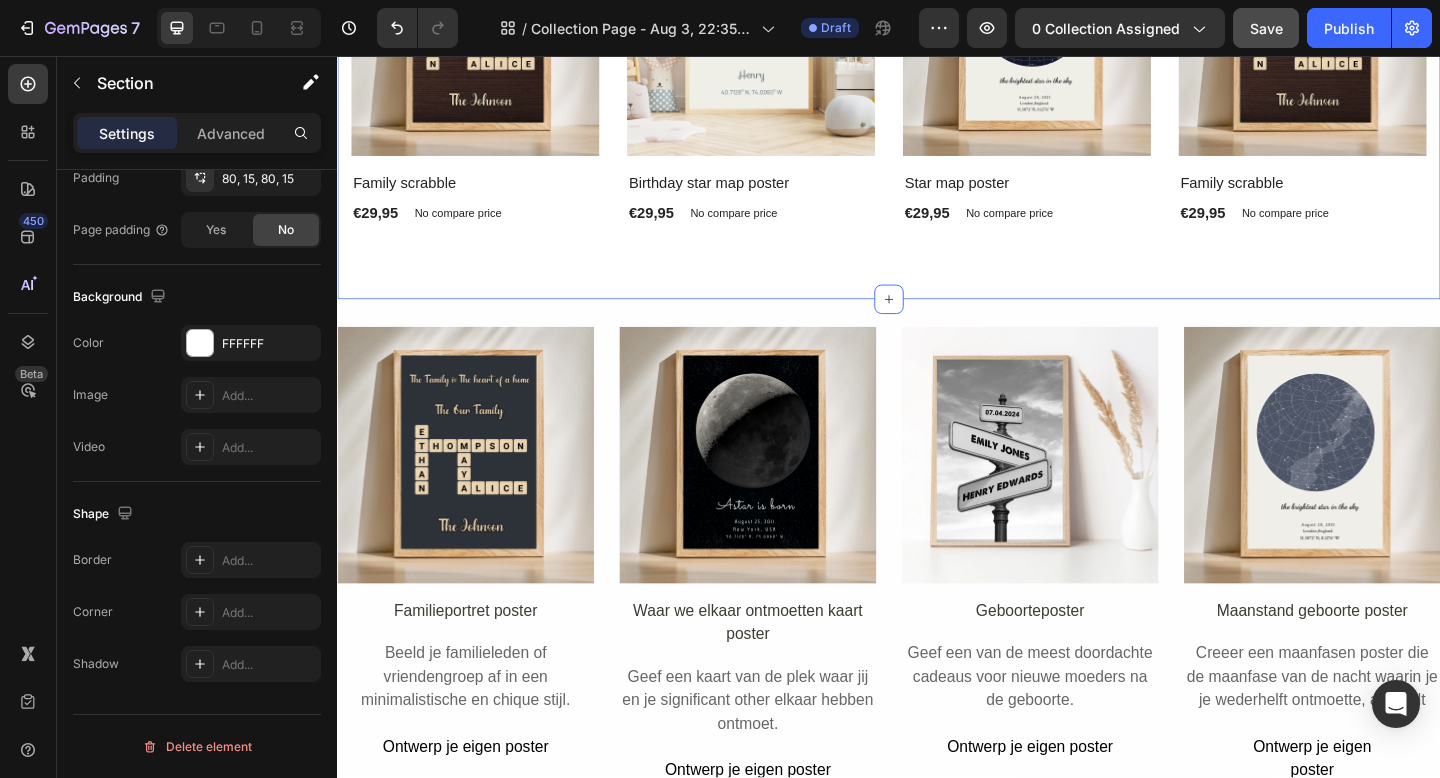 scroll, scrollTop: 0, scrollLeft: 0, axis: both 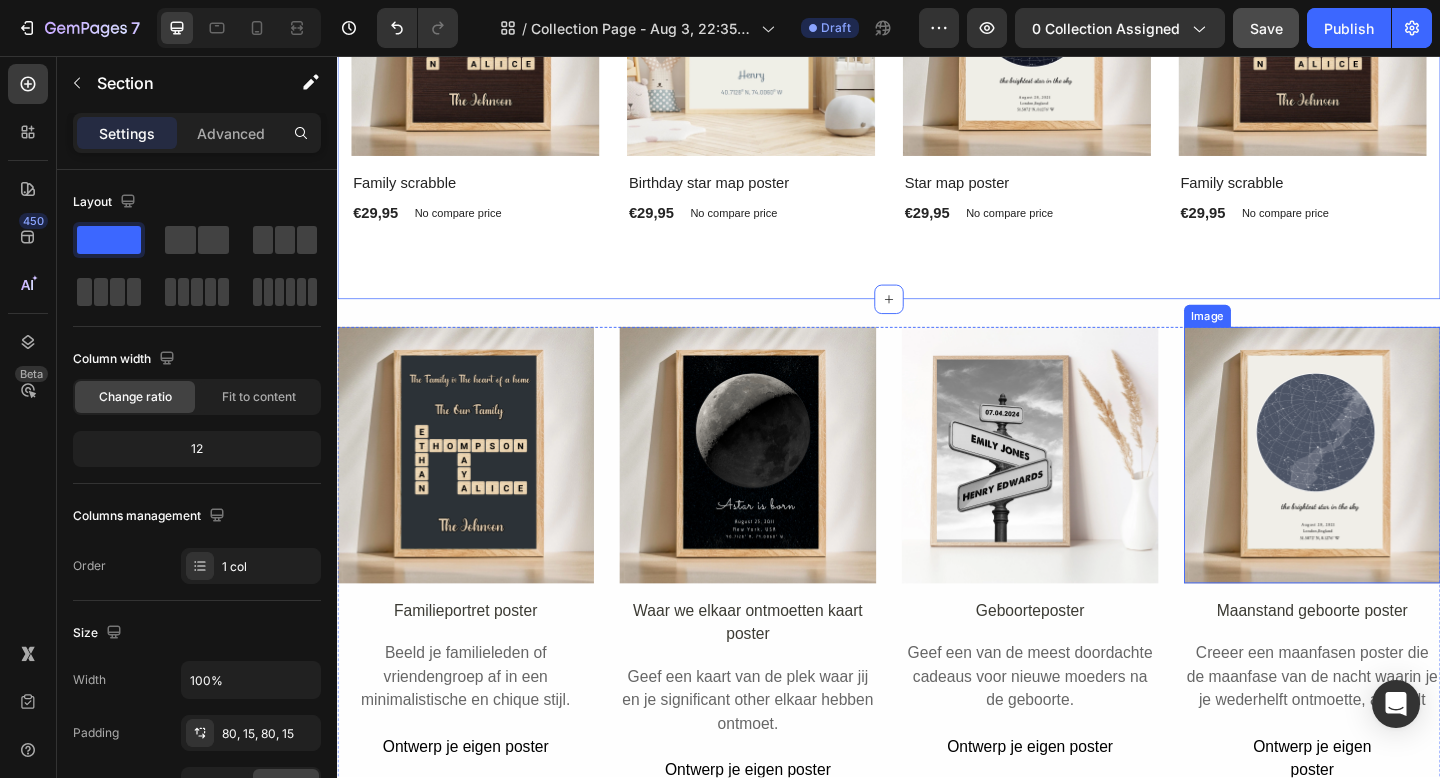 click at bounding box center [1397, 490] 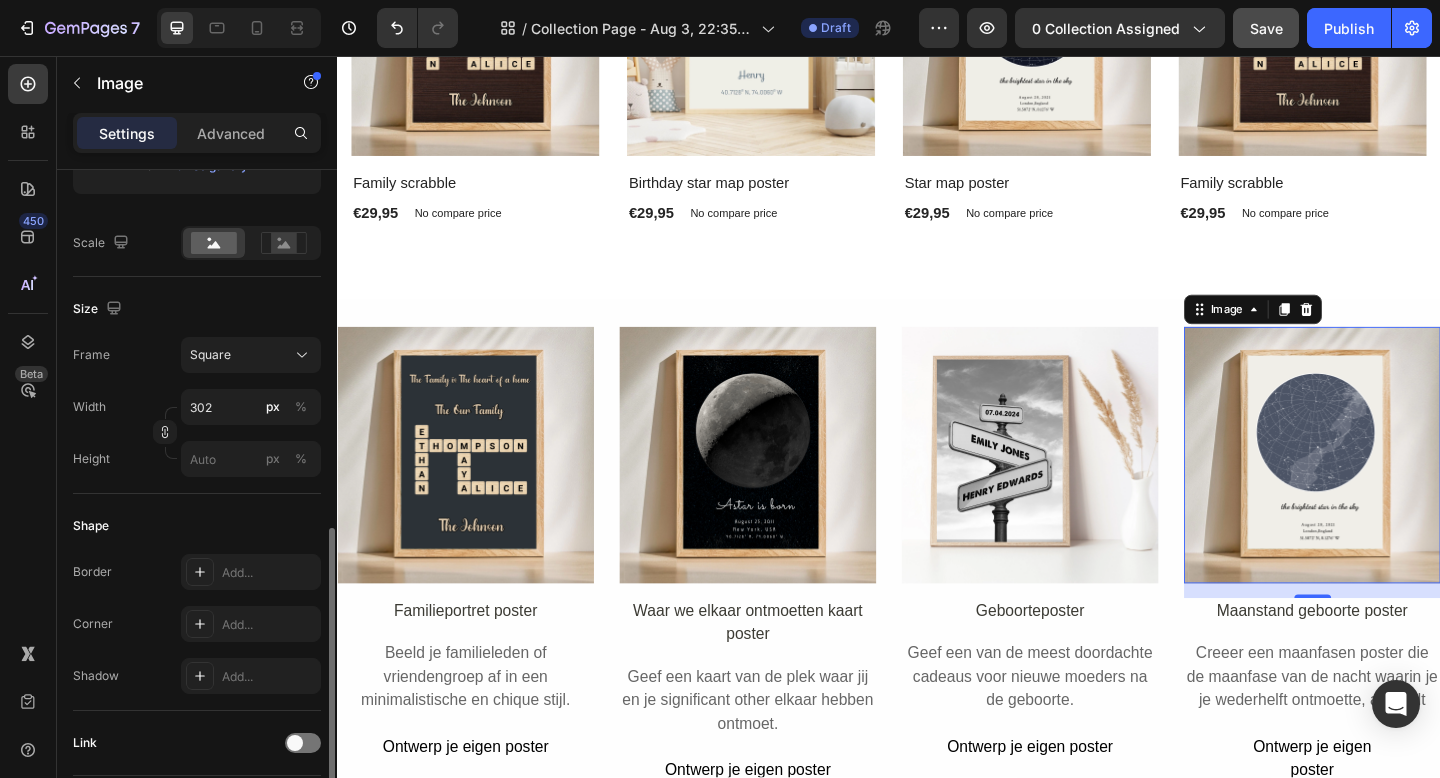 scroll, scrollTop: 568, scrollLeft: 0, axis: vertical 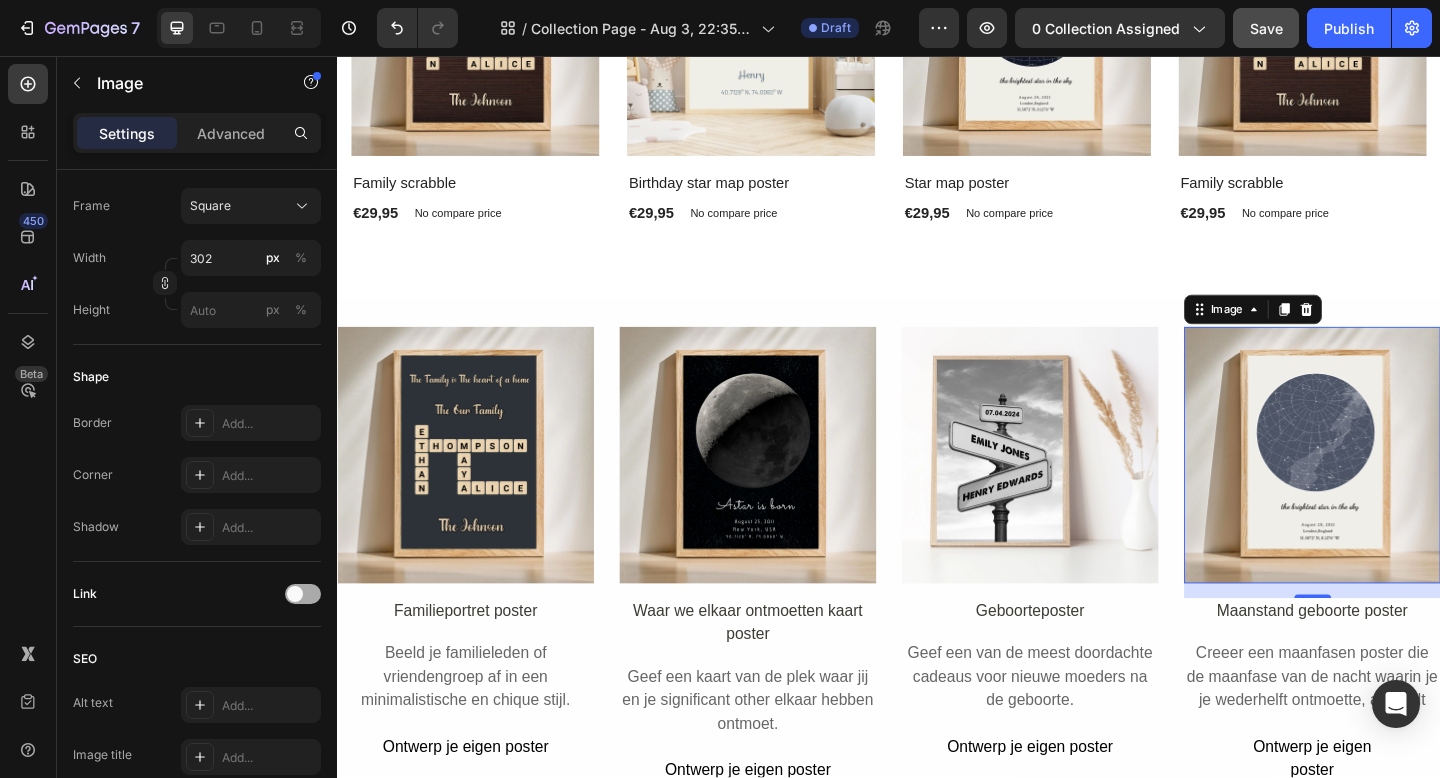 click at bounding box center [303, 594] 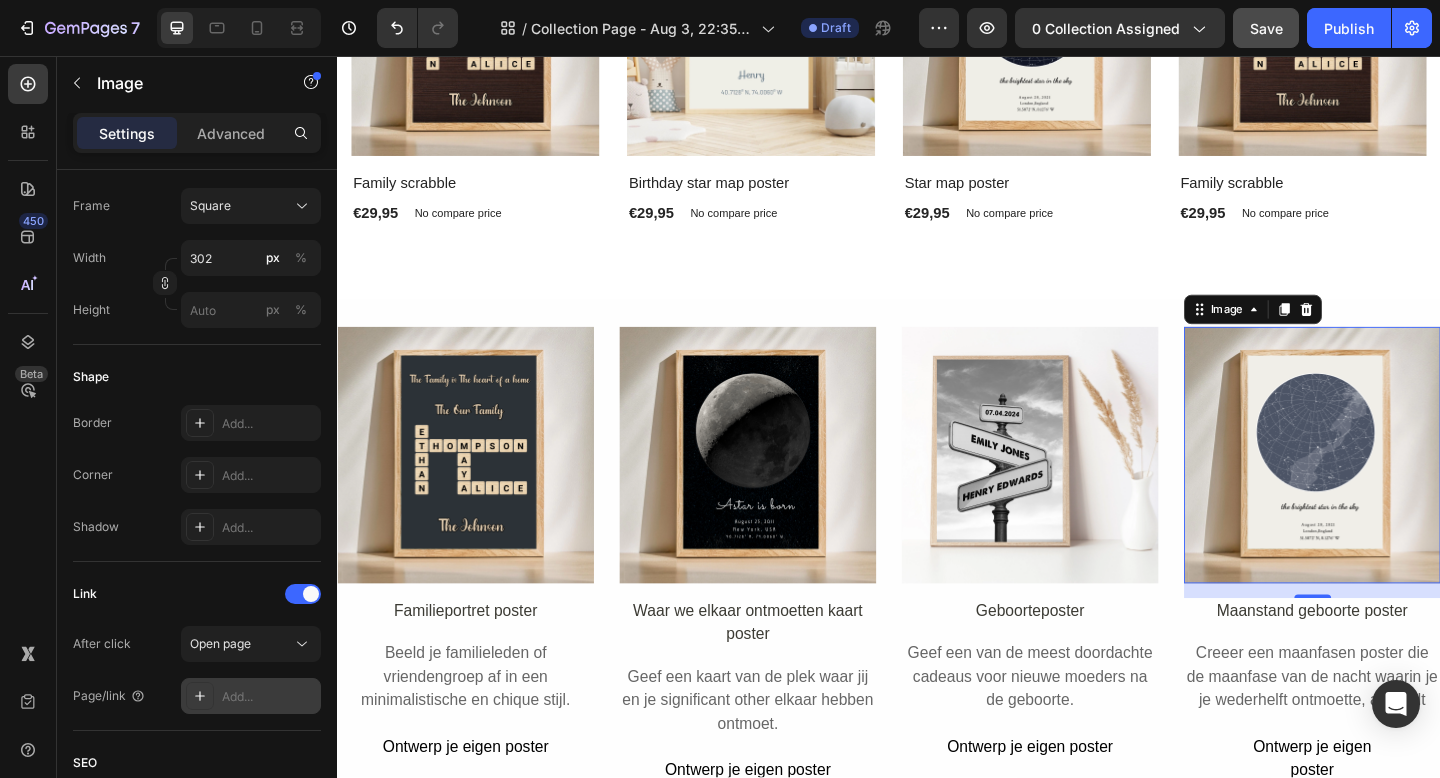 click on "Add..." at bounding box center (251, 696) 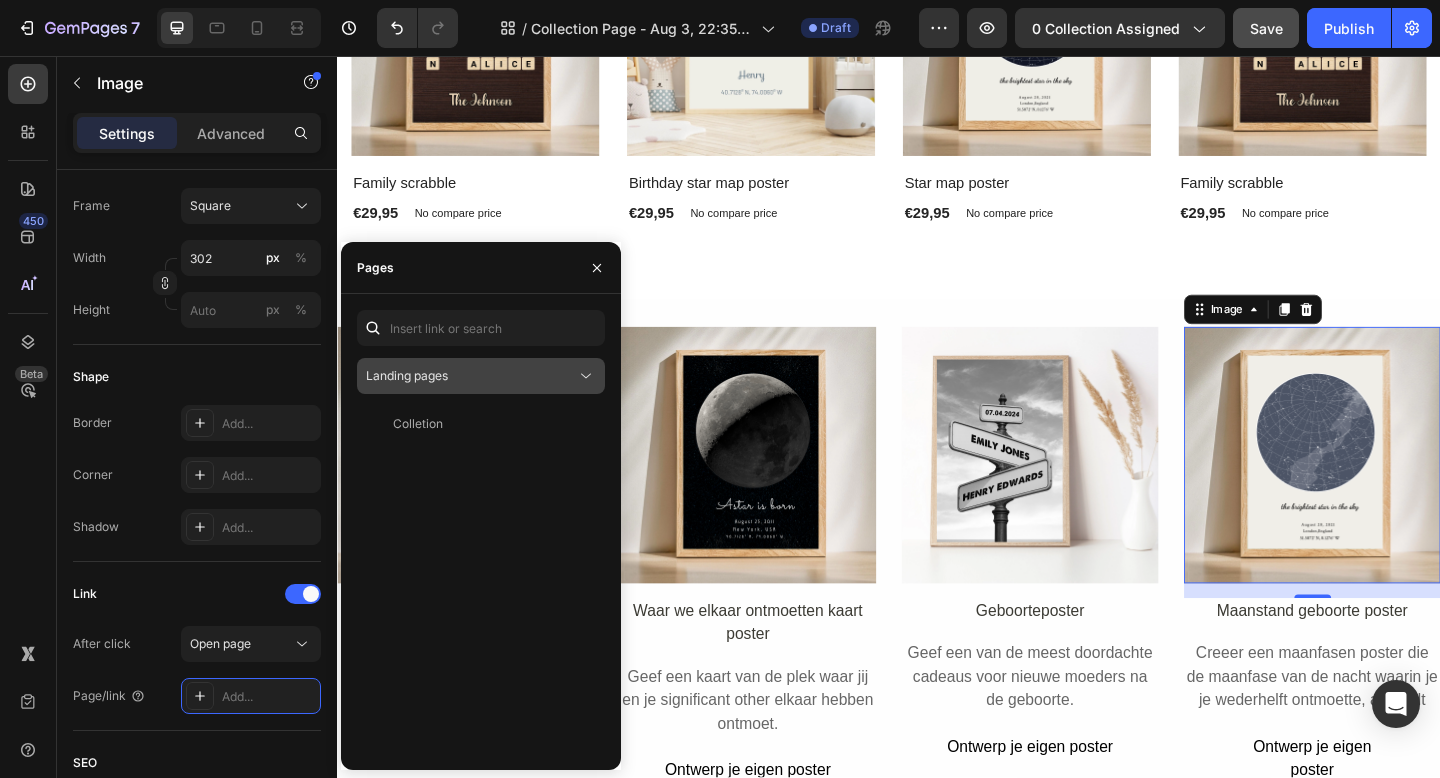 click on "Landing pages" at bounding box center [471, 376] 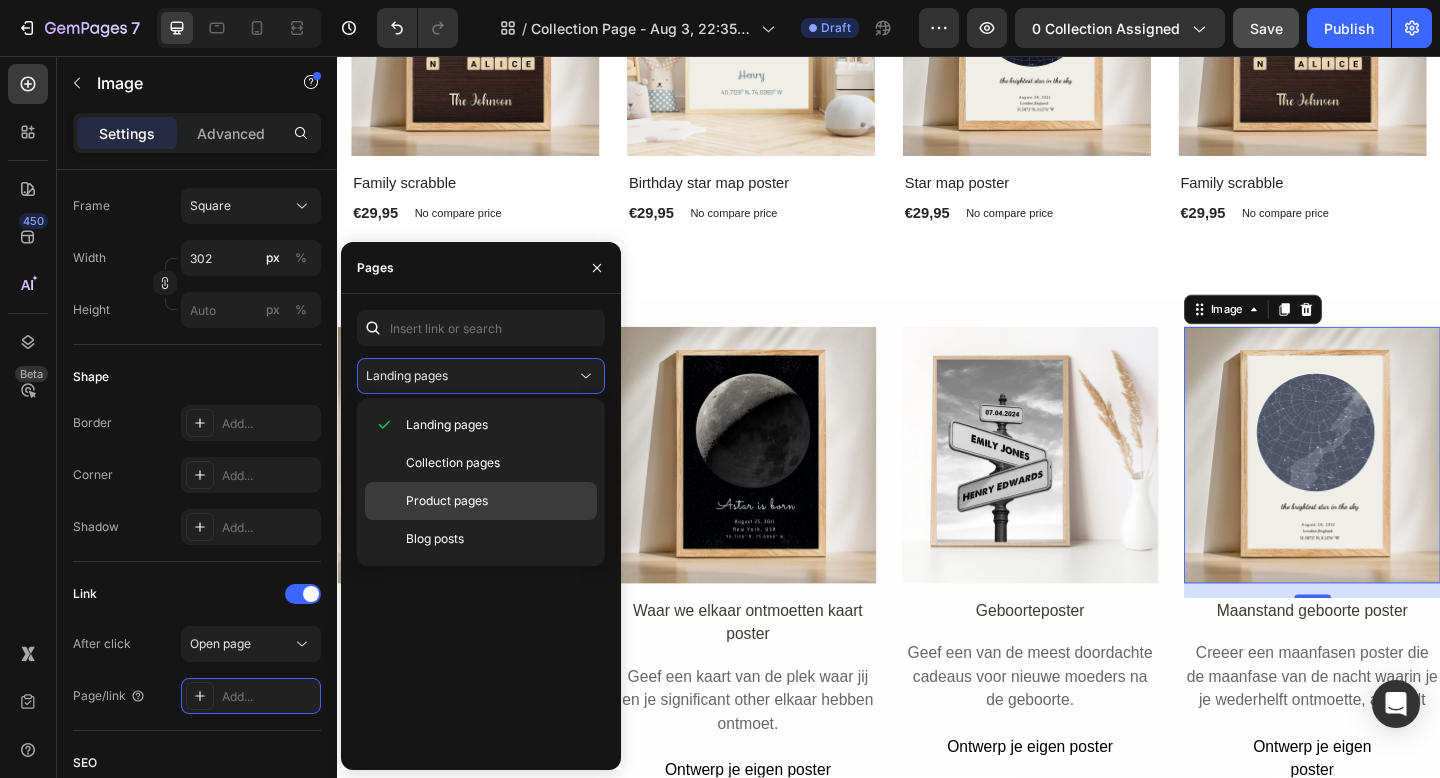 click on "Product pages" at bounding box center (447, 501) 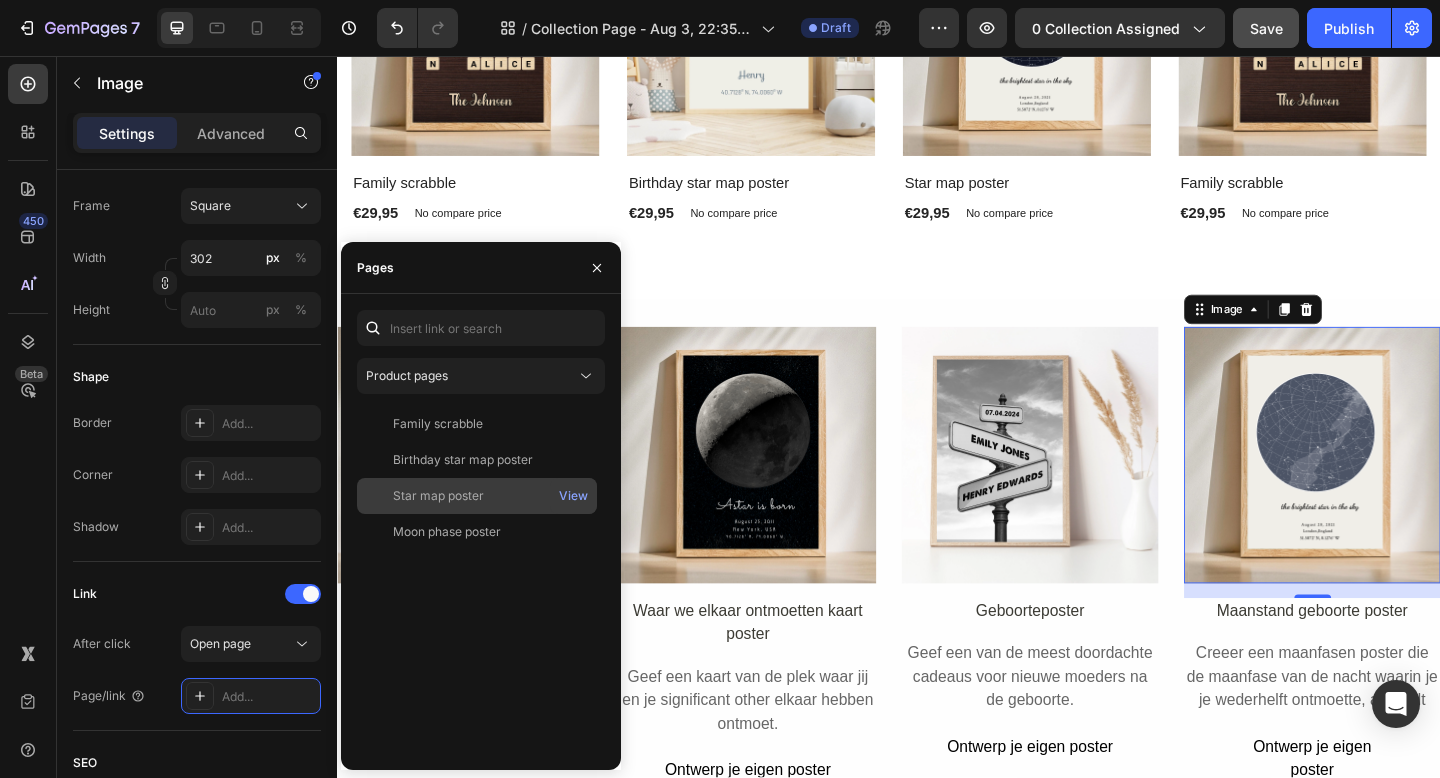 click on "Star map poster" 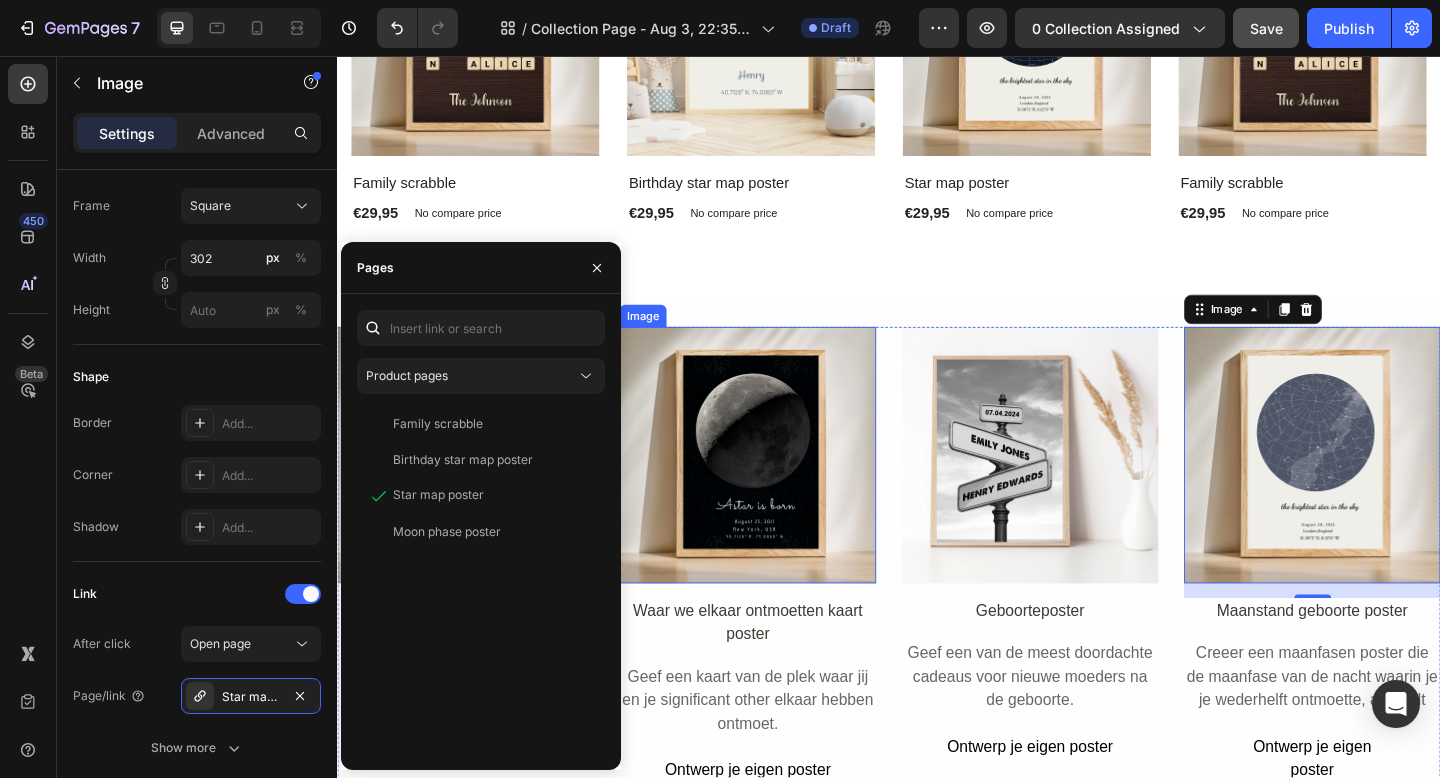 click at bounding box center (783, 490) 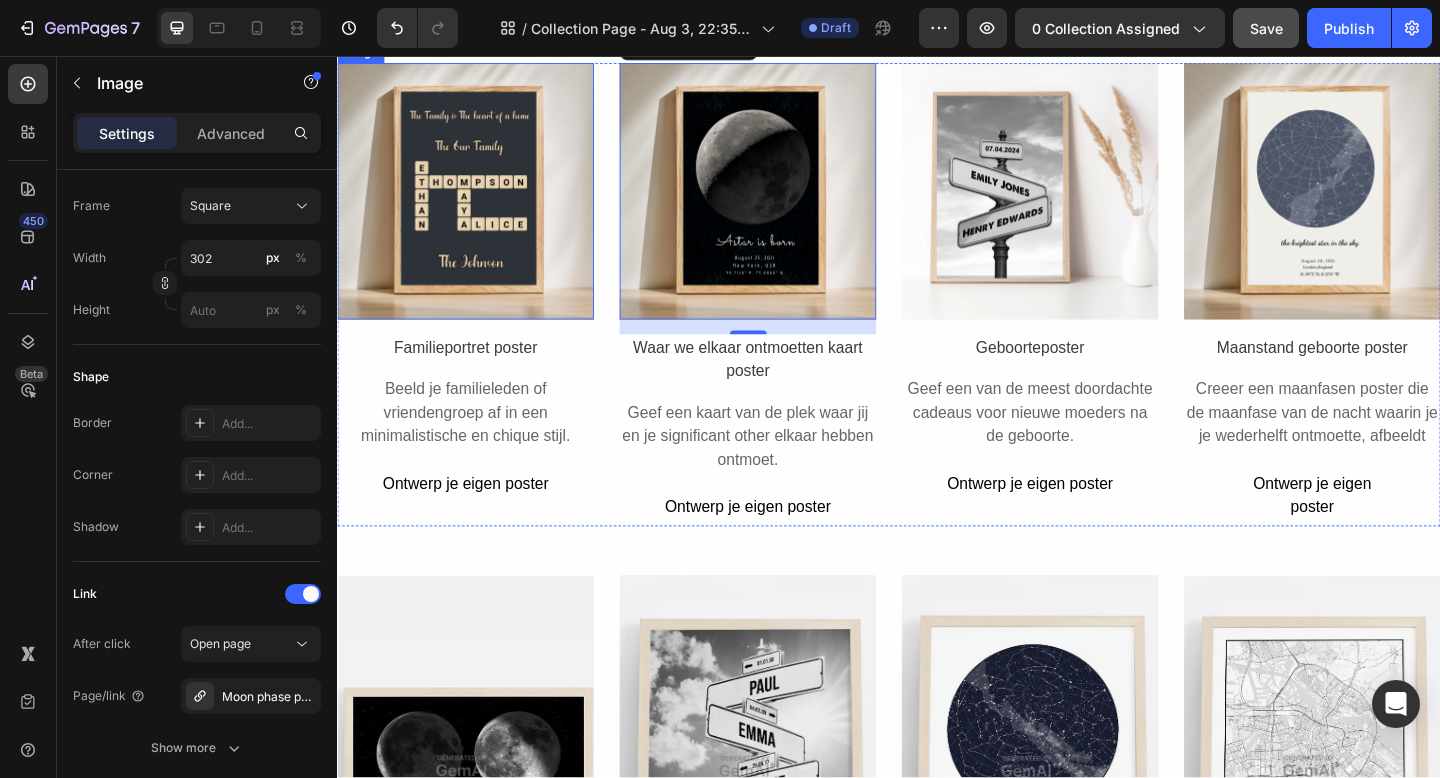 scroll, scrollTop: 1782, scrollLeft: 0, axis: vertical 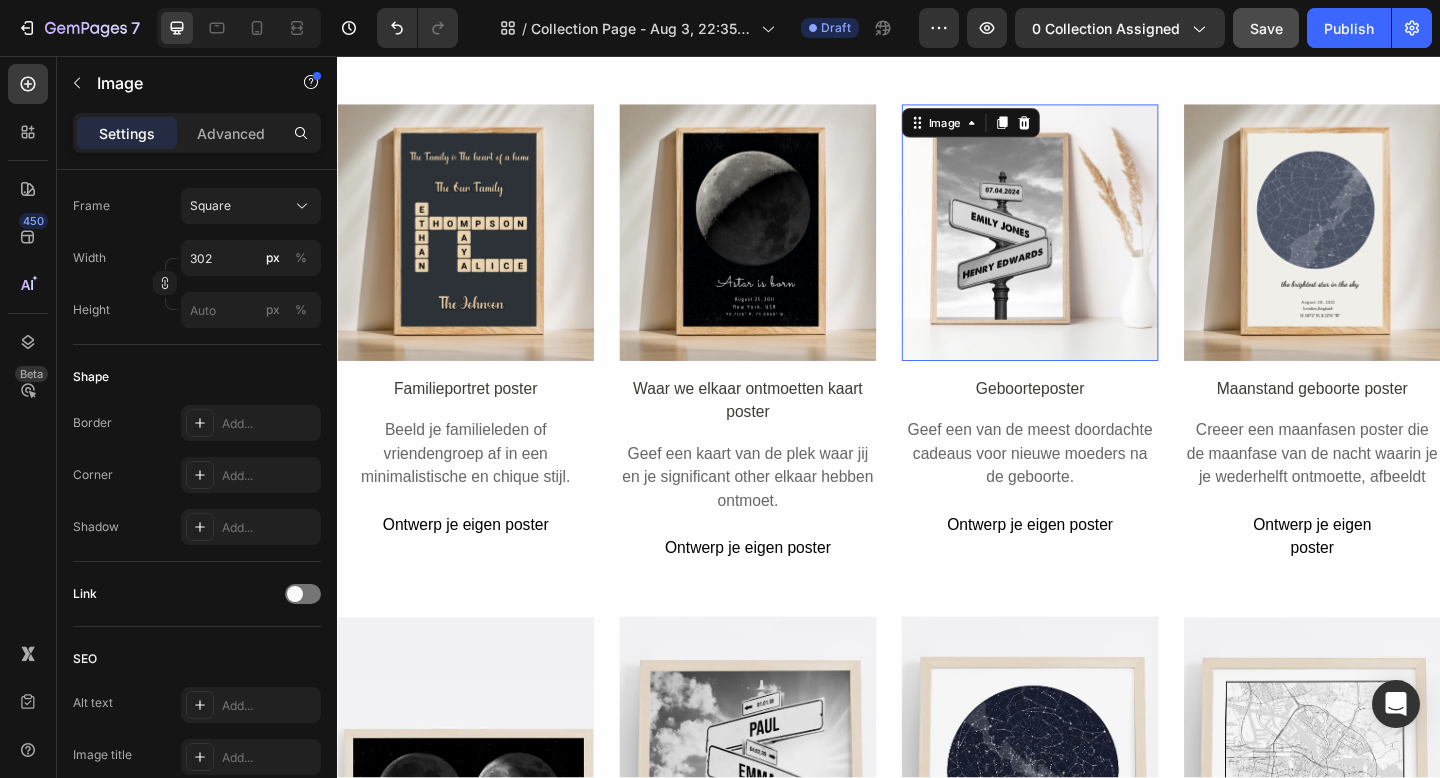 click at bounding box center [1090, 248] 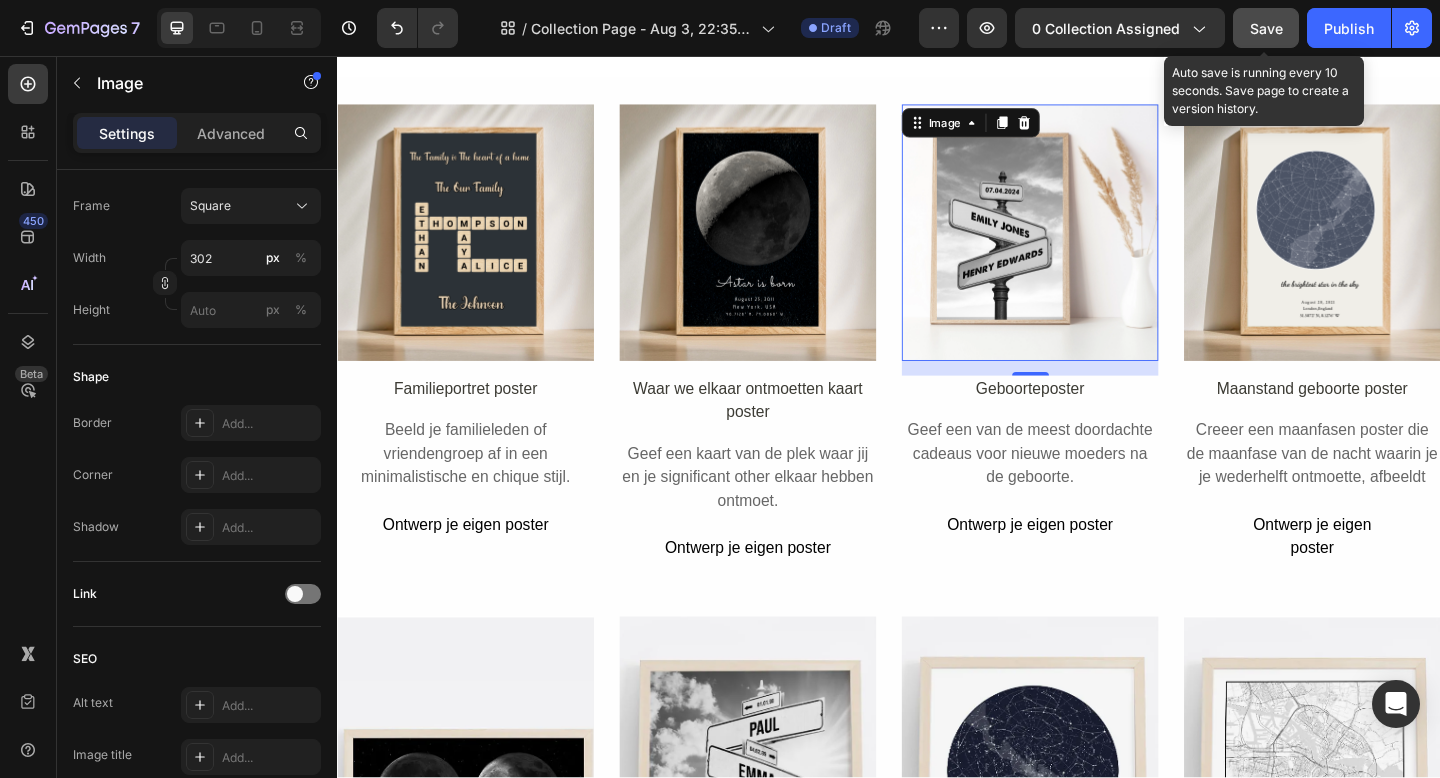 click on "Save" at bounding box center [1266, 28] 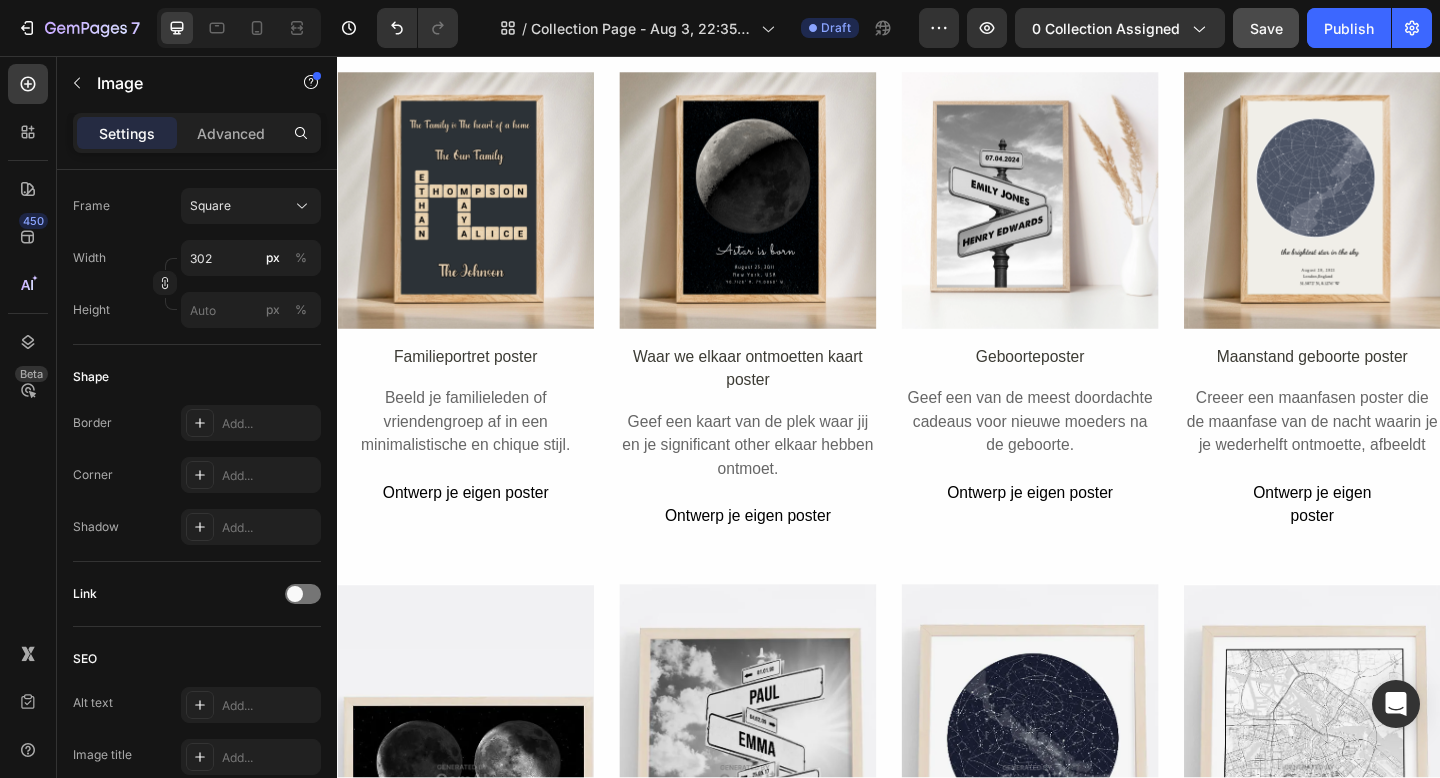 scroll, scrollTop: 1756, scrollLeft: 0, axis: vertical 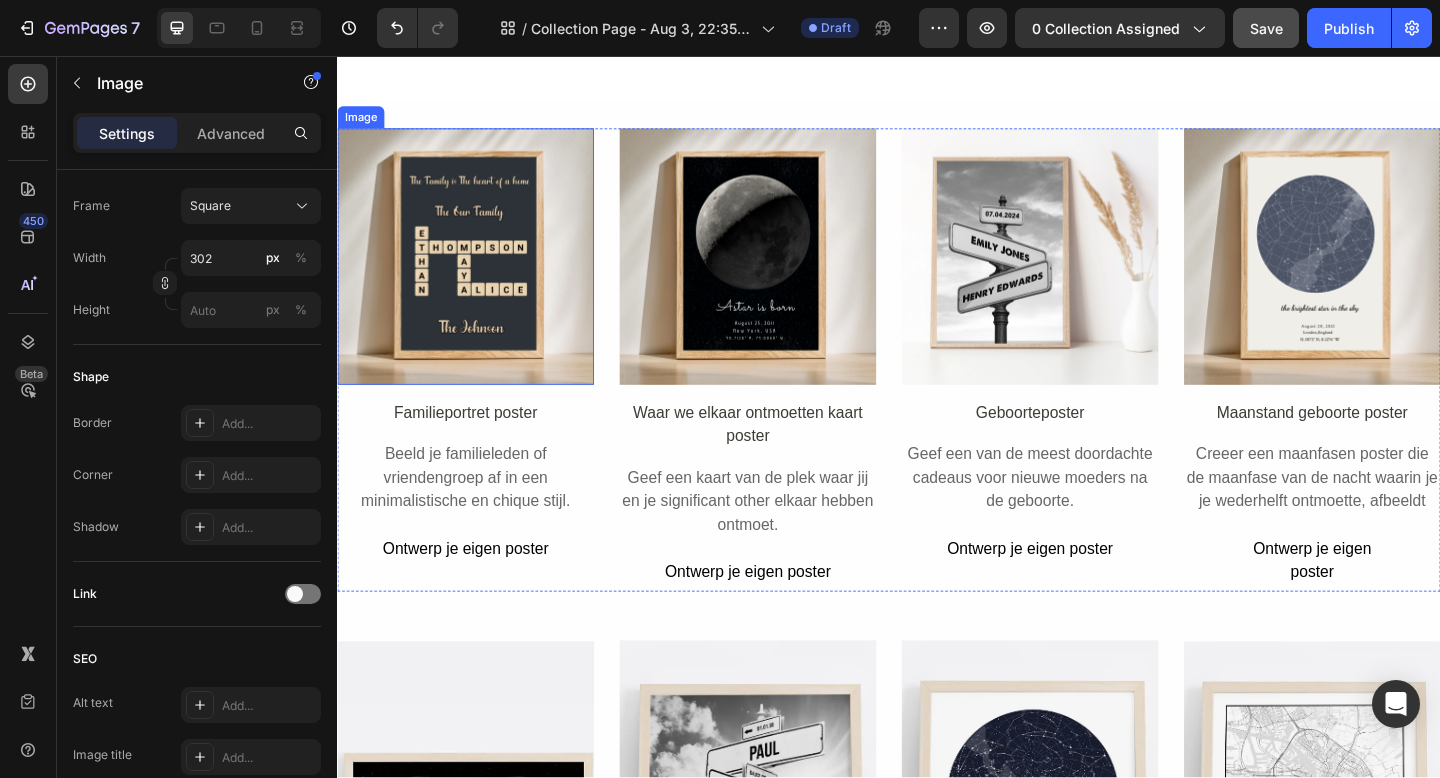 click at bounding box center [476, 274] 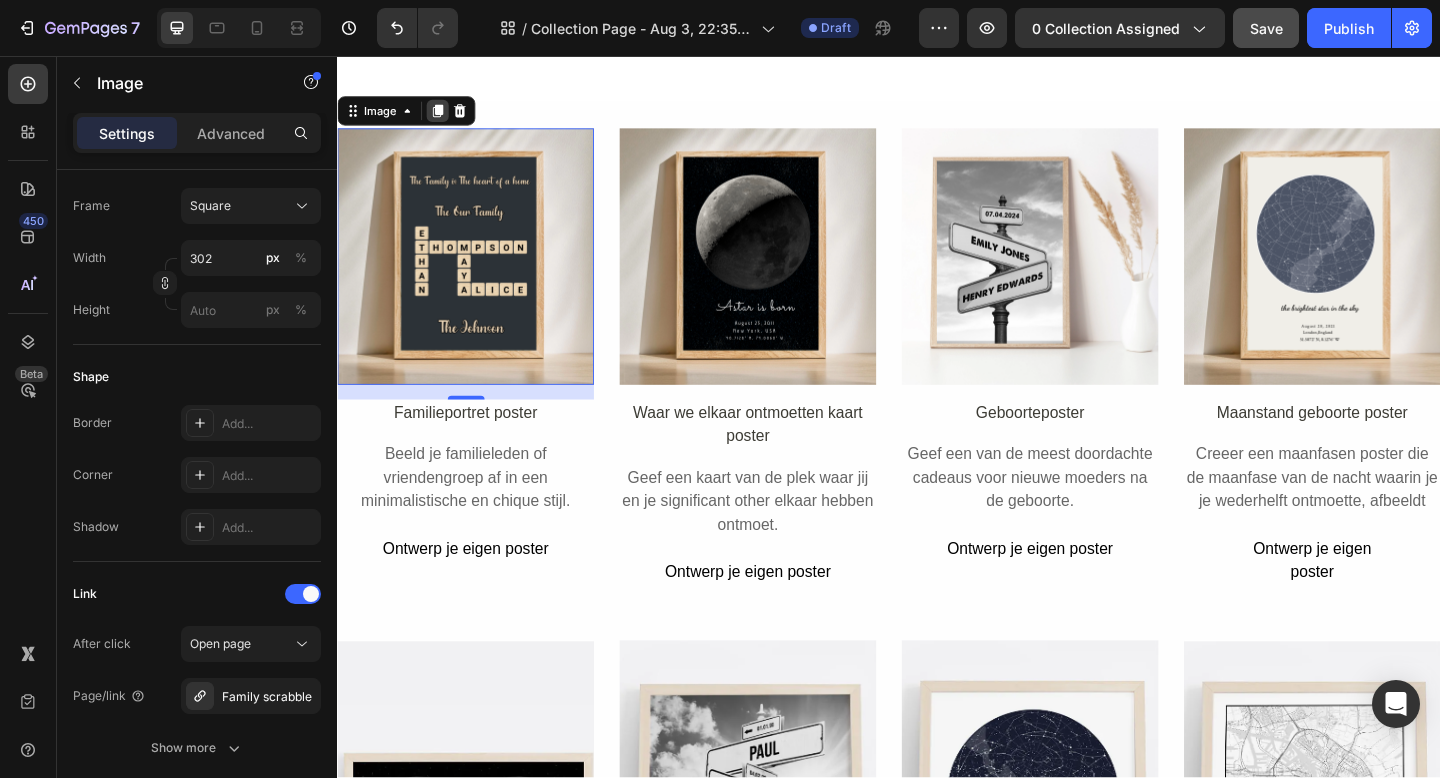 click 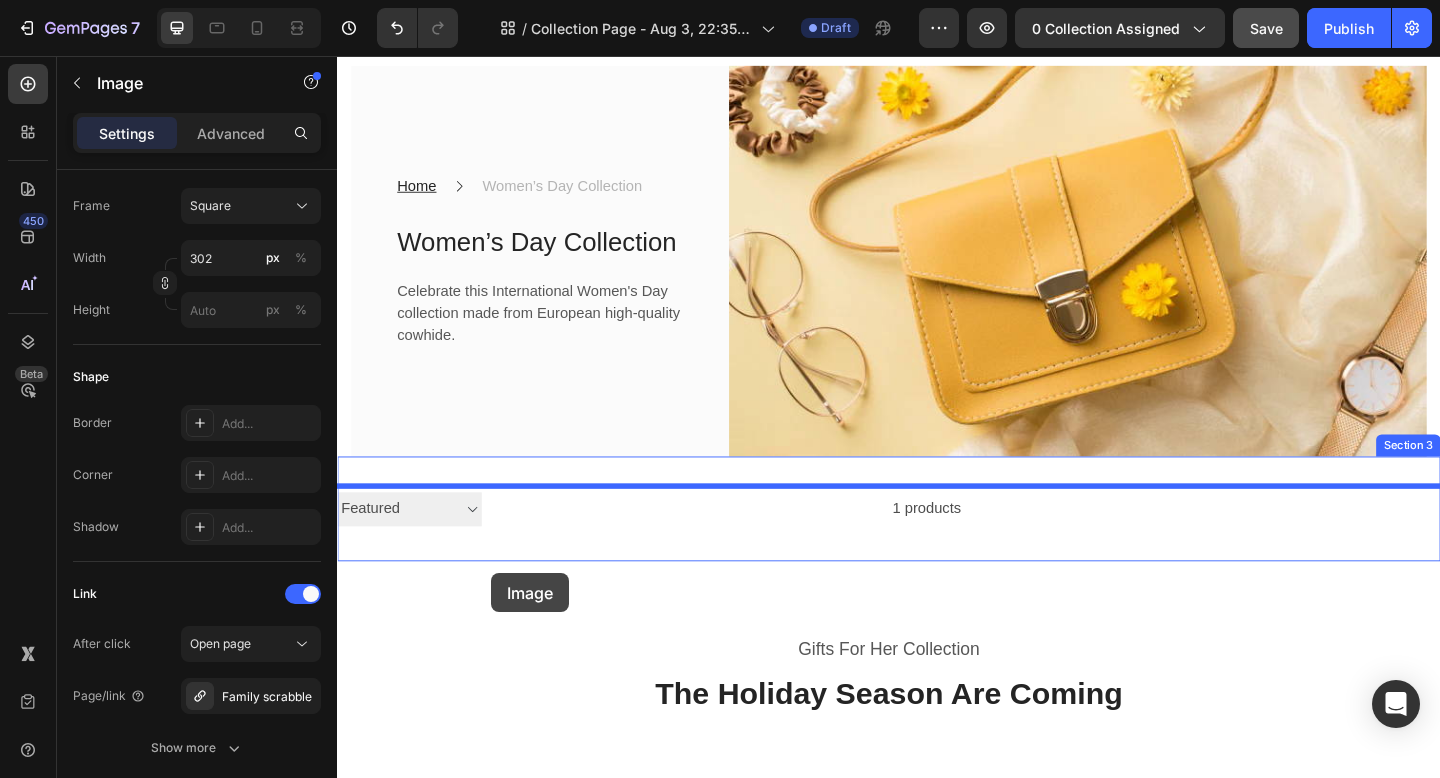 scroll, scrollTop: 333, scrollLeft: 0, axis: vertical 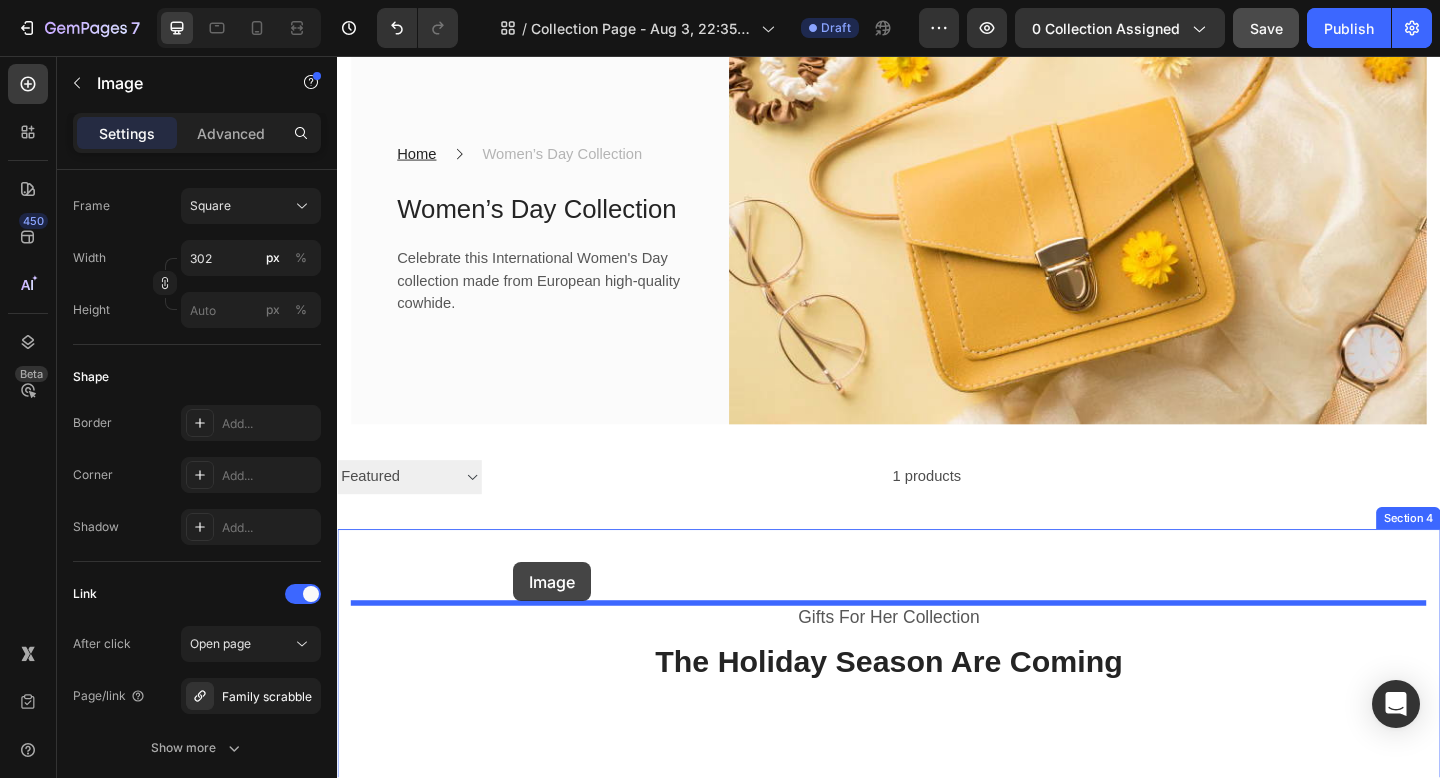 drag, startPoint x: 354, startPoint y: 416, endPoint x: 529, endPoint y: 607, distance: 259.04825 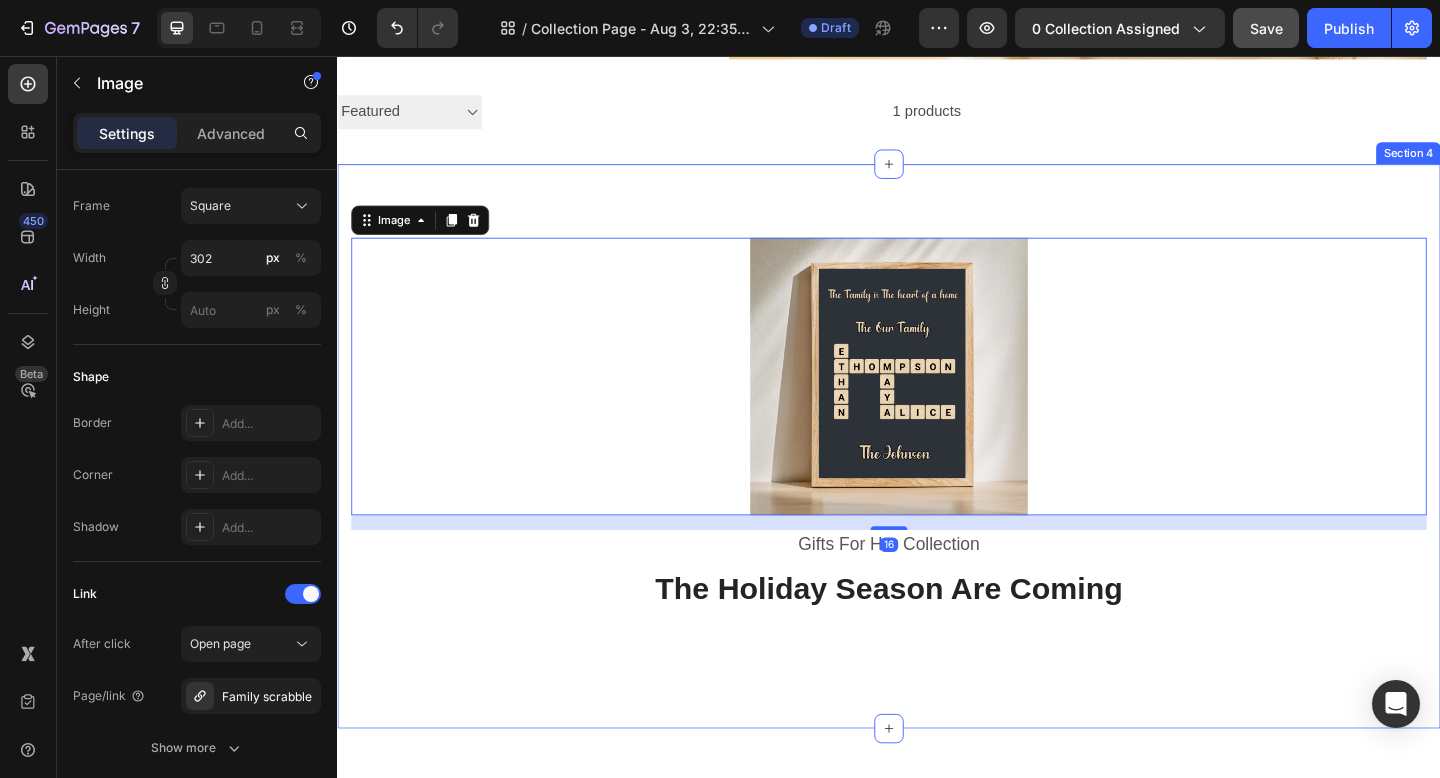 scroll, scrollTop: 736, scrollLeft: 0, axis: vertical 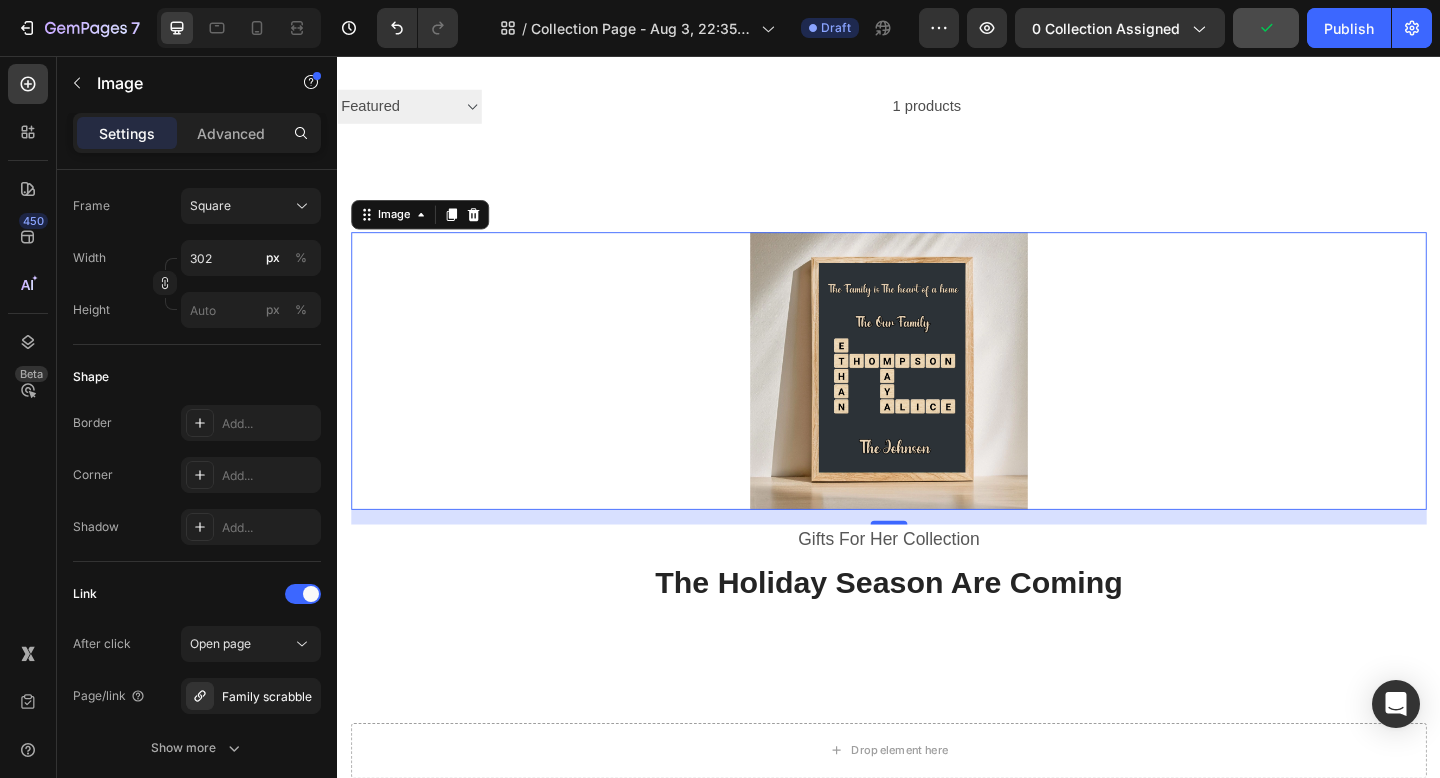 click at bounding box center [937, 399] 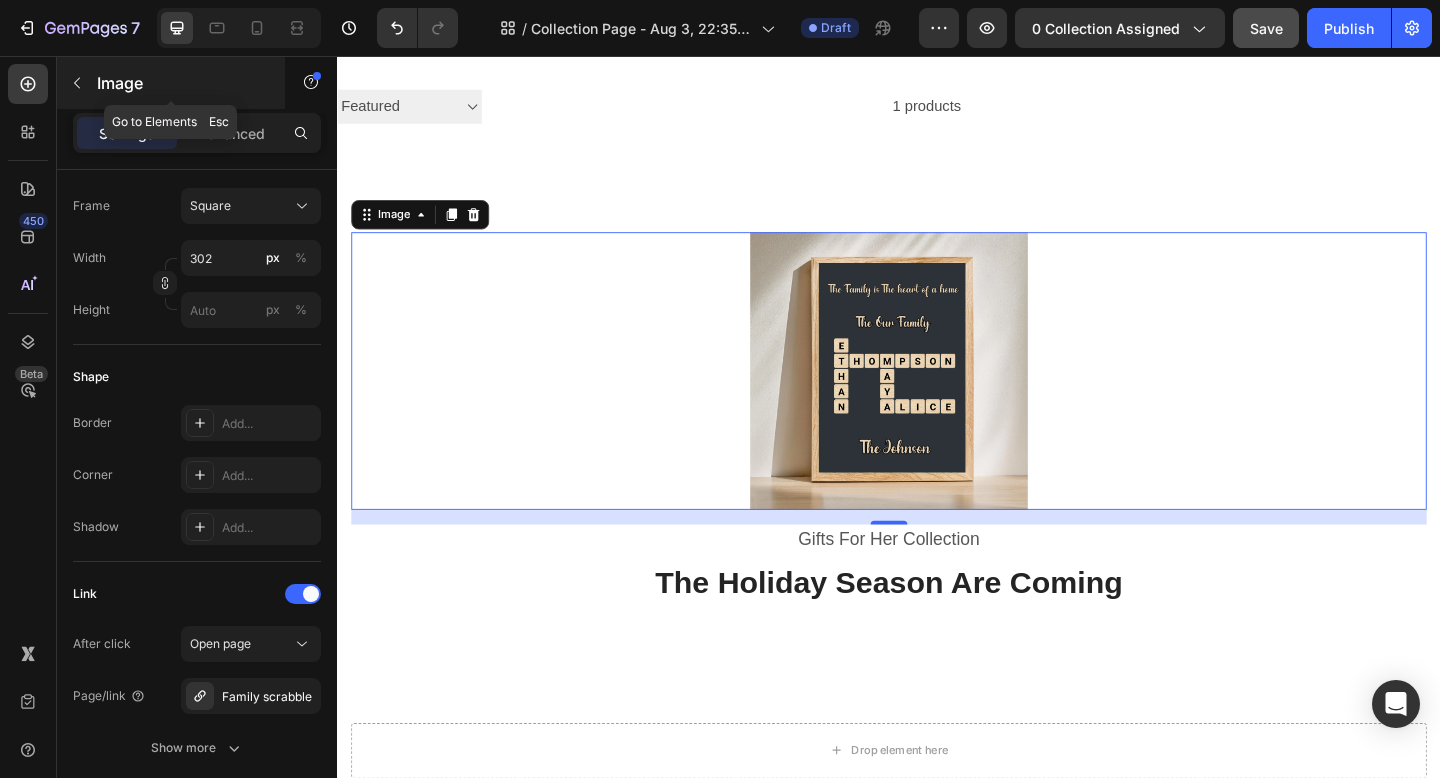 click at bounding box center [77, 83] 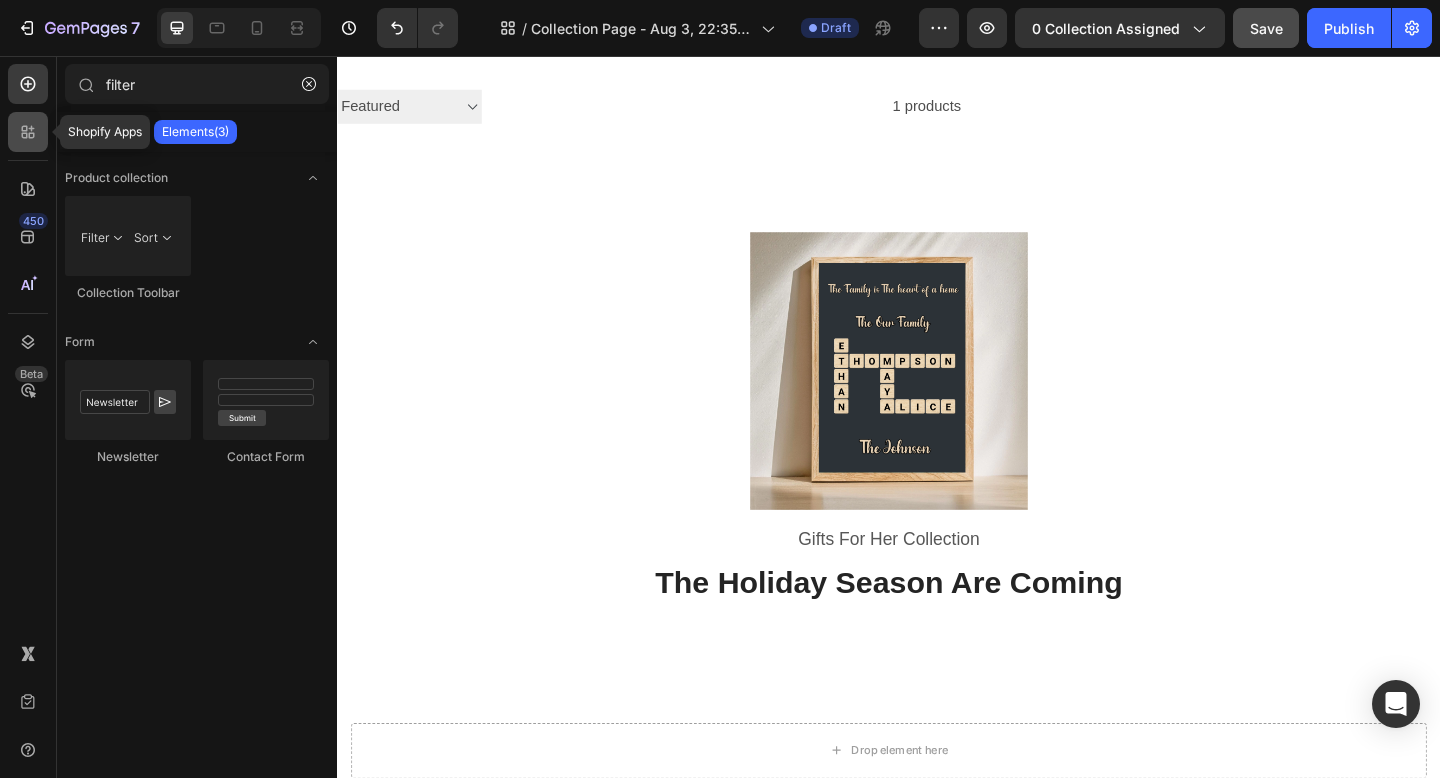 click 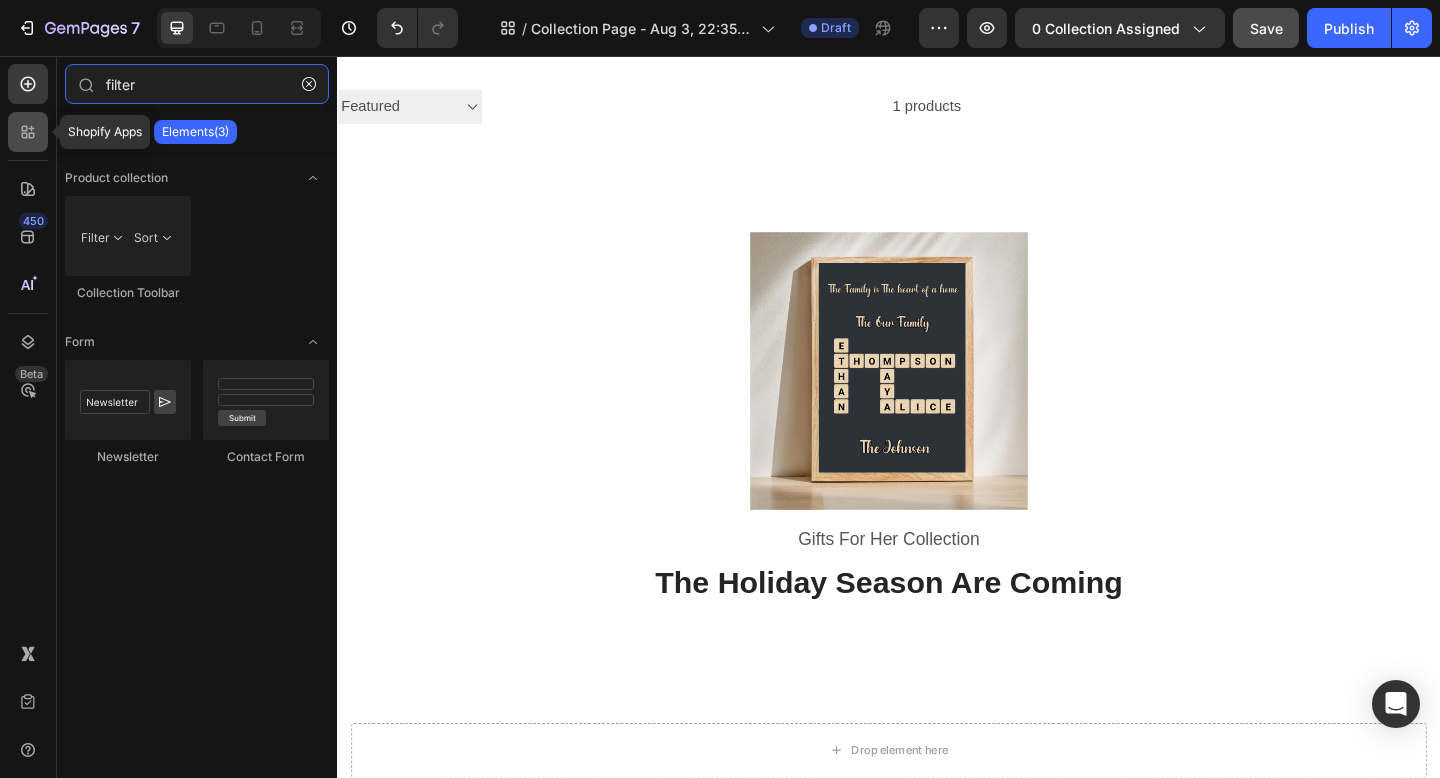 type 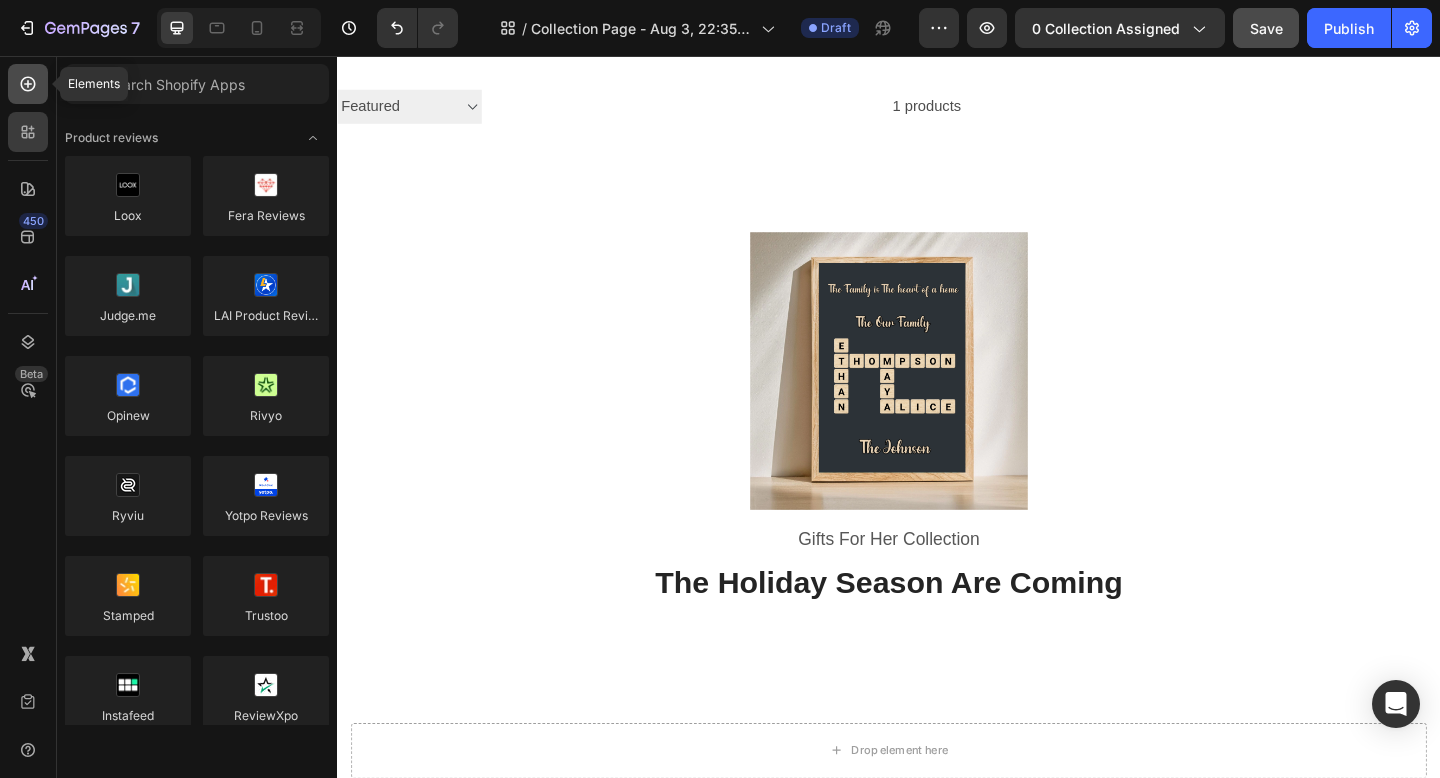 click 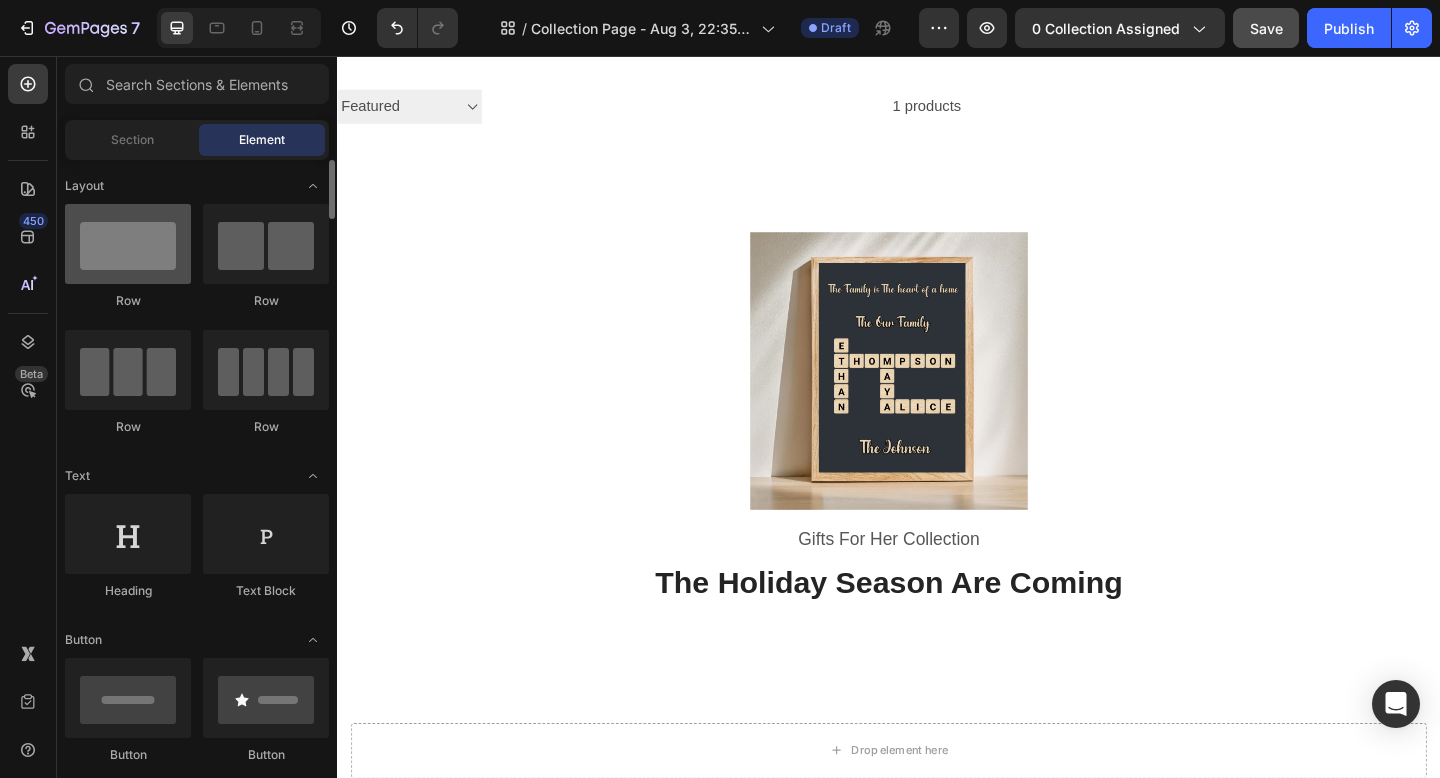 click at bounding box center [128, 244] 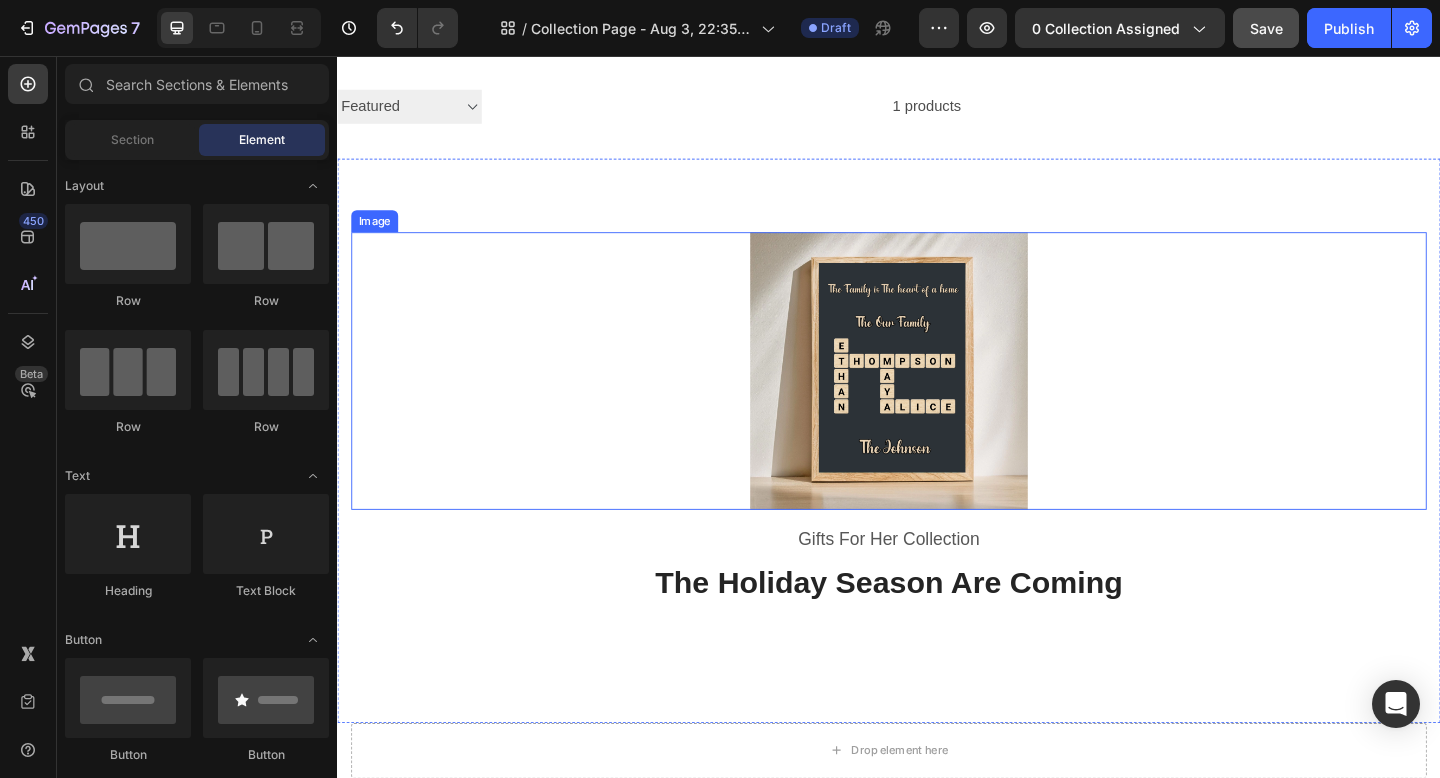 click at bounding box center [937, 399] 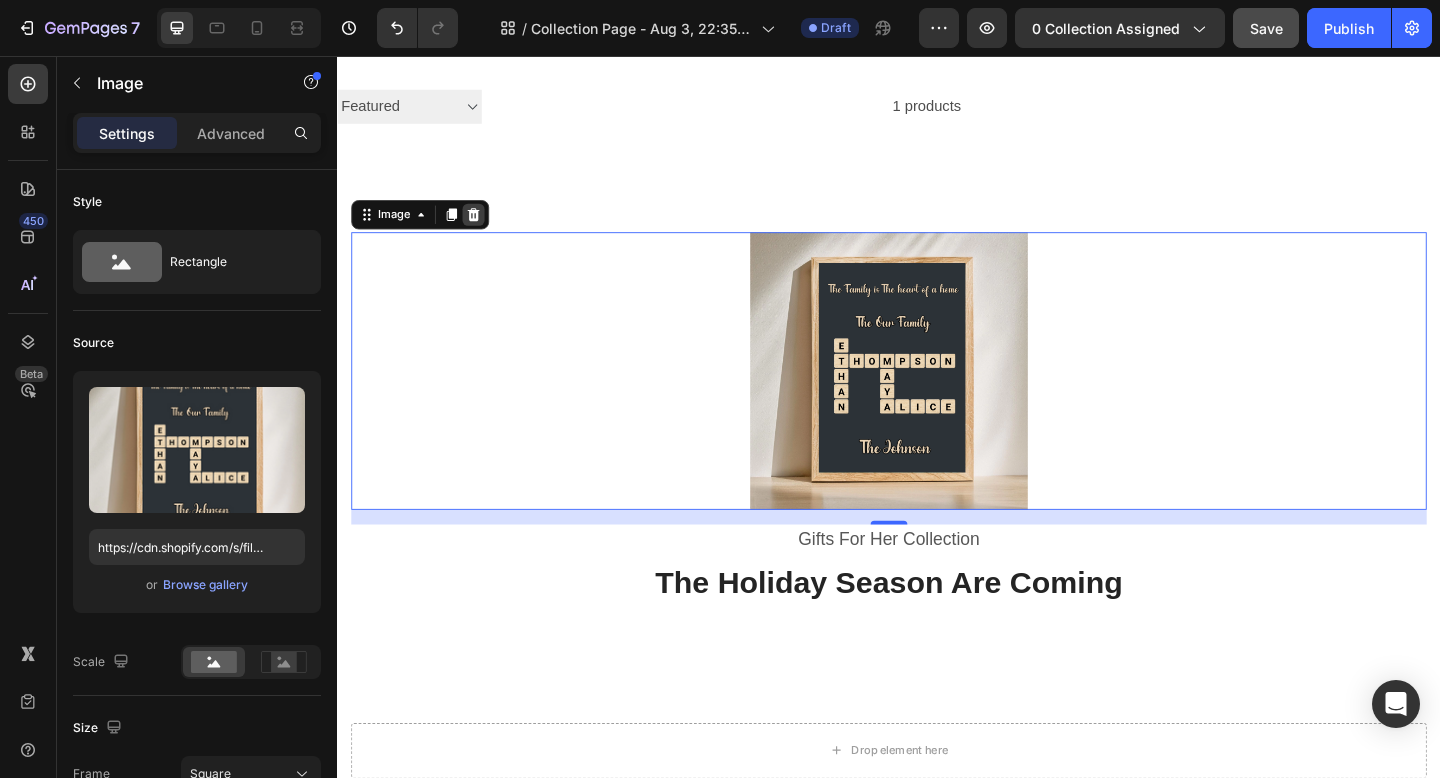 click 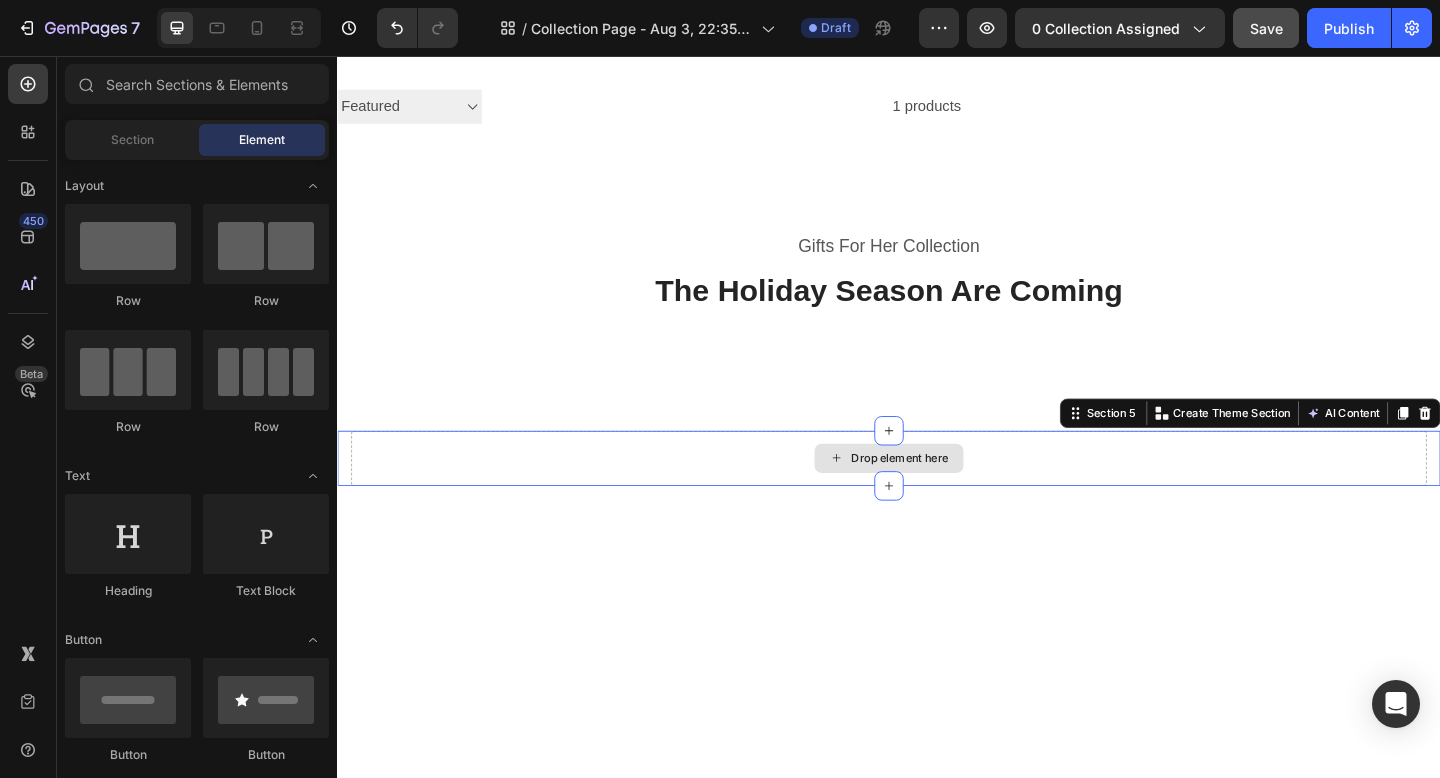click on "Drop element here" at bounding box center [937, 494] 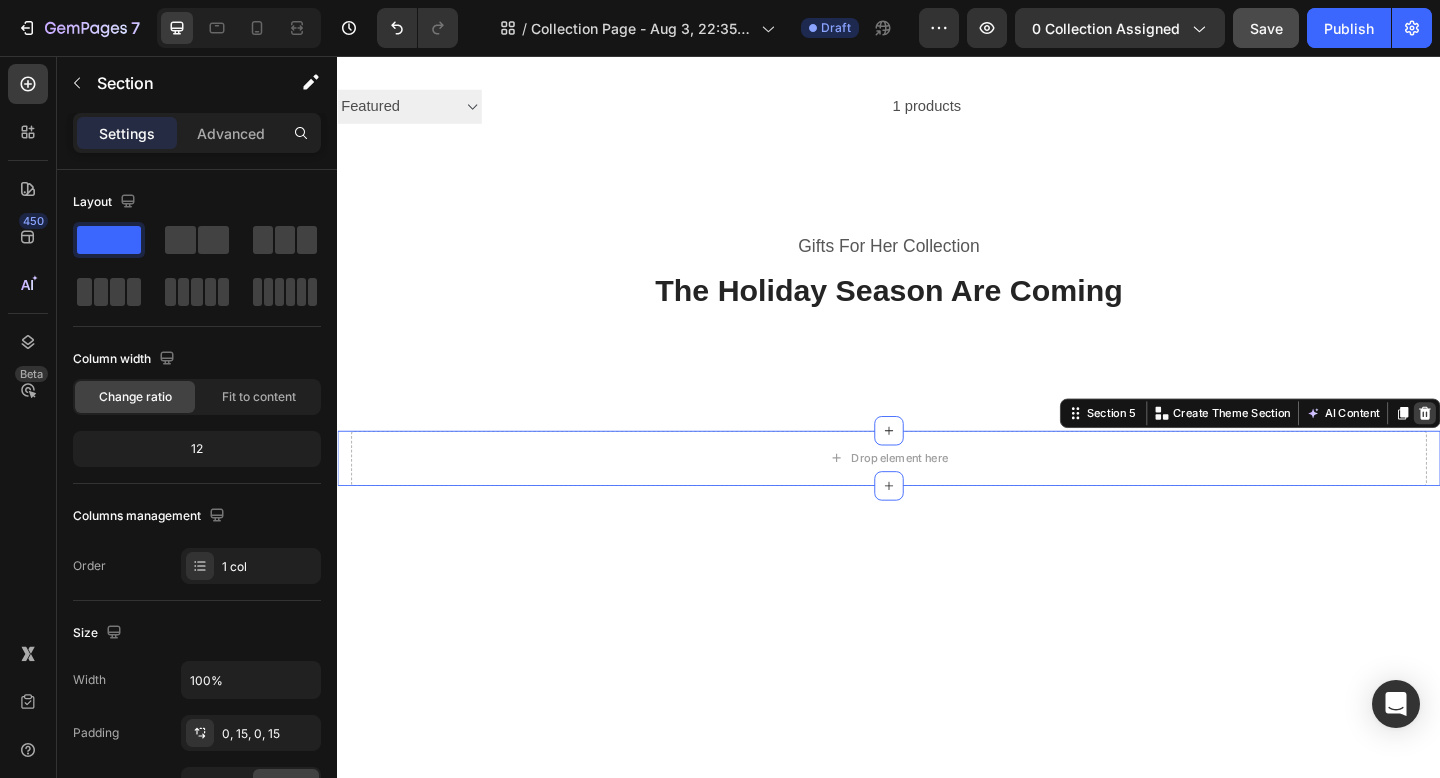 click 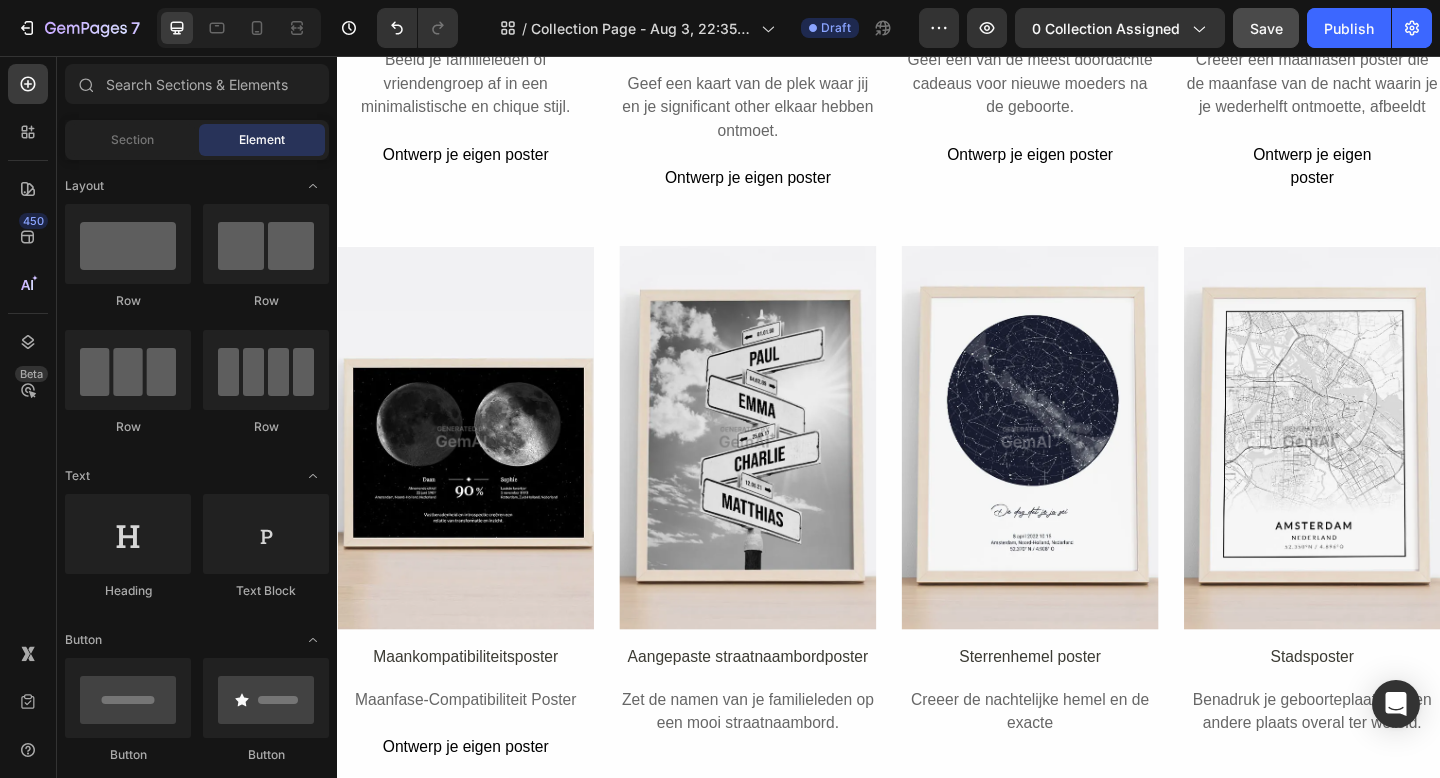 scroll, scrollTop: 2146, scrollLeft: 0, axis: vertical 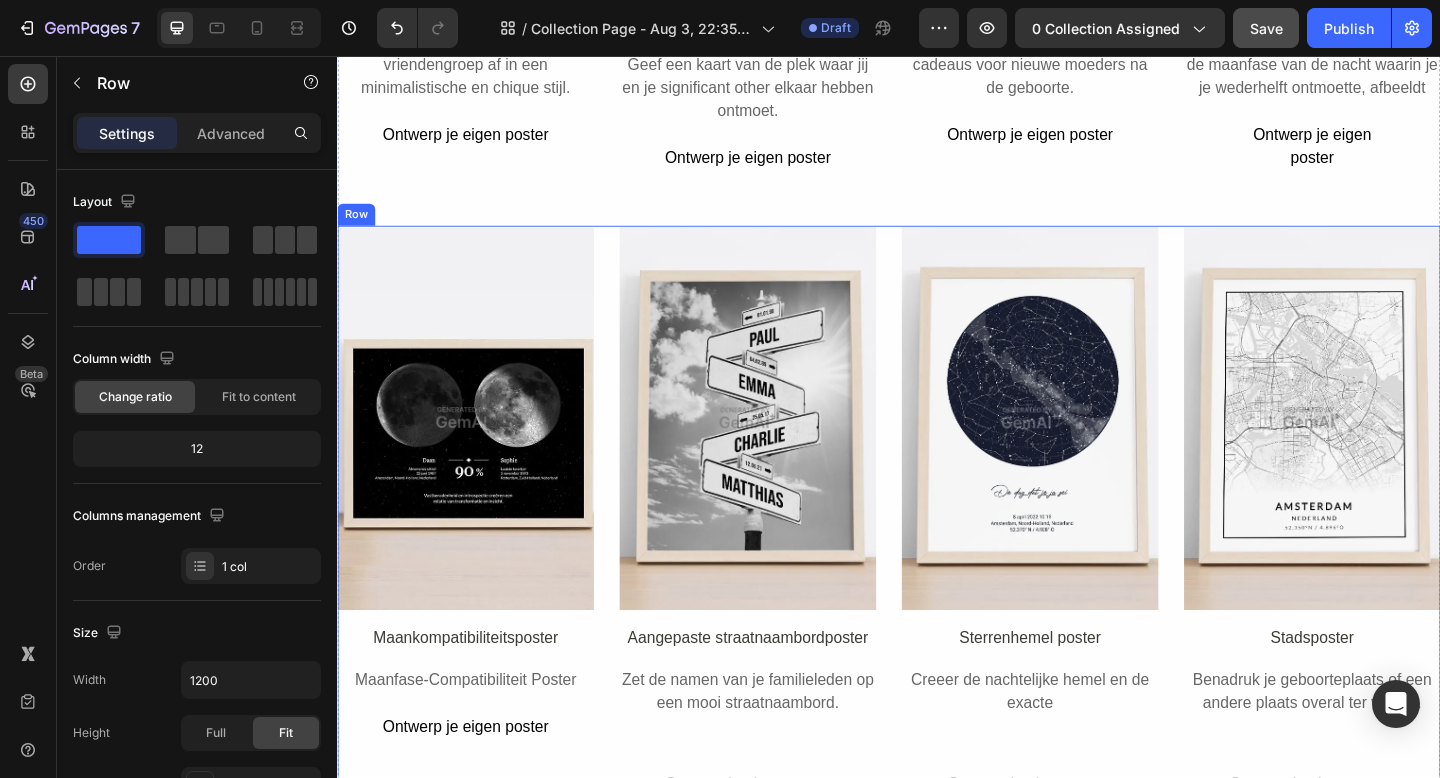click on "Image Aangepaste straatnaambordposter Text Block Zet de namen van je familieleden op een mooi straatnaambord. Text Block Ontwerp je eigen poster Button" at bounding box center [783, 555] 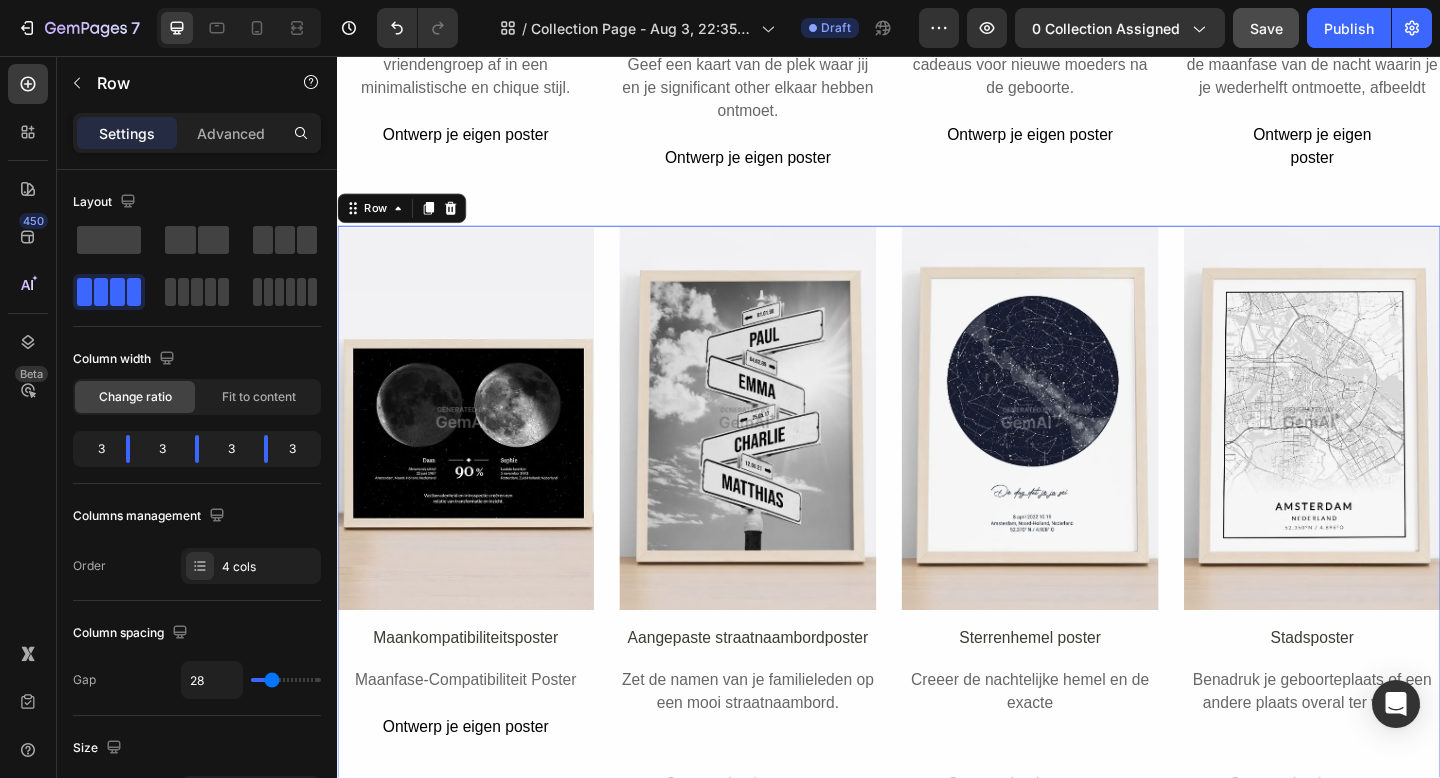 scroll, scrollTop: 555, scrollLeft: 0, axis: vertical 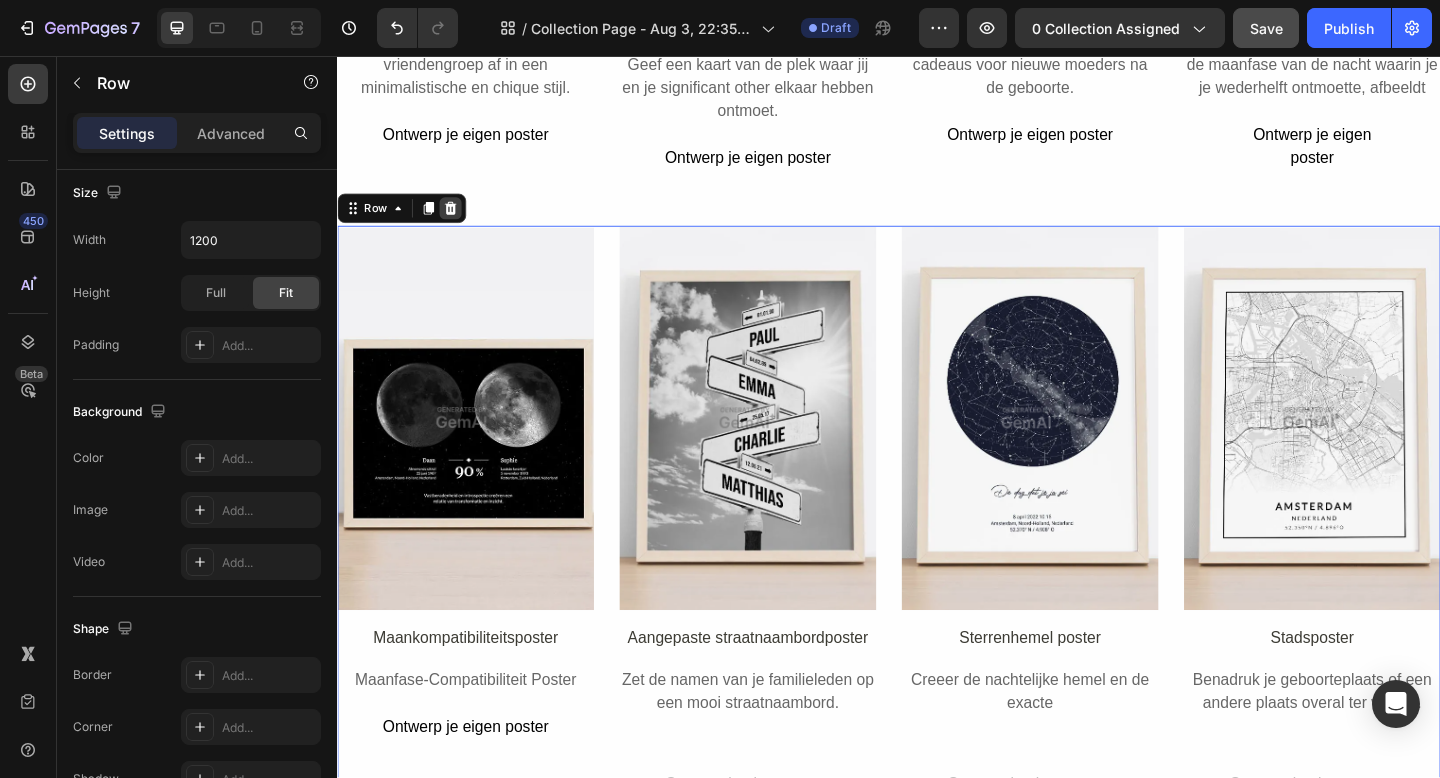 click 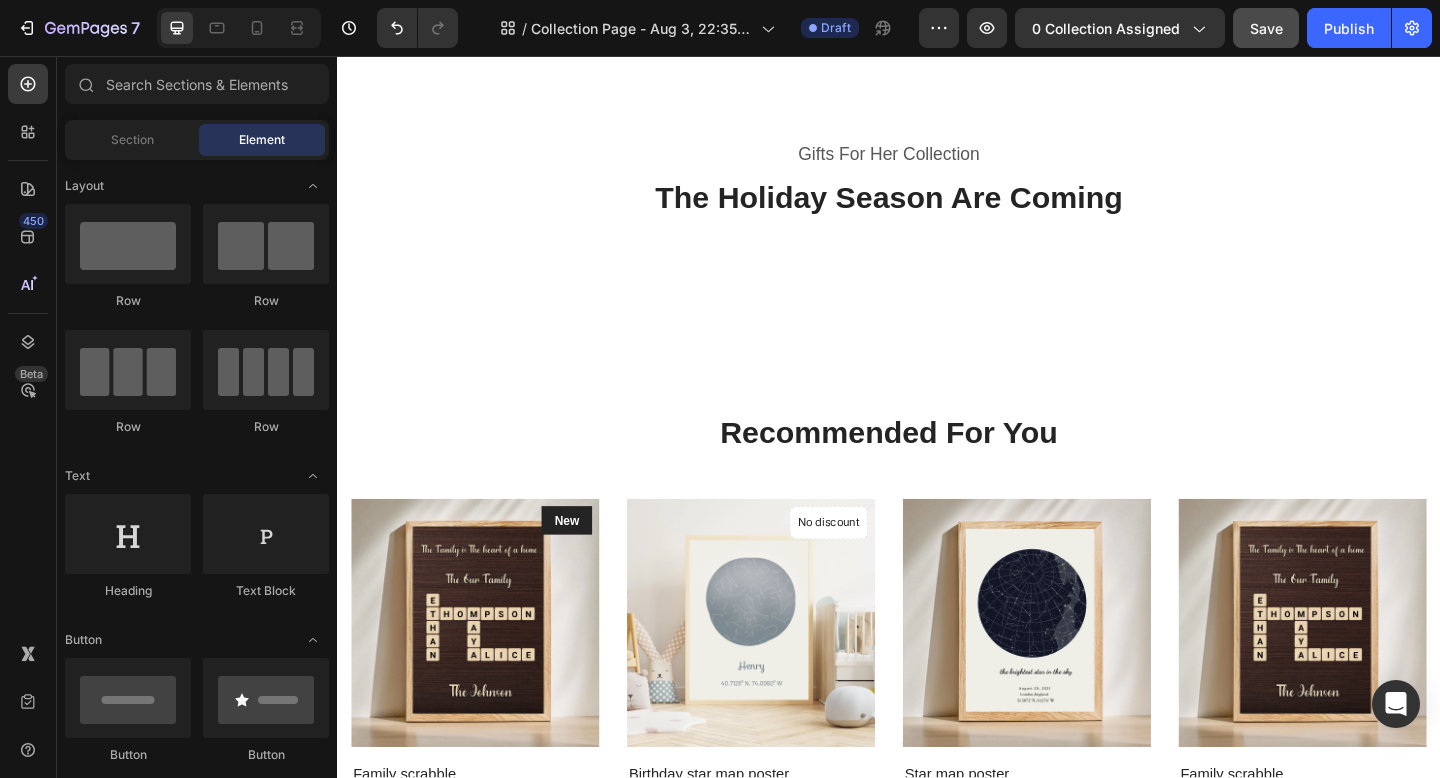 scroll, scrollTop: 839, scrollLeft: 0, axis: vertical 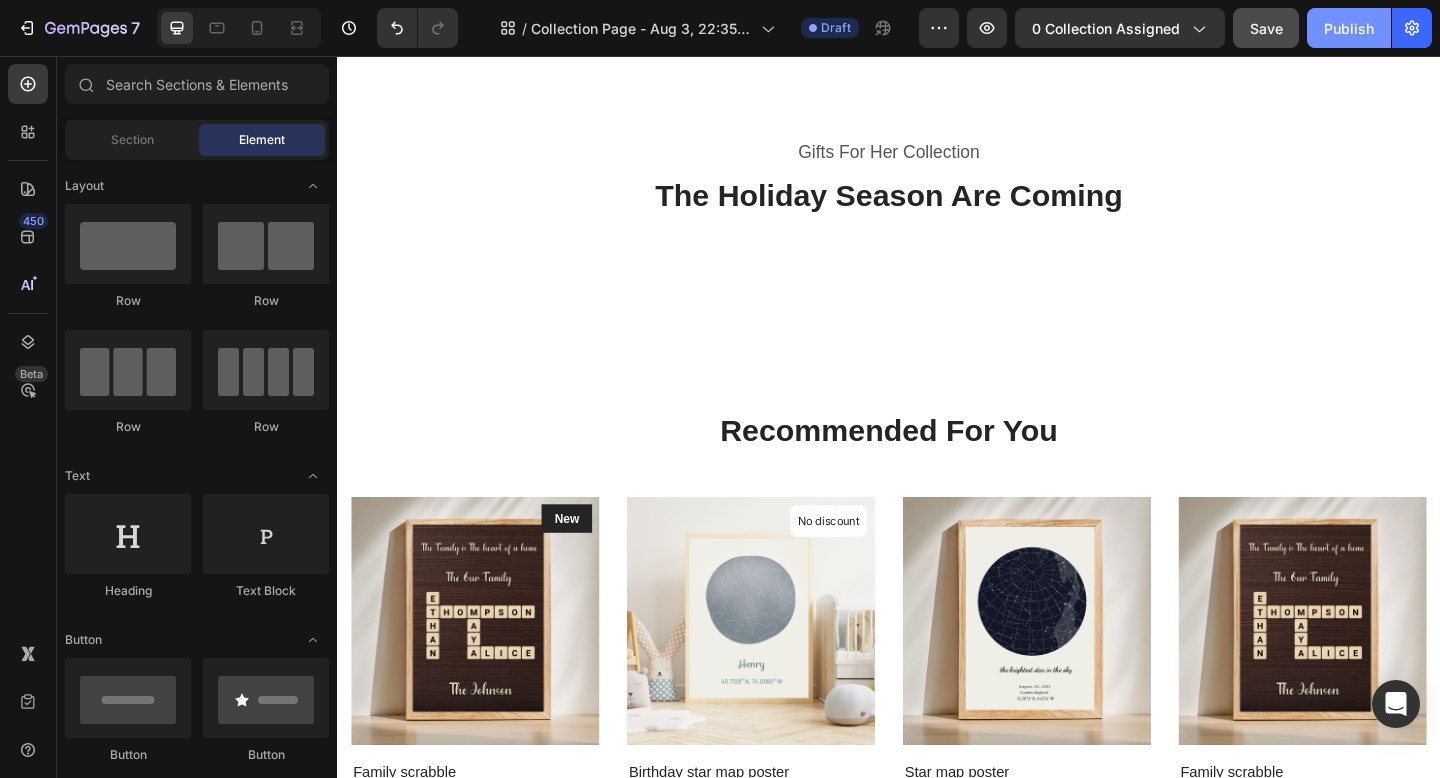 click on "Publish" at bounding box center (1349, 28) 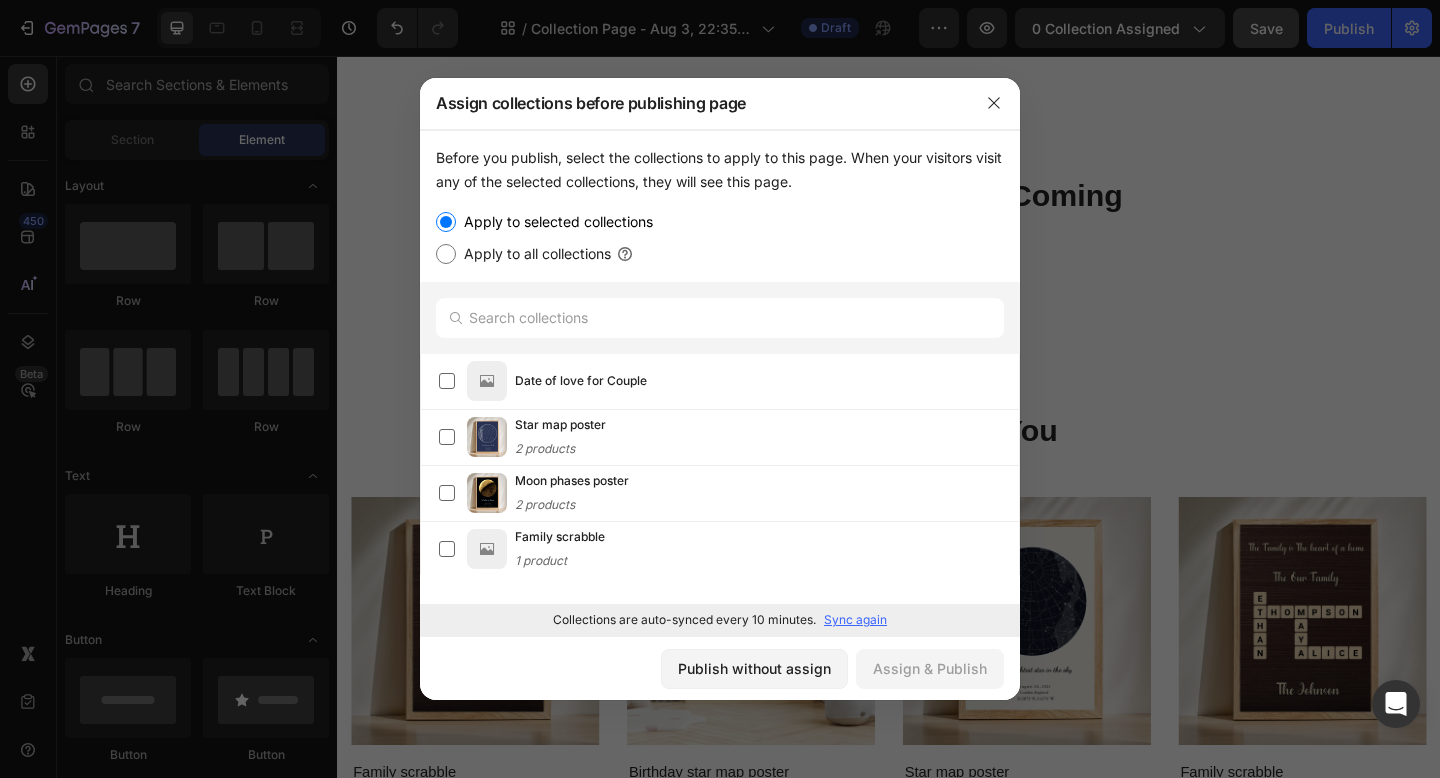 click on "Apply to all collections" at bounding box center [446, 254] 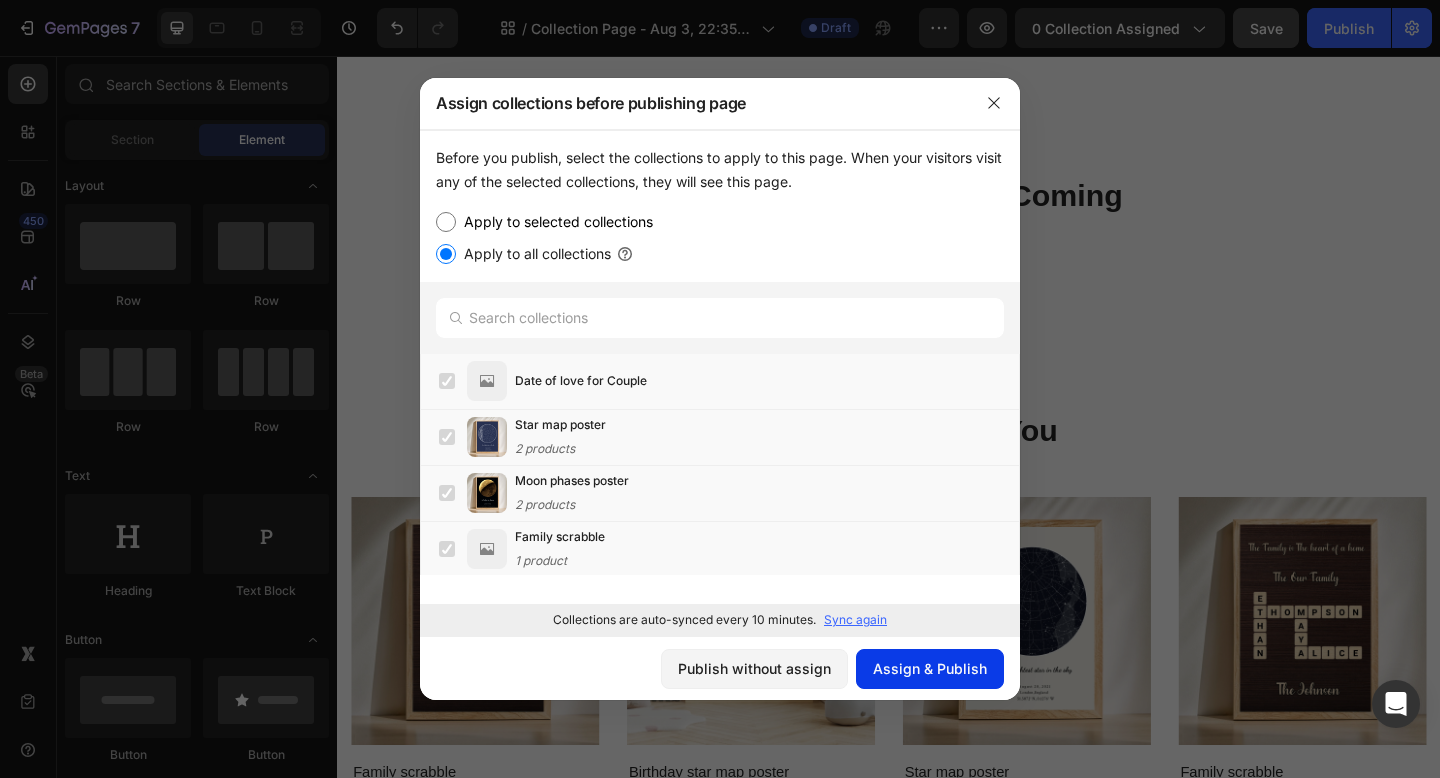 click on "Assign & Publish" at bounding box center [930, 668] 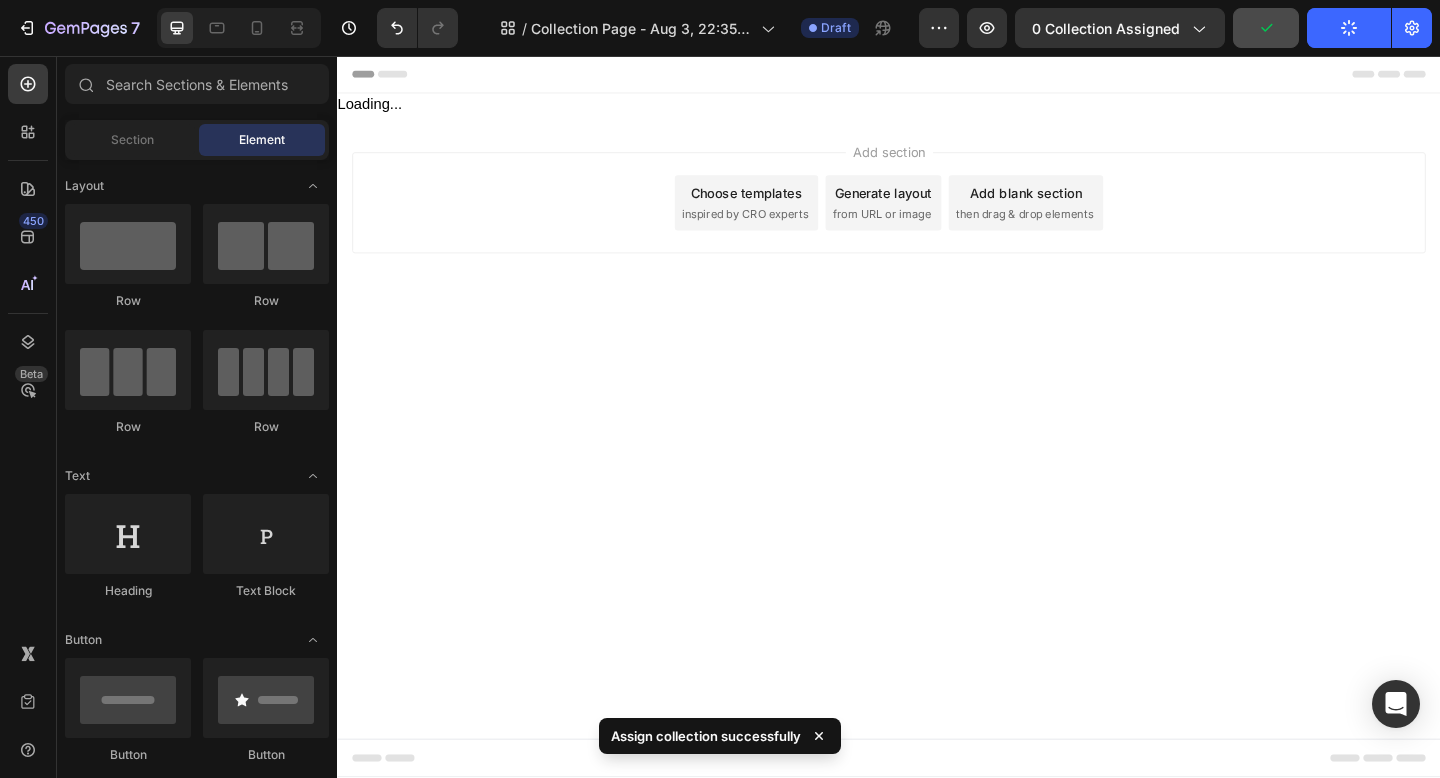 scroll, scrollTop: 0, scrollLeft: 0, axis: both 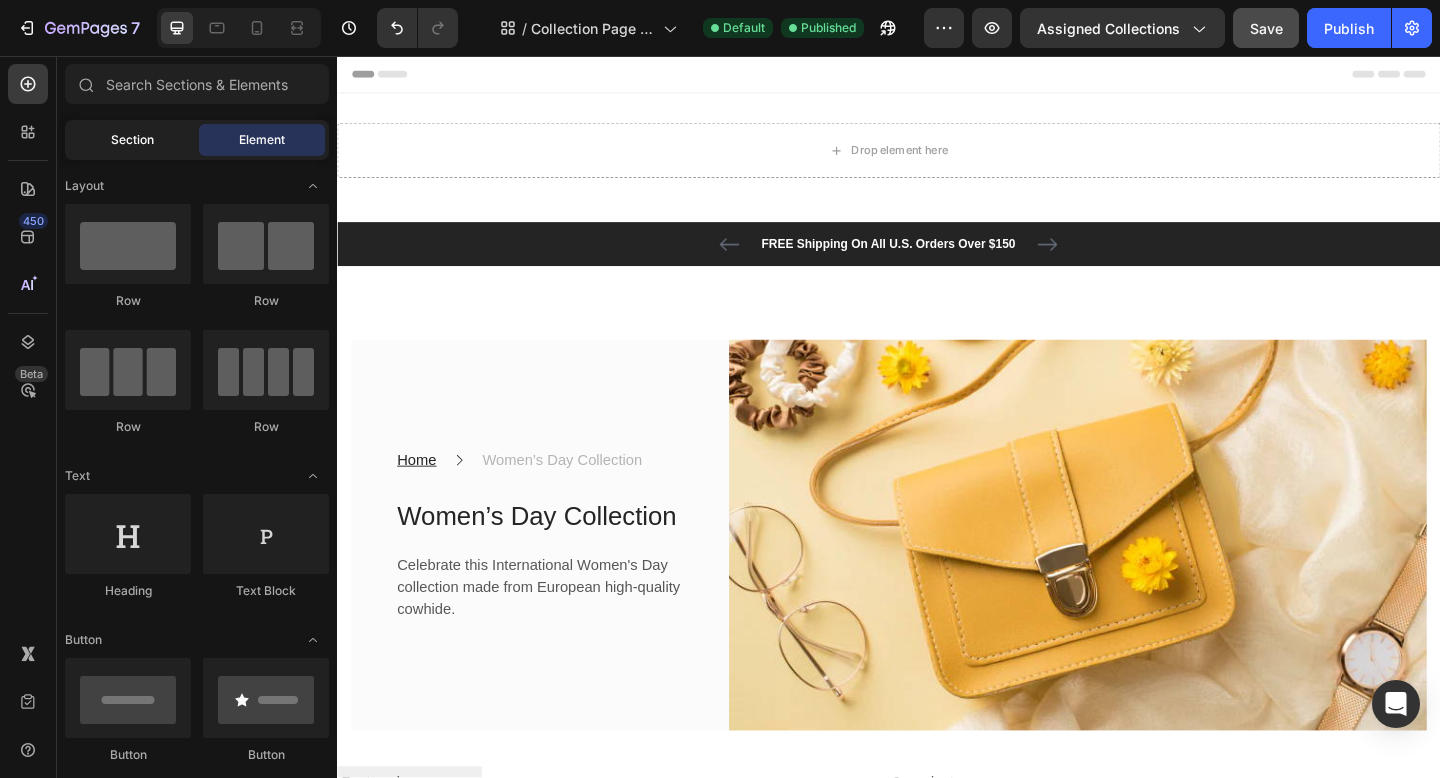 click on "Section" 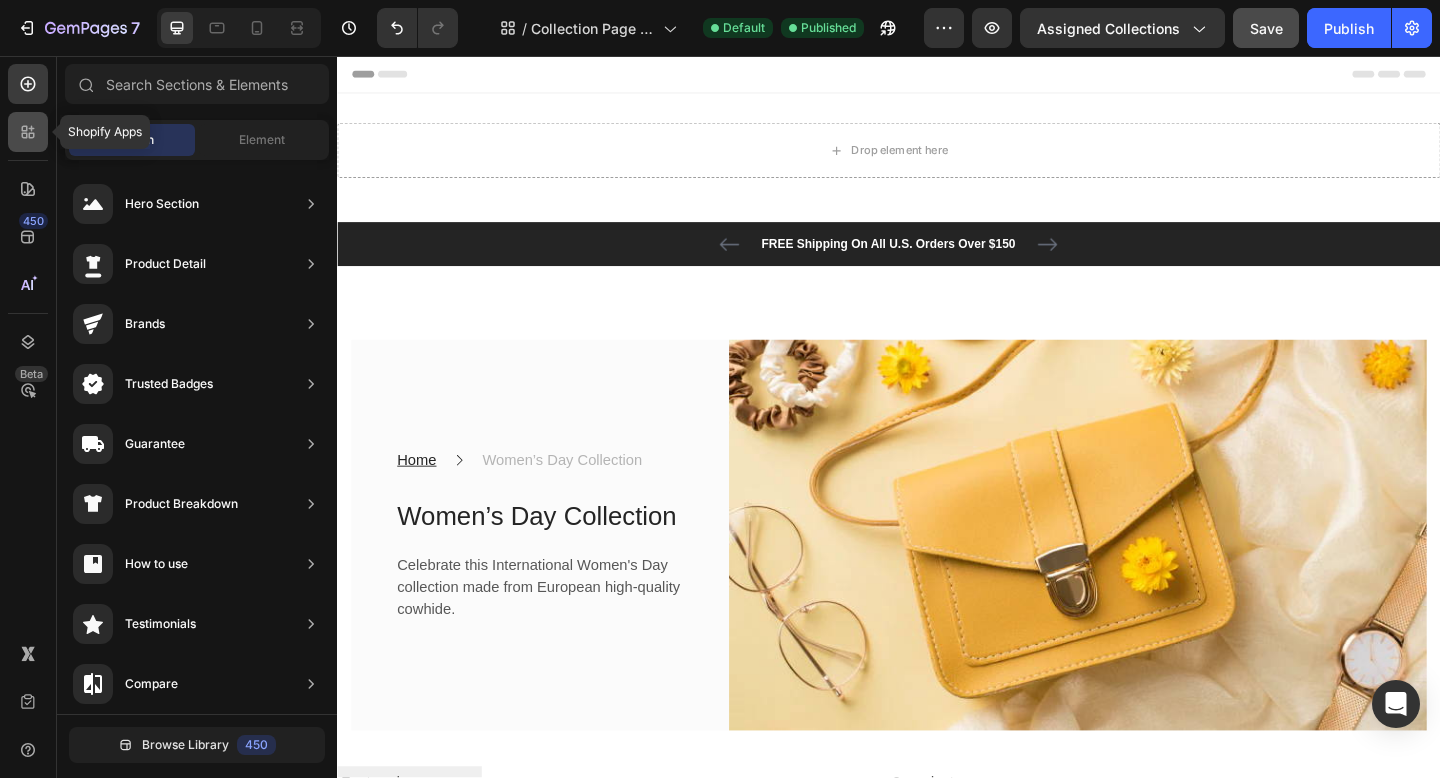 click 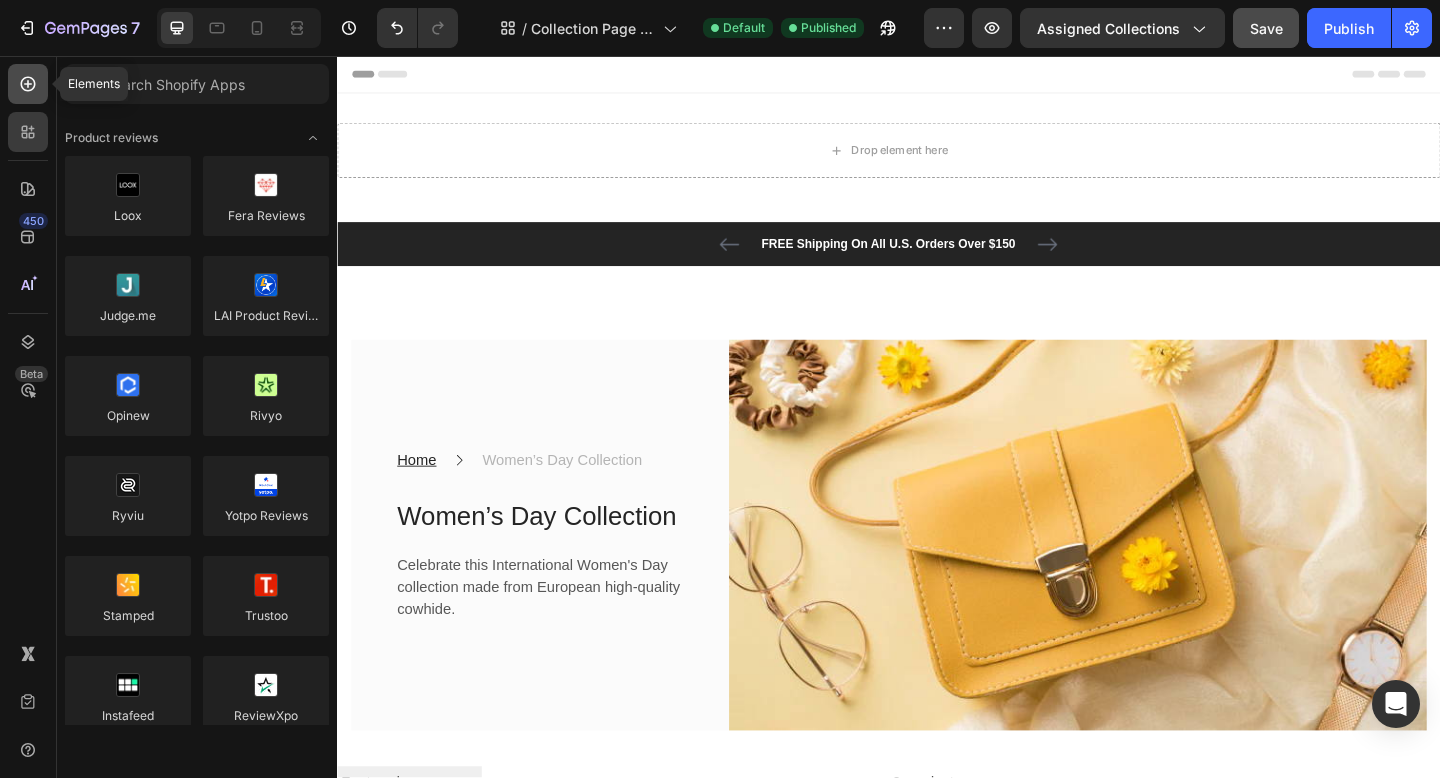 click 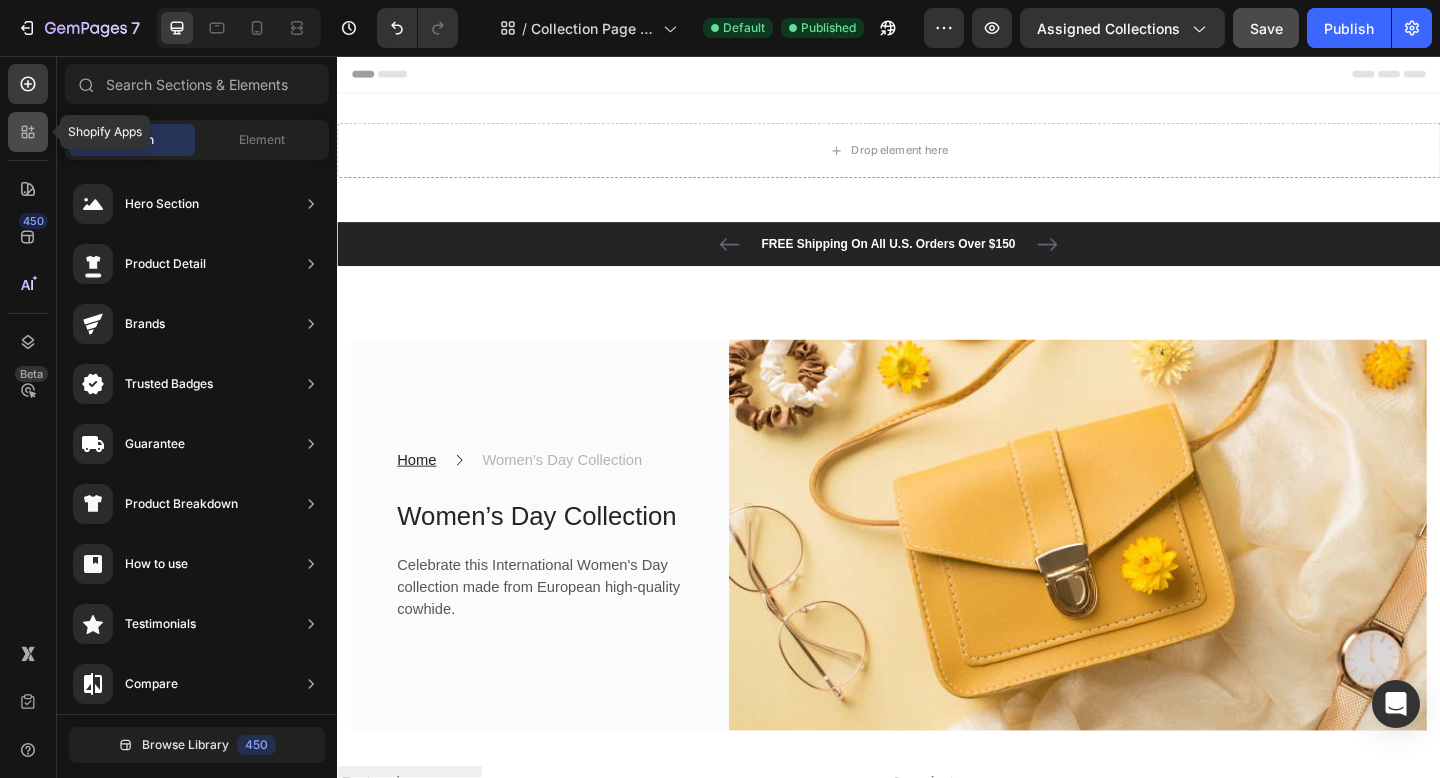click 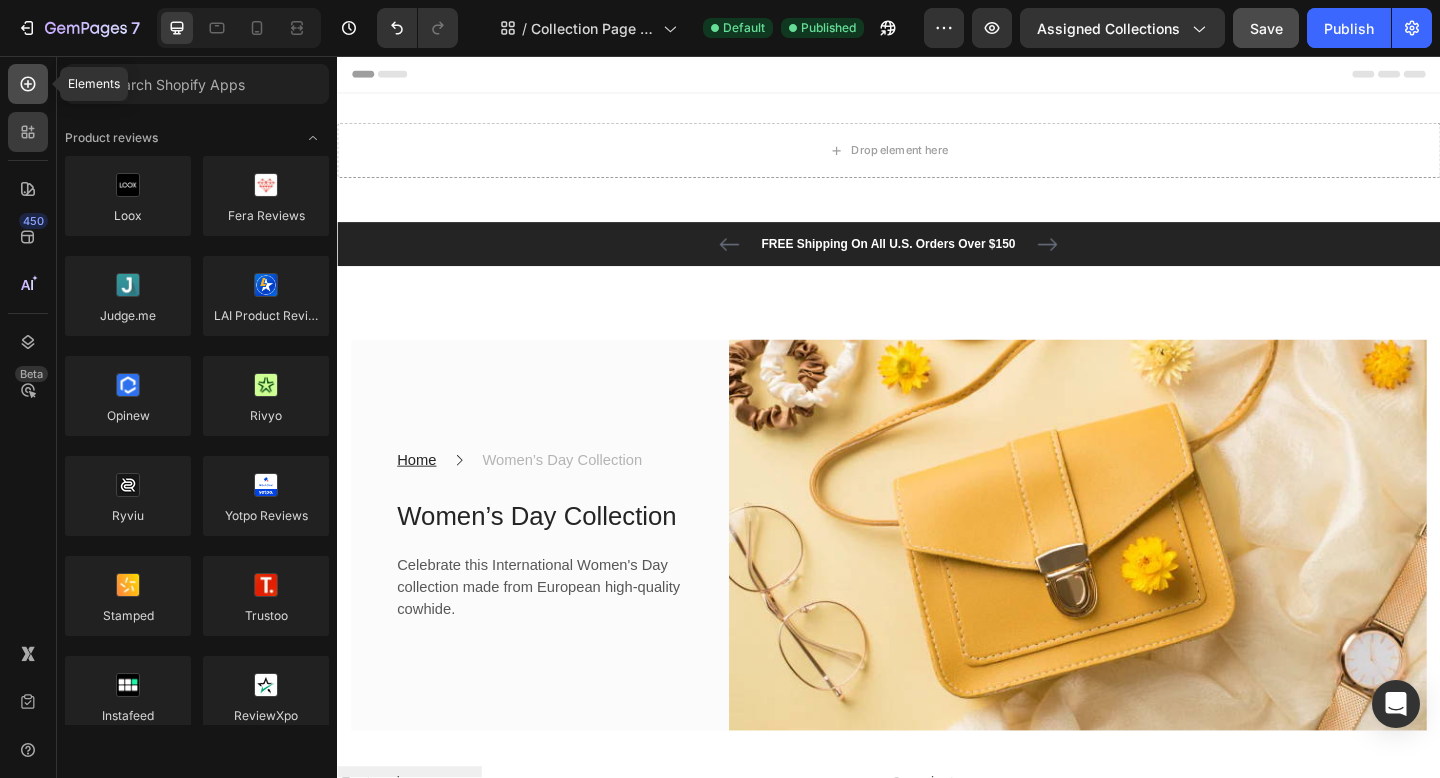 click 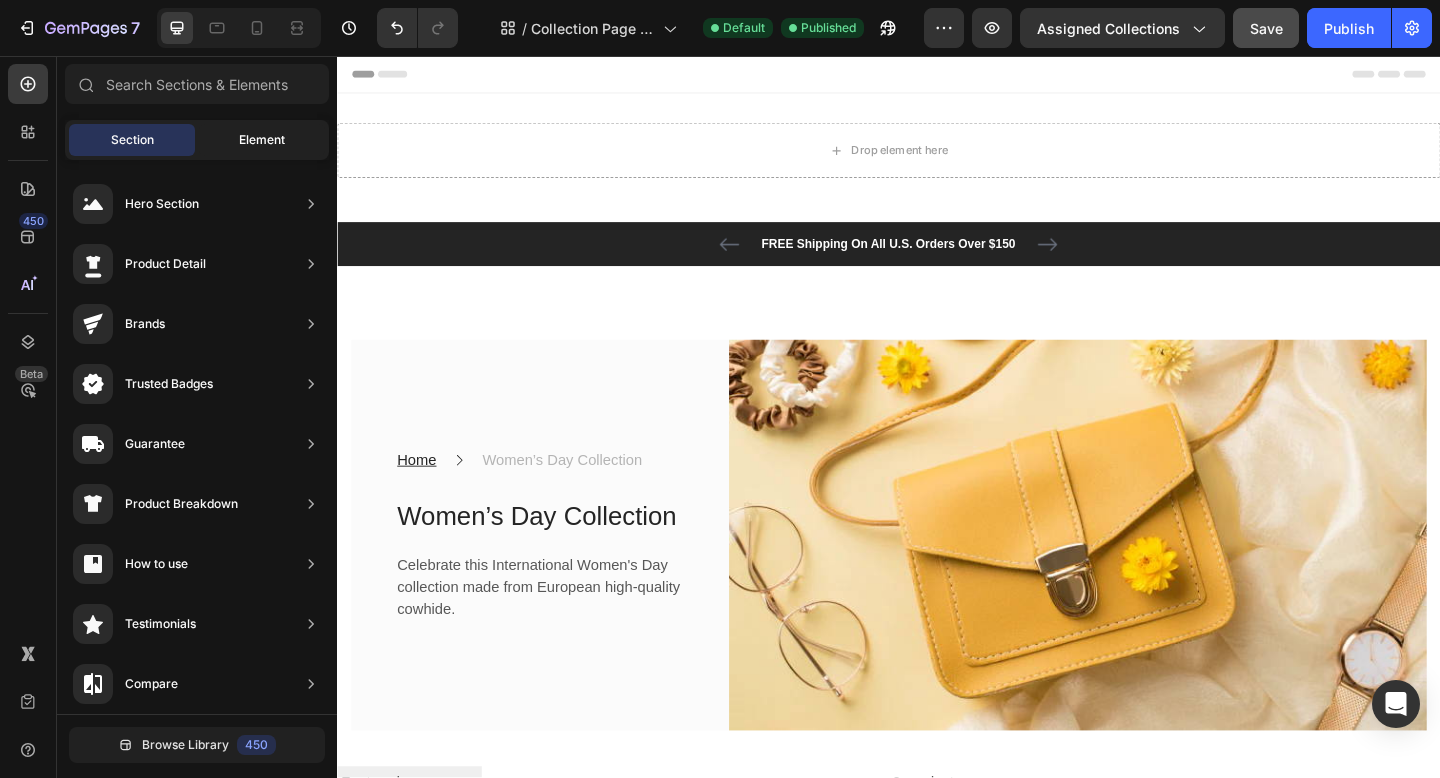 click on "Element" at bounding box center (262, 140) 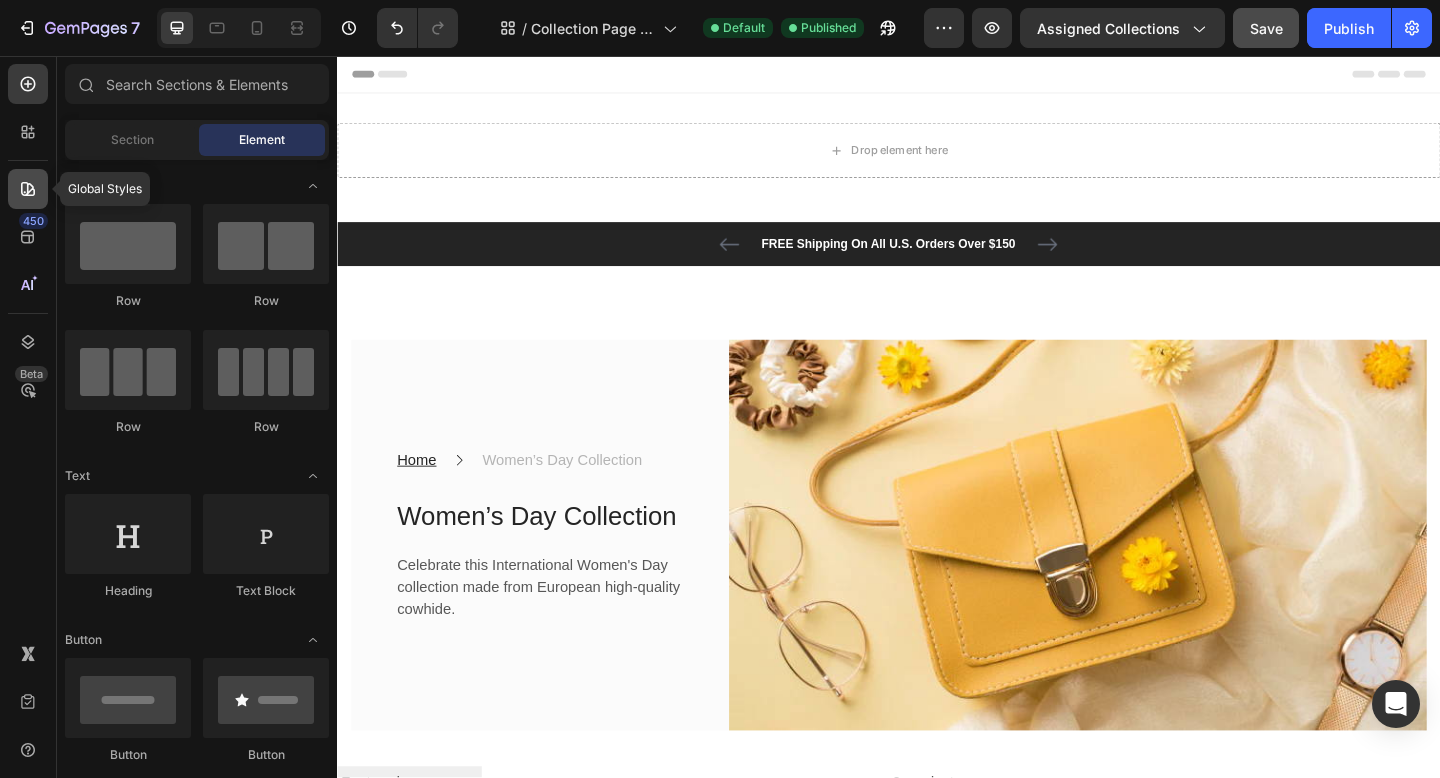 click 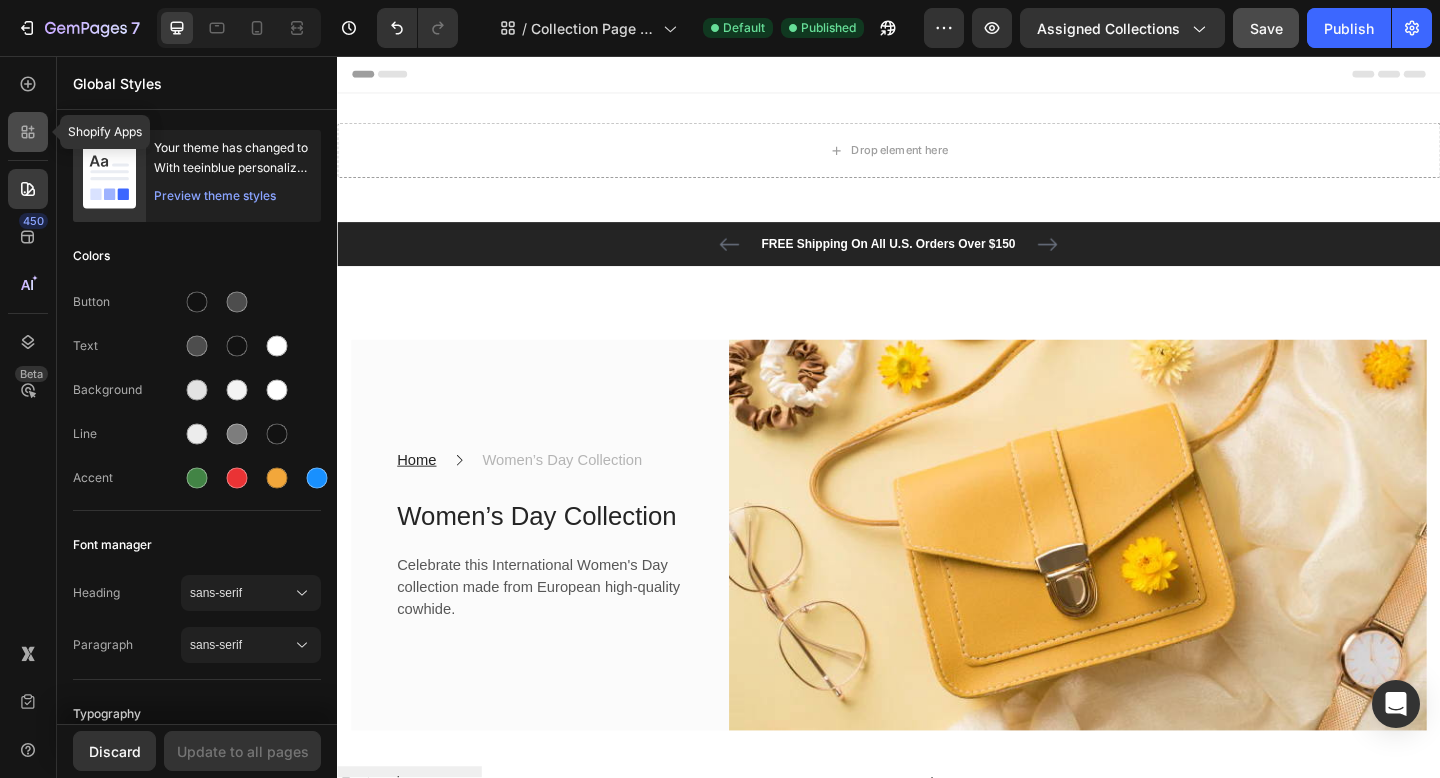 click 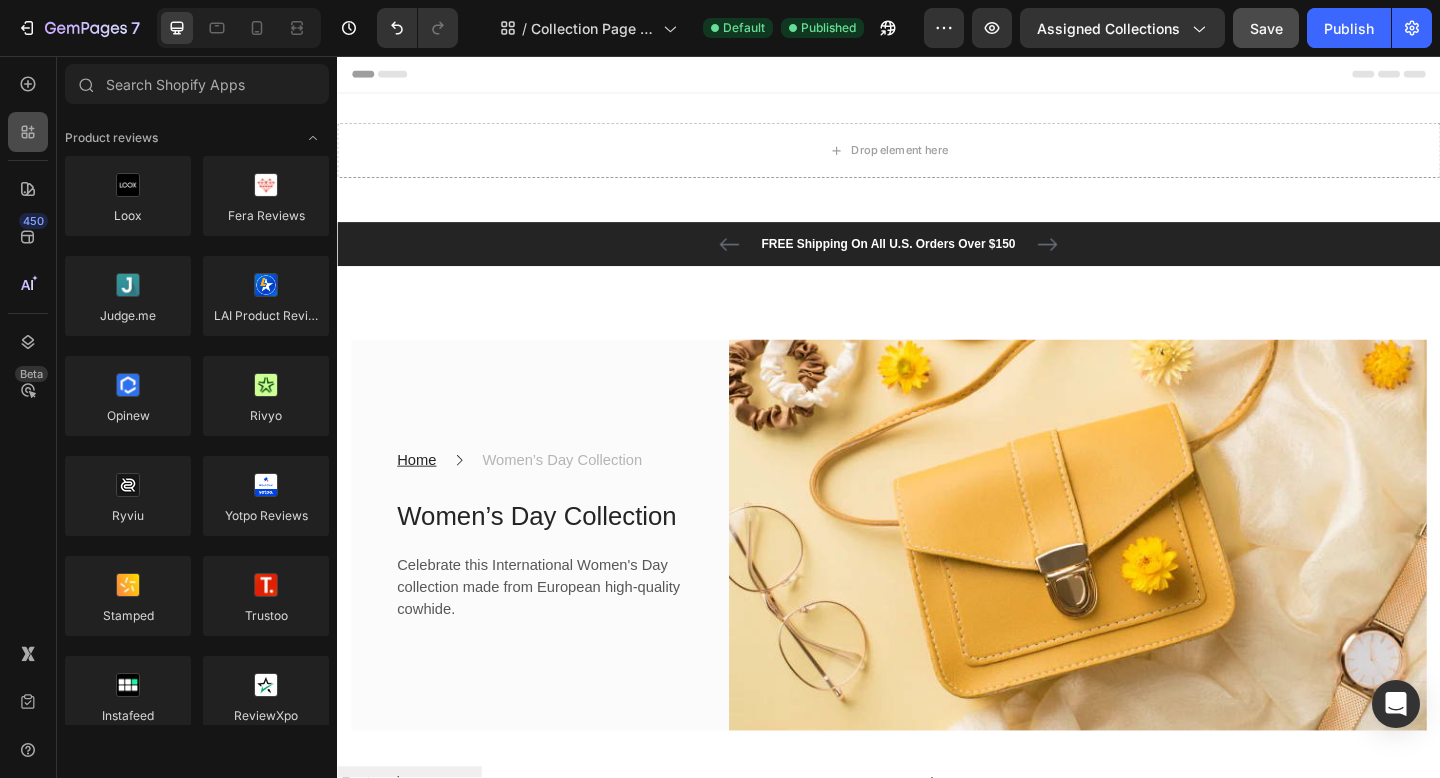 scroll, scrollTop: 823, scrollLeft: 0, axis: vertical 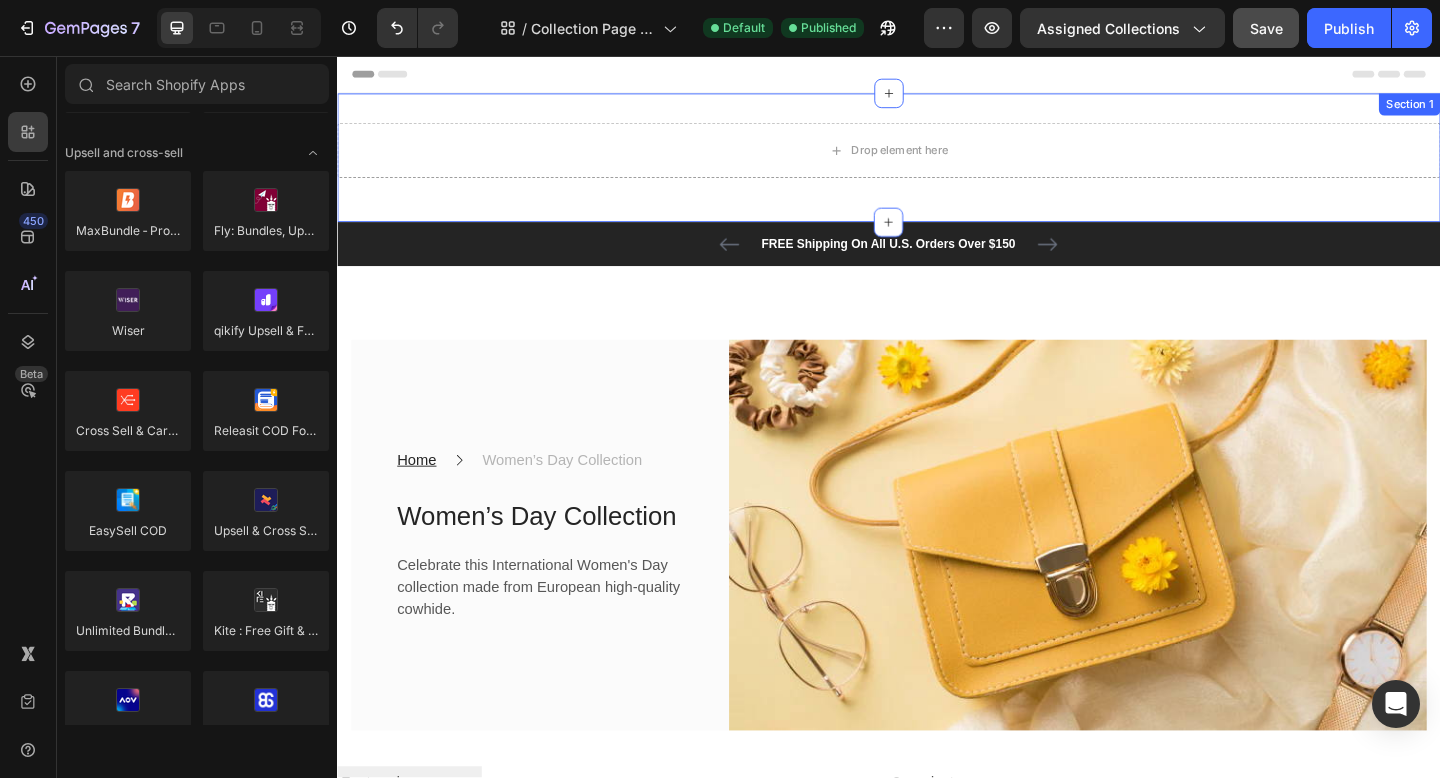 click on "Drop element here Row Section 1" at bounding box center [937, 167] 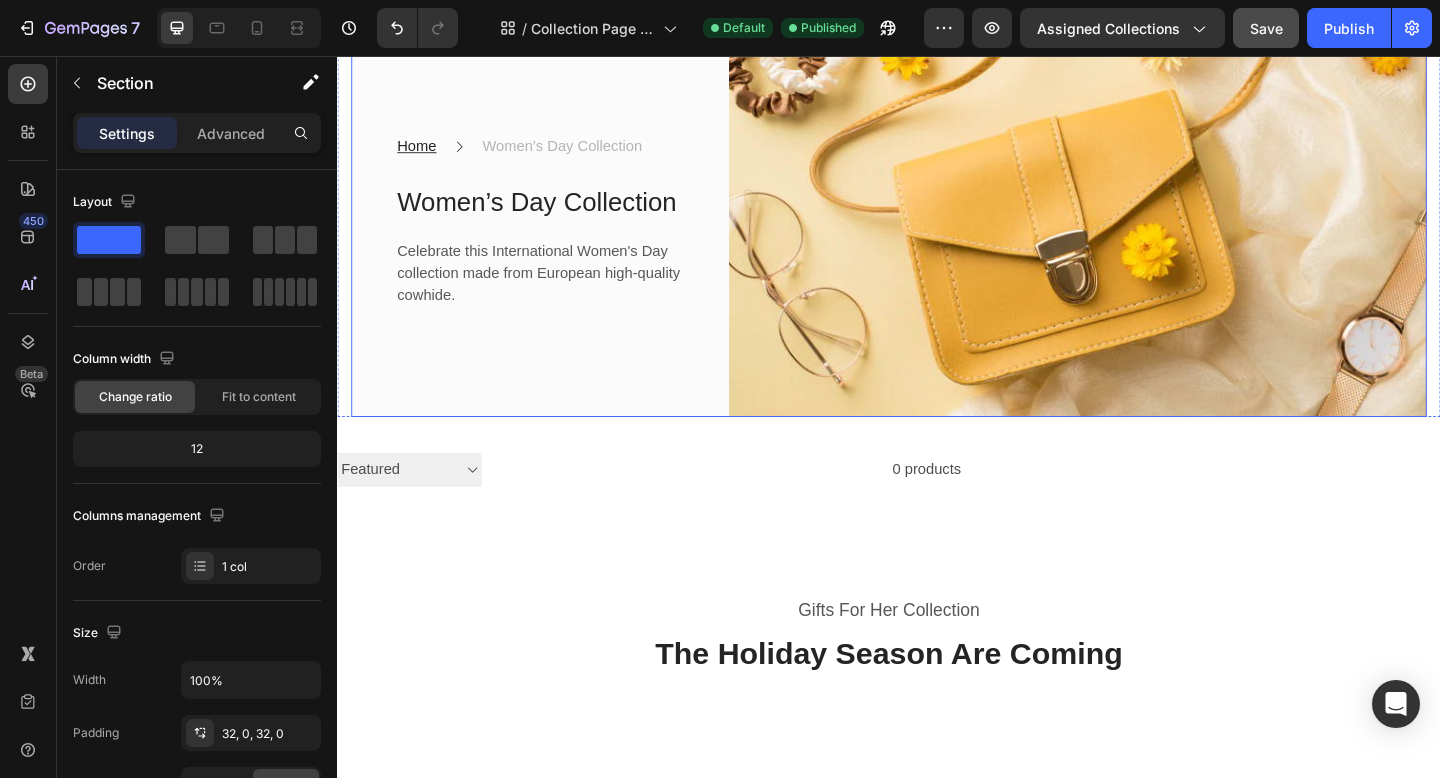 scroll, scrollTop: 350, scrollLeft: 0, axis: vertical 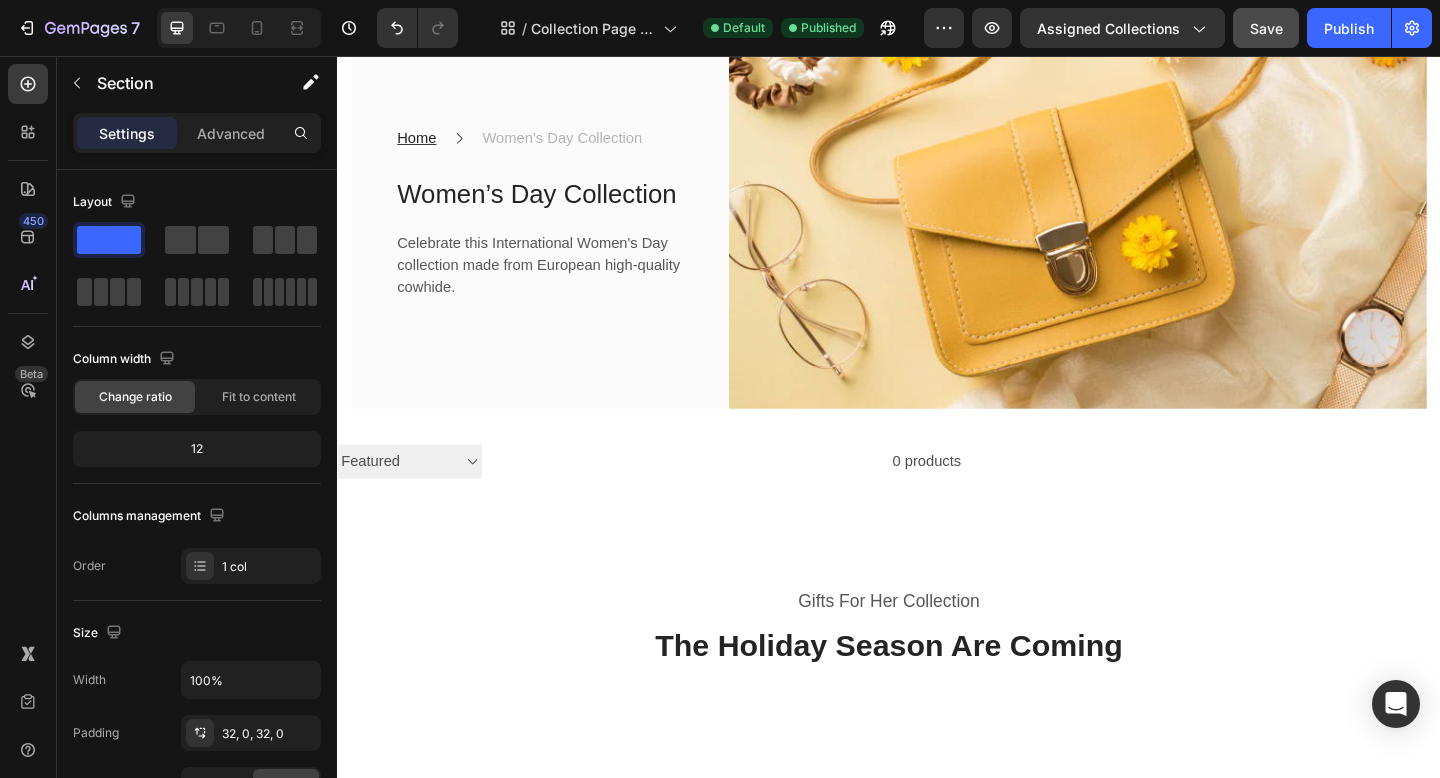 click on "Settings" at bounding box center (127, 133) 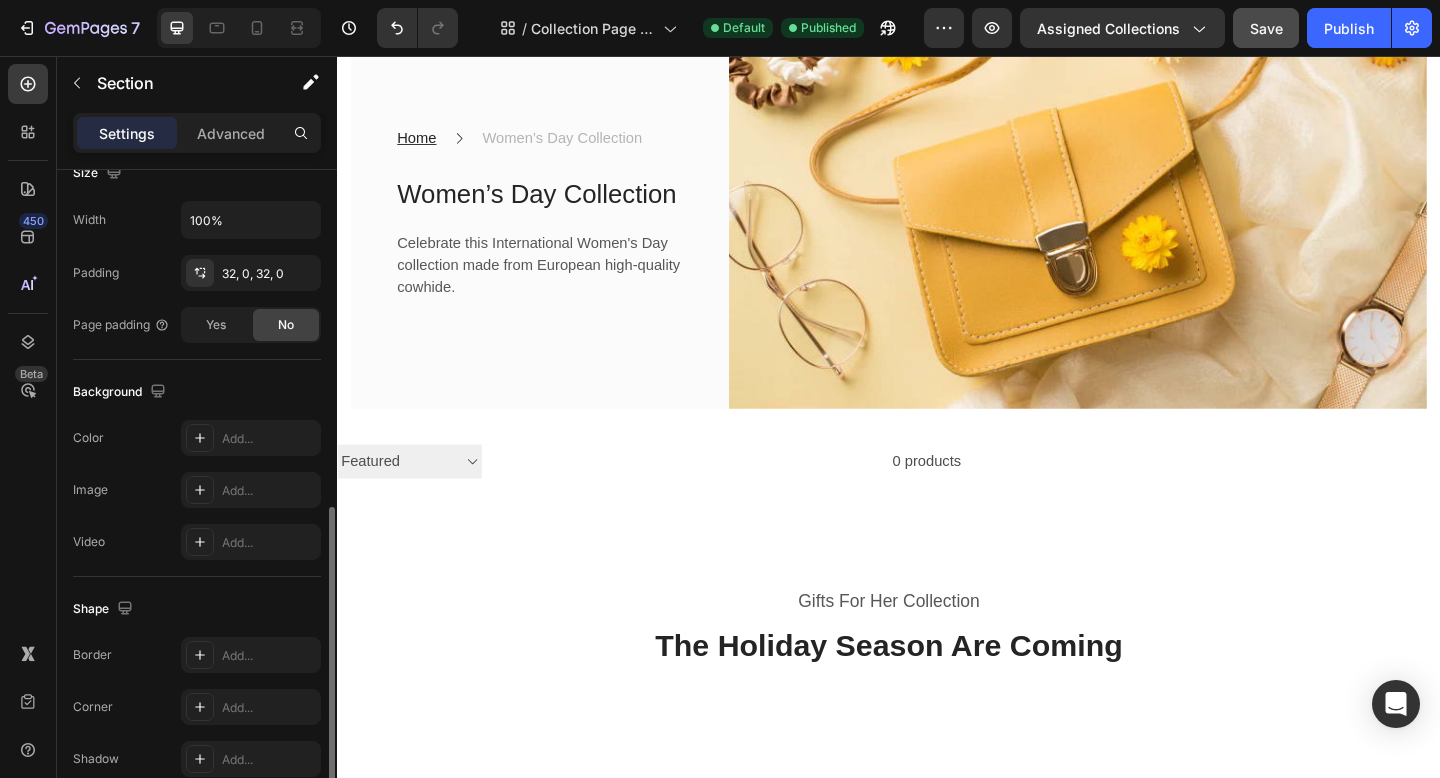 scroll, scrollTop: 555, scrollLeft: 0, axis: vertical 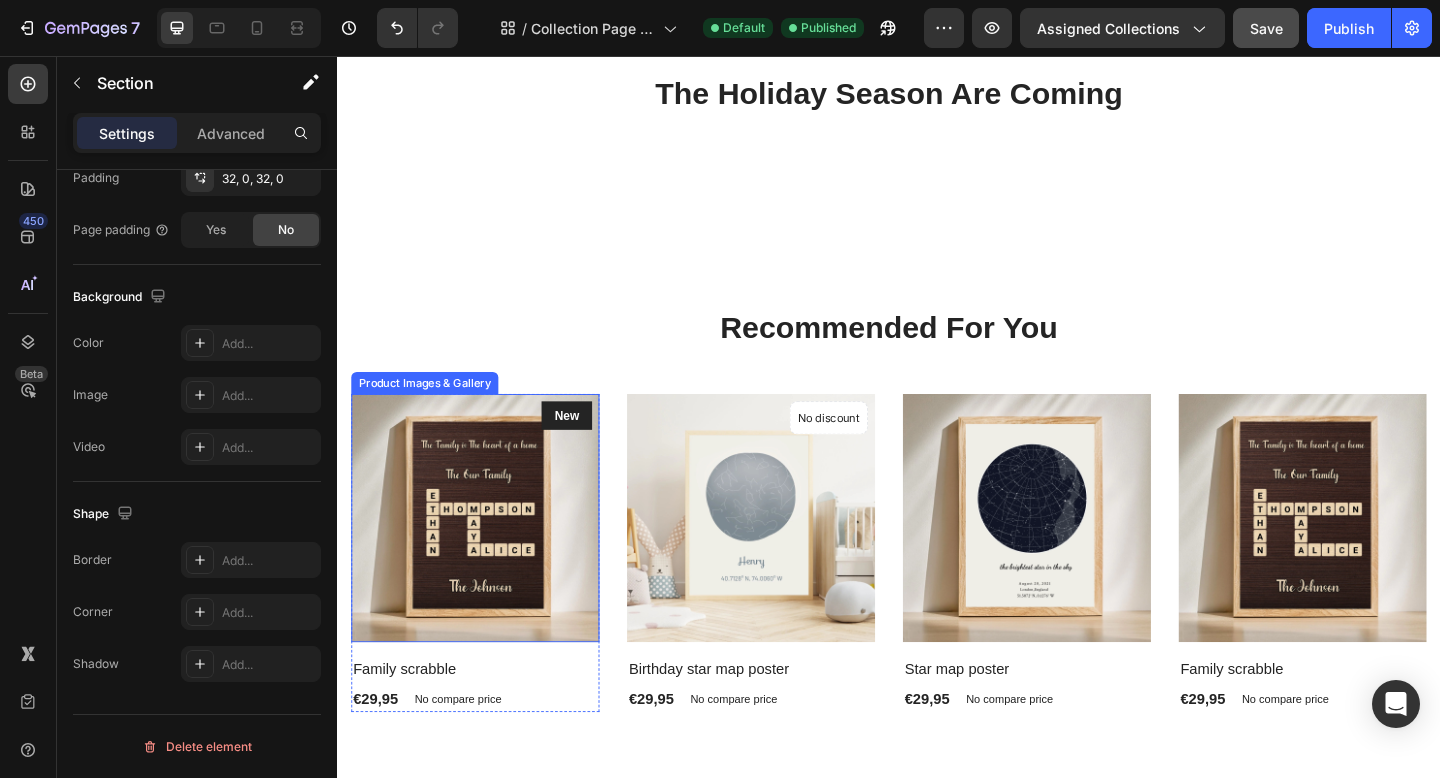 click at bounding box center (487, 559) 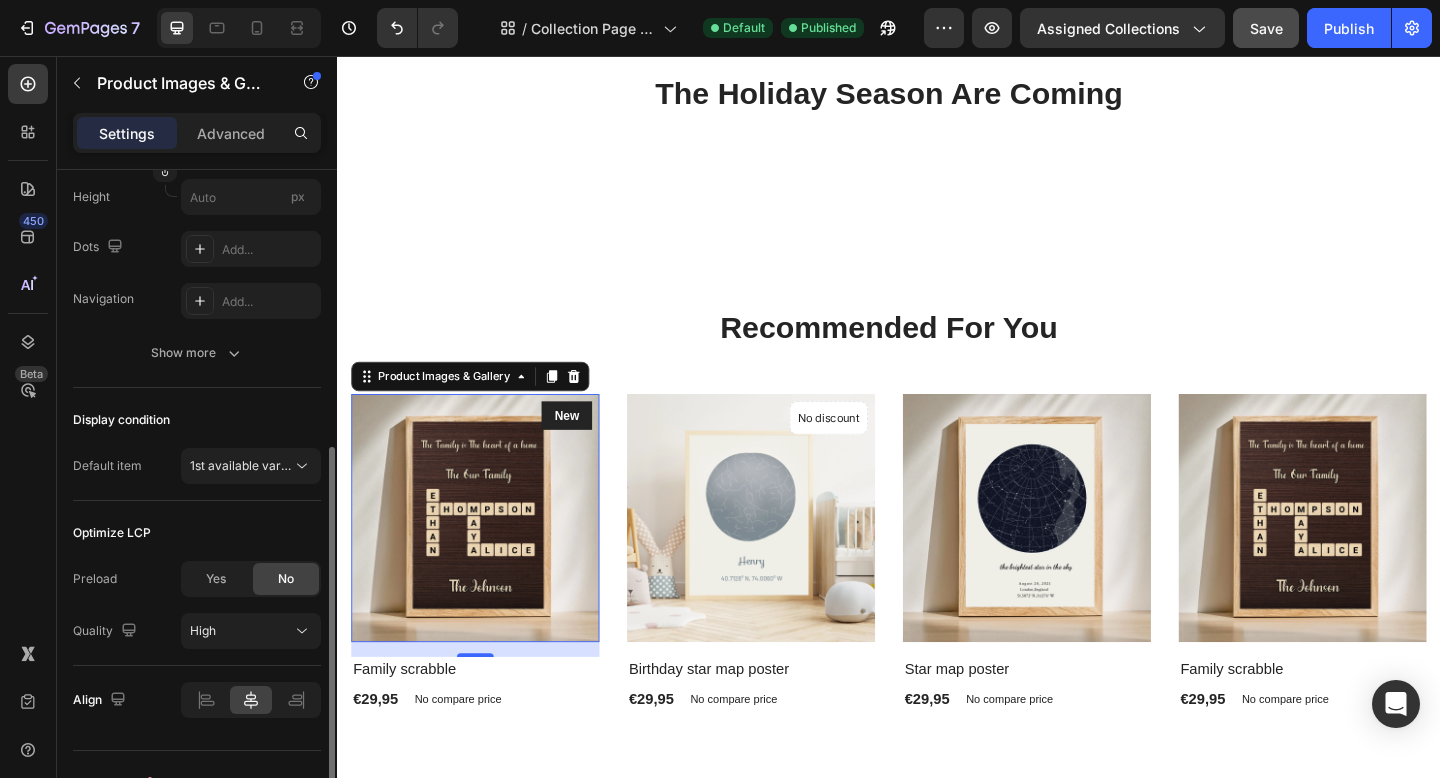 scroll, scrollTop: 461, scrollLeft: 0, axis: vertical 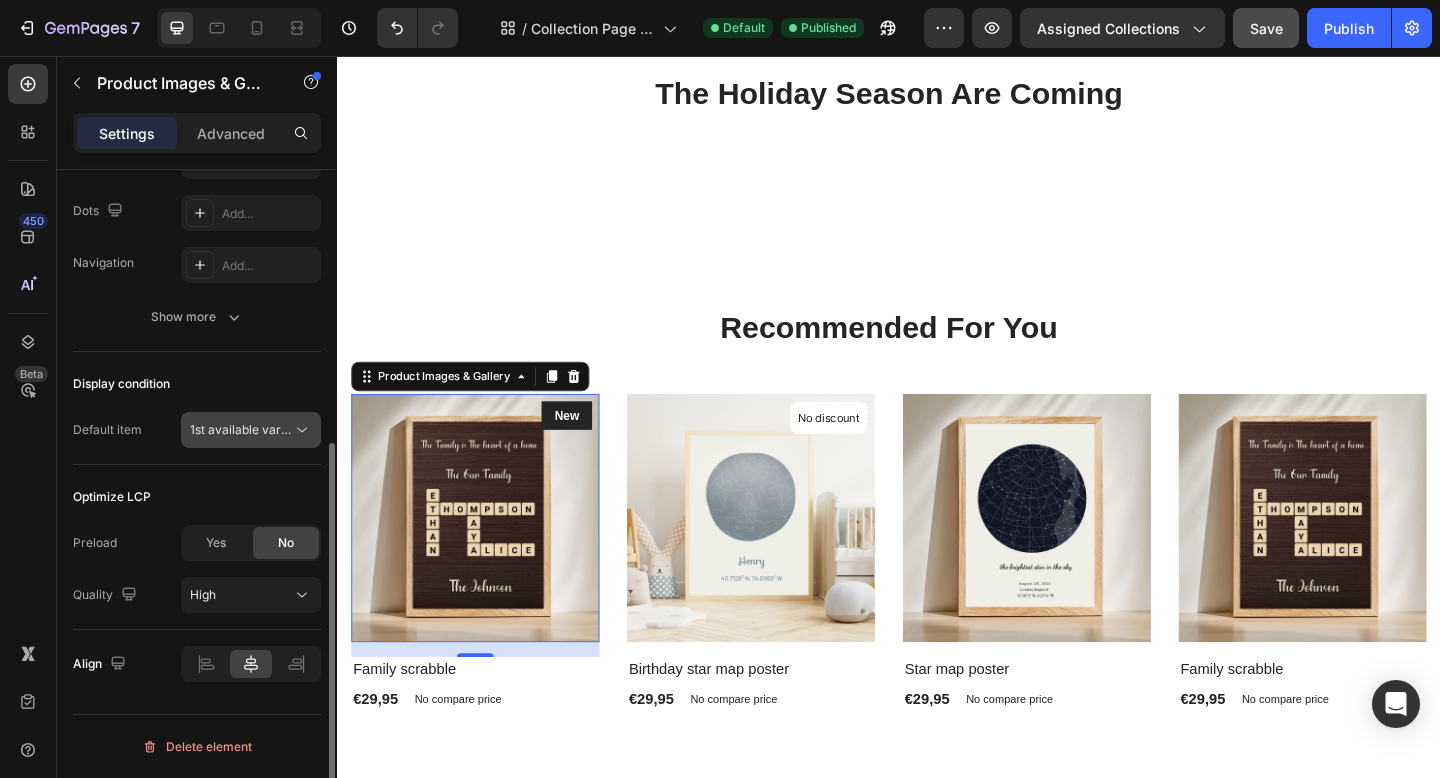 click on "1st available variant" at bounding box center [251, 430] 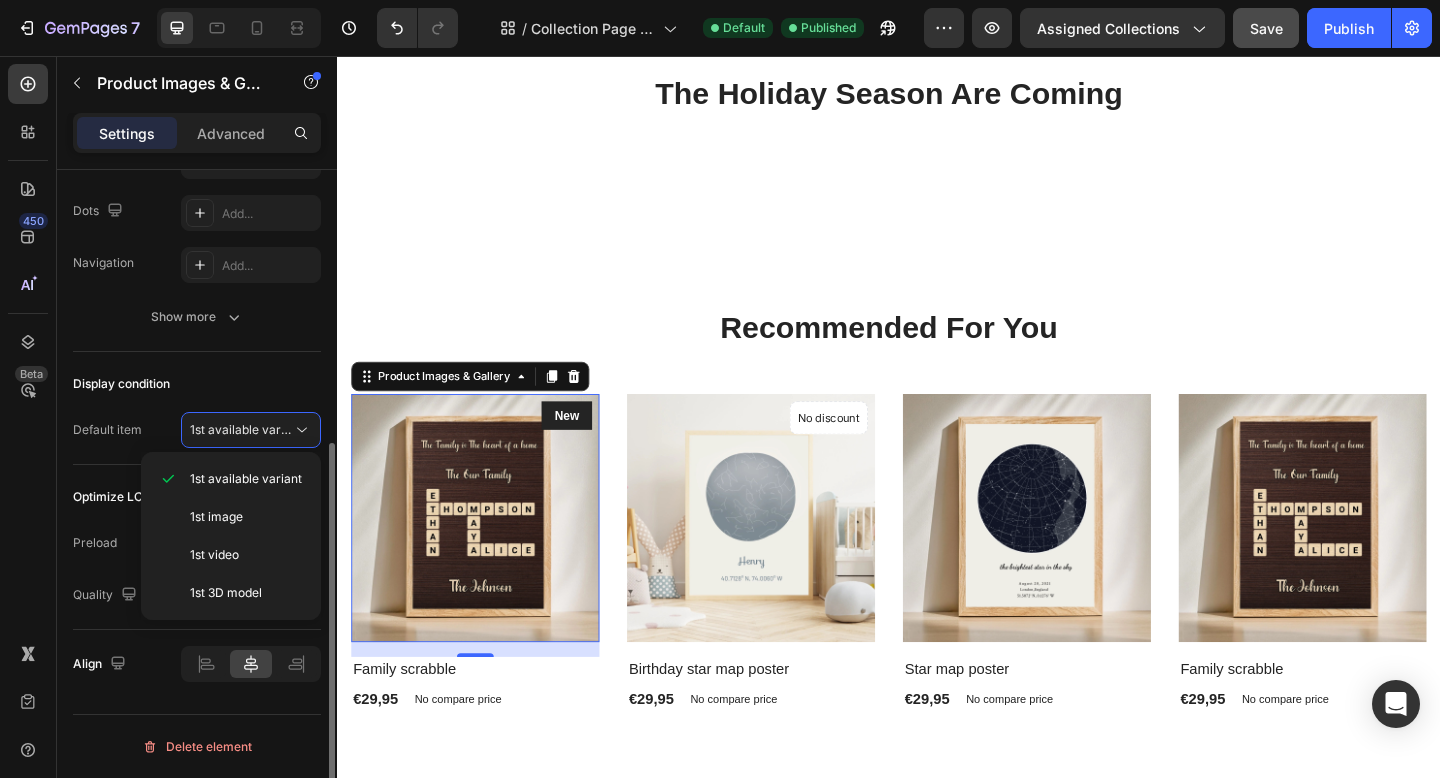 click on "Featured image Frame Original Width 100 px % Height px Dots Add... Navigation Add... Show more" 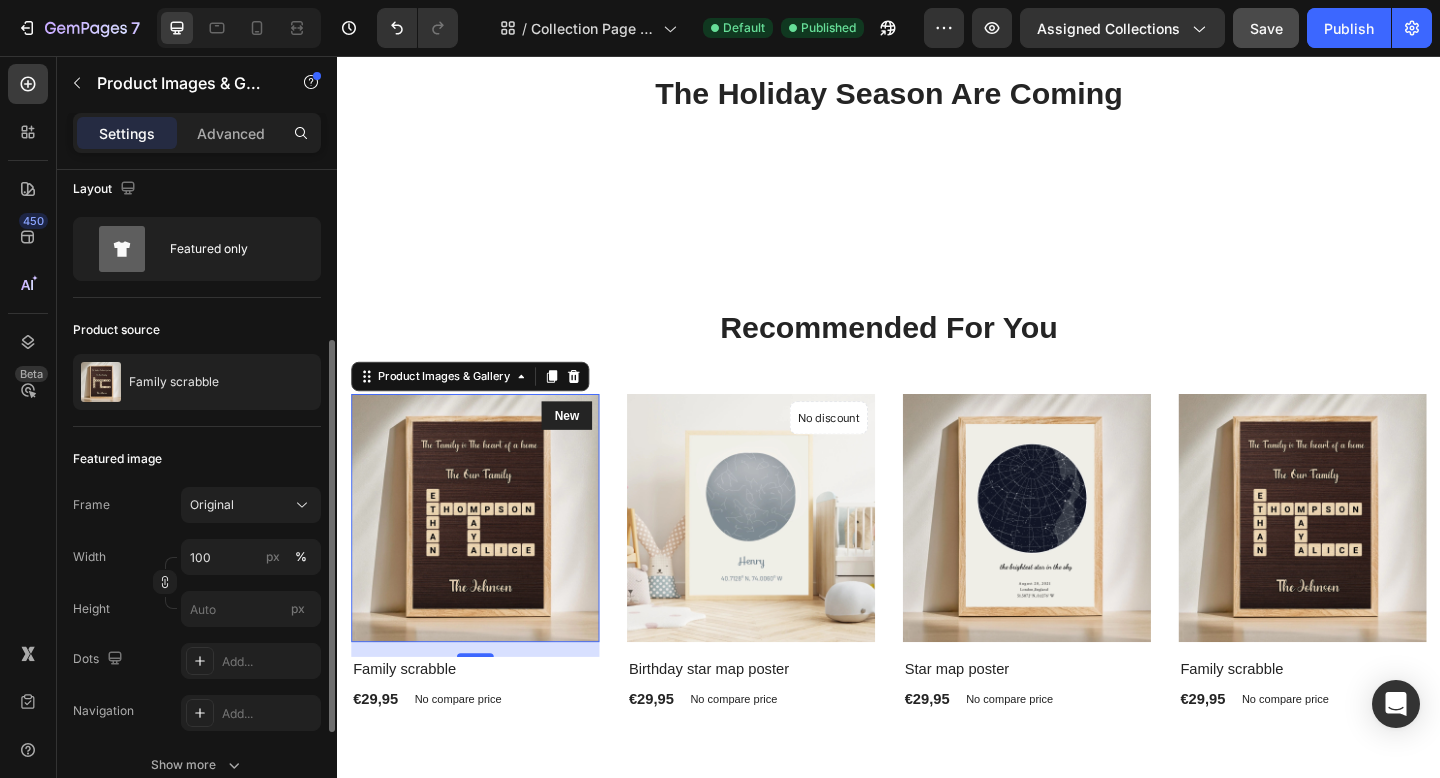 scroll, scrollTop: 0, scrollLeft: 0, axis: both 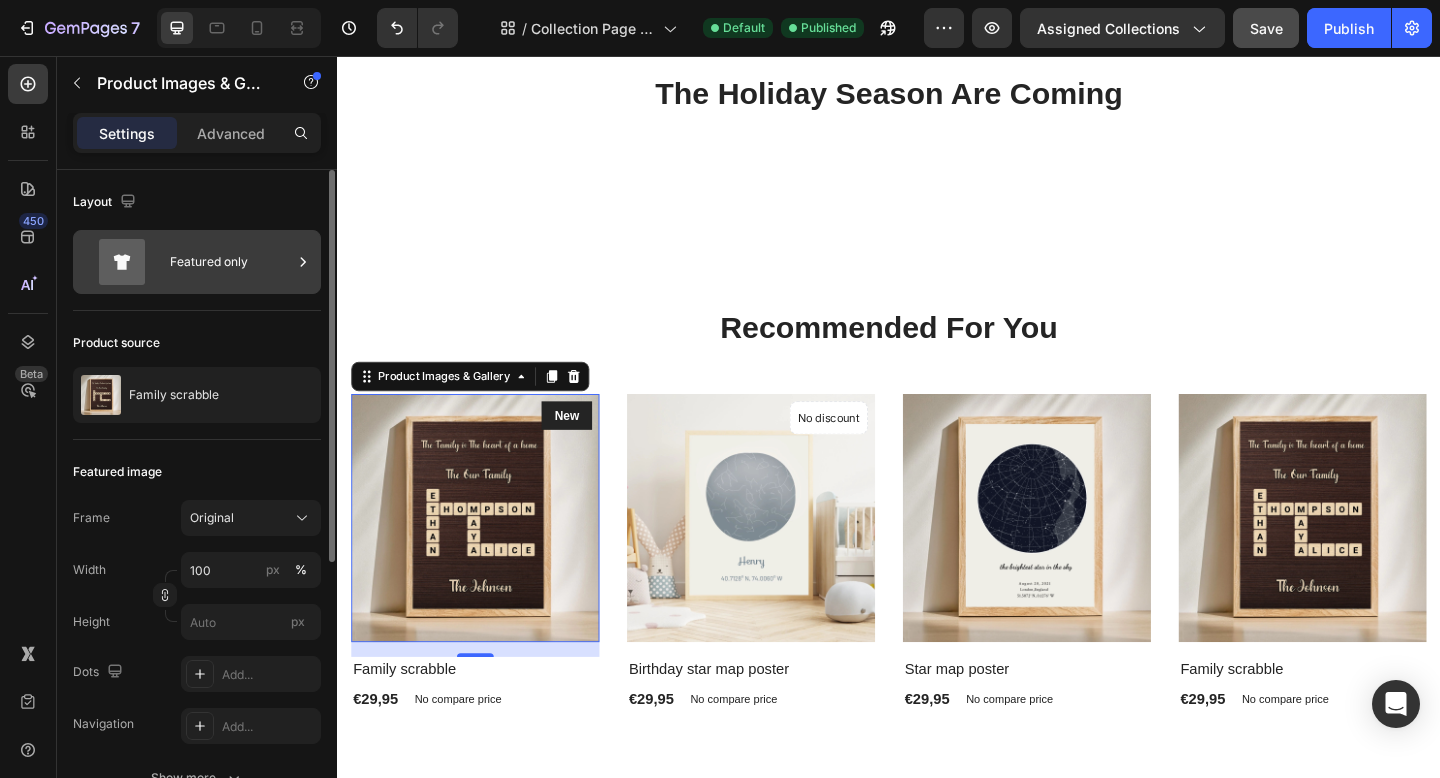 click on "Featured only" at bounding box center [231, 262] 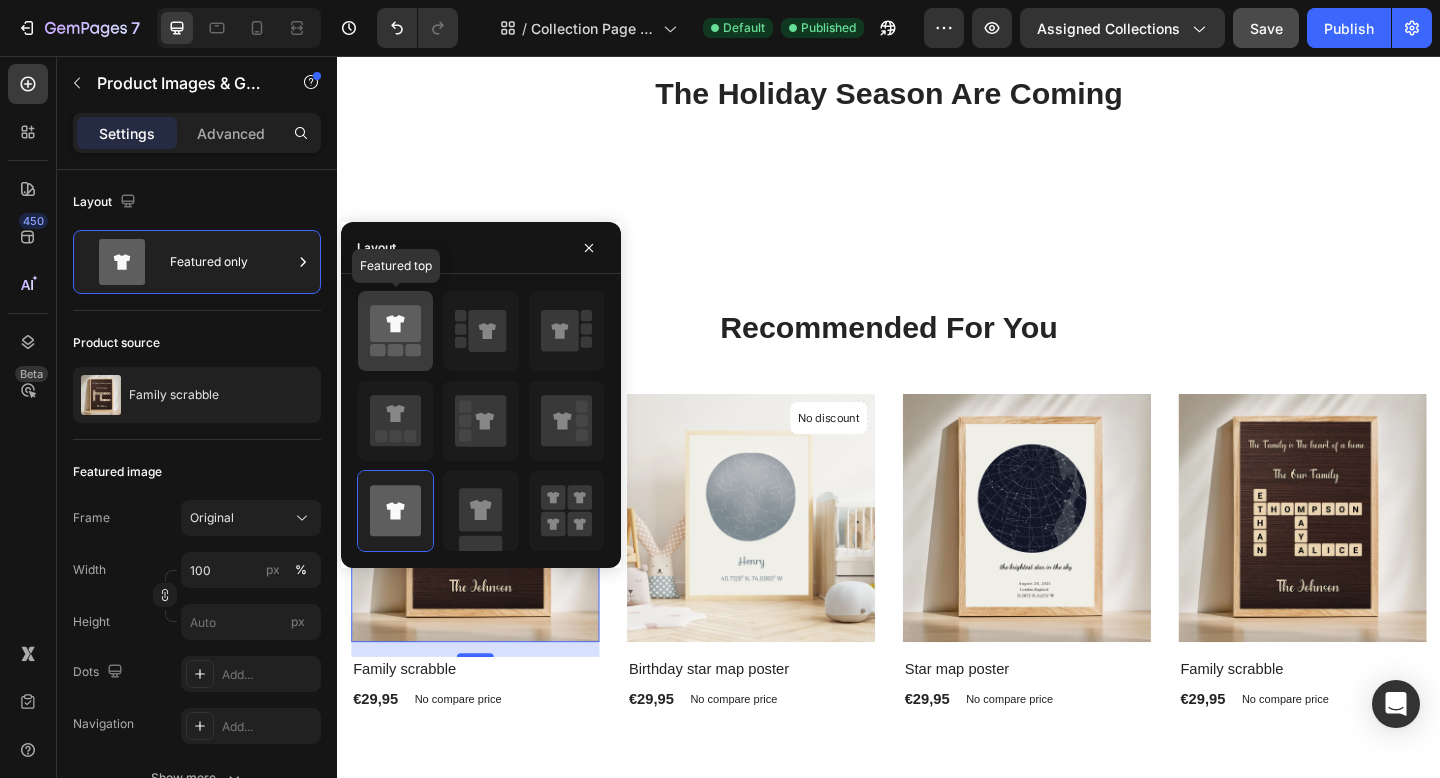 click 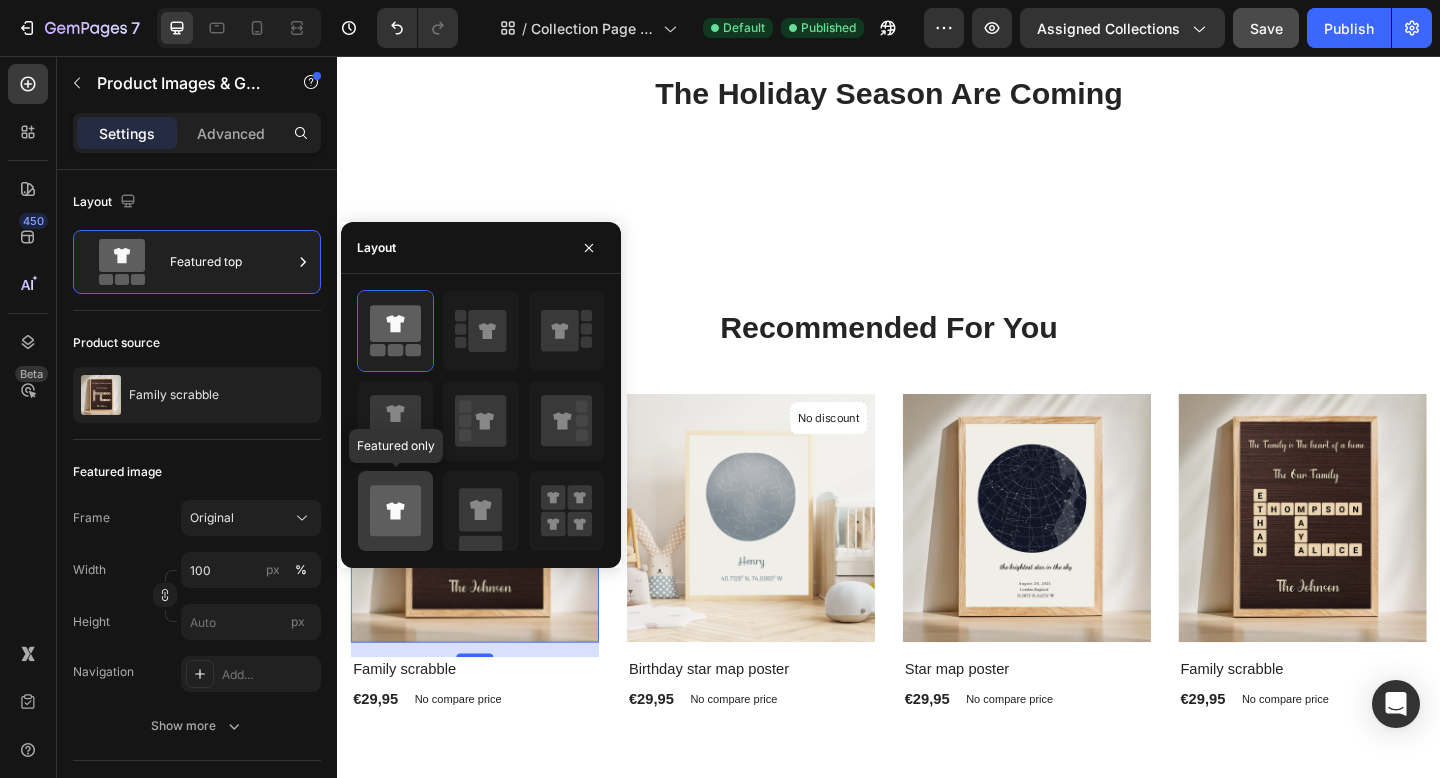click 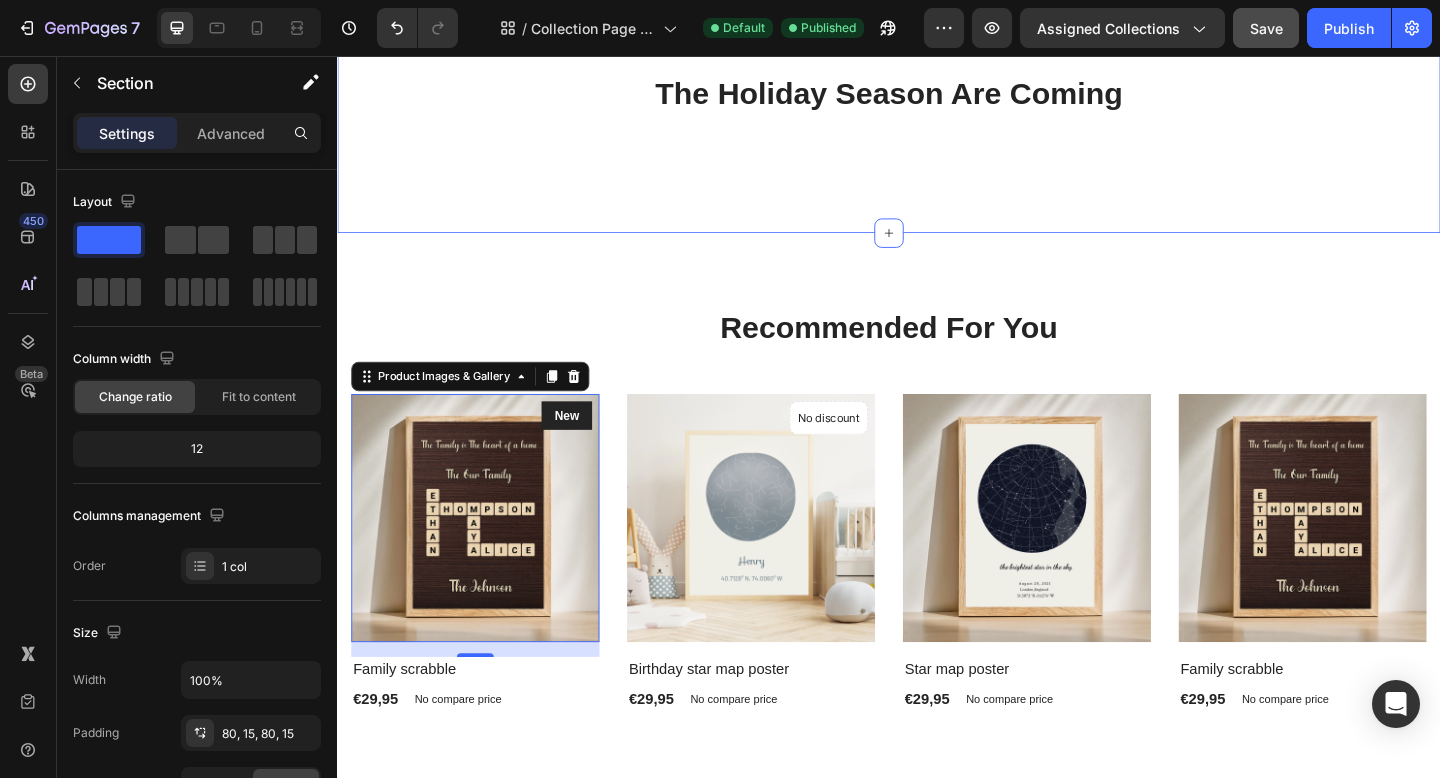 click on "Gifts For Her Collection Heading The Holiday Season Are Coming Heading Row Section 4" at bounding box center (937, 100) 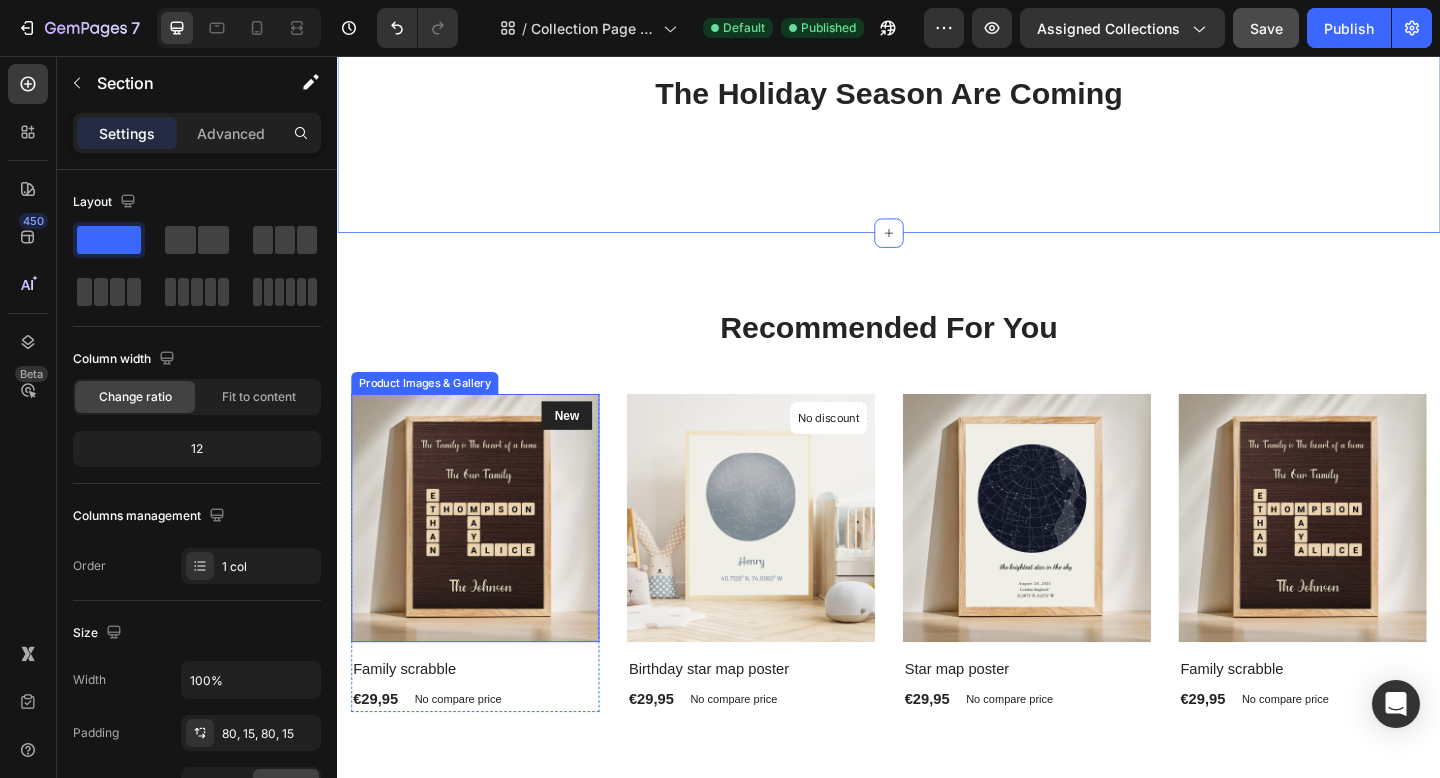 click at bounding box center [487, 559] 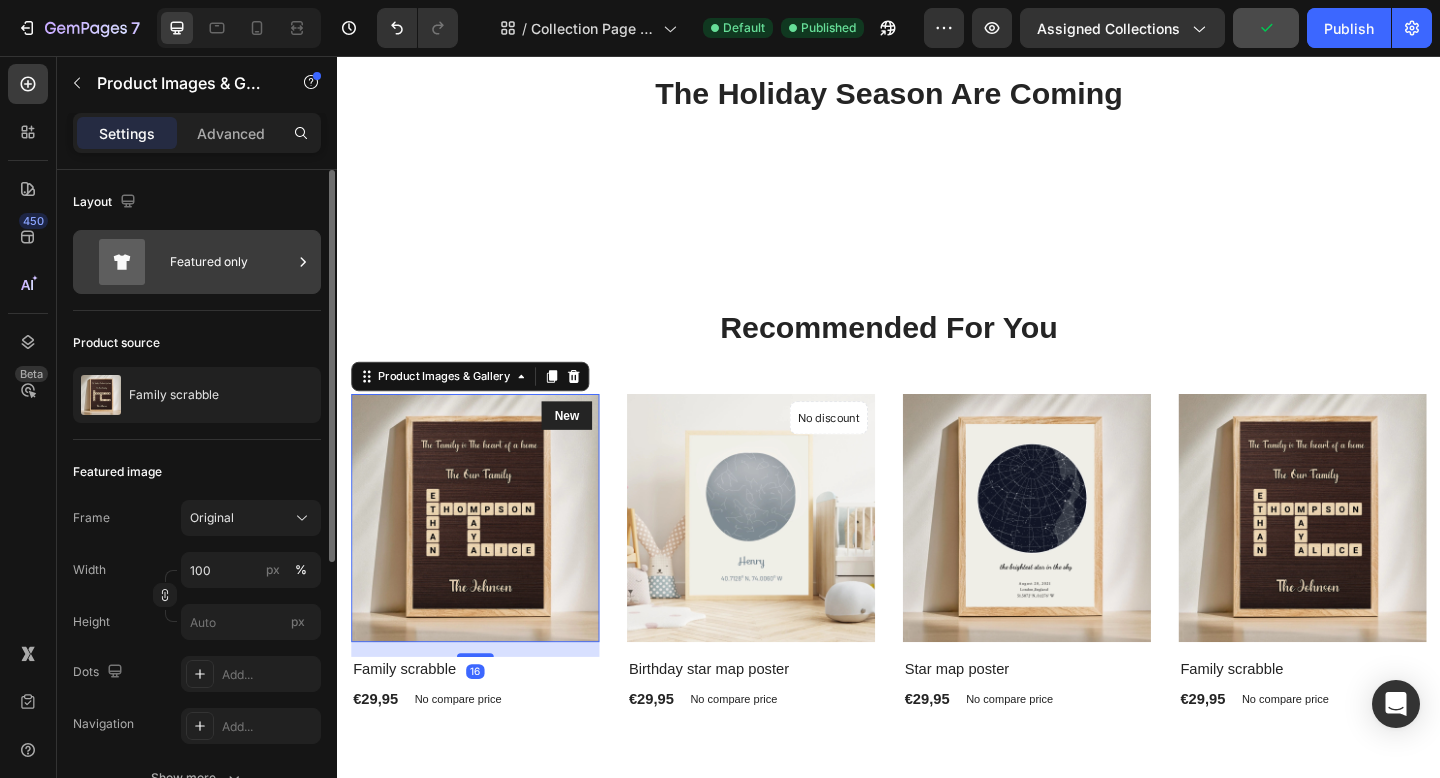 click on "Featured only" at bounding box center [231, 262] 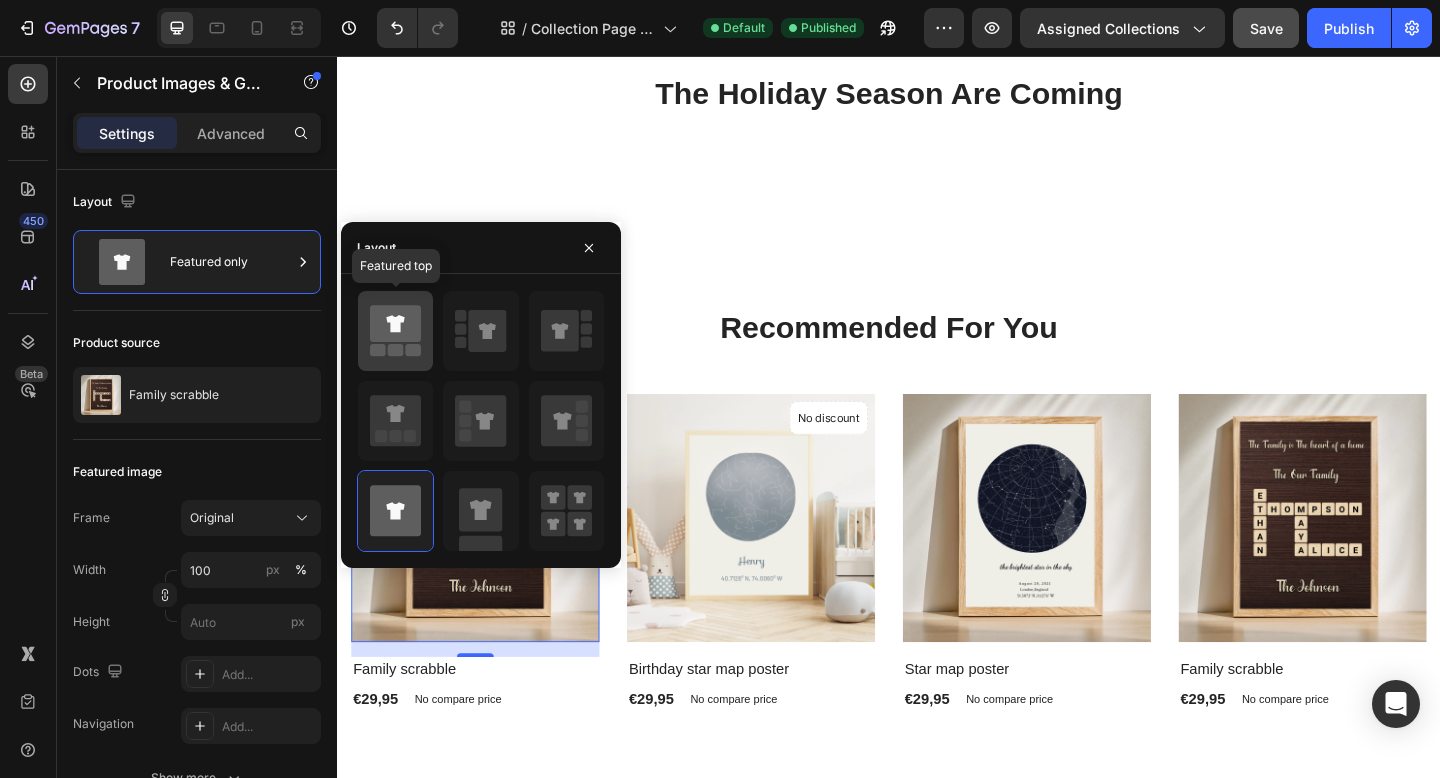 click 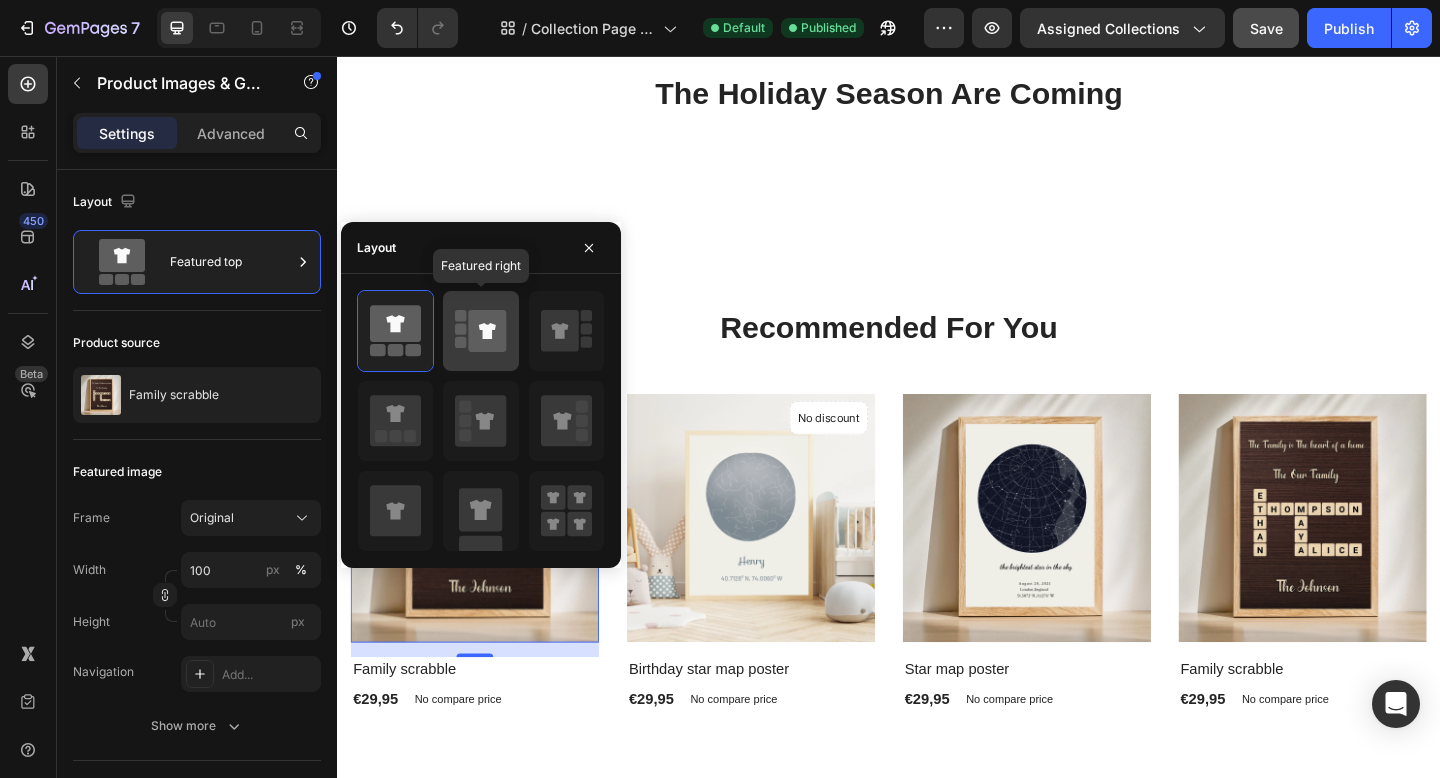 click 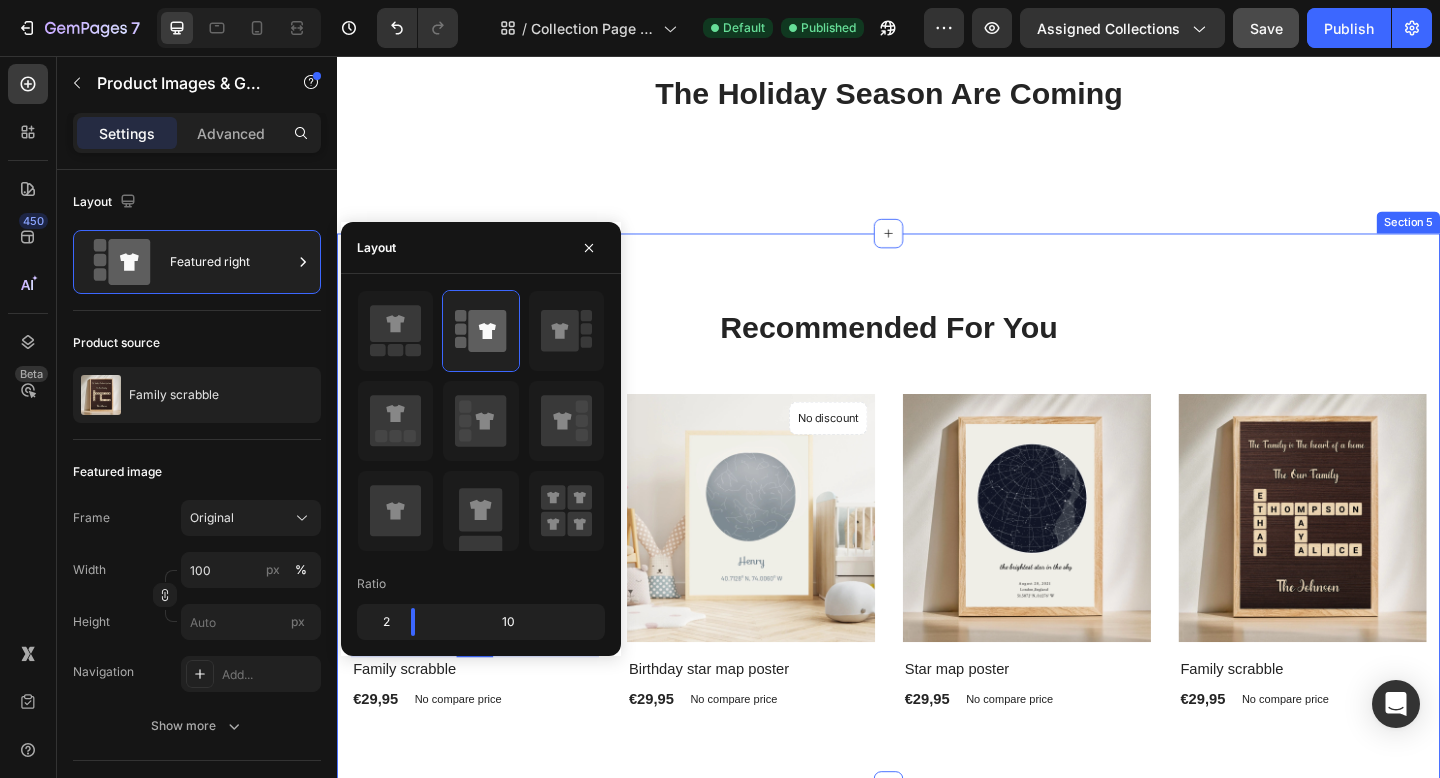 click on "Recommended For You Heading Row Product Images & Gallery   16 New Text block Row Family scrabble (P) Title €29,95 (P) Price (P) Price No compare price (P) Price Row Product Product Images & Gallery No discount   Not be displayed when published Product Badge Birthday star map poster (P) Title €29,95 (P) Price (P) Price No compare price (P) Price Row Product Product Images & Gallery Star map poster (P) Title €29,95 (P) Price (P) Price No compare price (P) Price Row Product Product Images & Gallery Family scrabble (P) Title €29,95 (P) Price (P) Price No compare price (P) Price Row Product Row Section 5" at bounding box center [937, 549] 